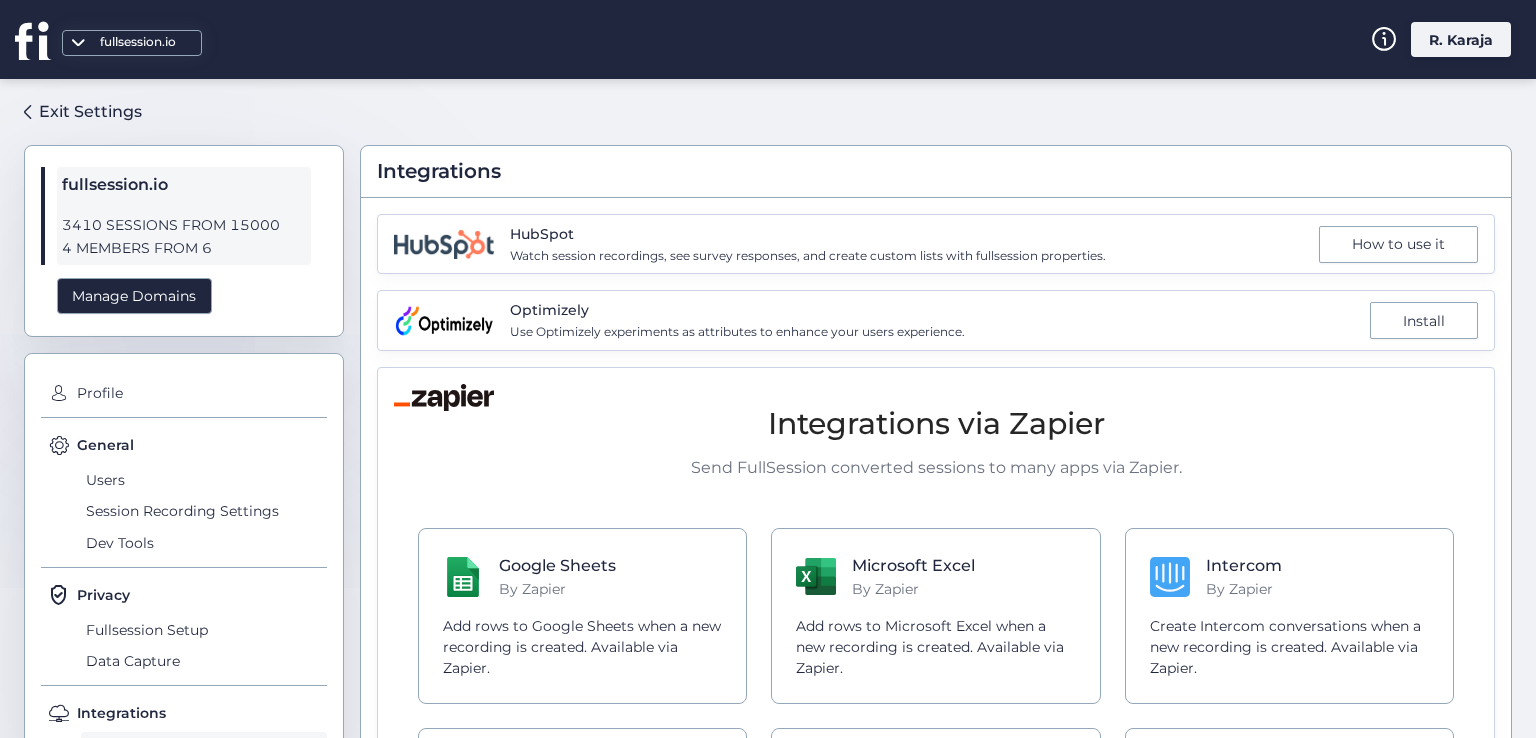 scroll, scrollTop: 0, scrollLeft: 0, axis: both 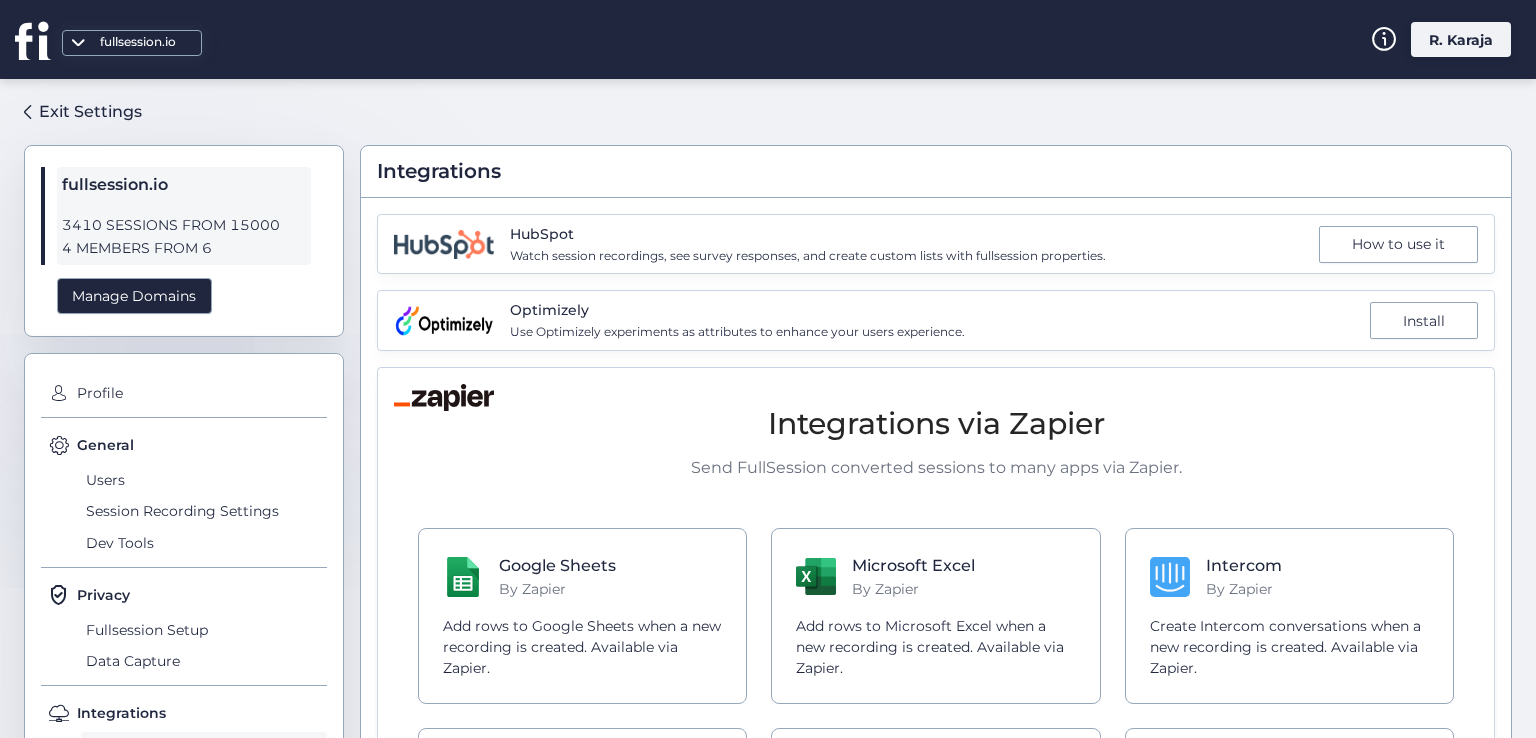 click 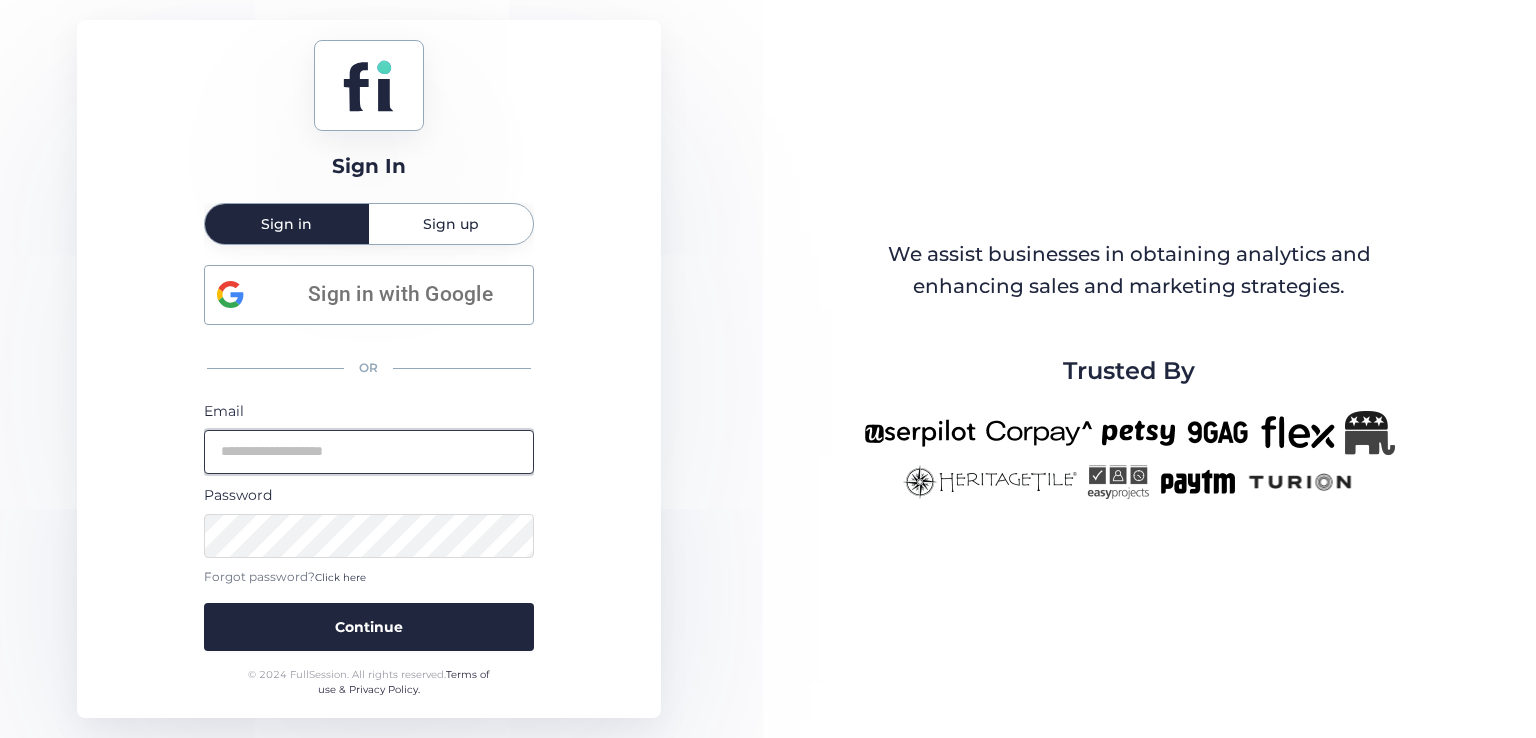 type on "**********" 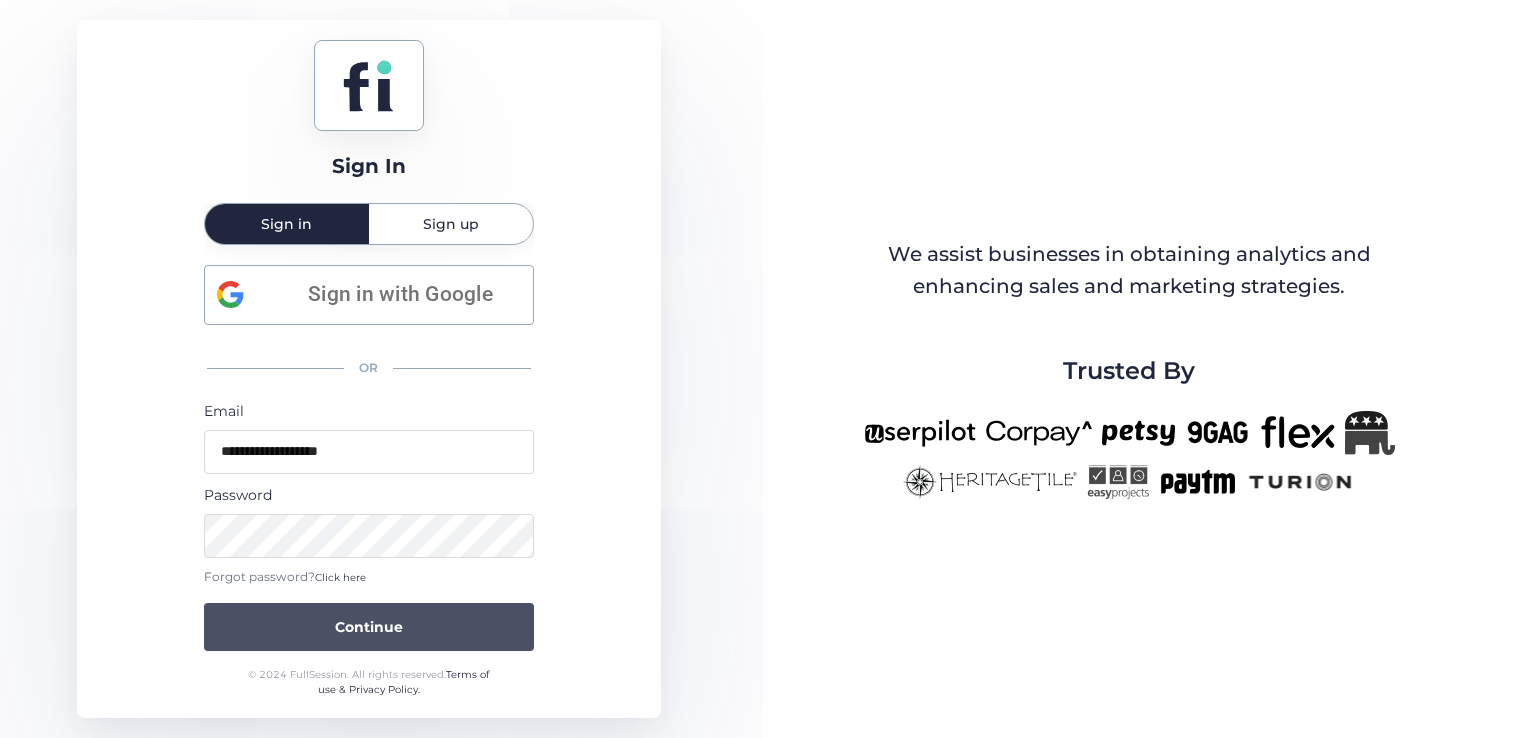 click on "Continue" at bounding box center (369, 627) 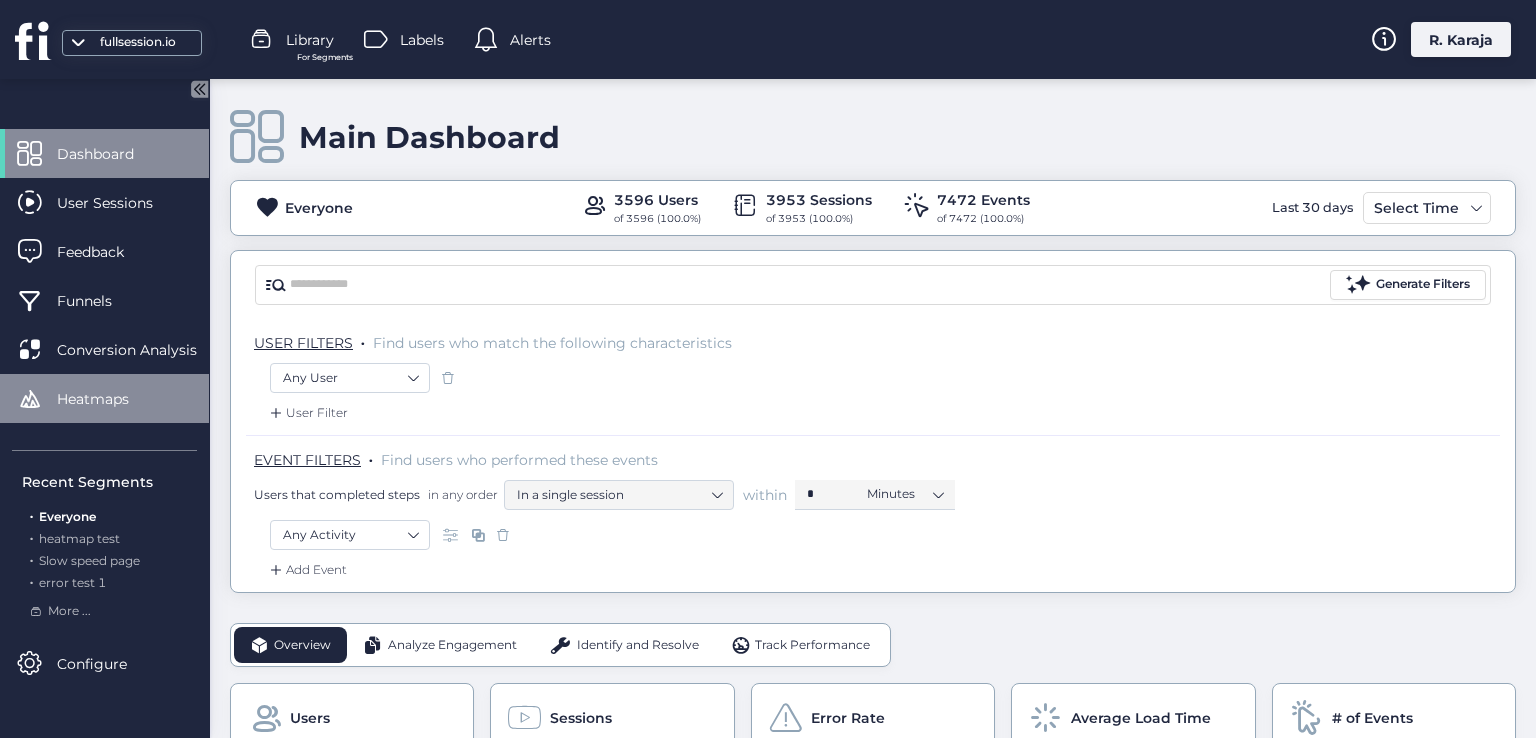 click on "Heatmaps" 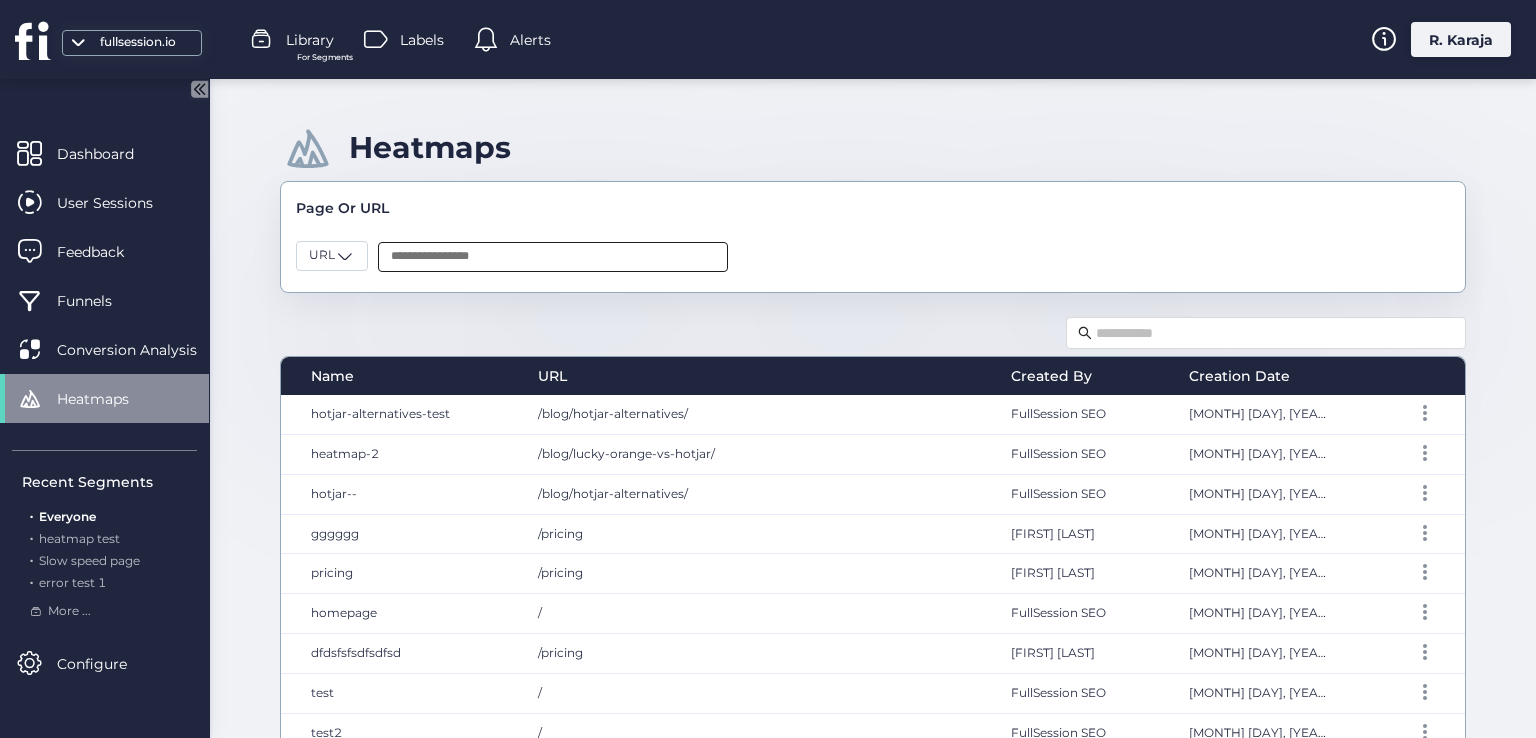 click 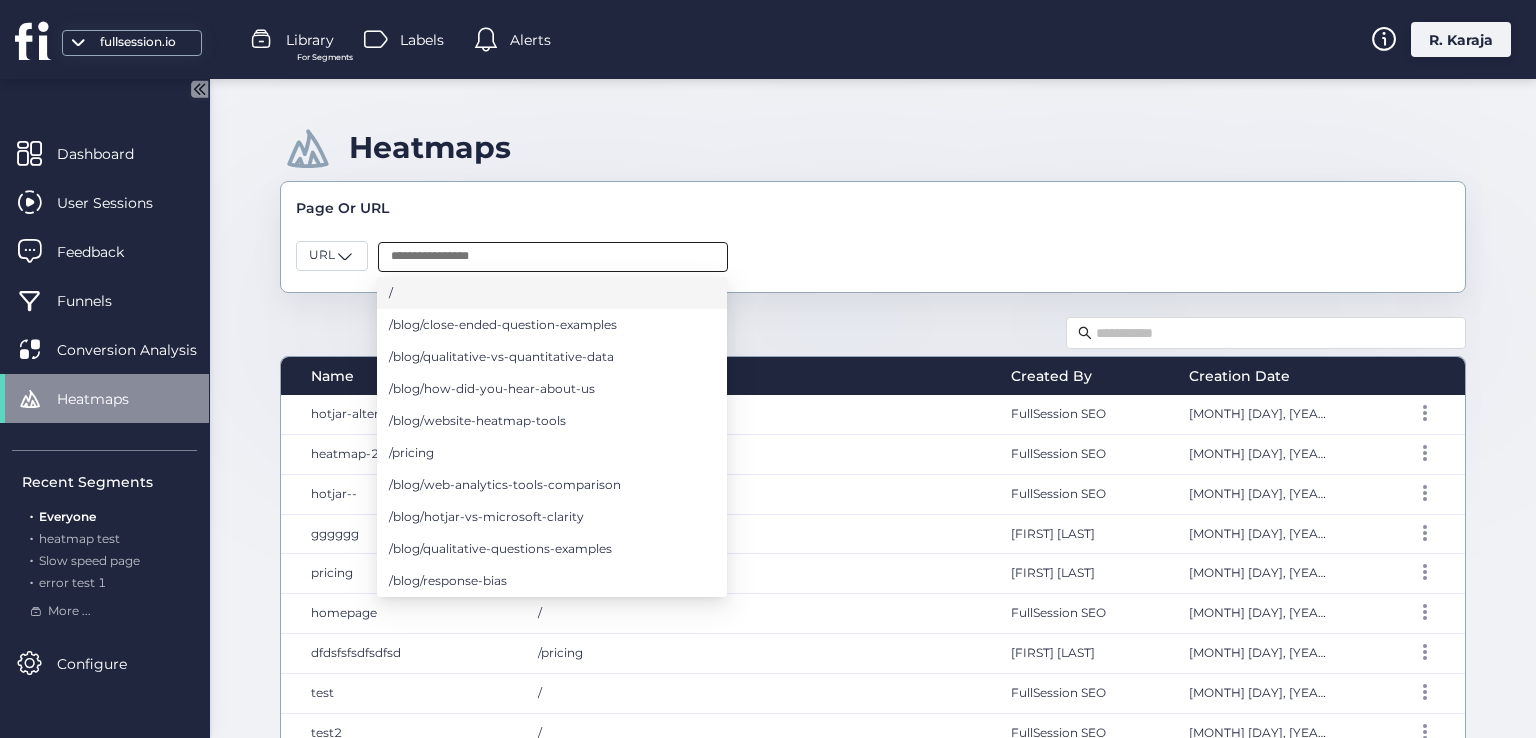 click on "/" at bounding box center (391, 293) 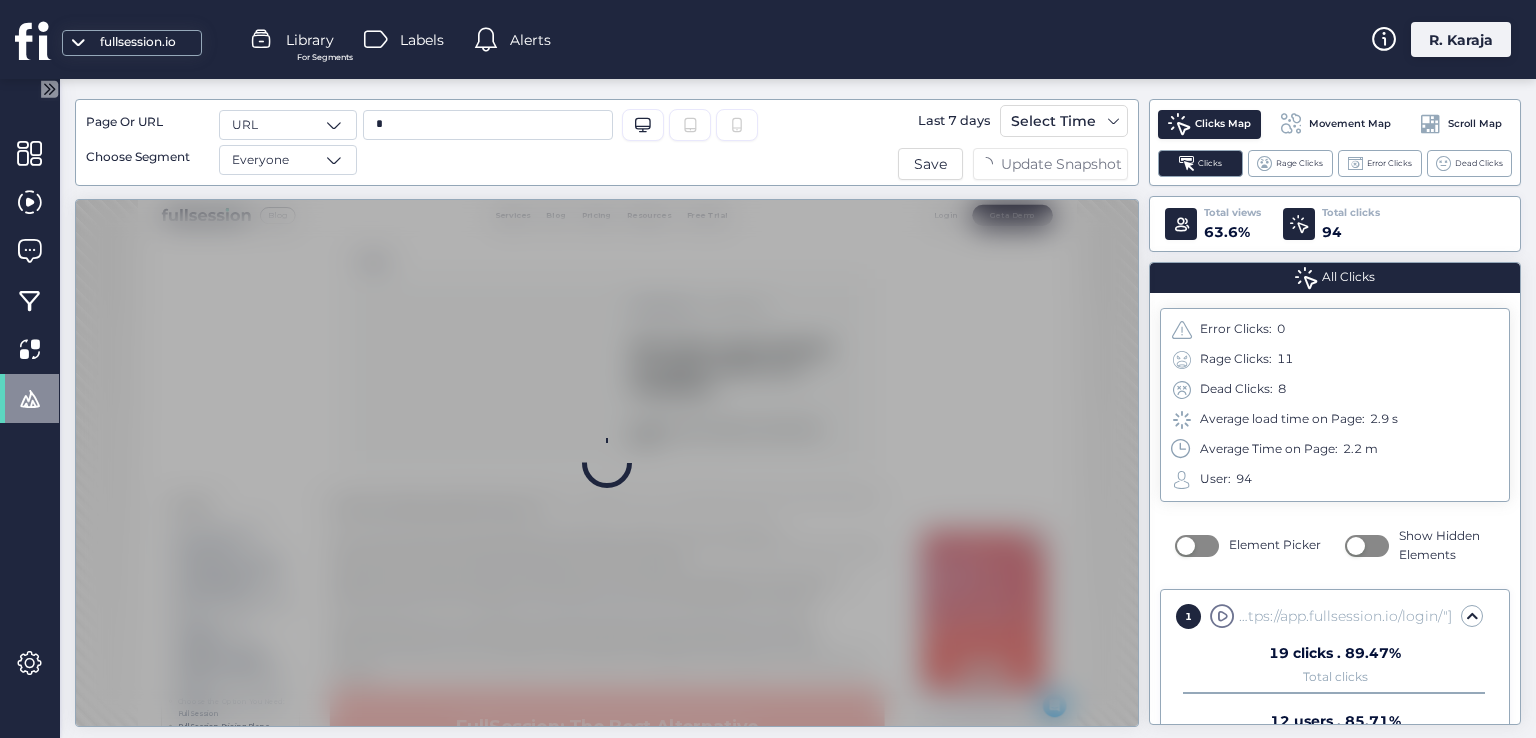 scroll, scrollTop: 0, scrollLeft: 0, axis: both 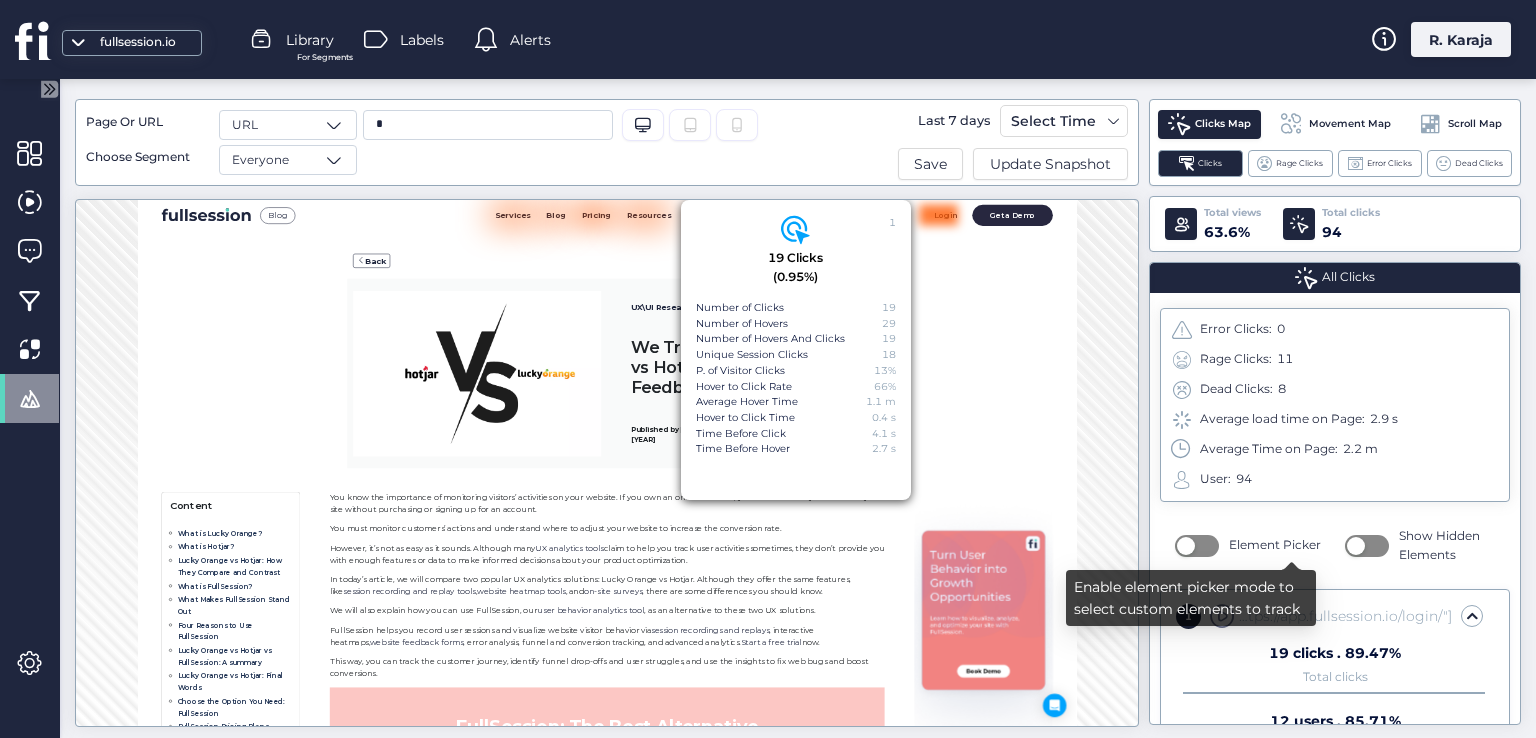 click 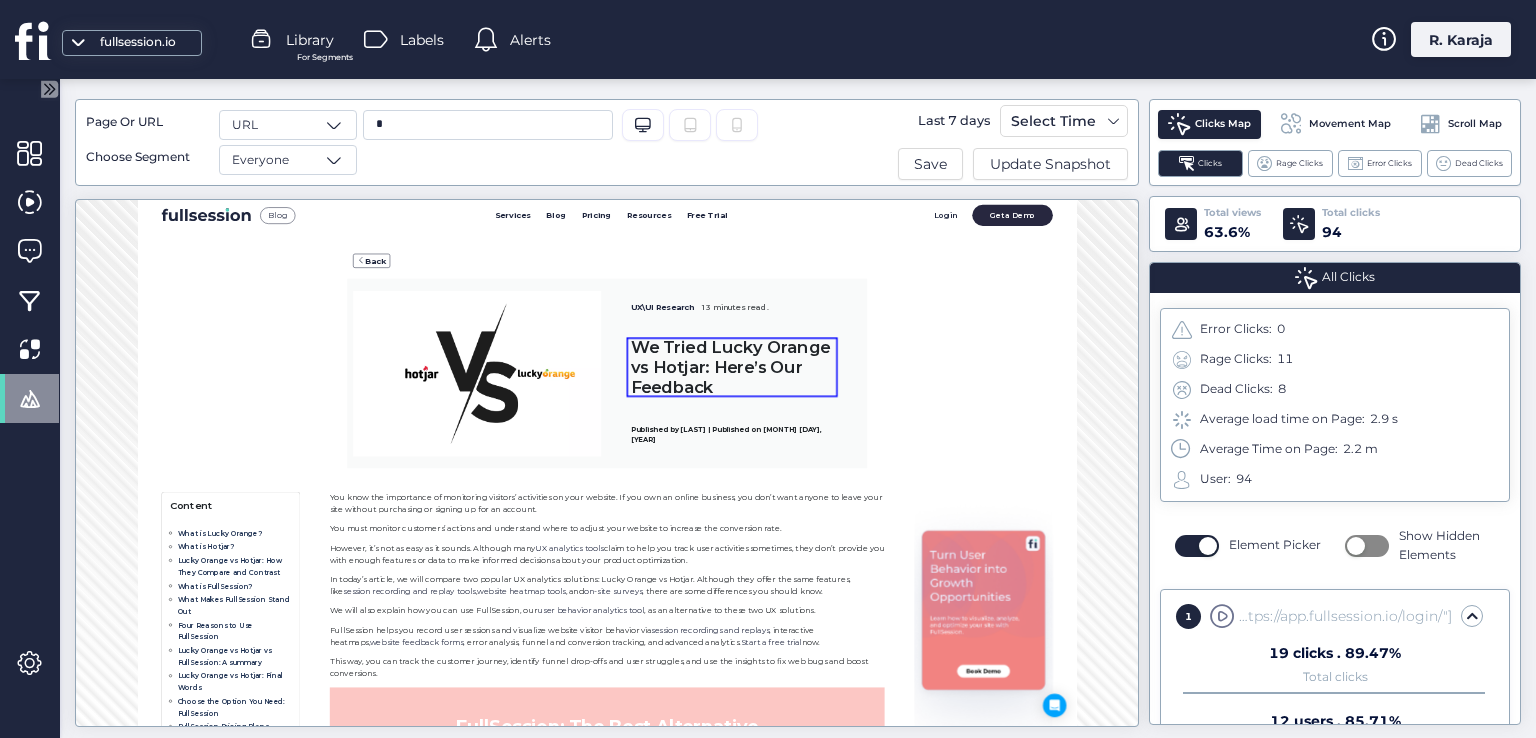 click on "We Tried Lucky Orange vs Hotjar: Here’s Our Feedback" at bounding box center [1363, 543] 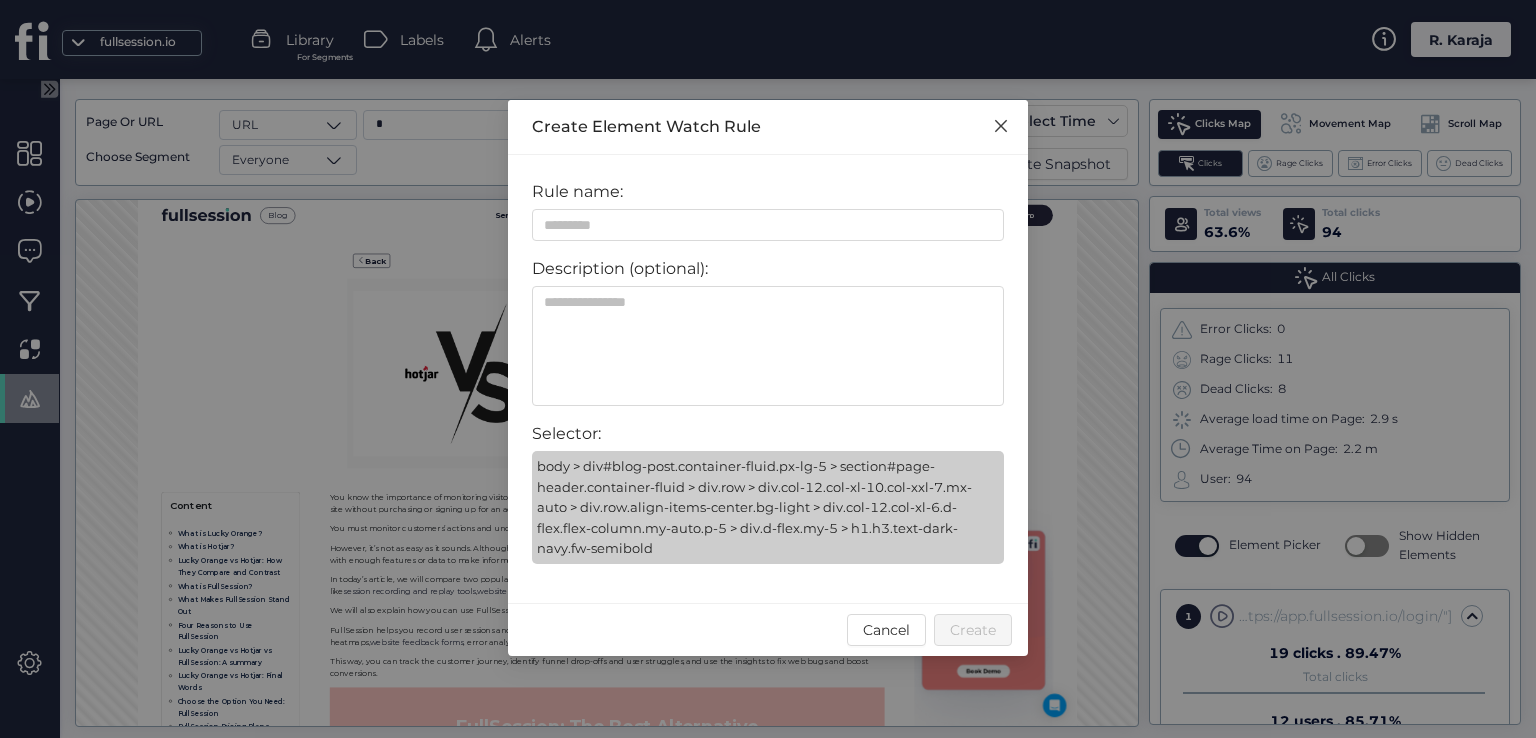 click 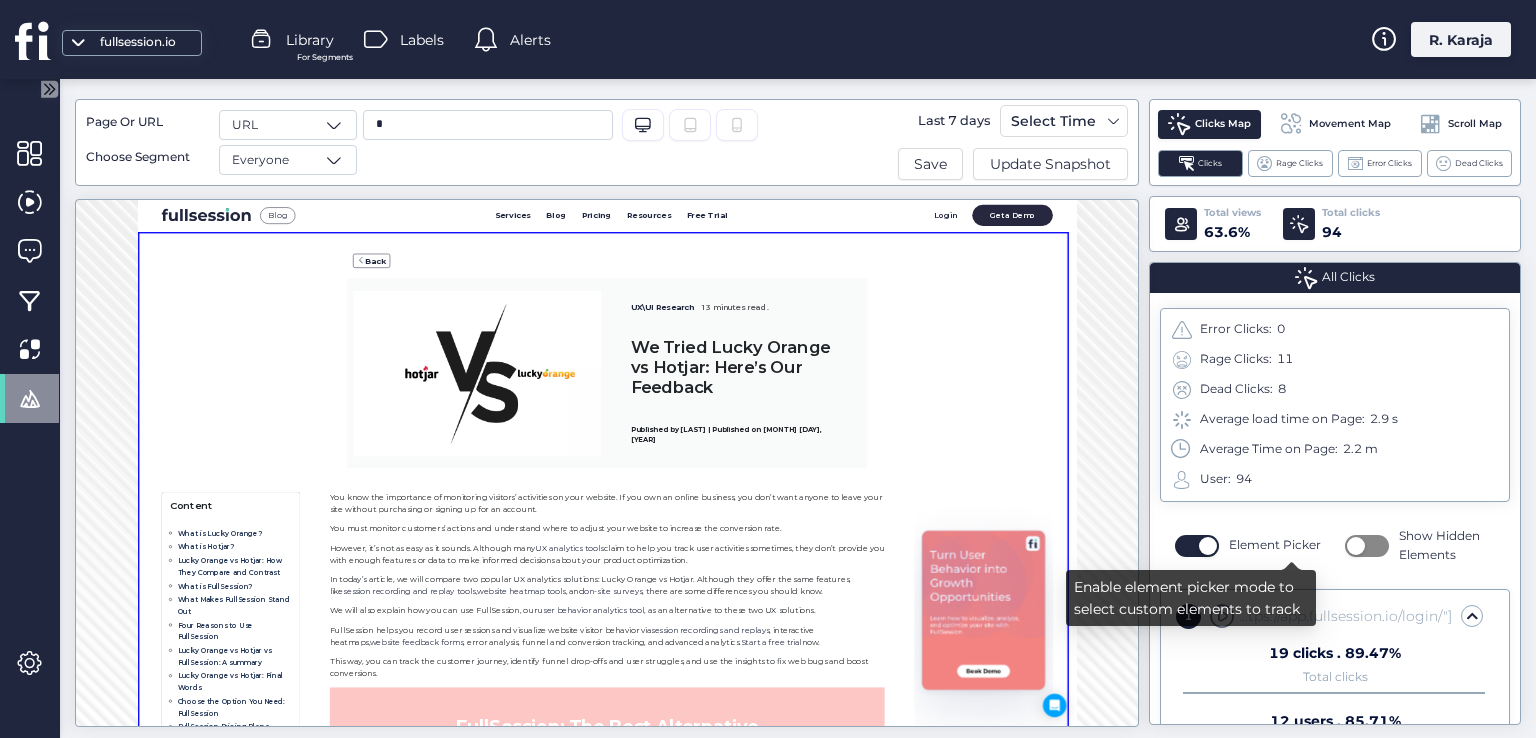 click 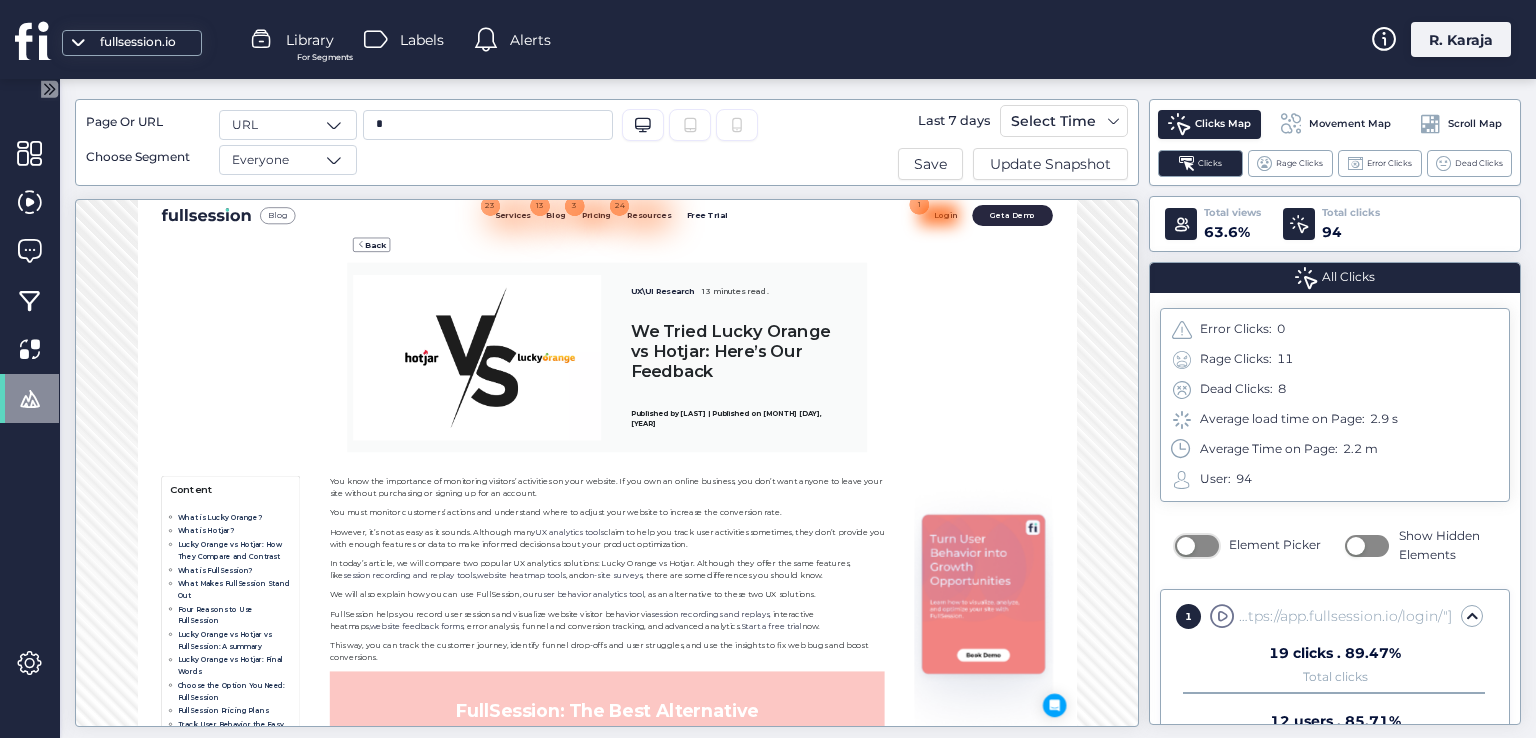 scroll, scrollTop: 0, scrollLeft: 0, axis: both 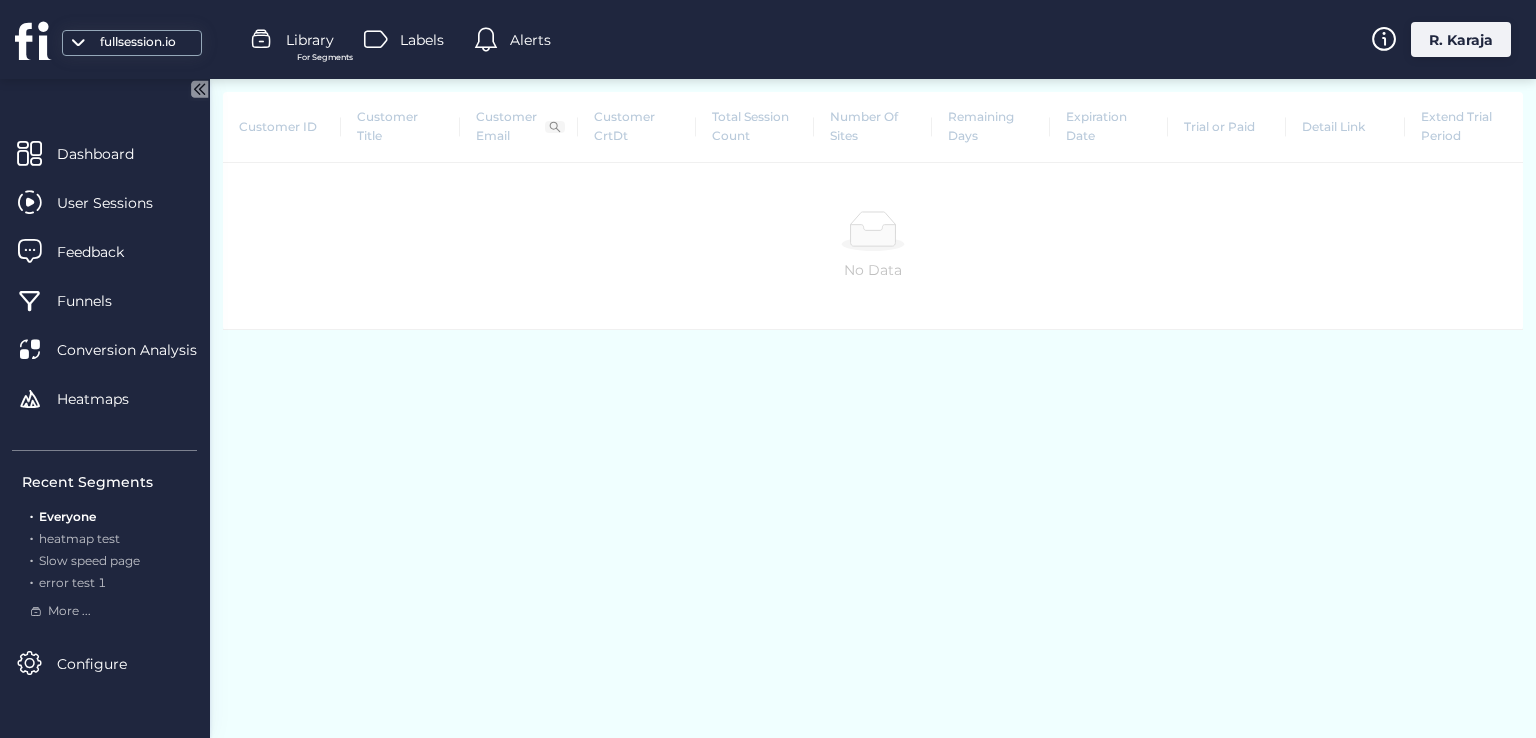 click 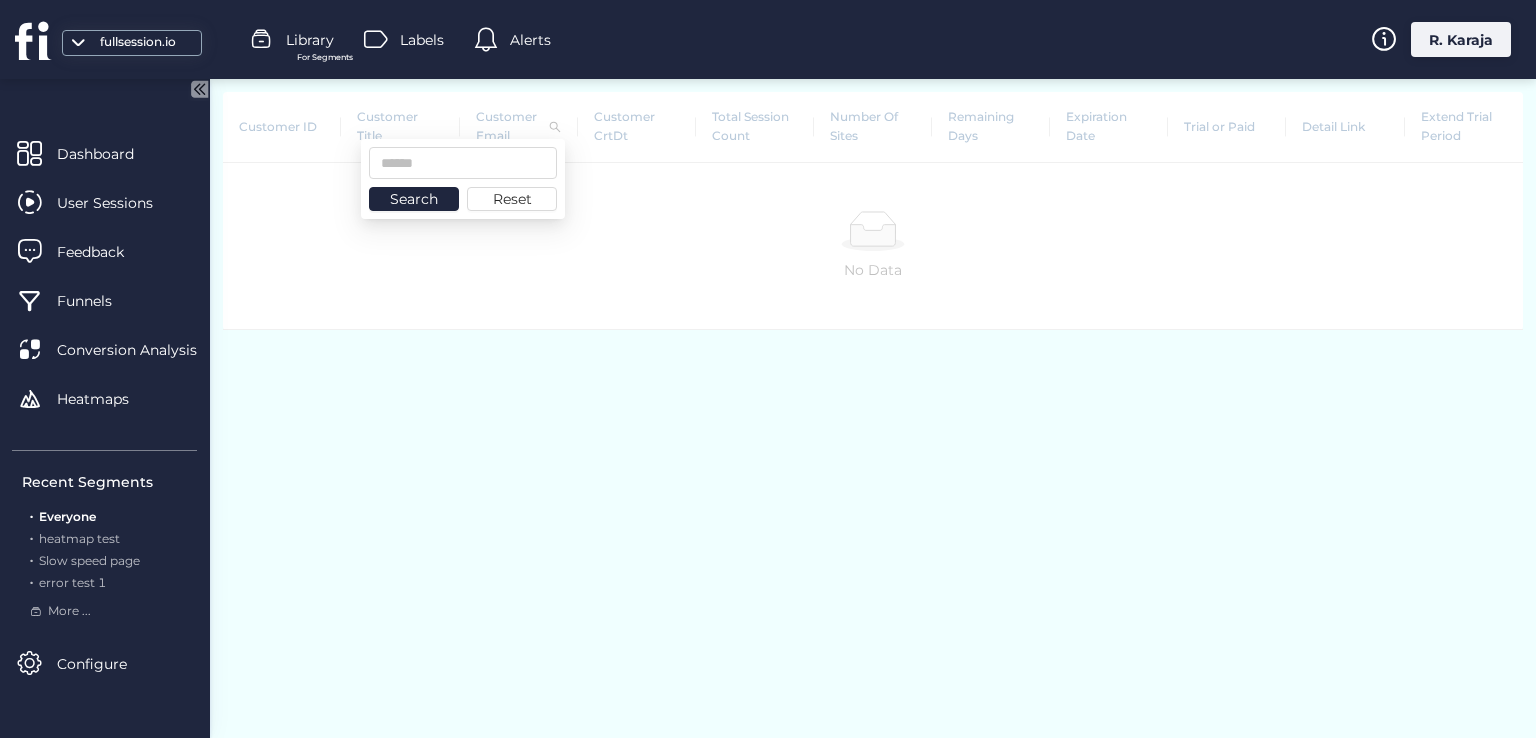 click on "No Data" 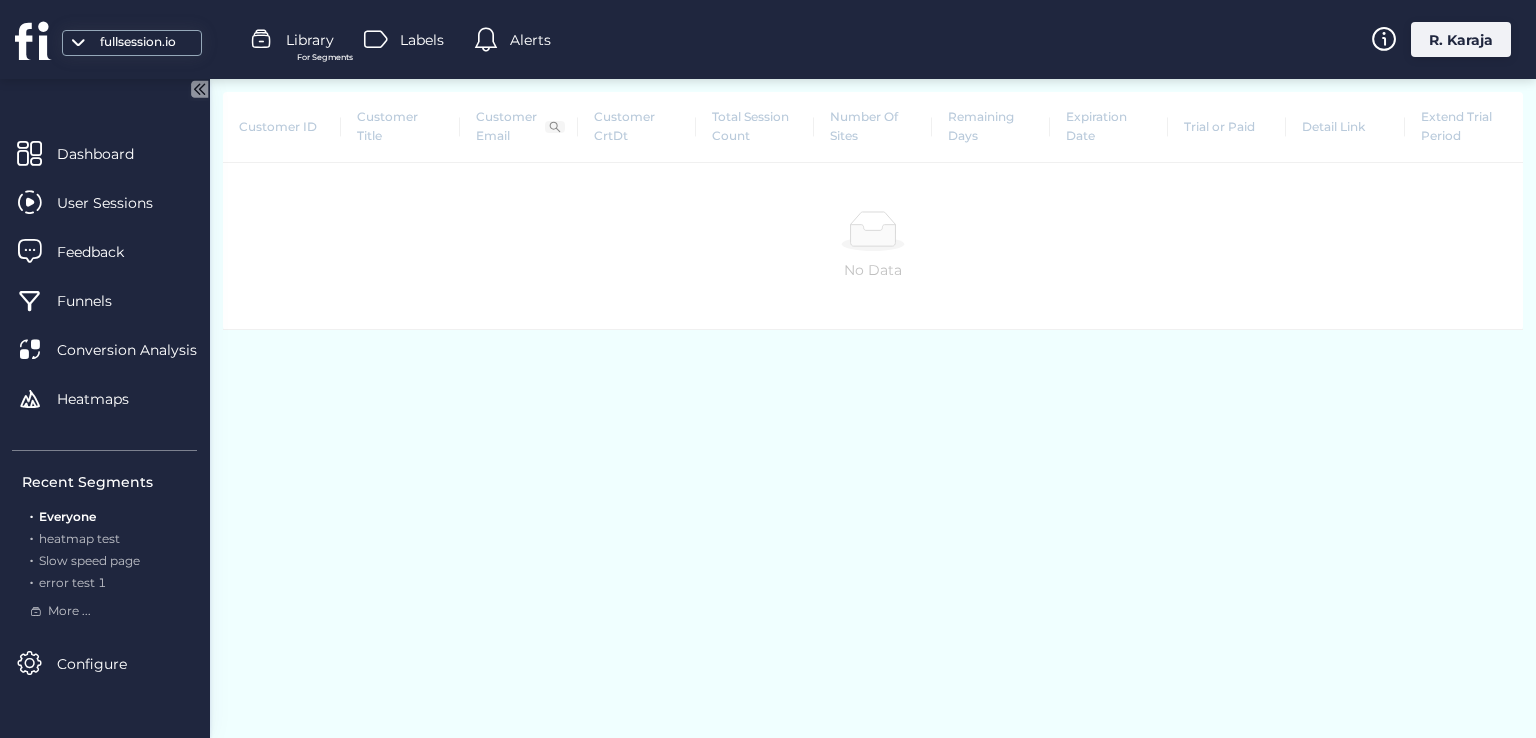 click 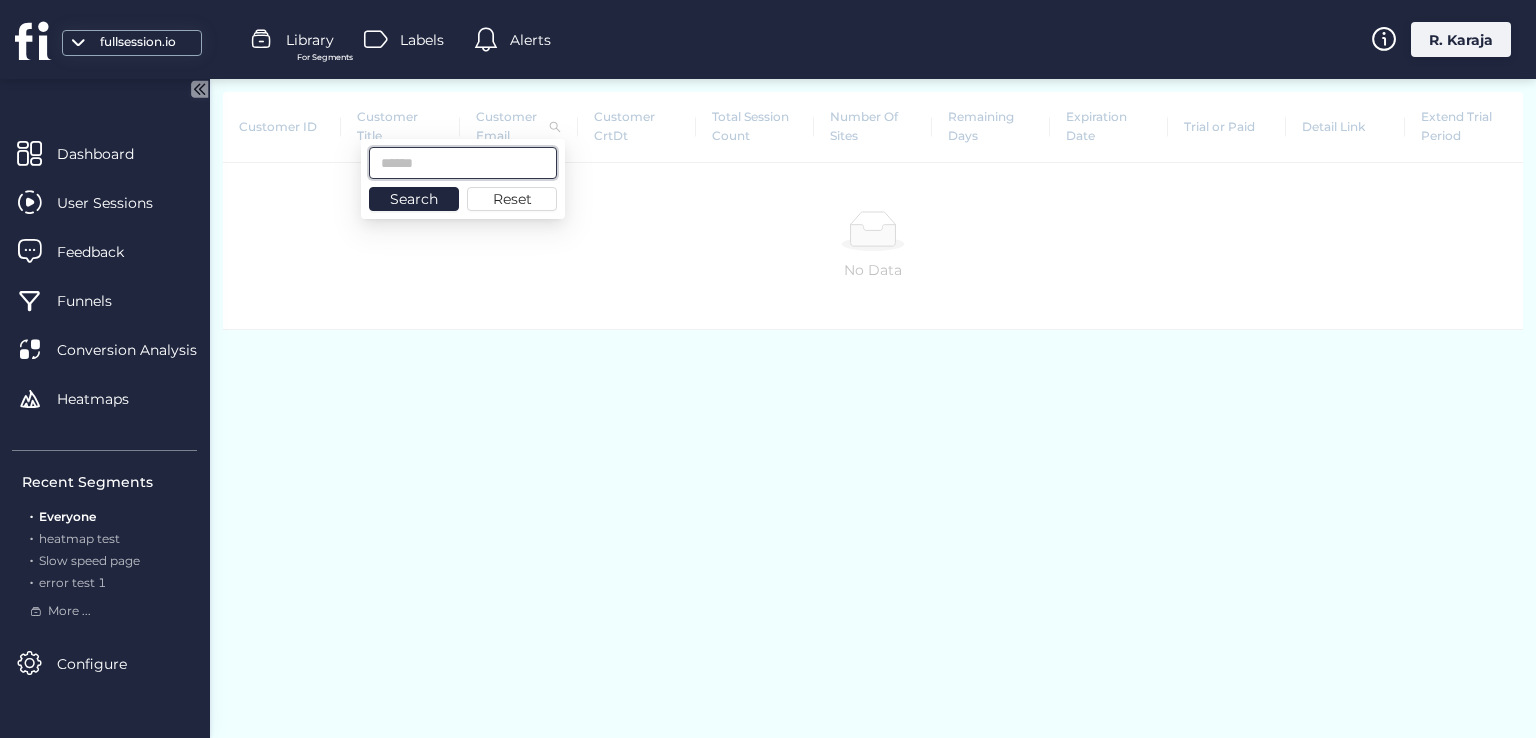 click at bounding box center [463, 163] 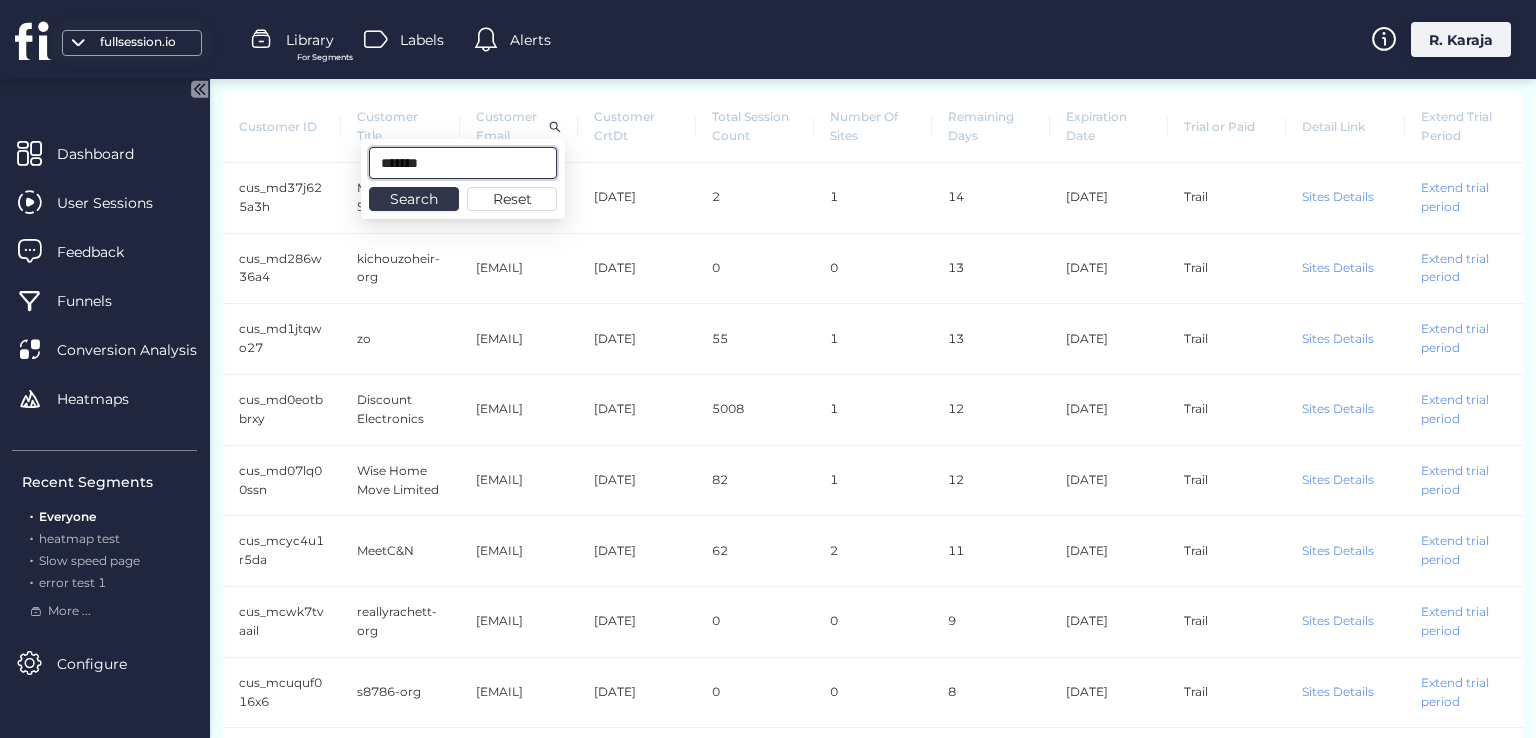 type on "*******" 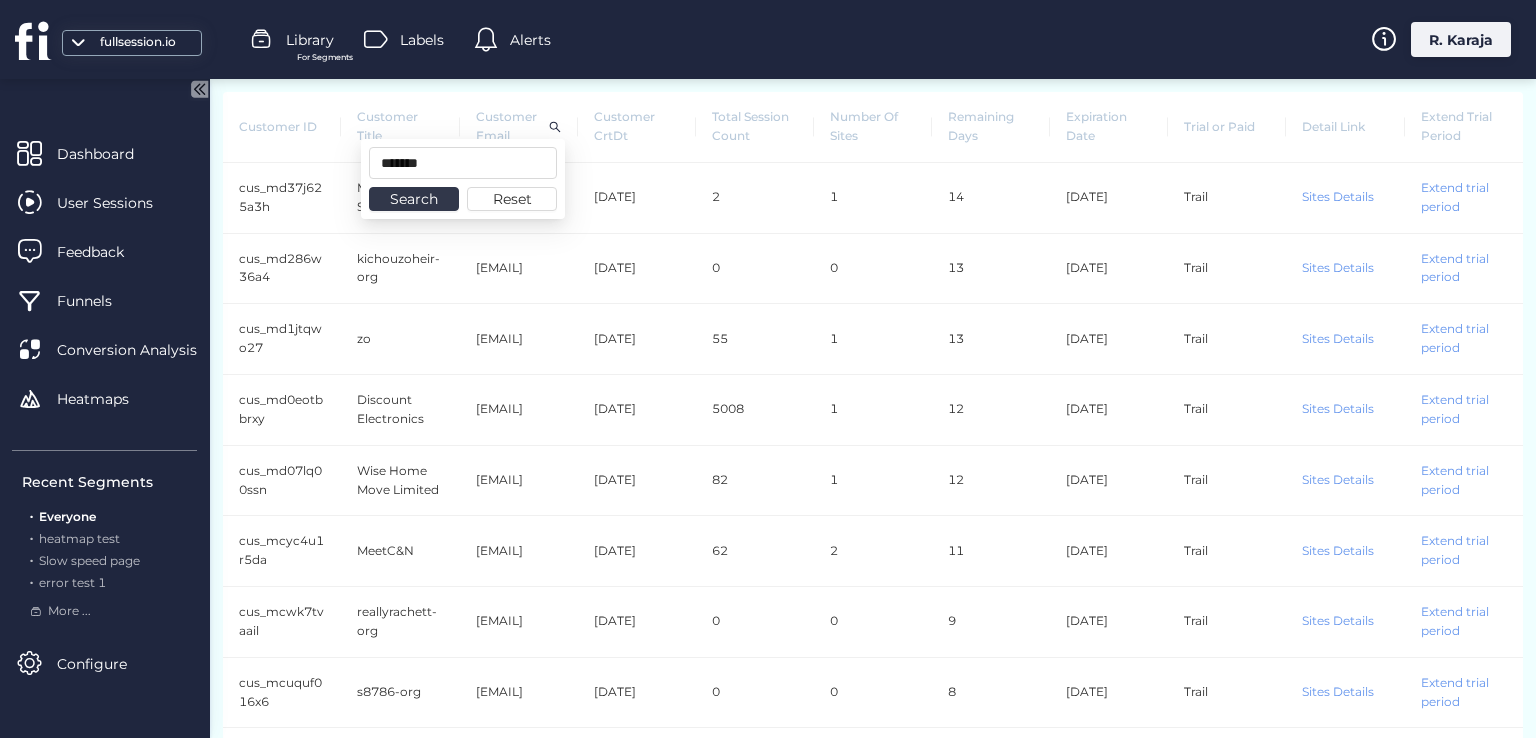 click on "Search" at bounding box center (414, 199) 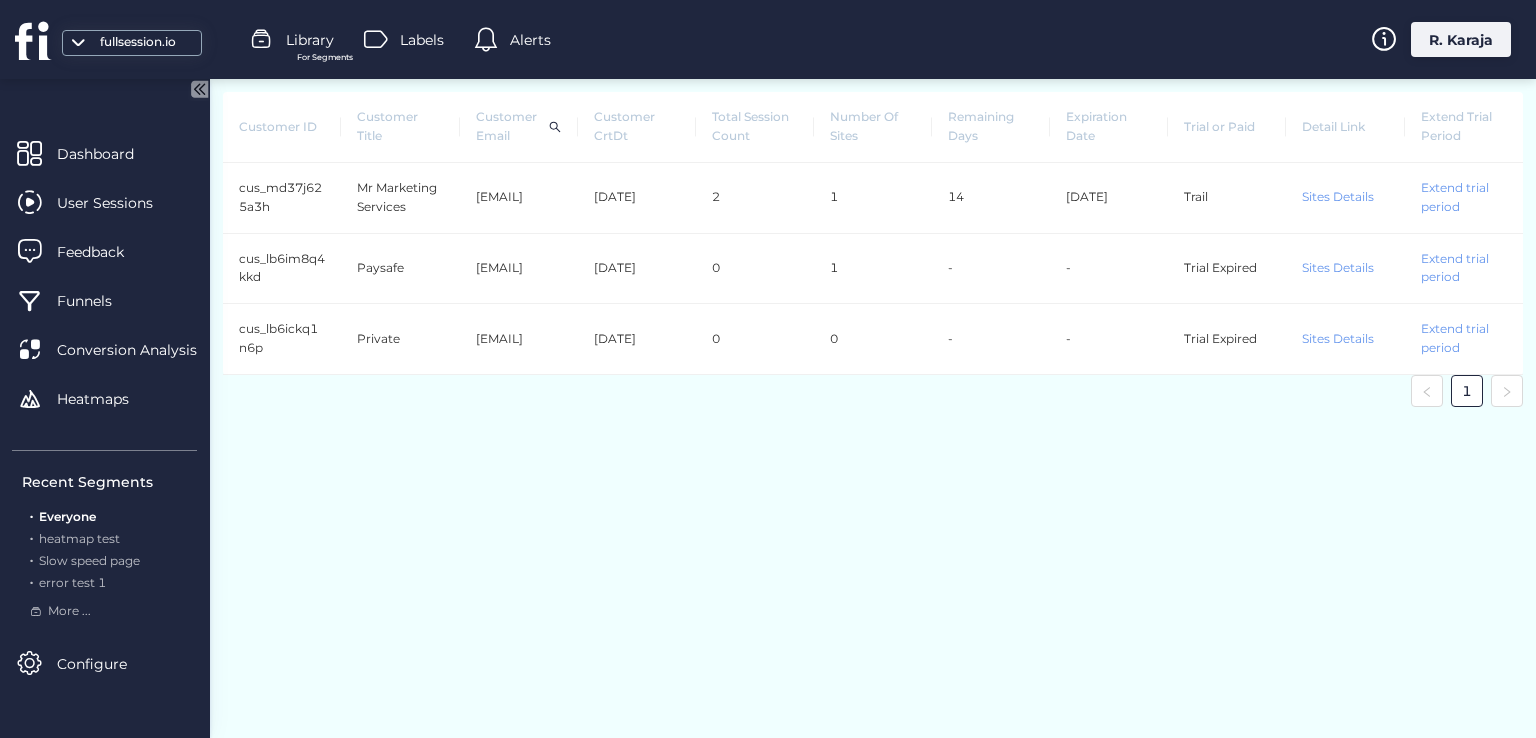 click on "Sites Details" 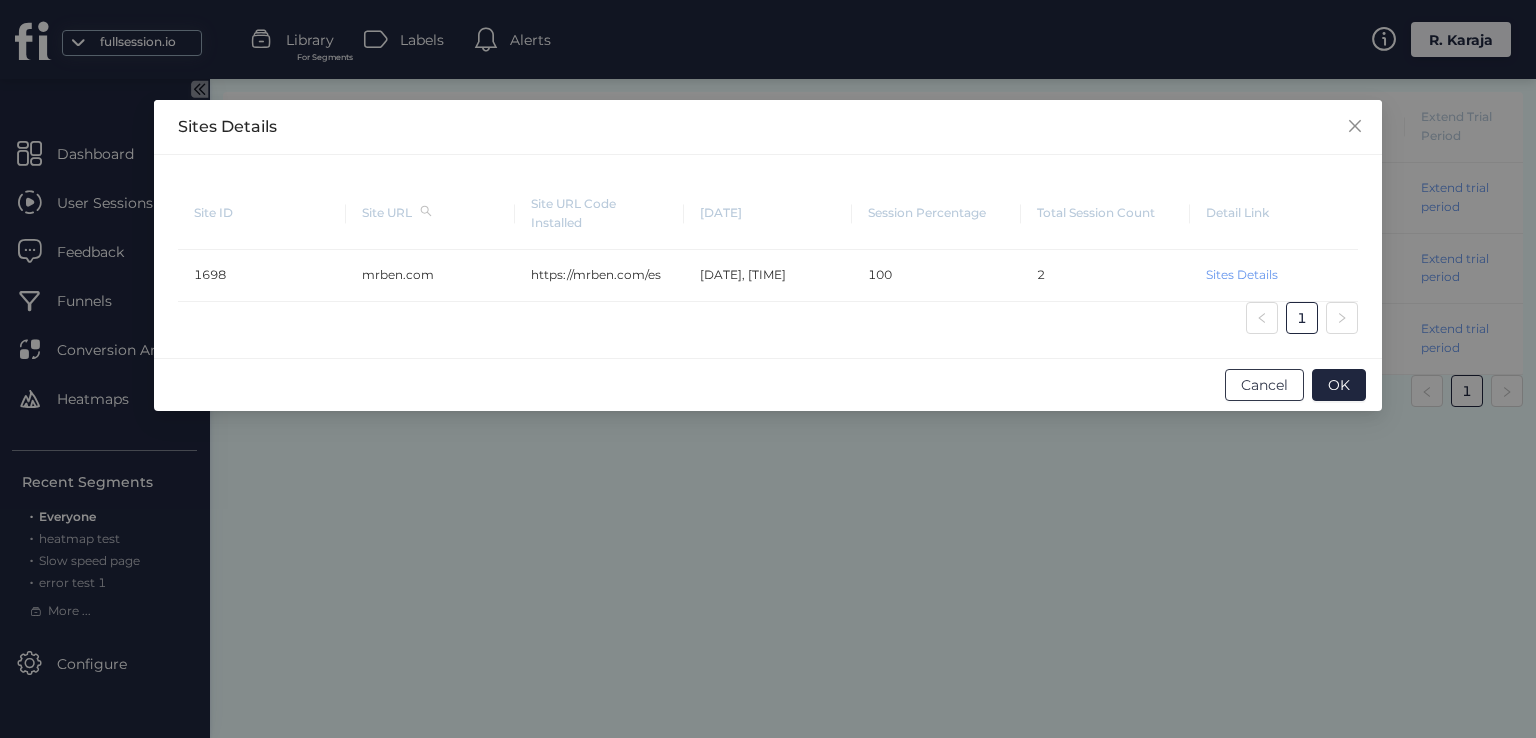 click on "Cancel" at bounding box center (1264, 385) 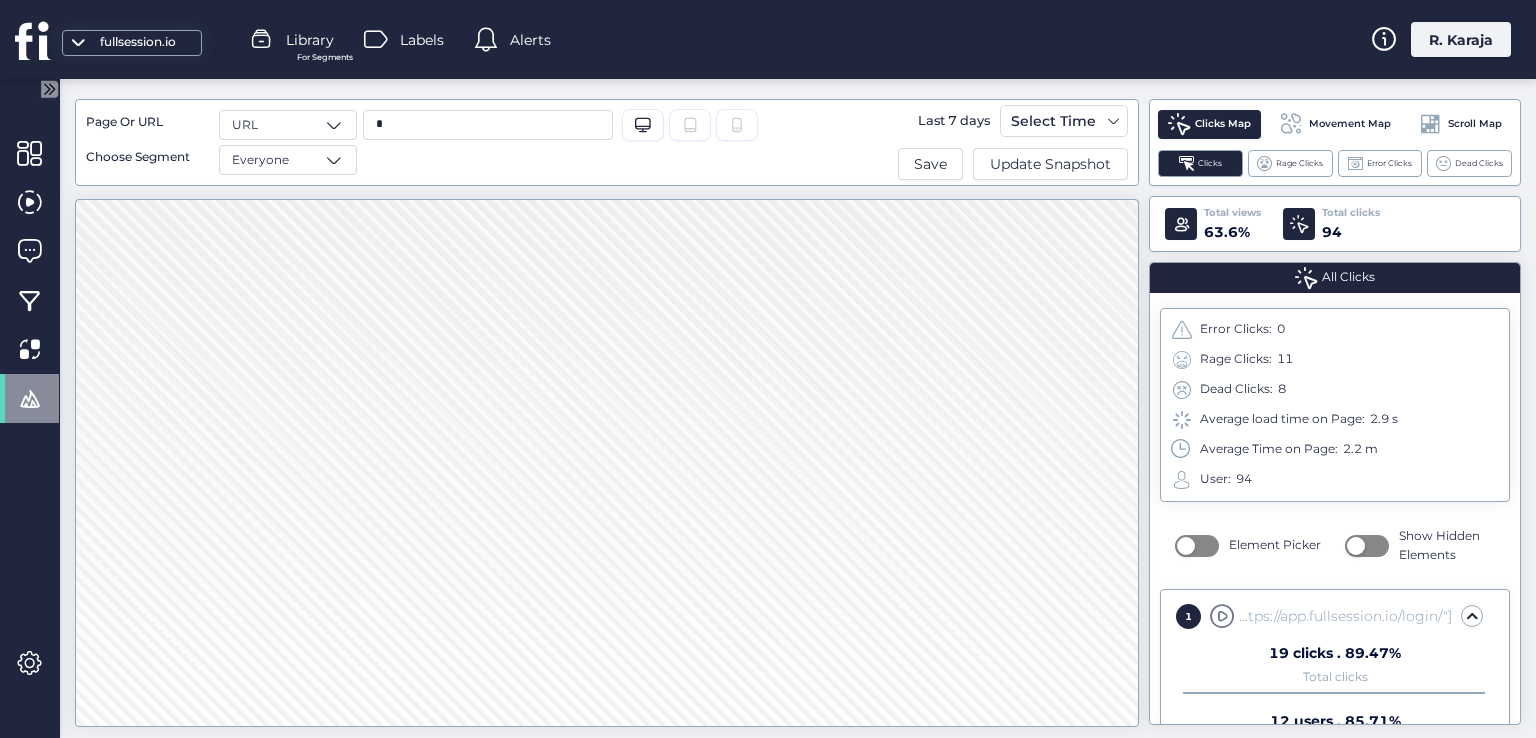 scroll, scrollTop: 0, scrollLeft: 0, axis: both 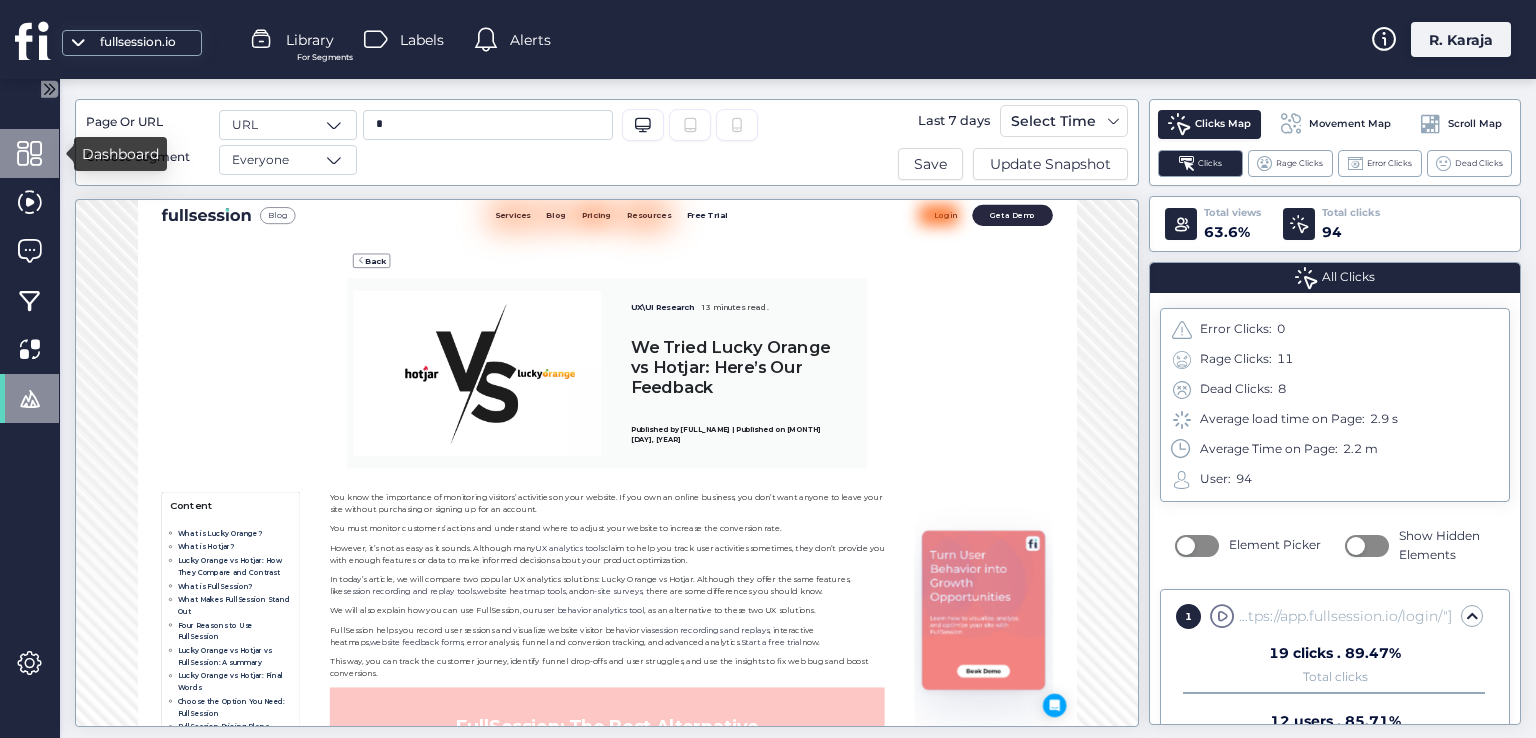 click 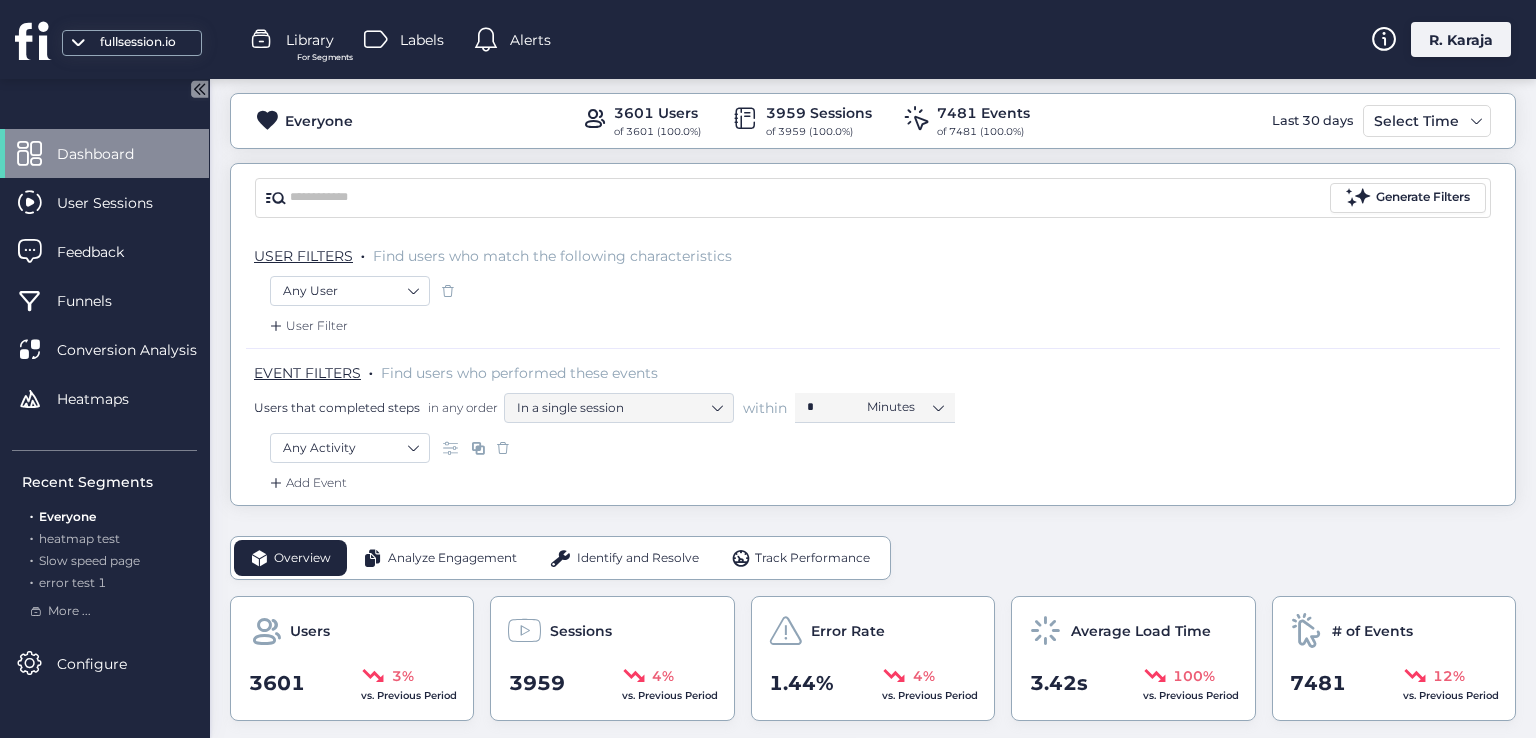 scroll, scrollTop: 74, scrollLeft: 0, axis: vertical 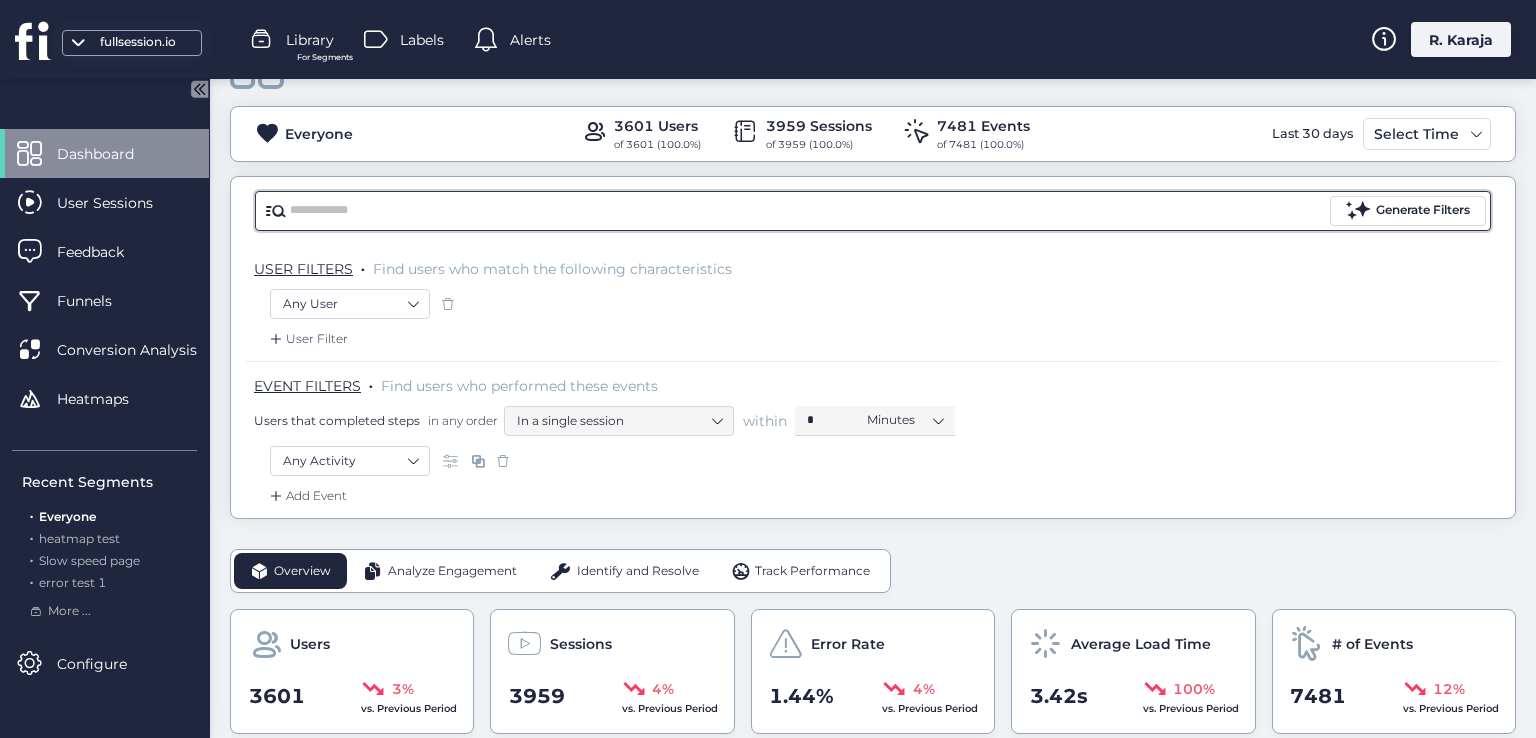 click at bounding box center (808, 211) 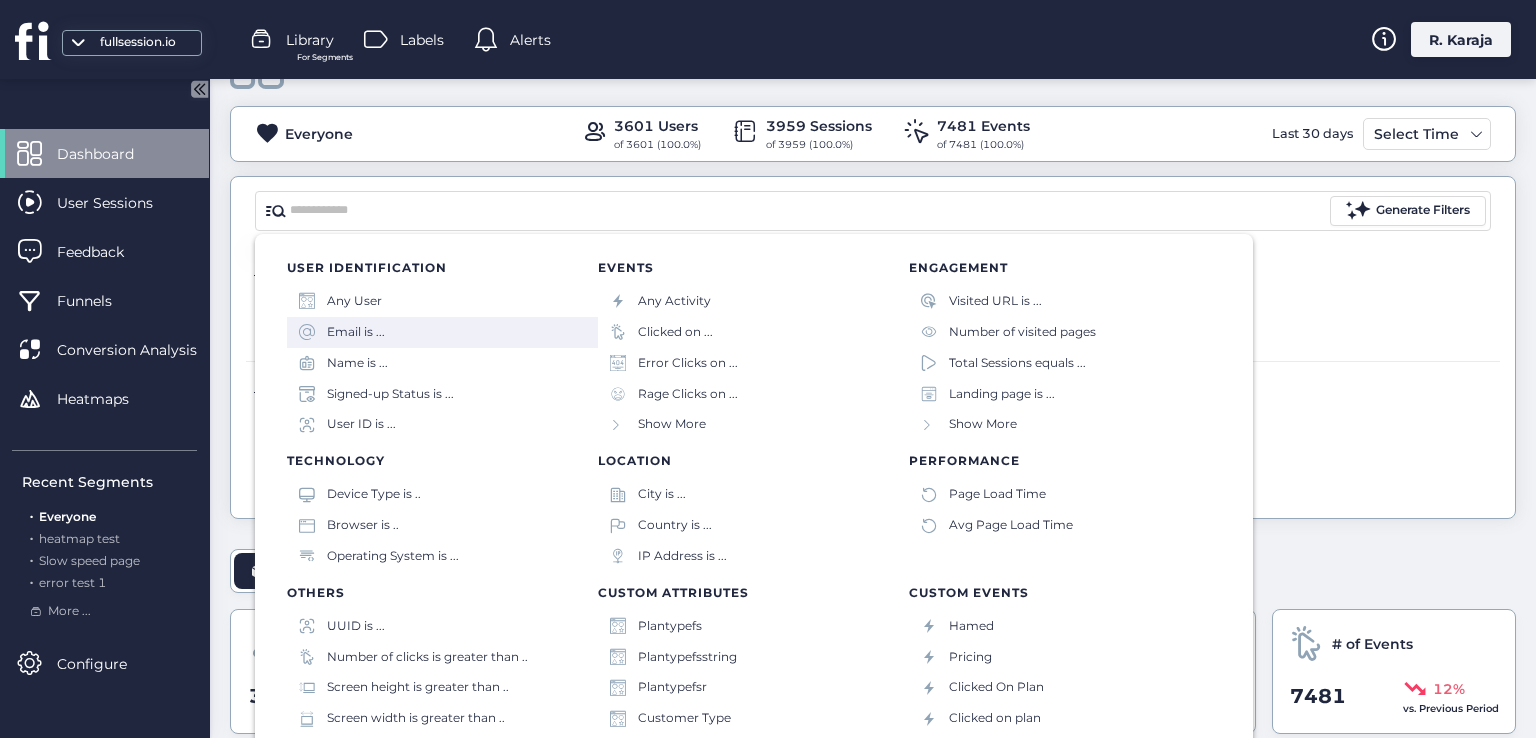 drag, startPoint x: 643, startPoint y: 327, endPoint x: 524, endPoint y: 337, distance: 119.419426 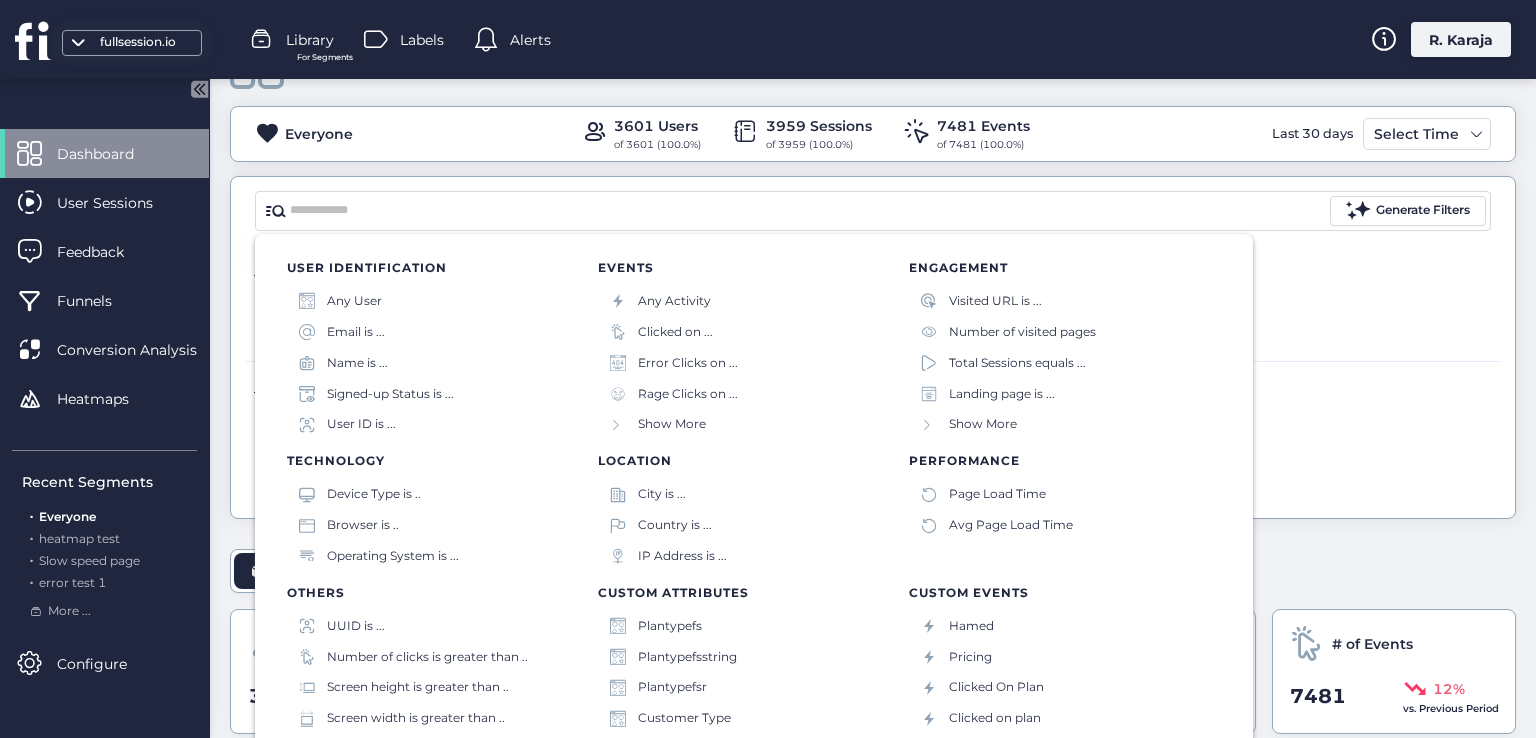 click on "USER IDENTIFICATION  Any User   Email is ...   Name is ...   Signed-up Status is ...   User ID is ...  EVENTS  Any Activity   Clicked on ...   Error Clicks on ...   Rage Clicks on ...  Show More ENGAGEMENT  Visited URL is ...   Number of visited pages   Total Sessions equals ...   Landing page is ...  Show More TECHNOLOGY Desktop/Laptop  Device Type is ..   Browser is ..   Operating System is ...  LOCATION  City is ...   Country is ...   IP Address is ...  PERFORMANCE  Page Load Time   Avg Page Load Time  OTHERS  UUID is ...   Number of clicks is greater than ..   Screen height is greater than ..   Screen width is greater than ..   Referrer URL is  CUSTOM ATTRIBUTES  Plantypefs   Plantypefsstring   Plantypefsr   Customer Type  Show More CUSTOM EVENTS  Hamed   Pricing   Clicked On Plan   Clicked on plan  Show More" at bounding box center [754, 506] 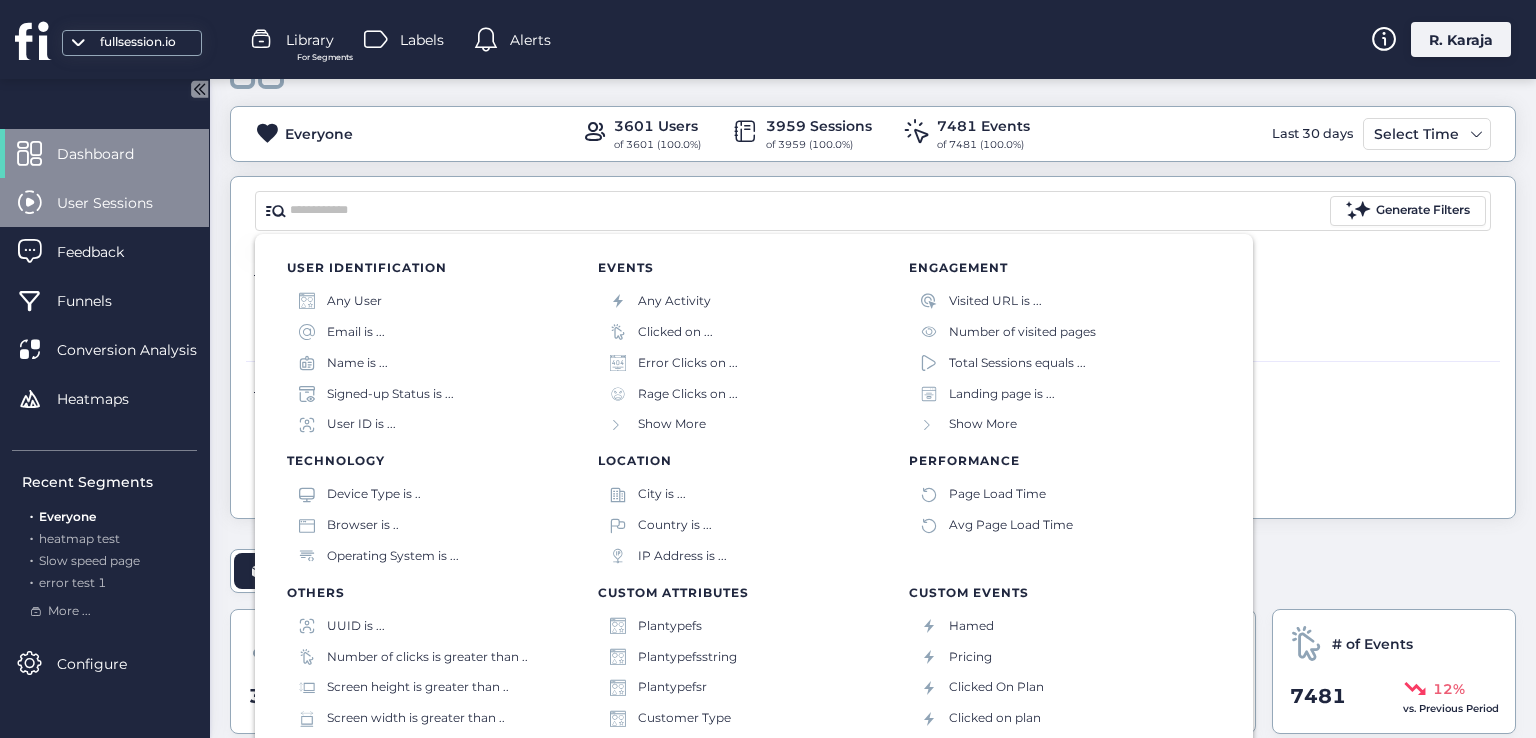 click on "User Sessions" 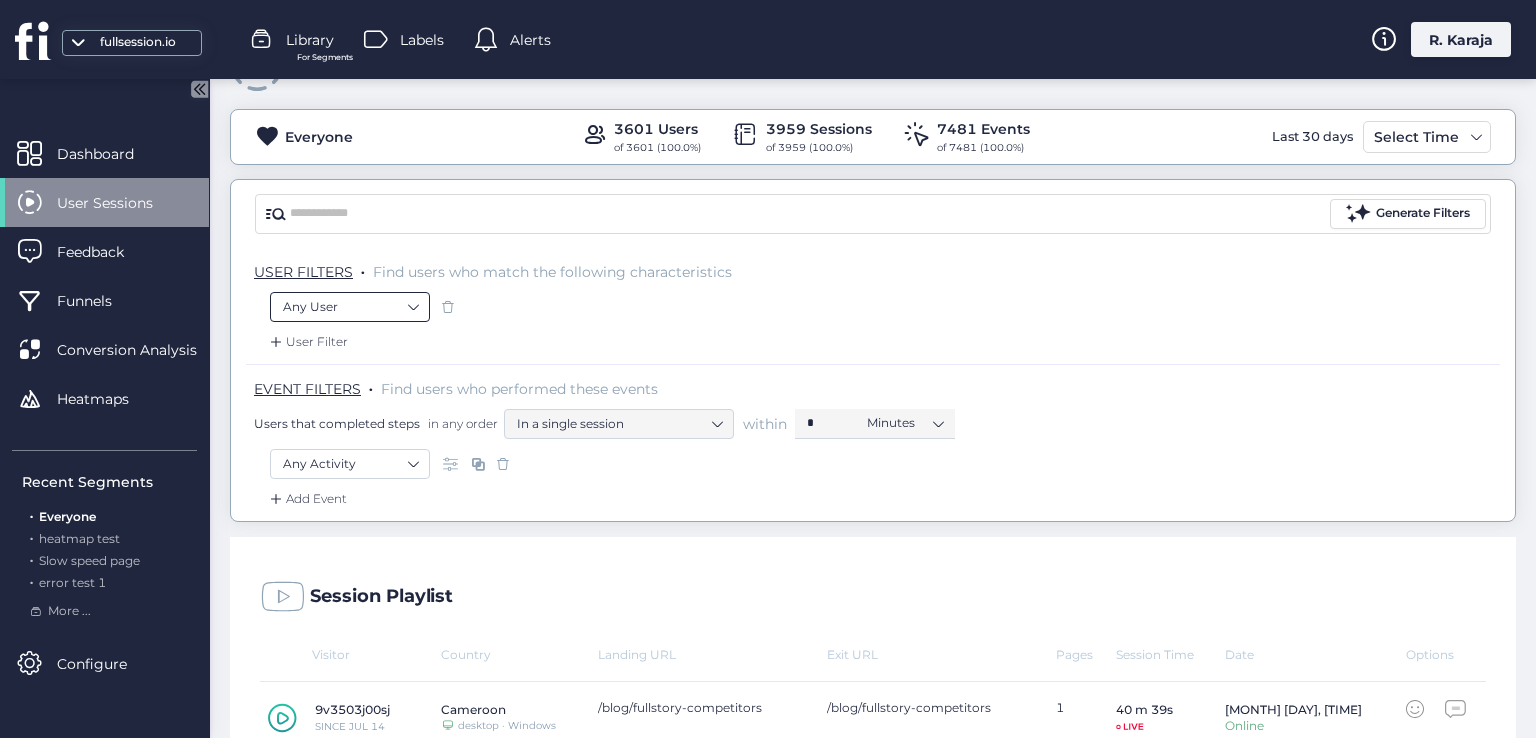 scroll, scrollTop: 69, scrollLeft: 0, axis: vertical 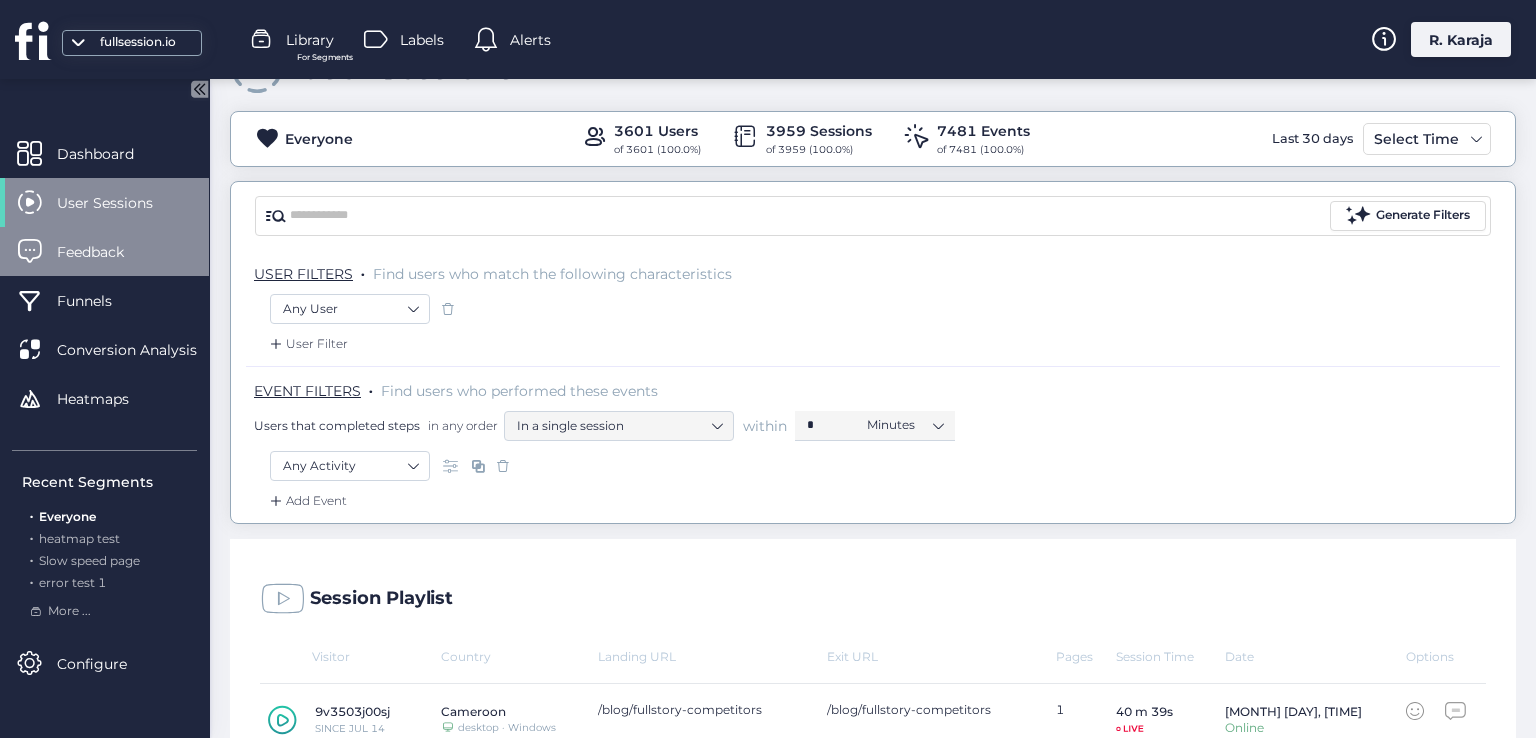 click on "Feedback" 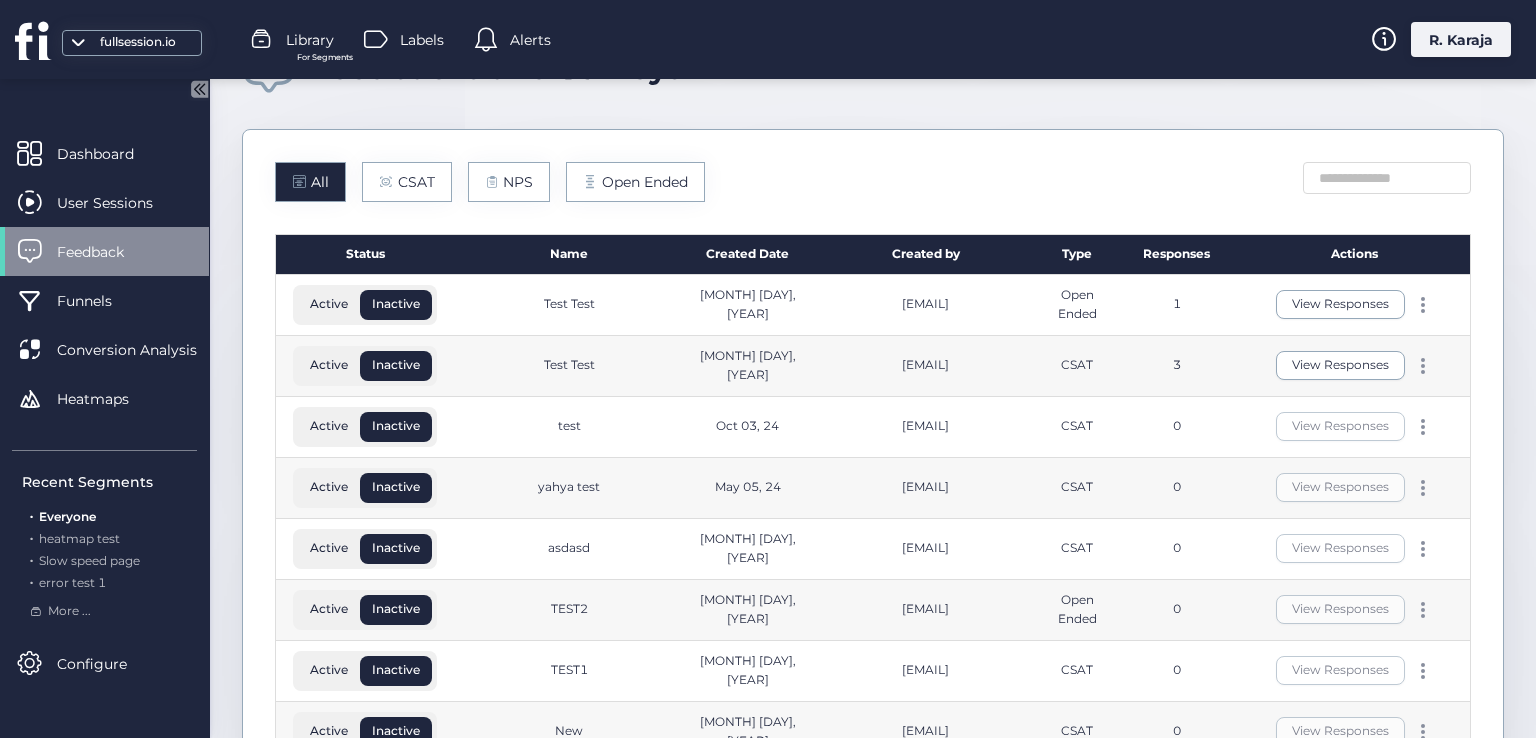scroll, scrollTop: 0, scrollLeft: 0, axis: both 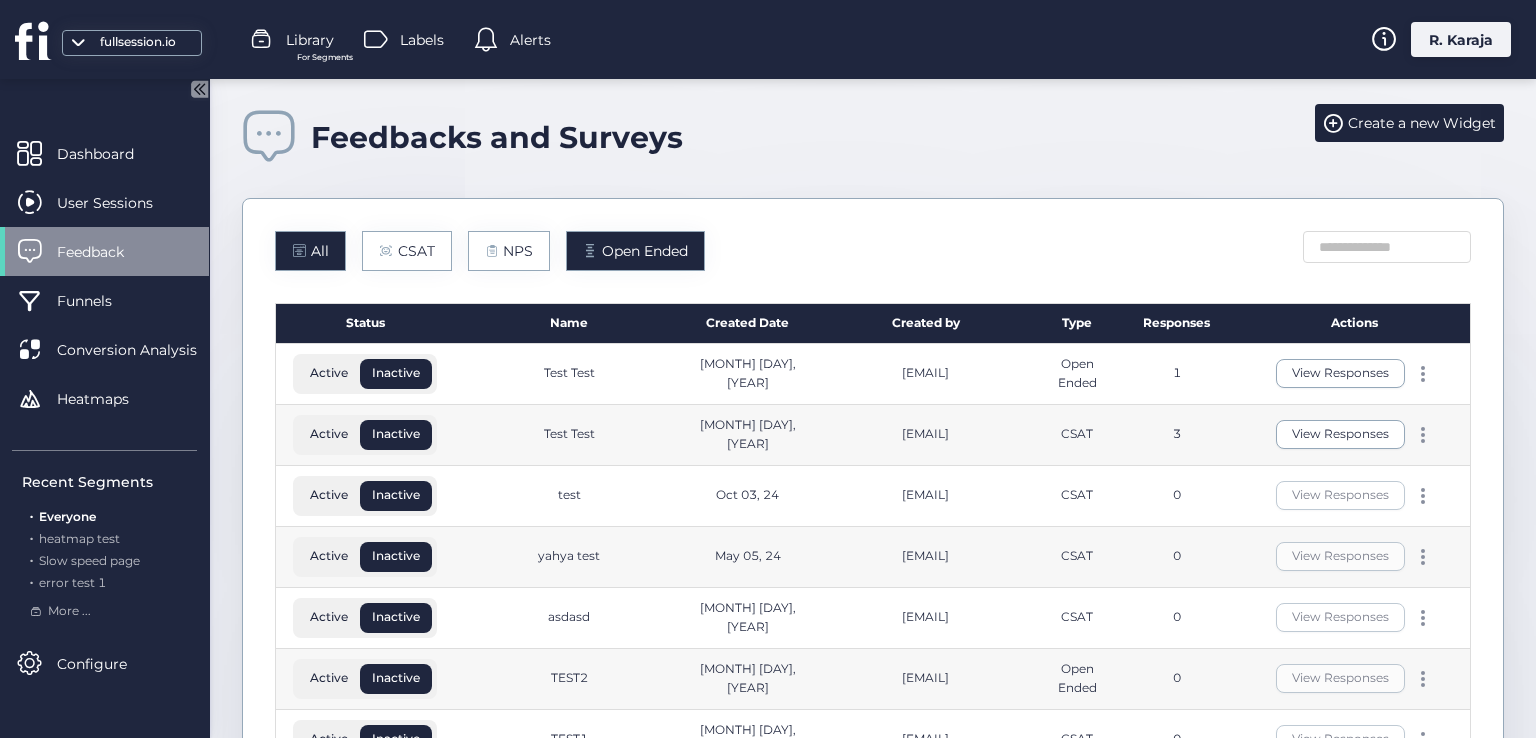click on "Open Ended" at bounding box center (645, 251) 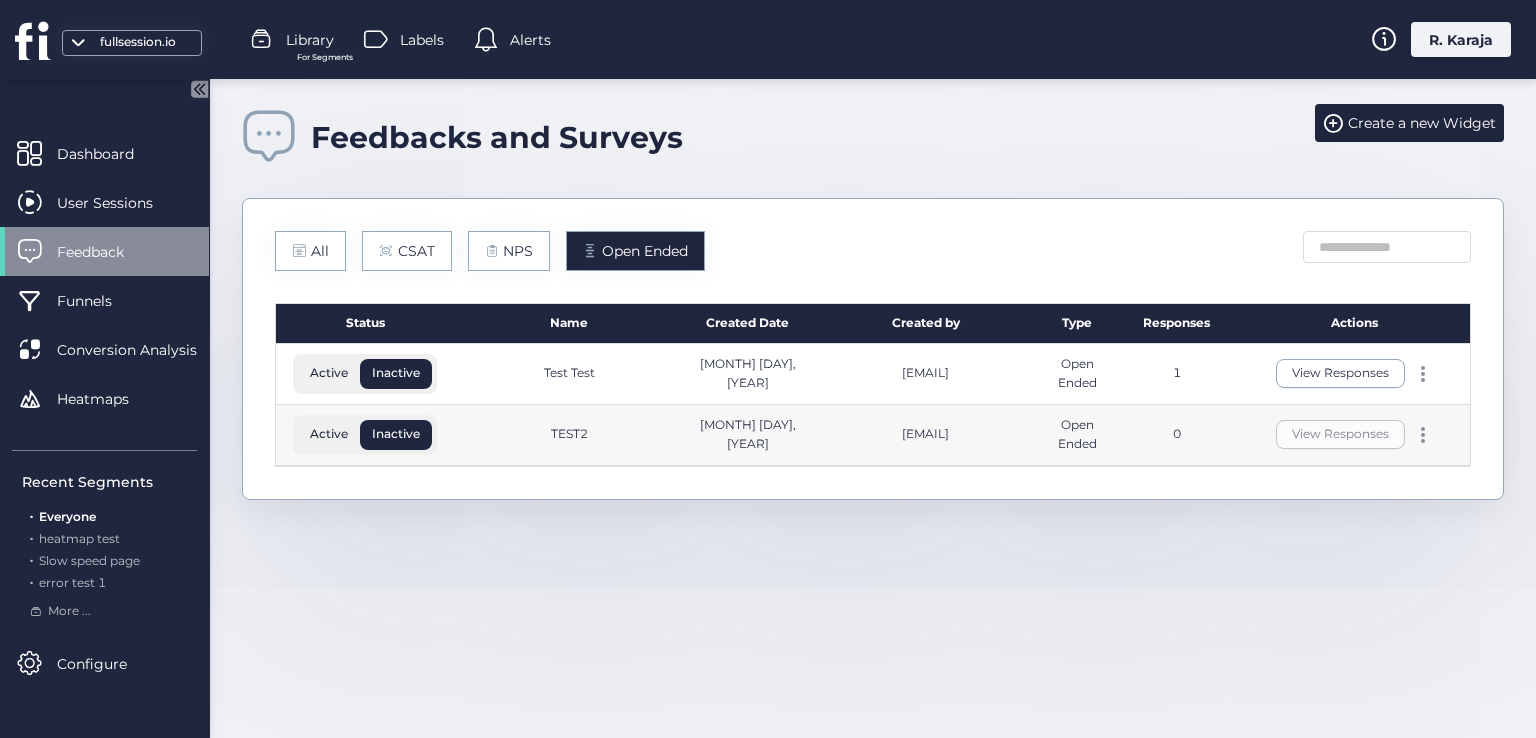 click on "Active" at bounding box center (329, 373) 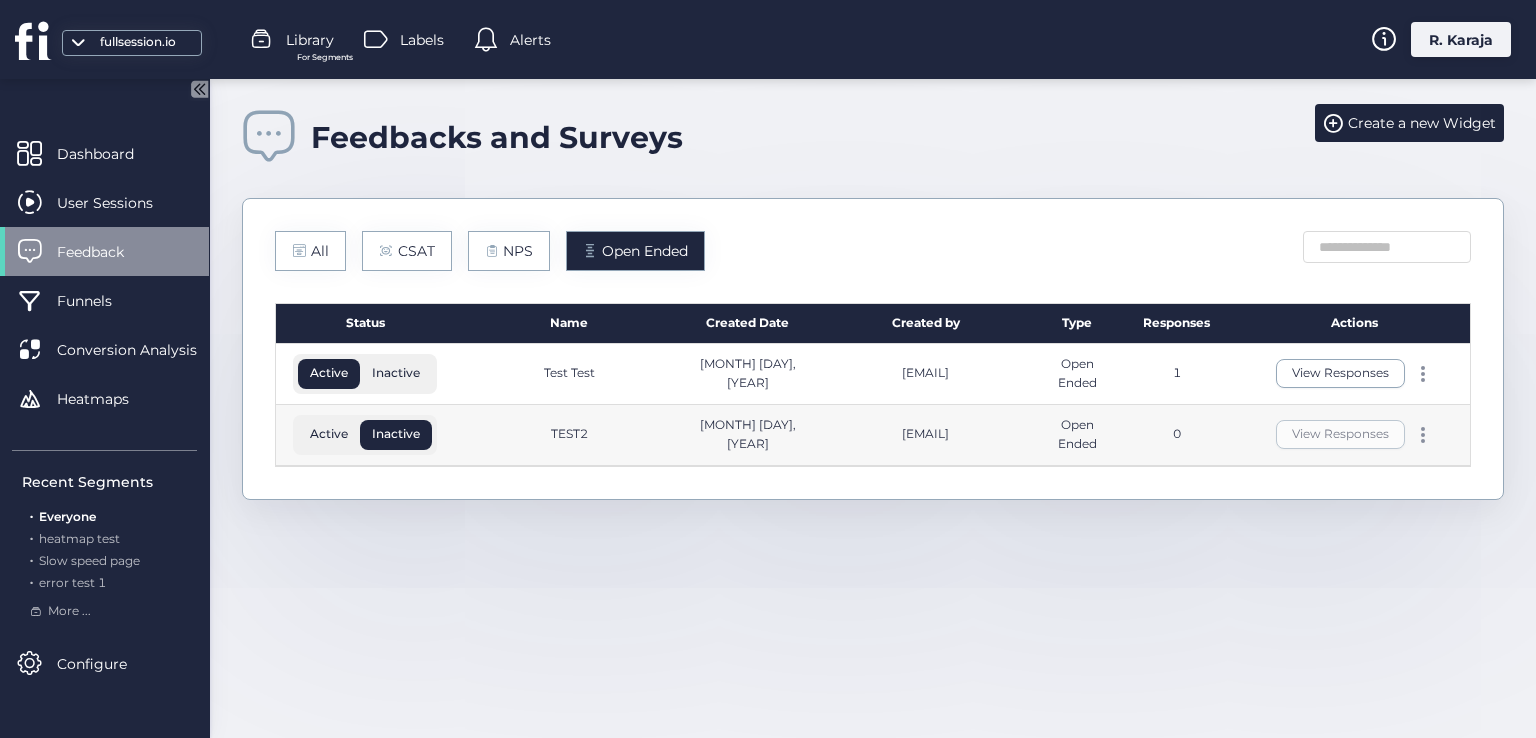 click on "Inactive" at bounding box center (396, 373) 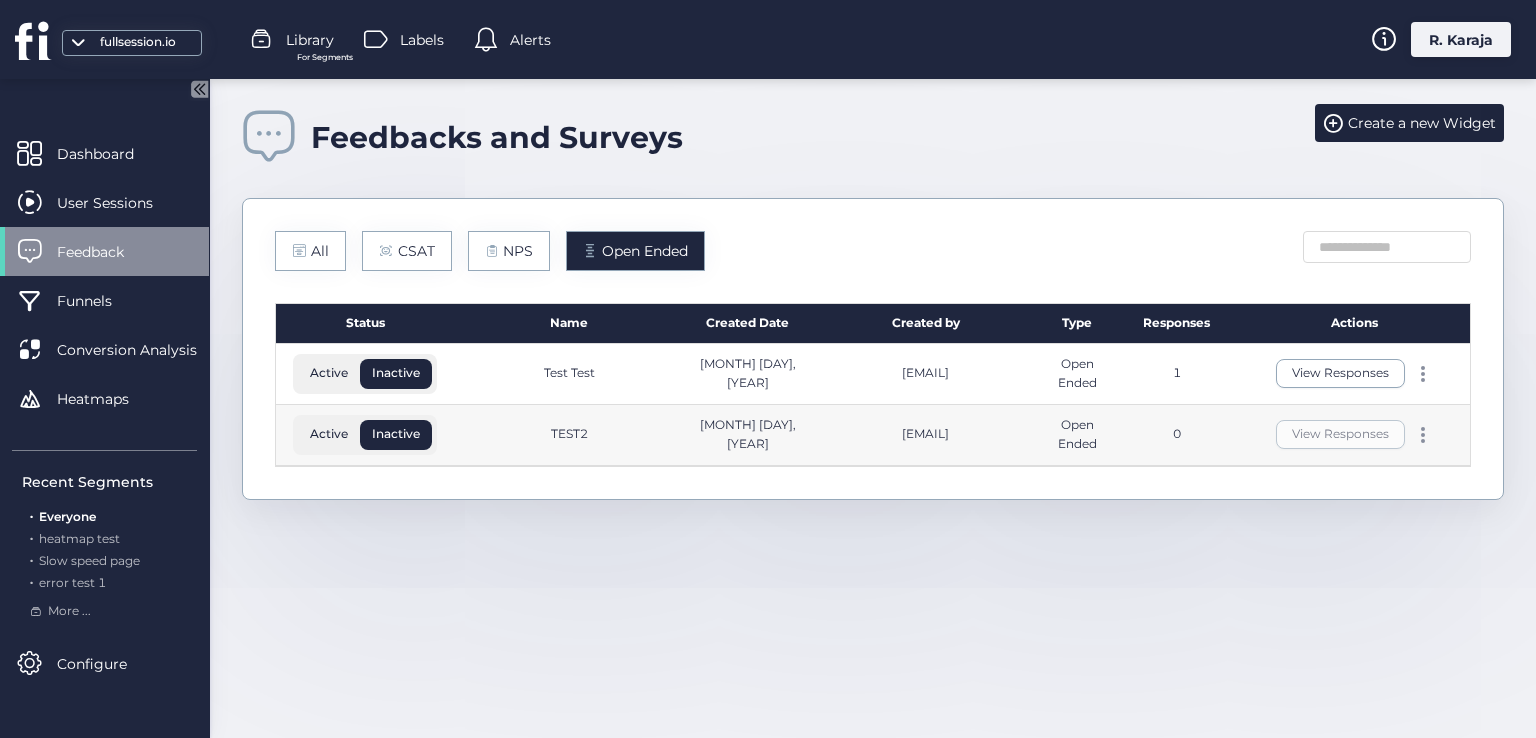click on "Test Test" 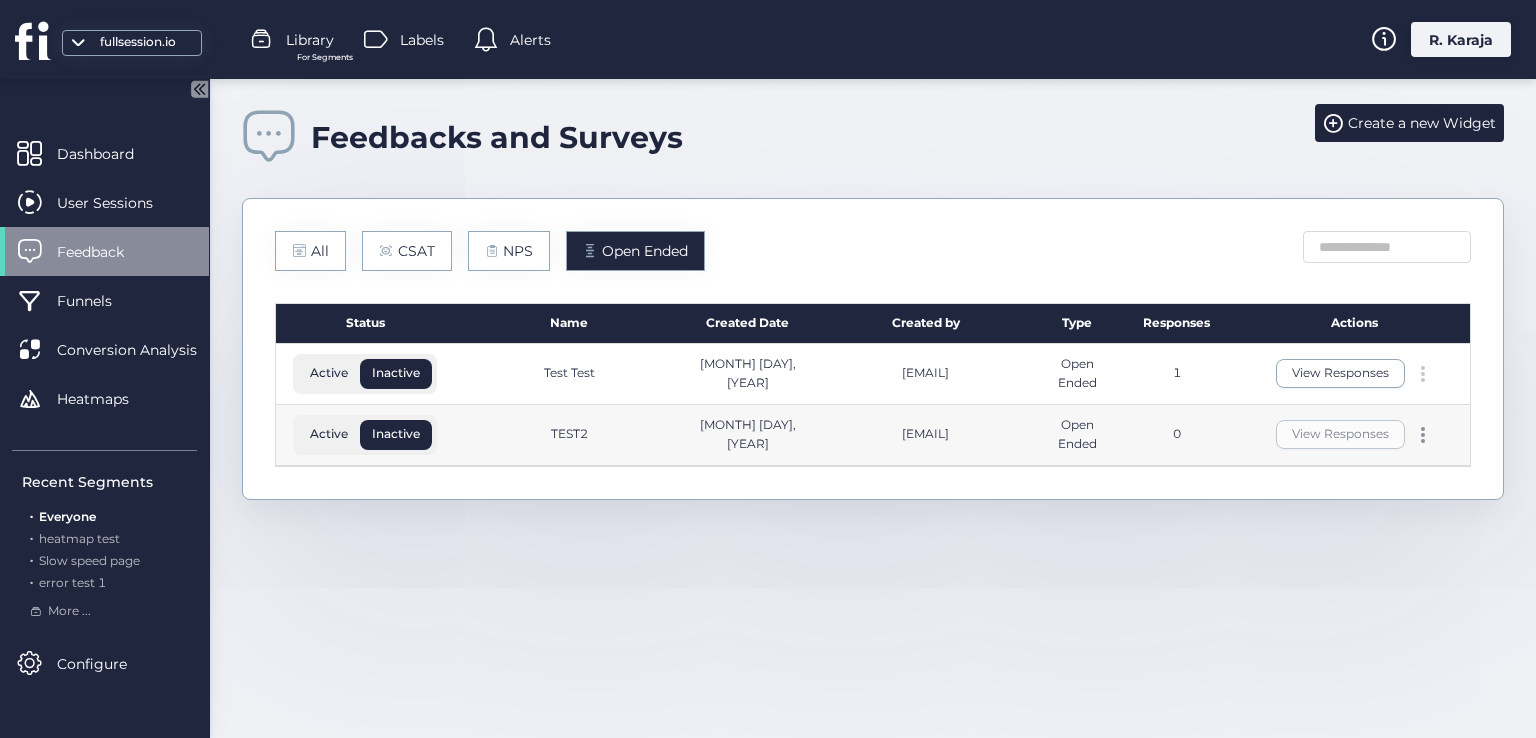 click 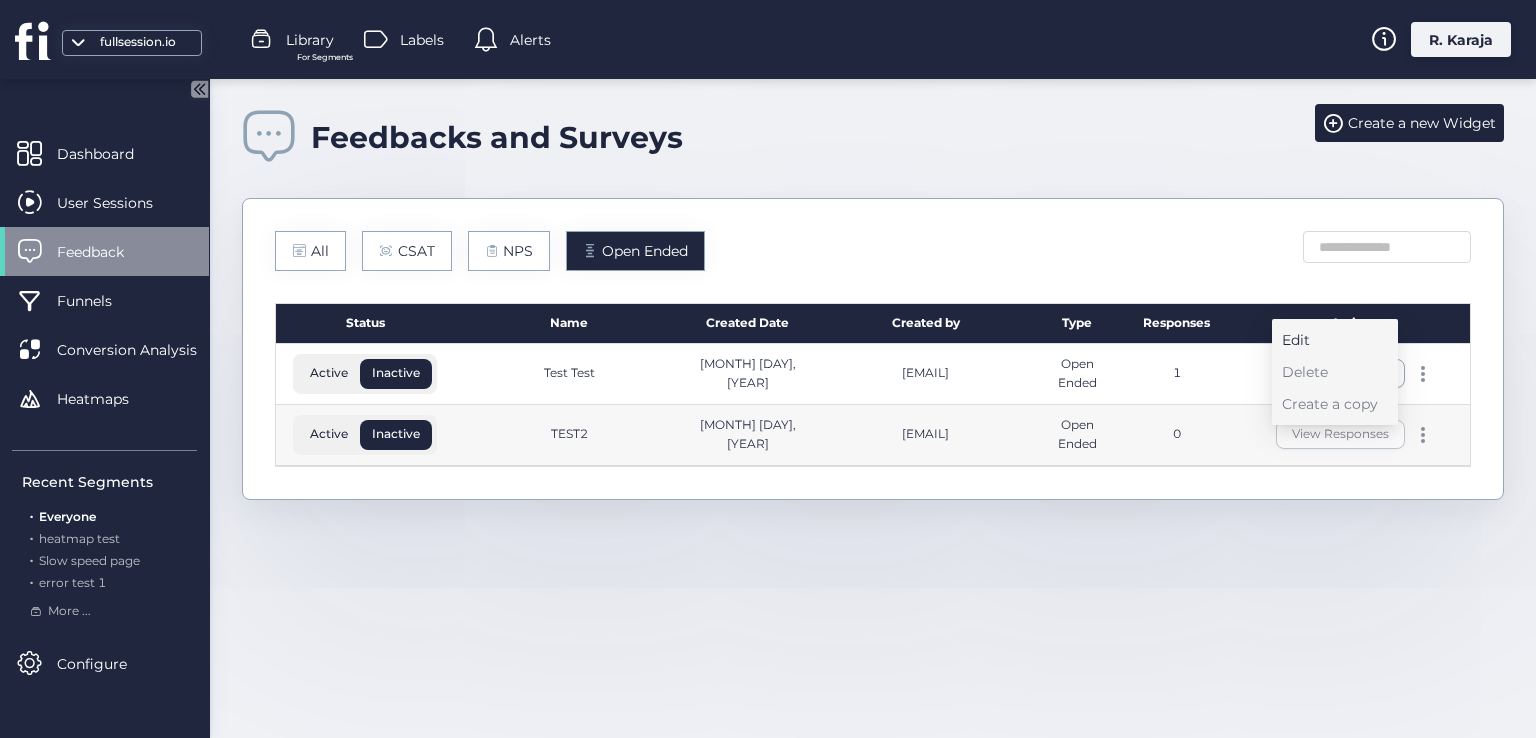 click on "Edit" at bounding box center (1330, 340) 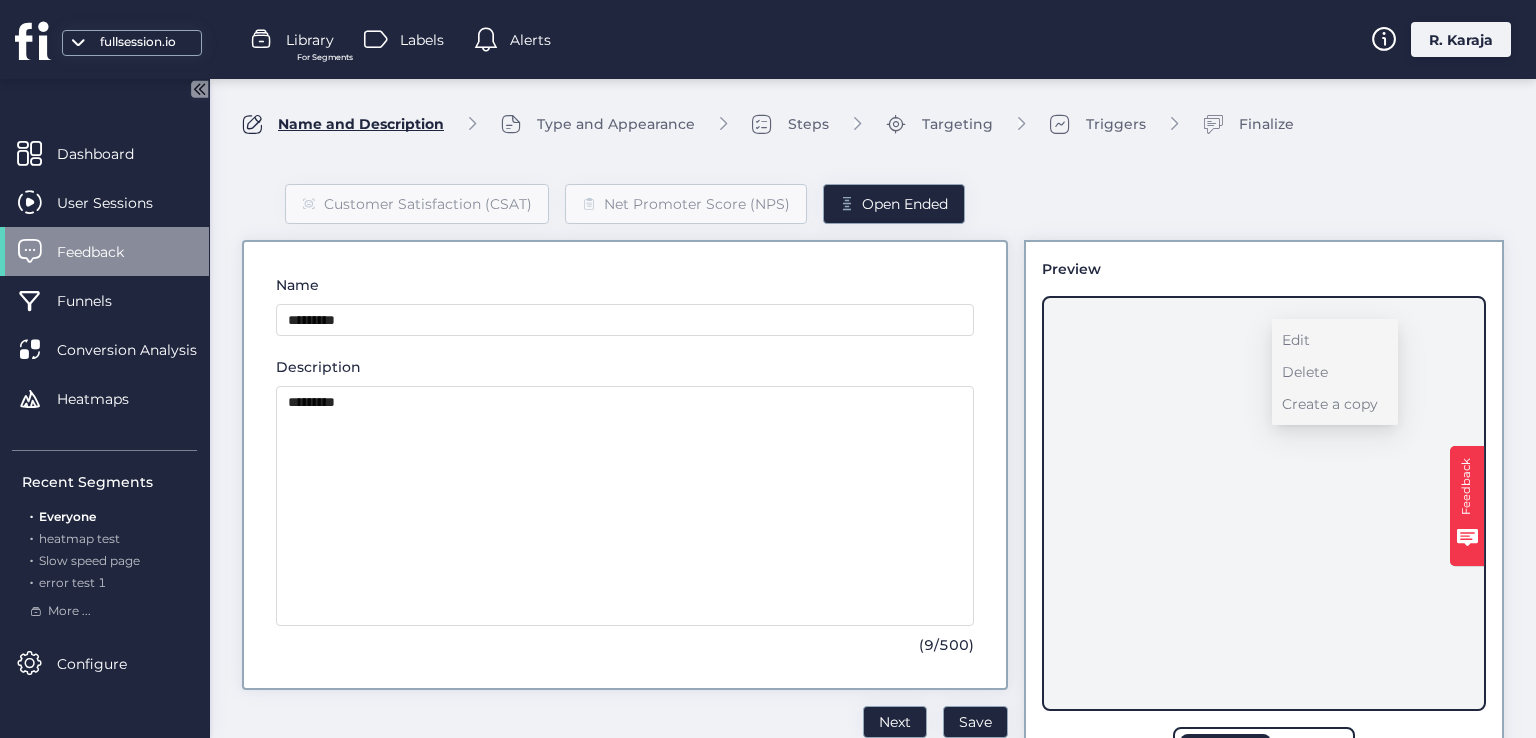 click on "Targeting" 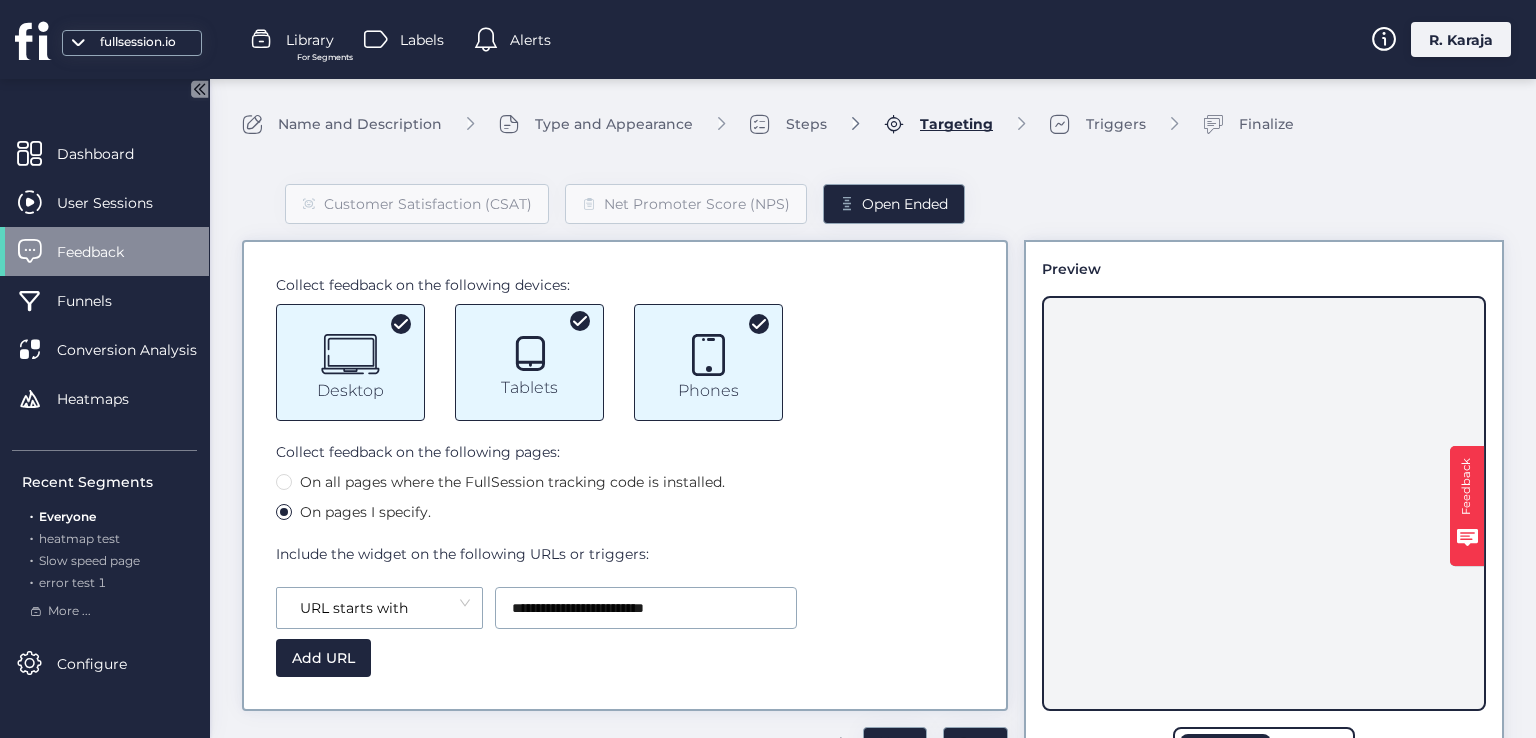 click on "Triggers" 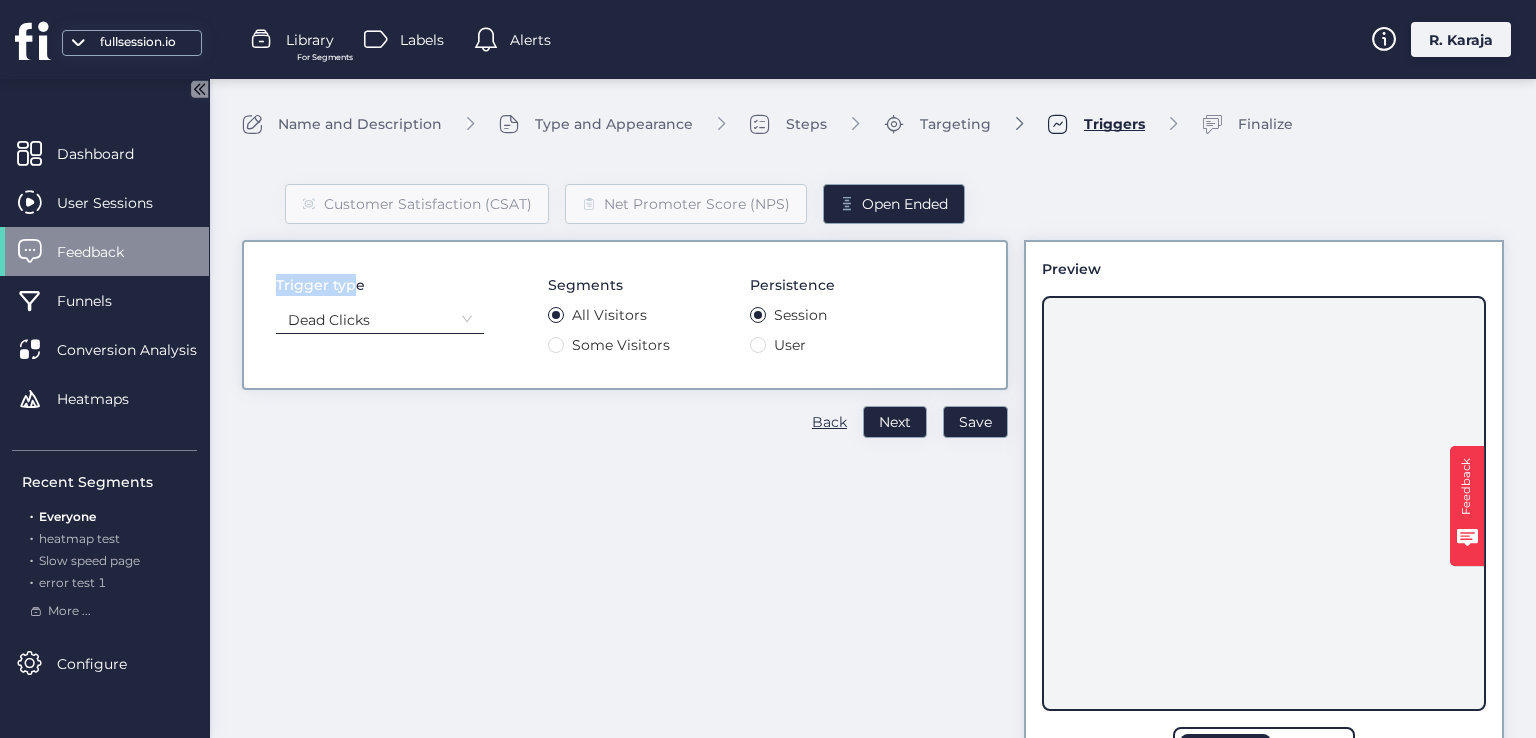 drag, startPoint x: 275, startPoint y: 288, endPoint x: 356, endPoint y: 291, distance: 81.055534 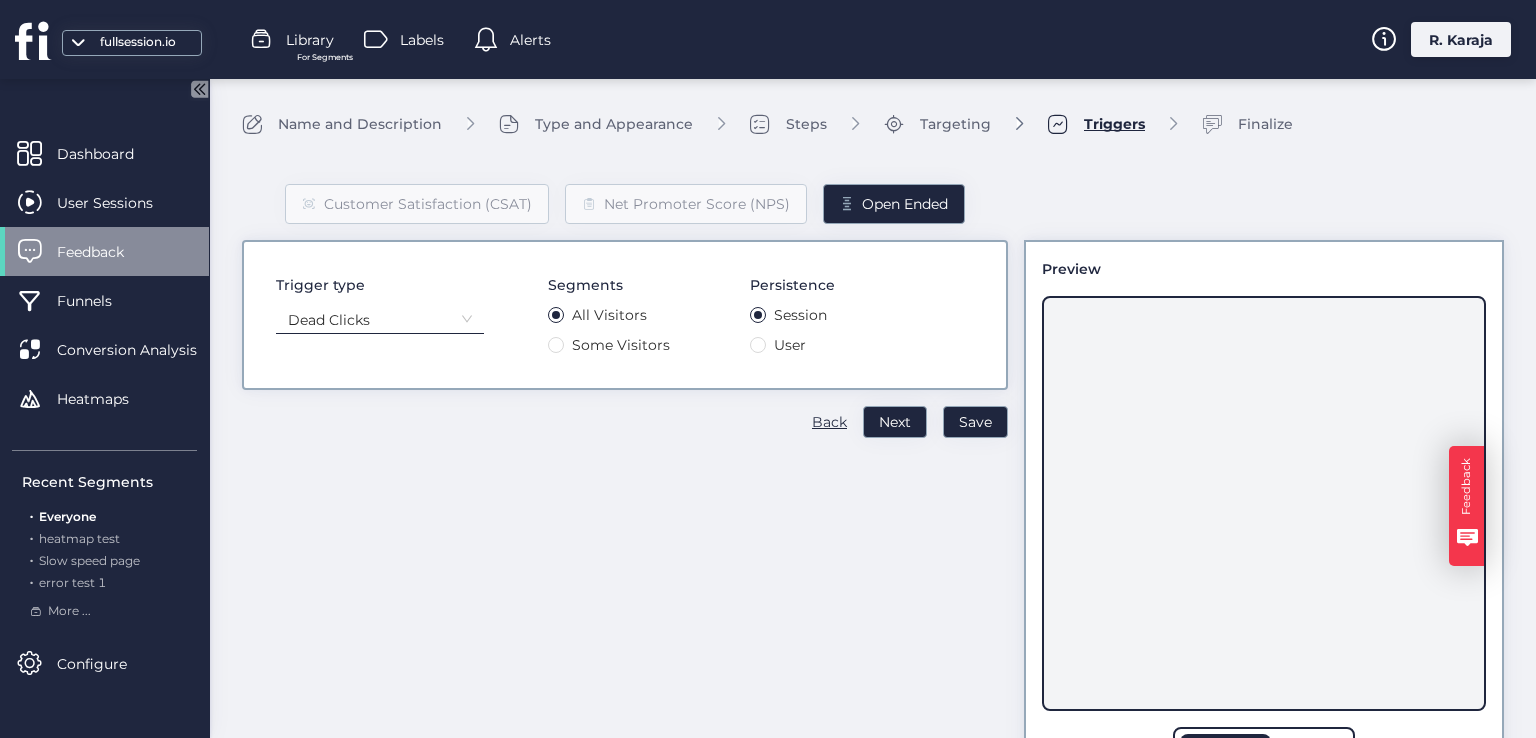 click on "Feedback" at bounding box center (1467, 486) 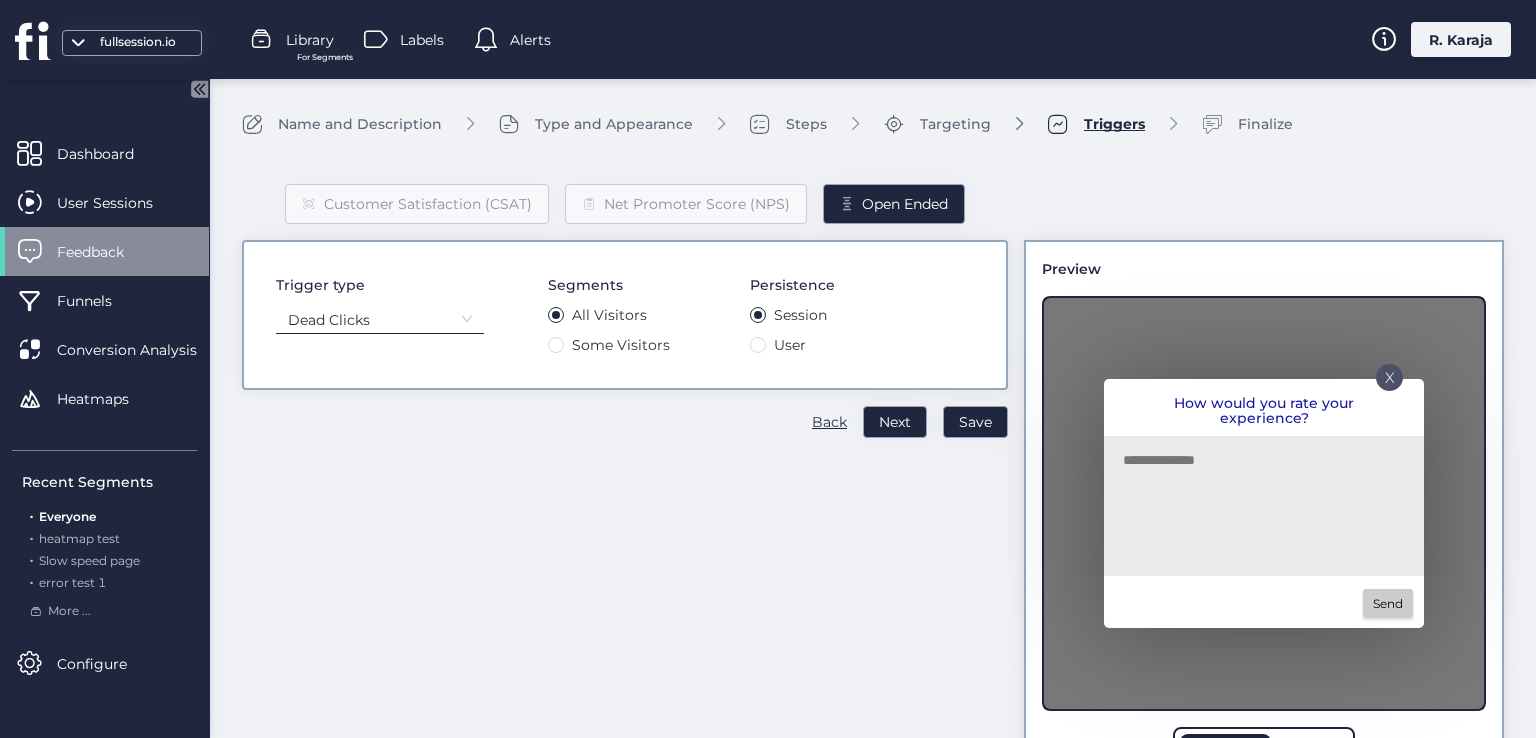 click at bounding box center (1259, 509) 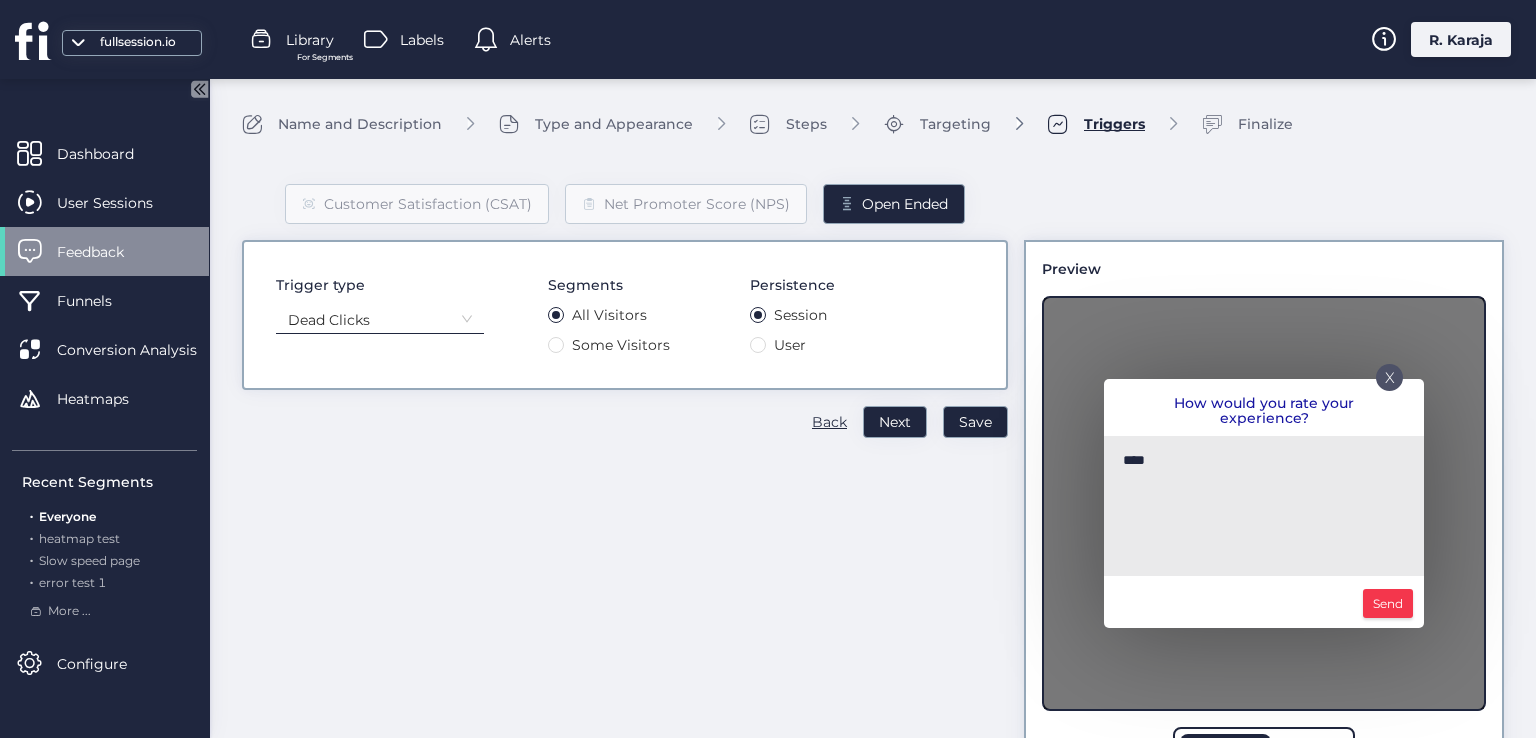 type on "****" 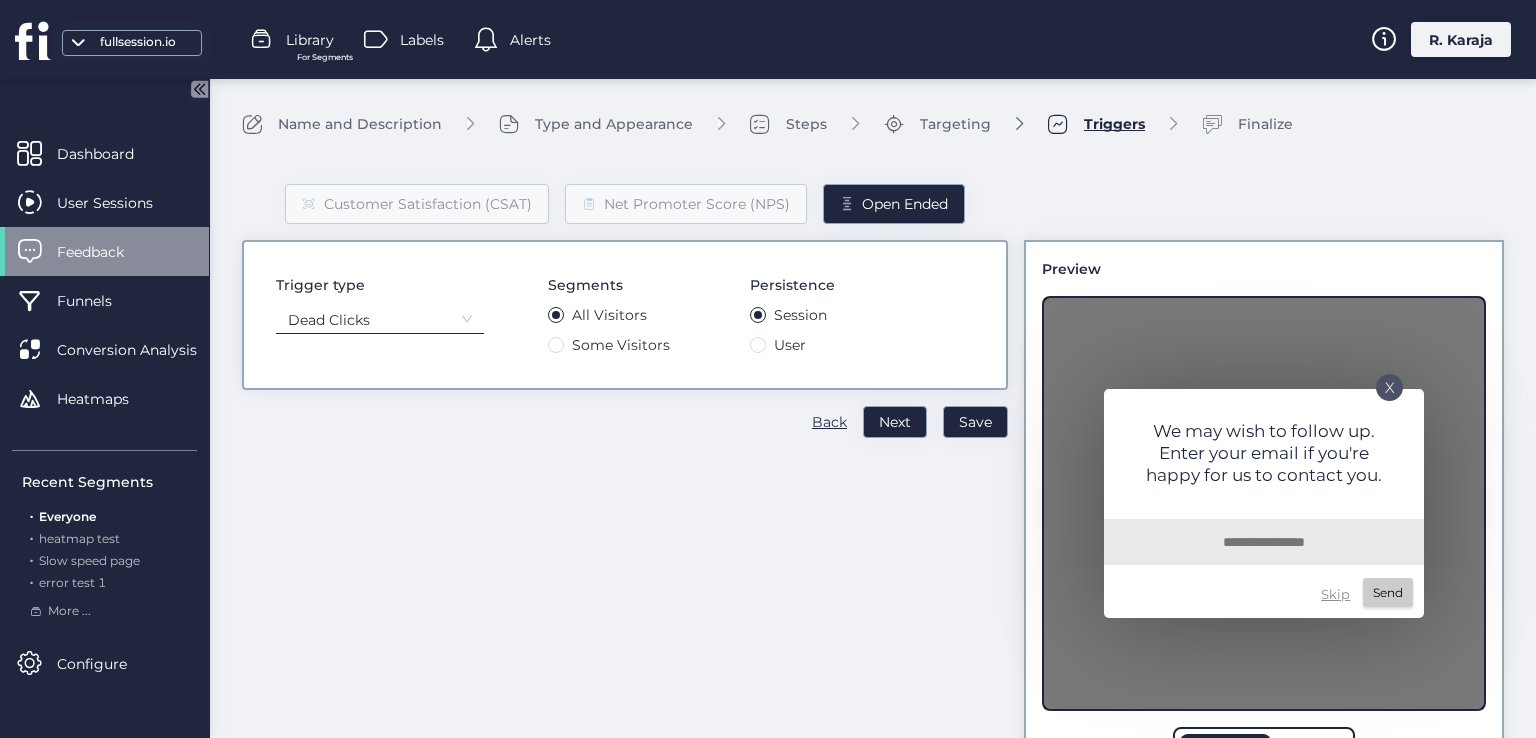 click at bounding box center [1264, 542] 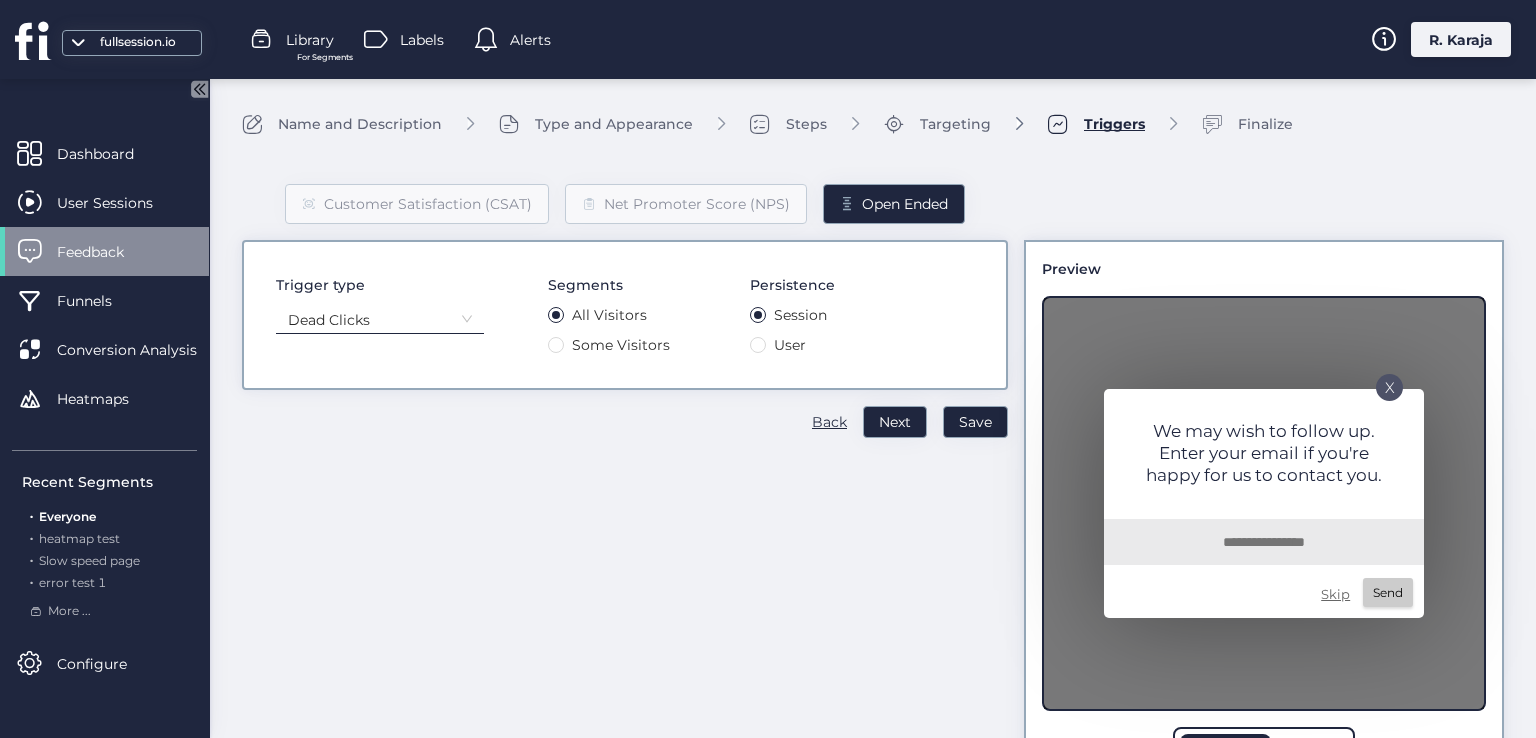click on "Skip" at bounding box center [1335, 594] 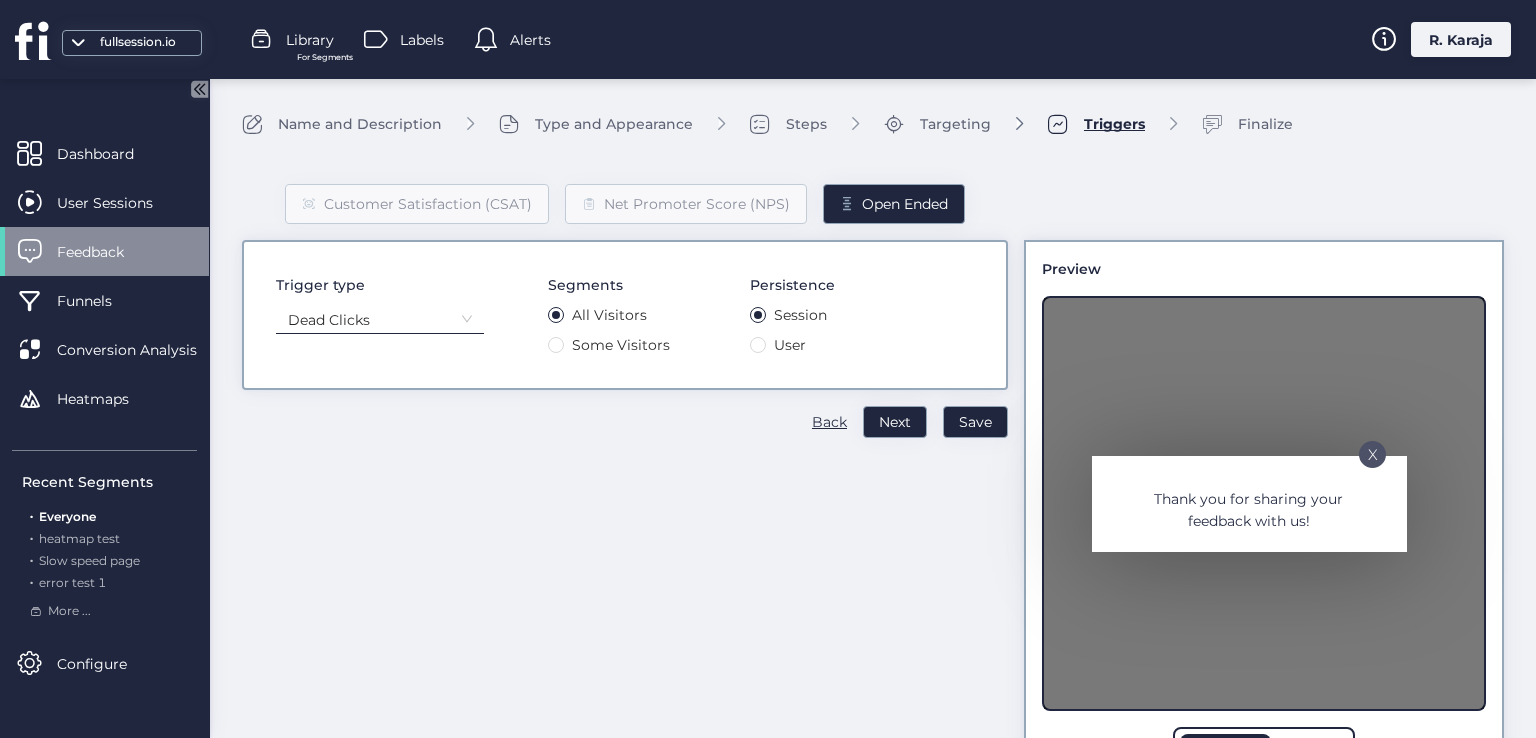 click on "Dead Clicks" 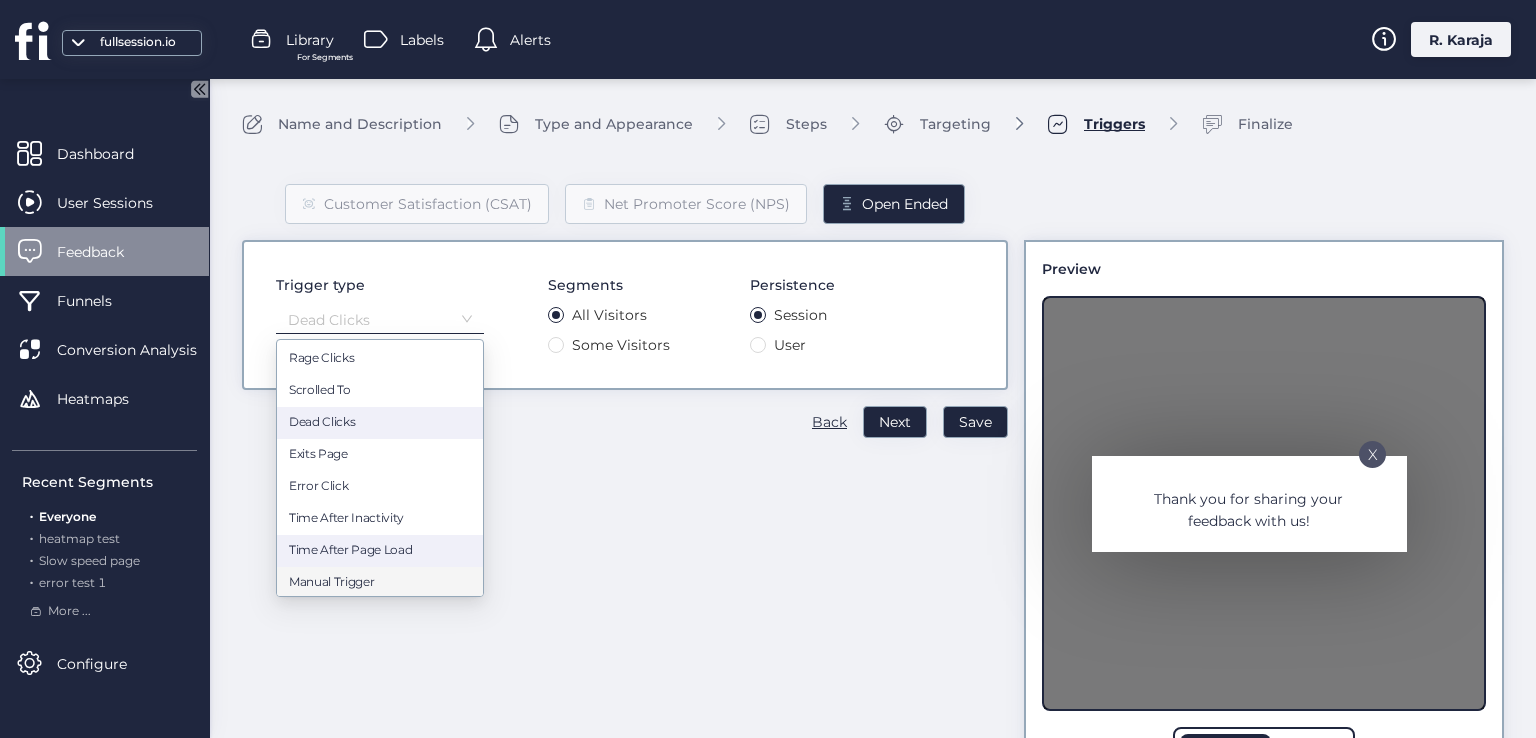 scroll, scrollTop: 32, scrollLeft: 0, axis: vertical 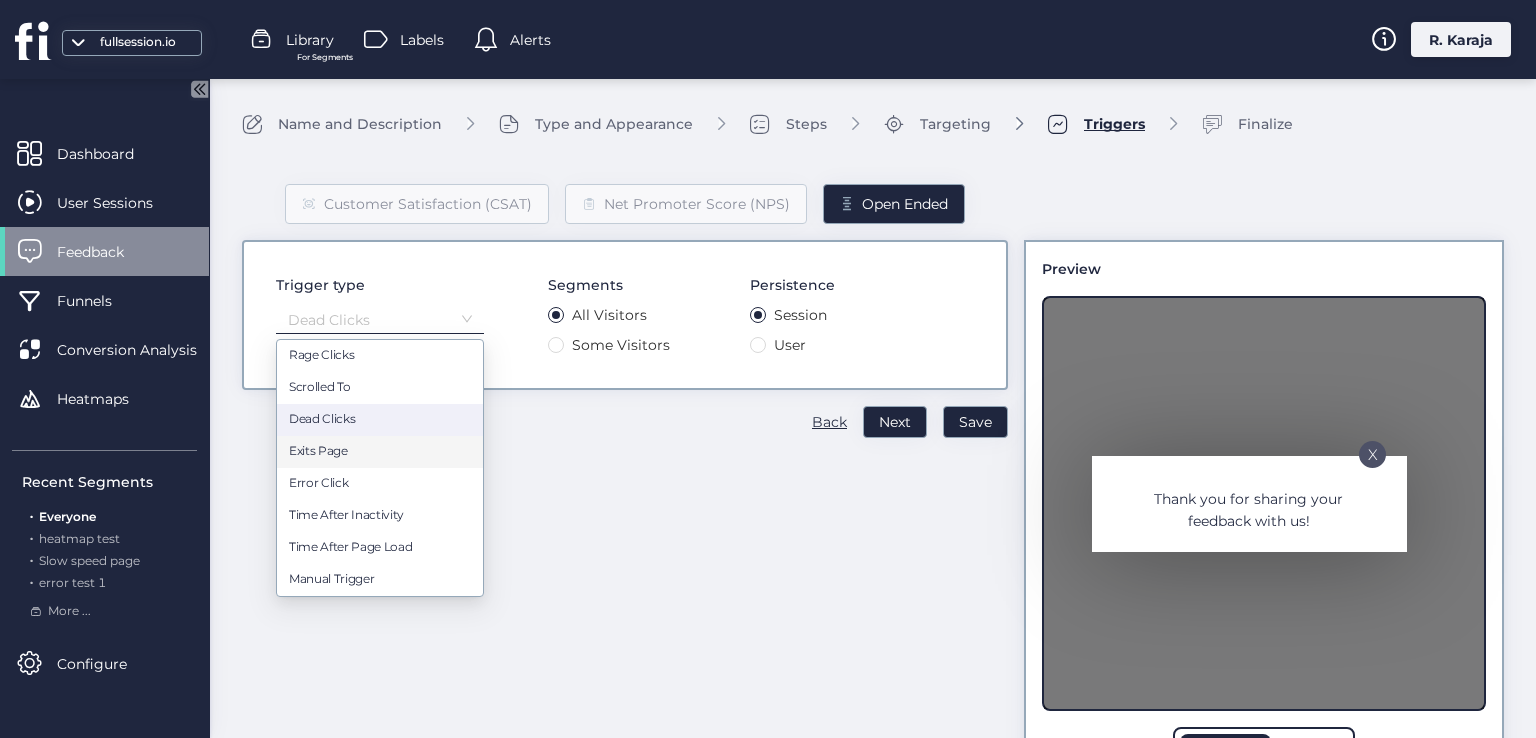 click on "Feedback" 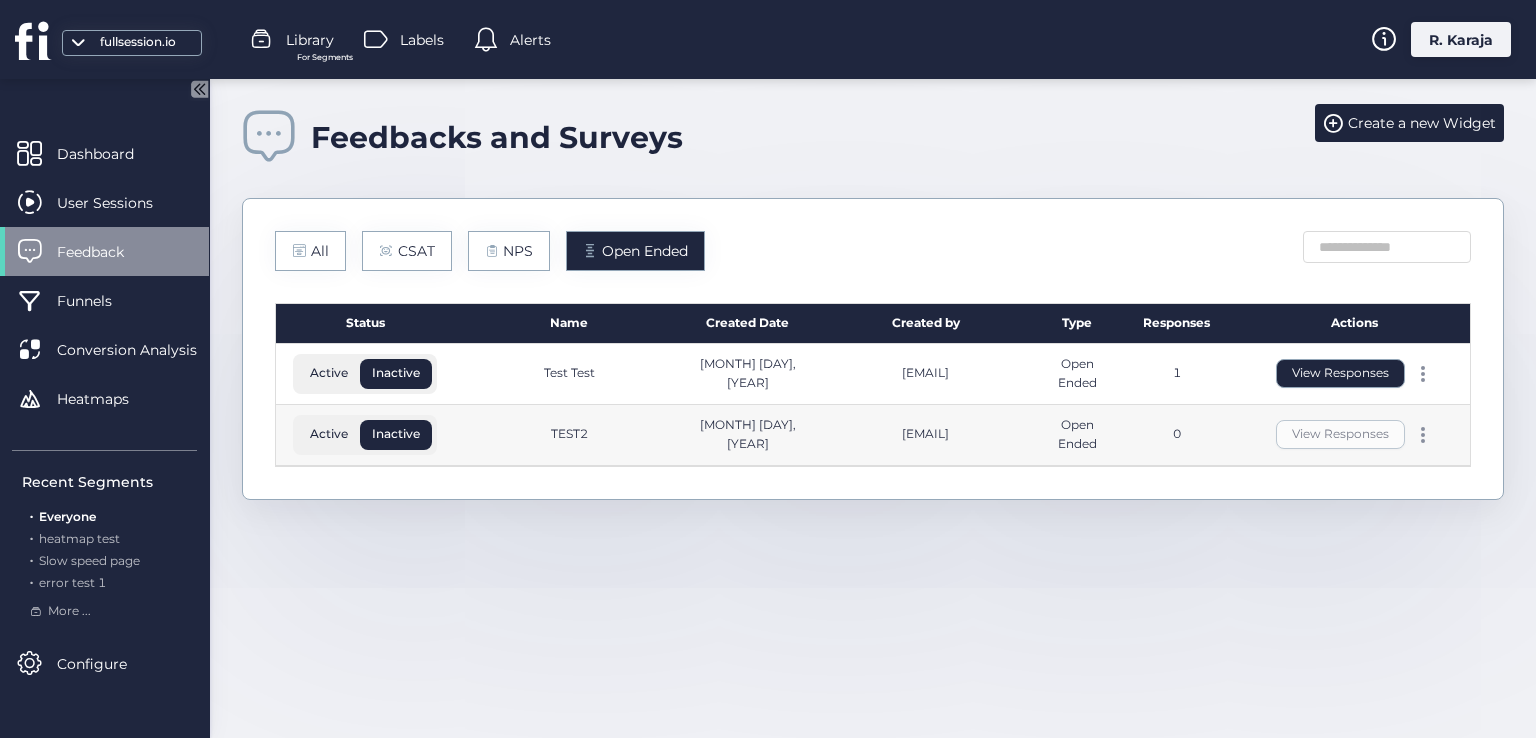 click on "View Responses" 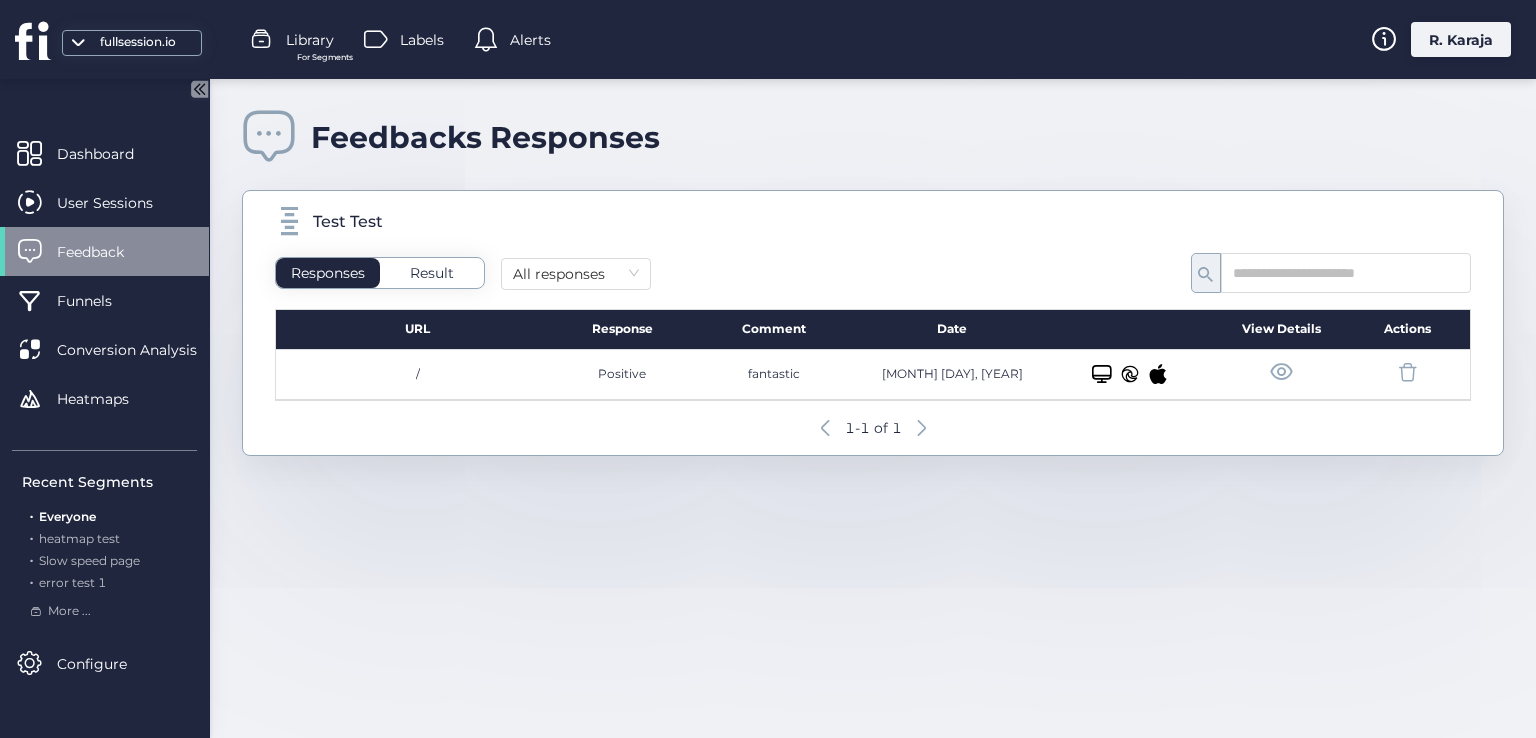 click 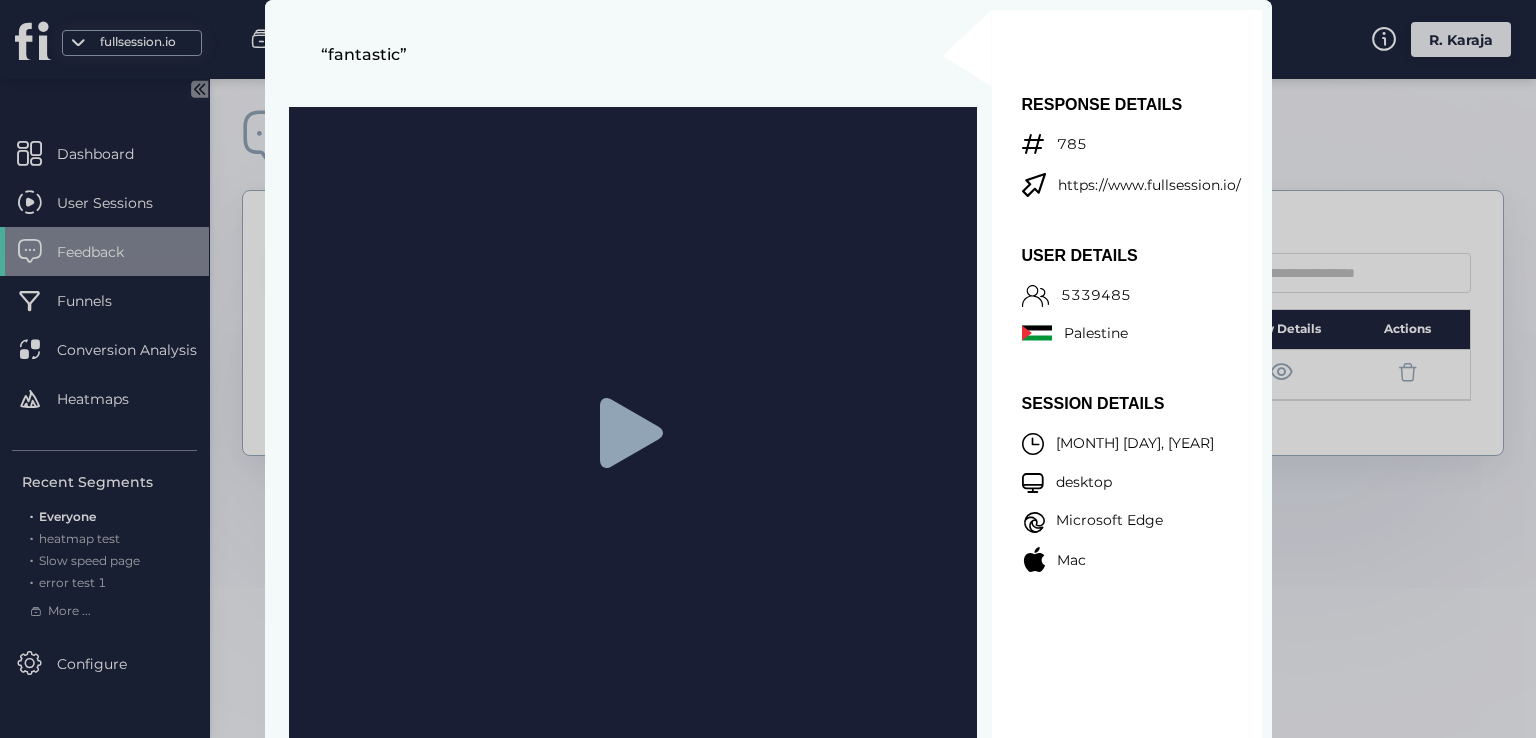 click 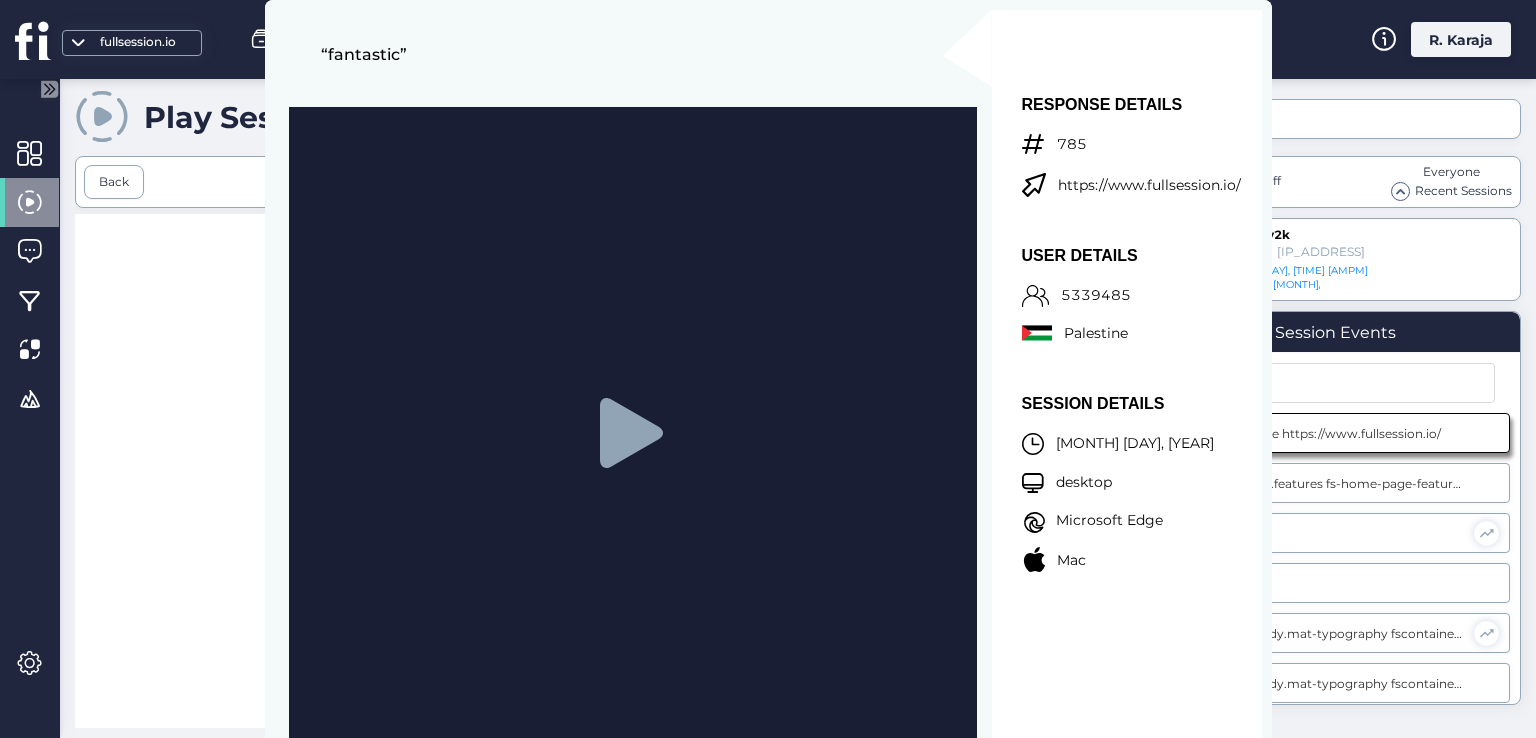 scroll, scrollTop: 348, scrollLeft: 0, axis: vertical 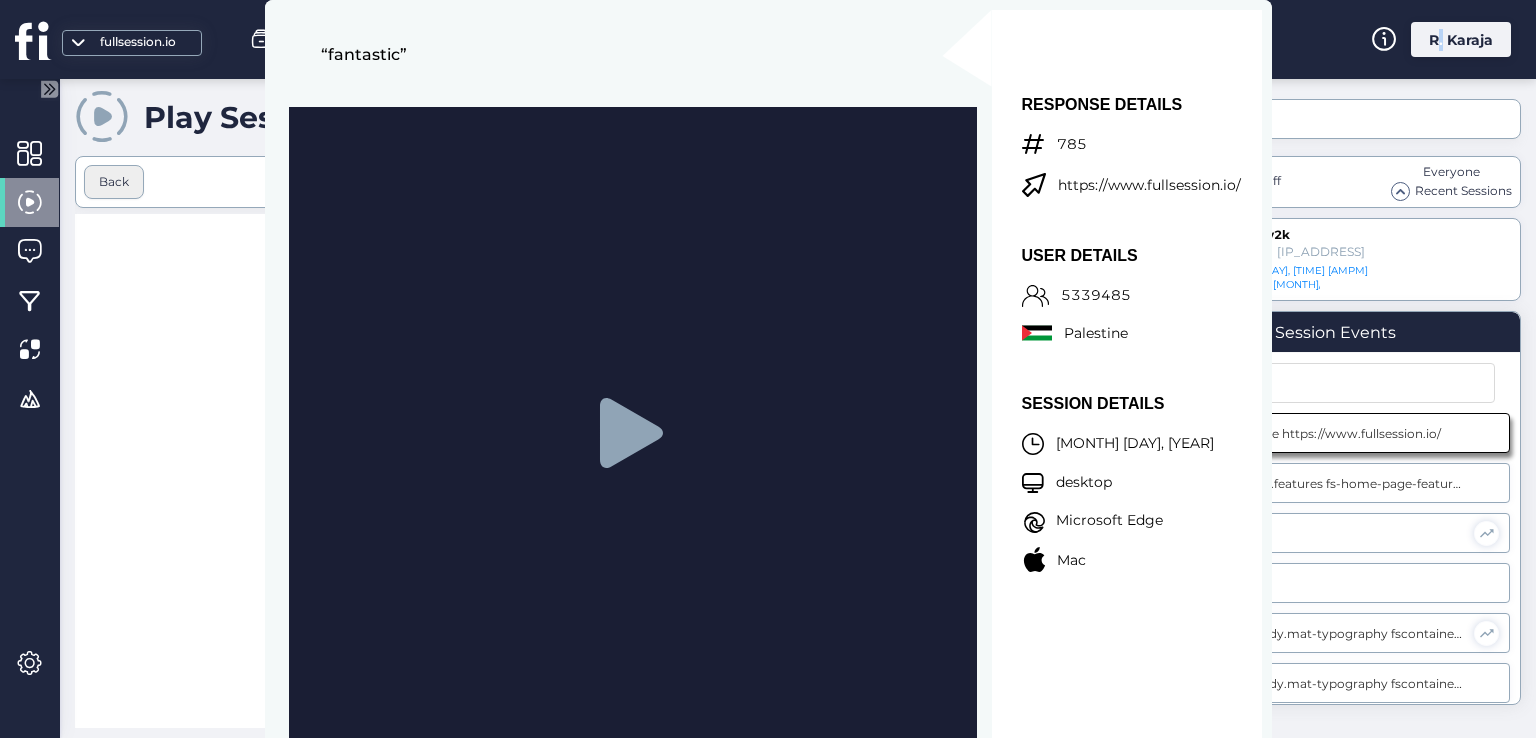 click on "Back" at bounding box center (114, 182) 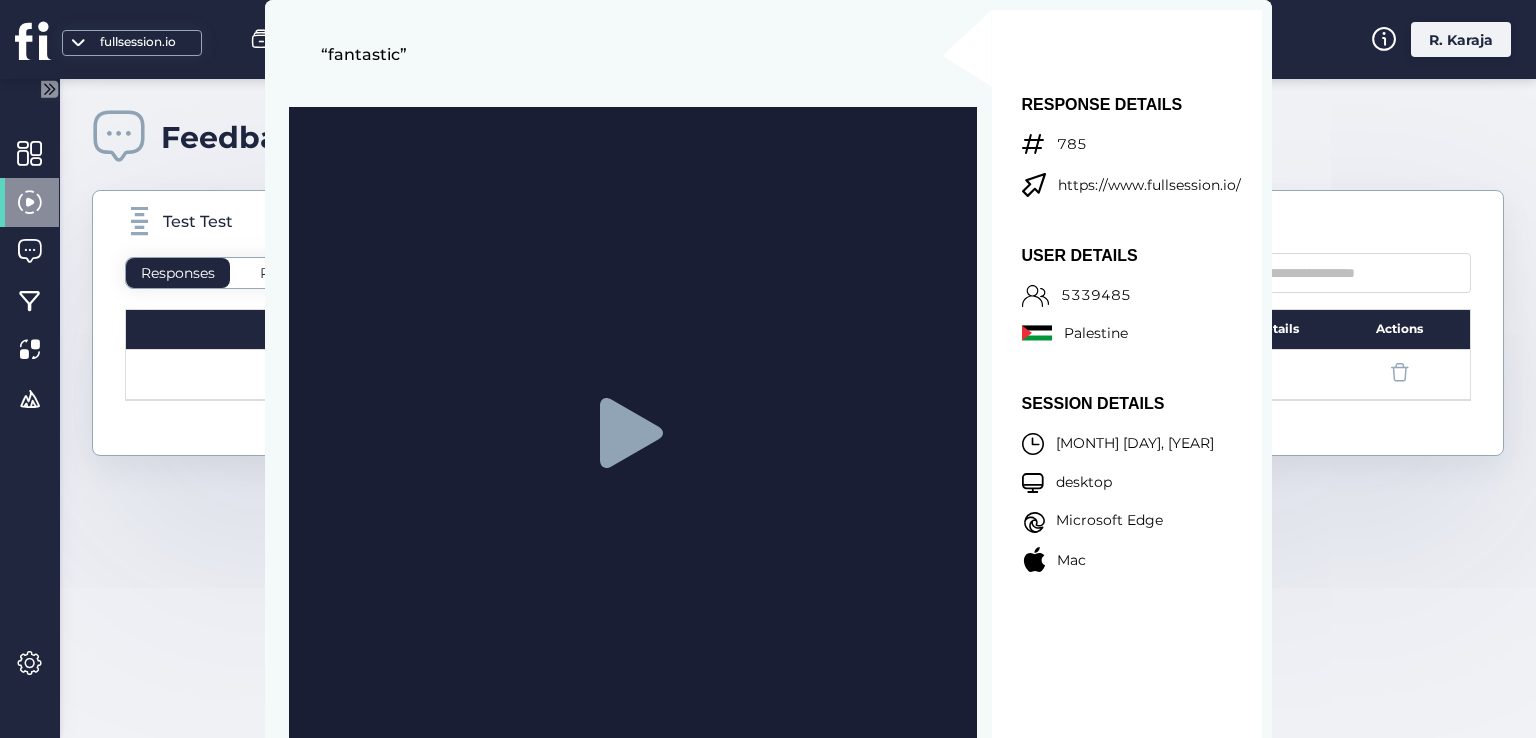 click at bounding box center (0, 0) 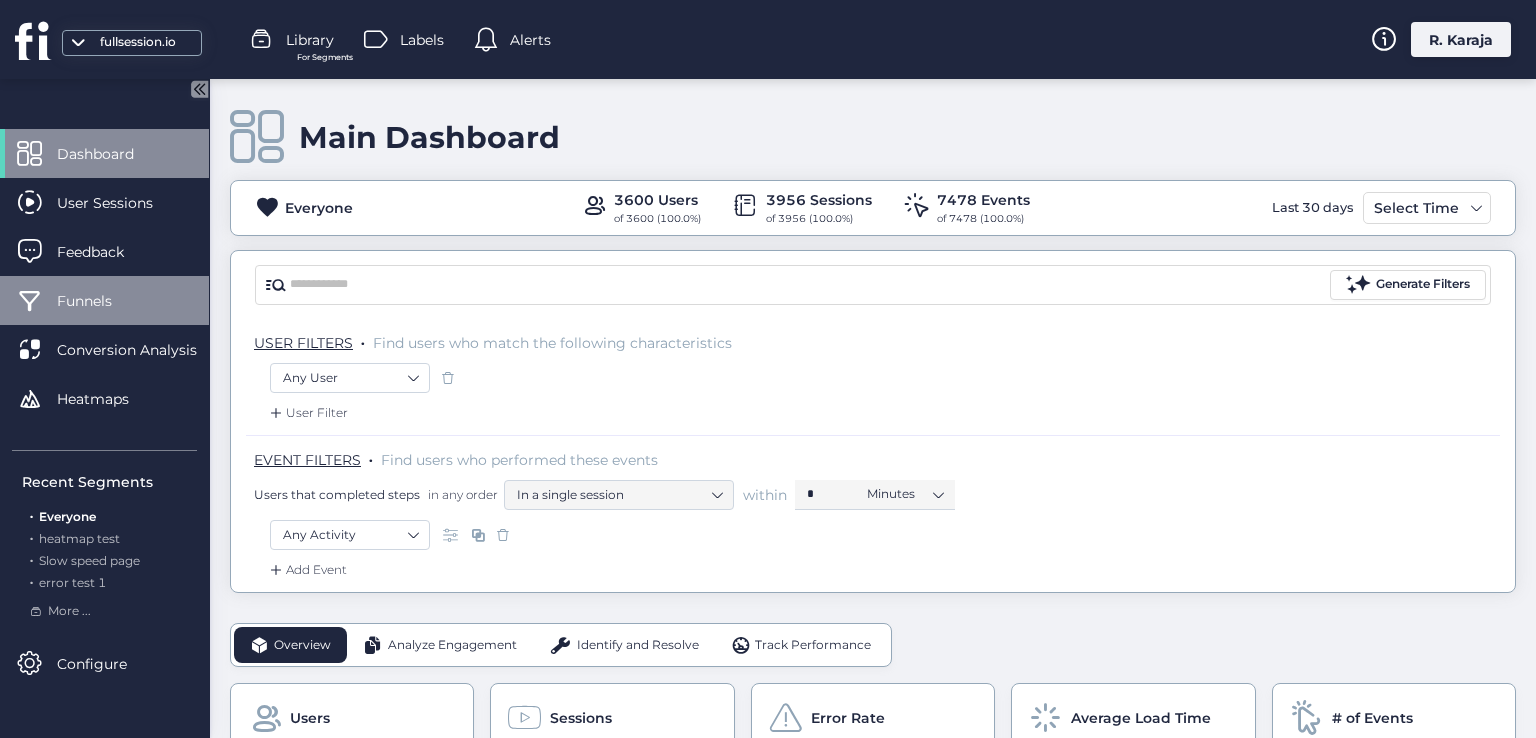 click on "Funnels" 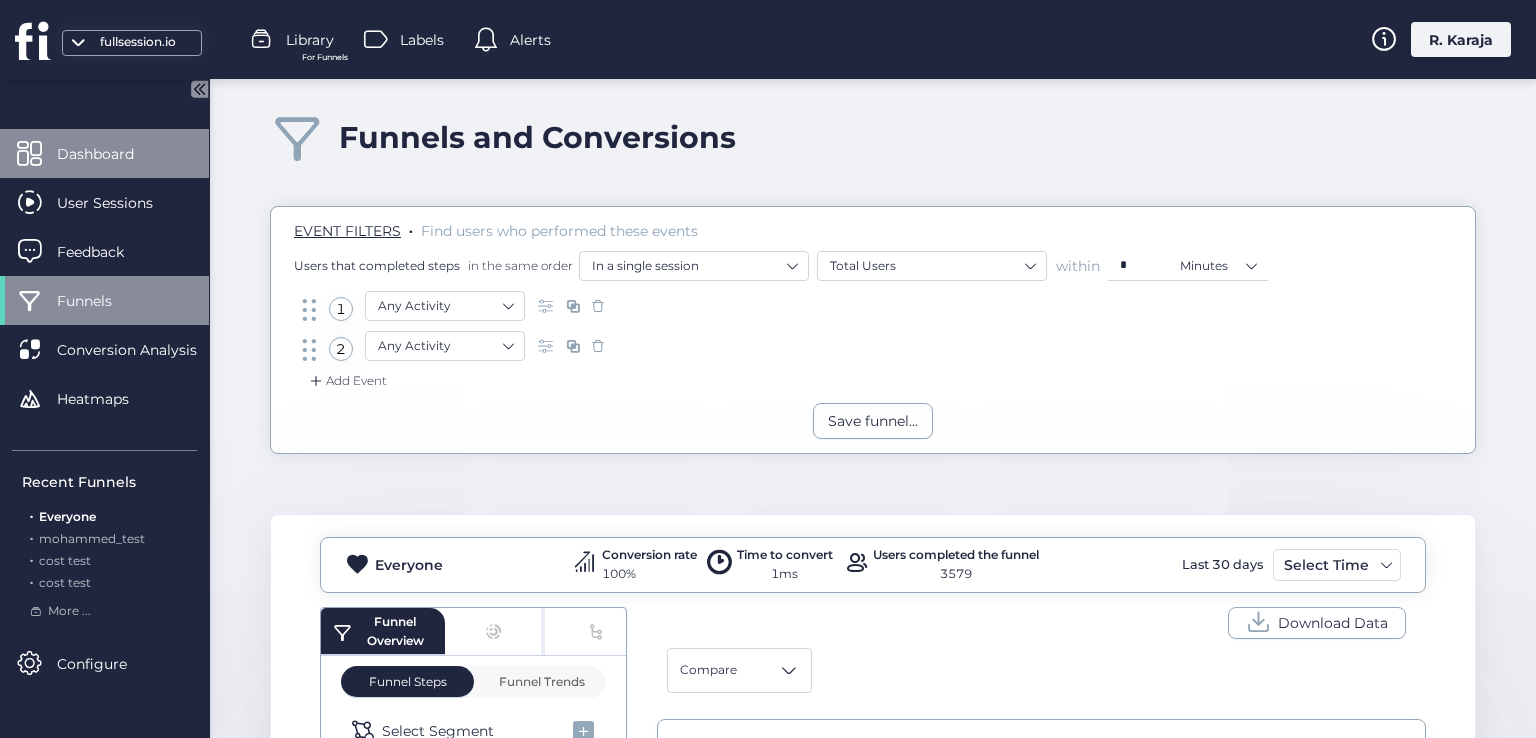 click on "Dashboard" 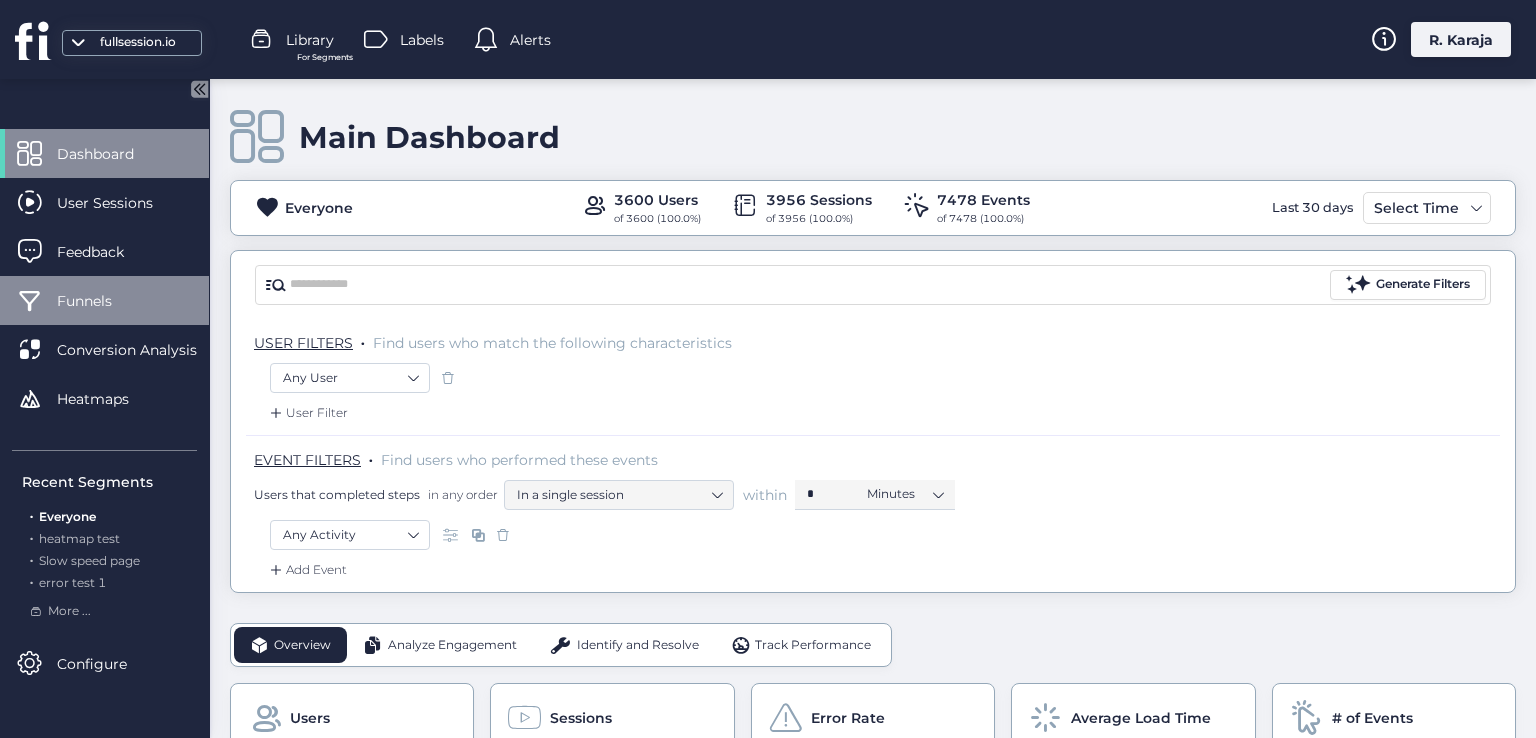 click on "Funnels" 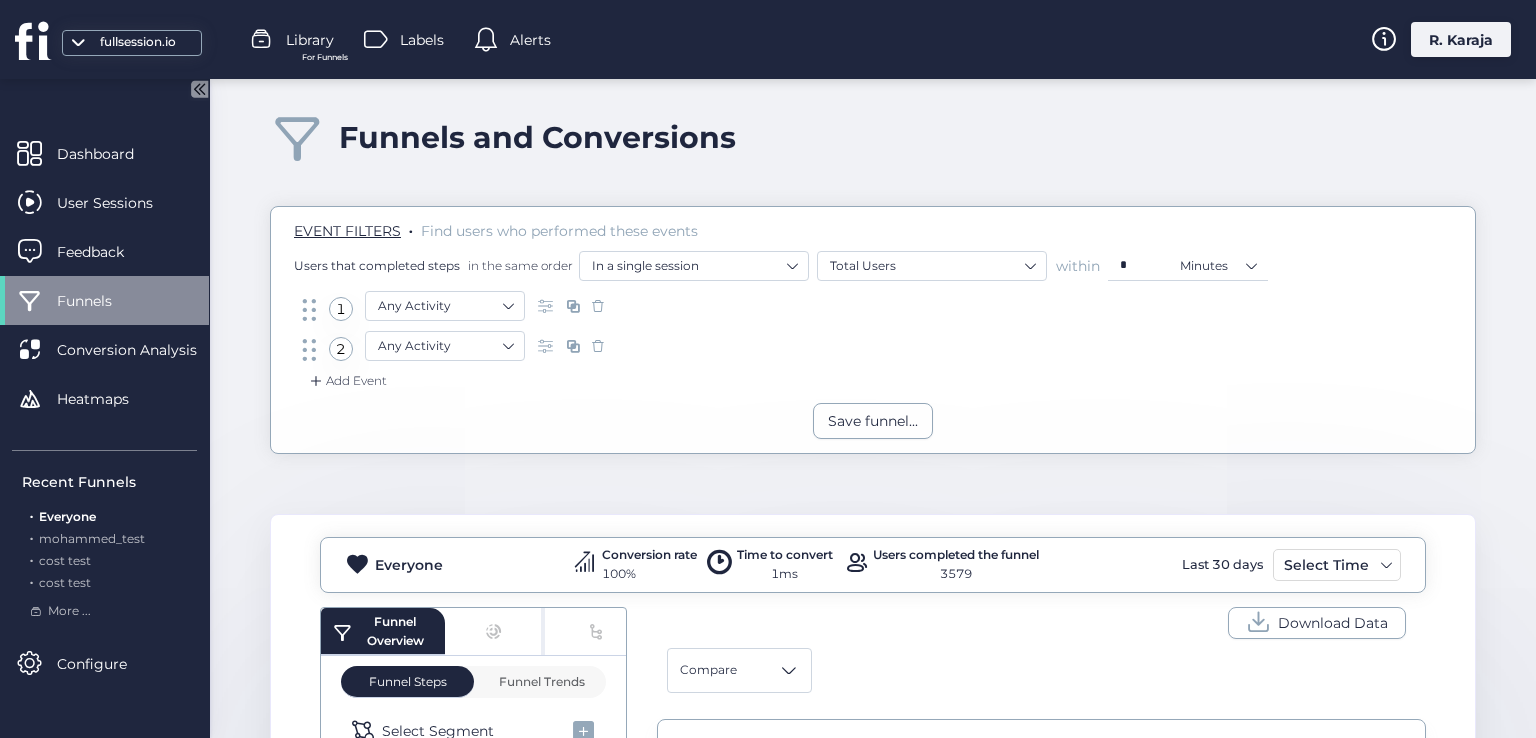 click on "For Funnels" at bounding box center (325, 57) 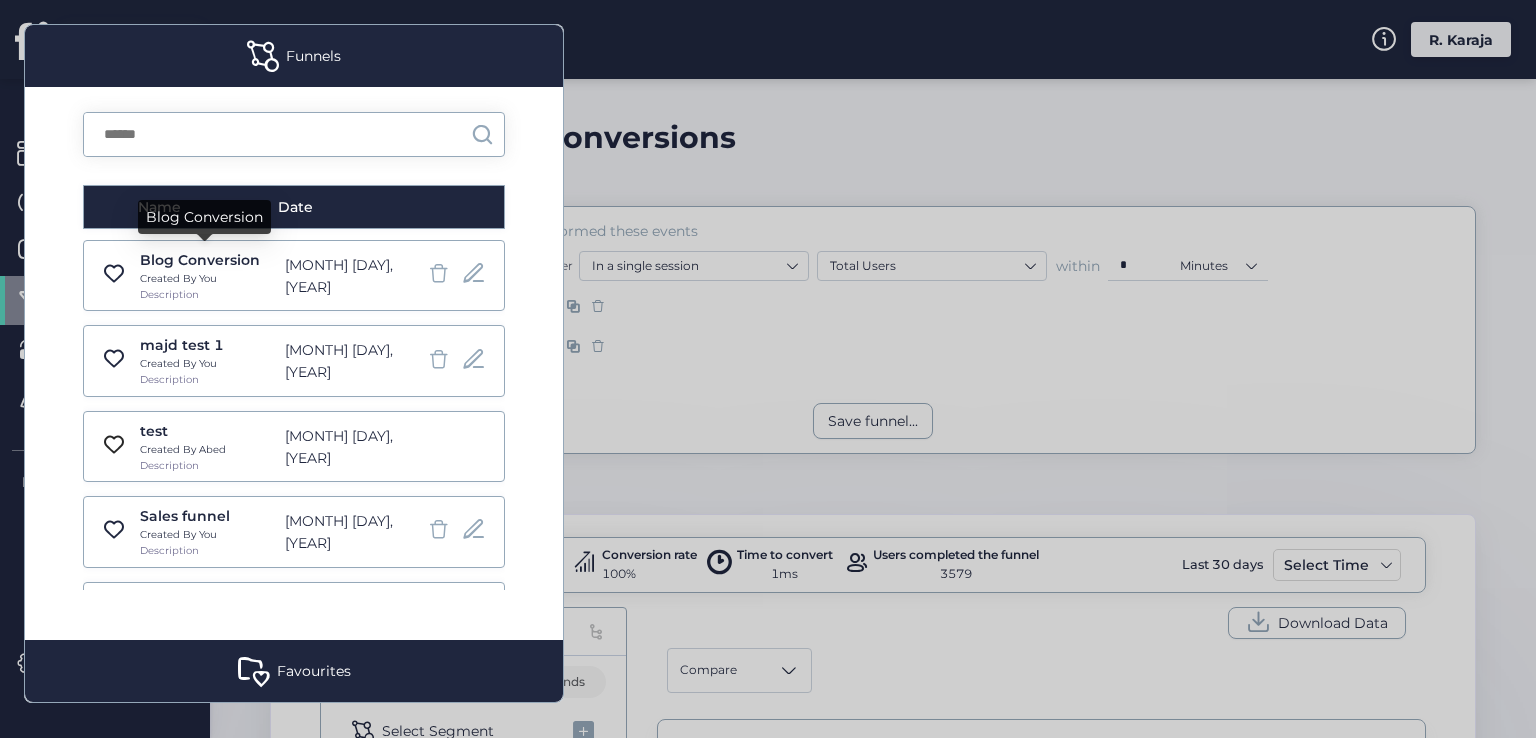 click on "Blog Conversion" at bounding box center [207, 260] 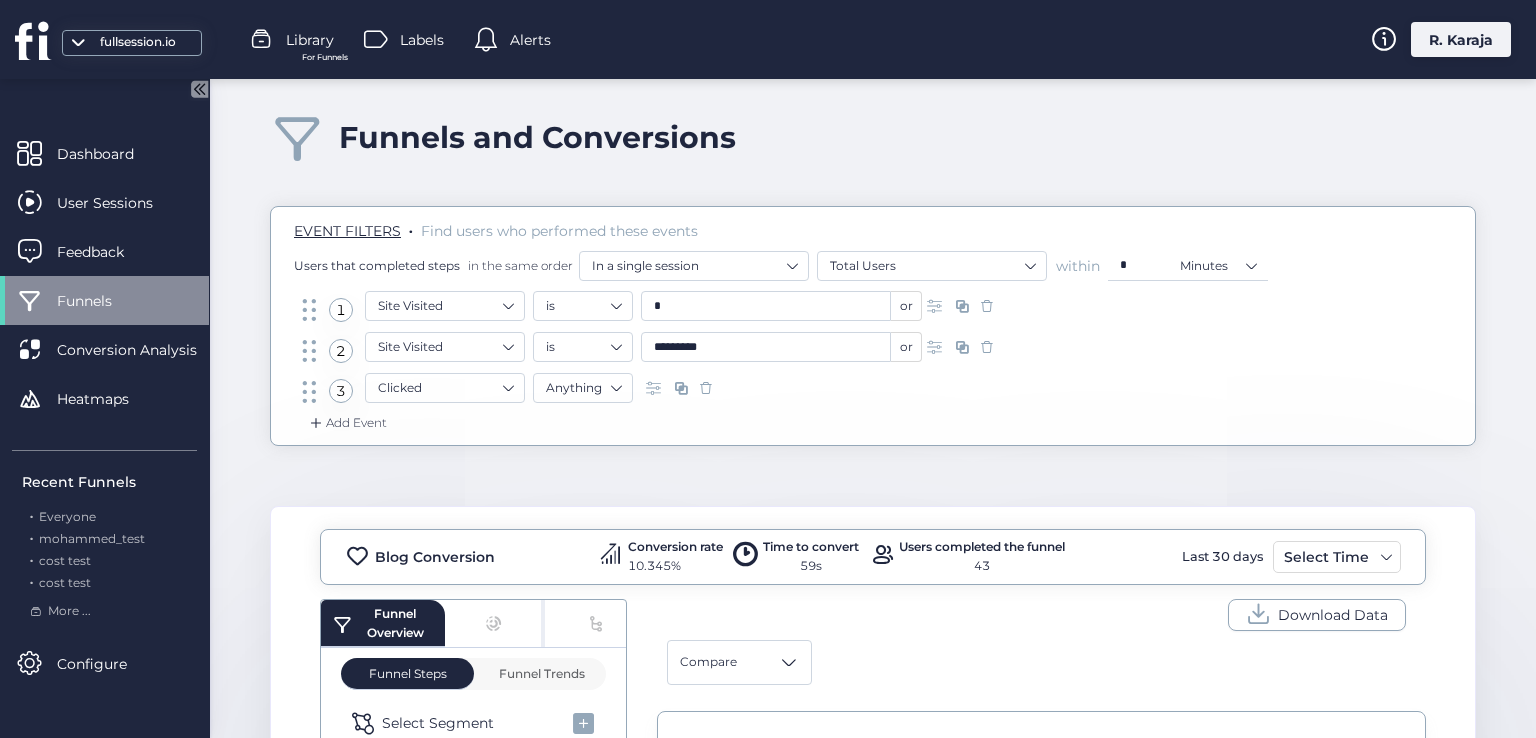 click on "*" 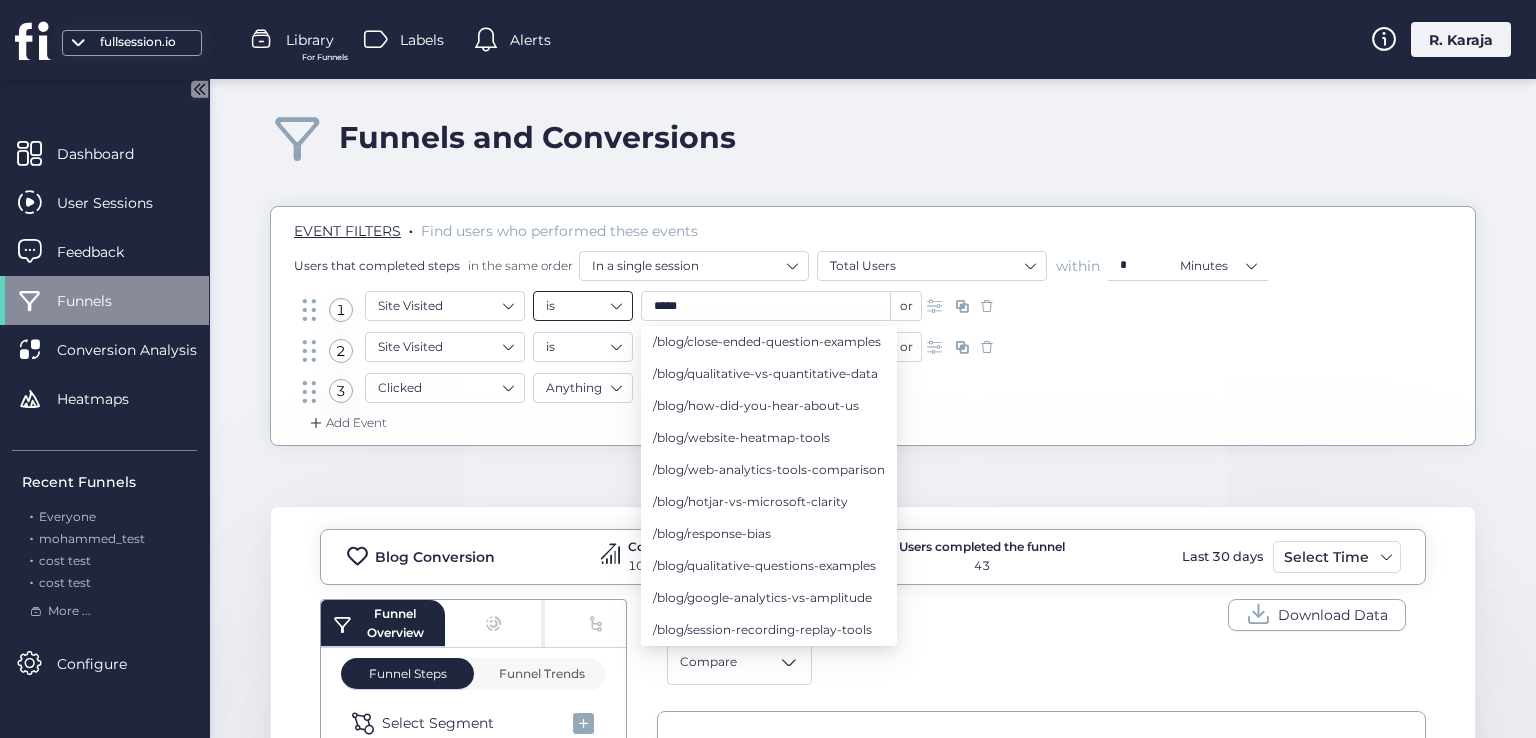type on "*****" 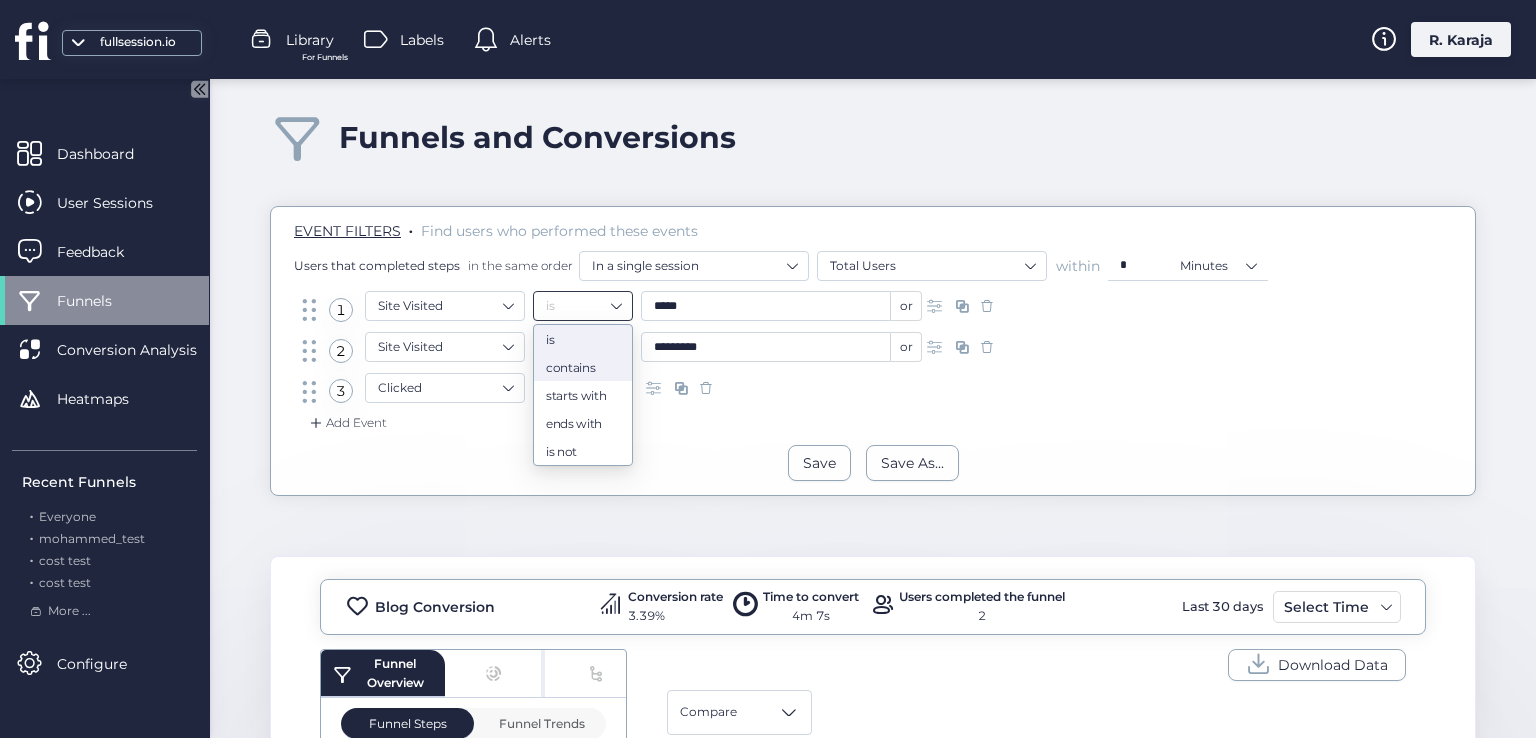 click on "contains" at bounding box center (583, 367) 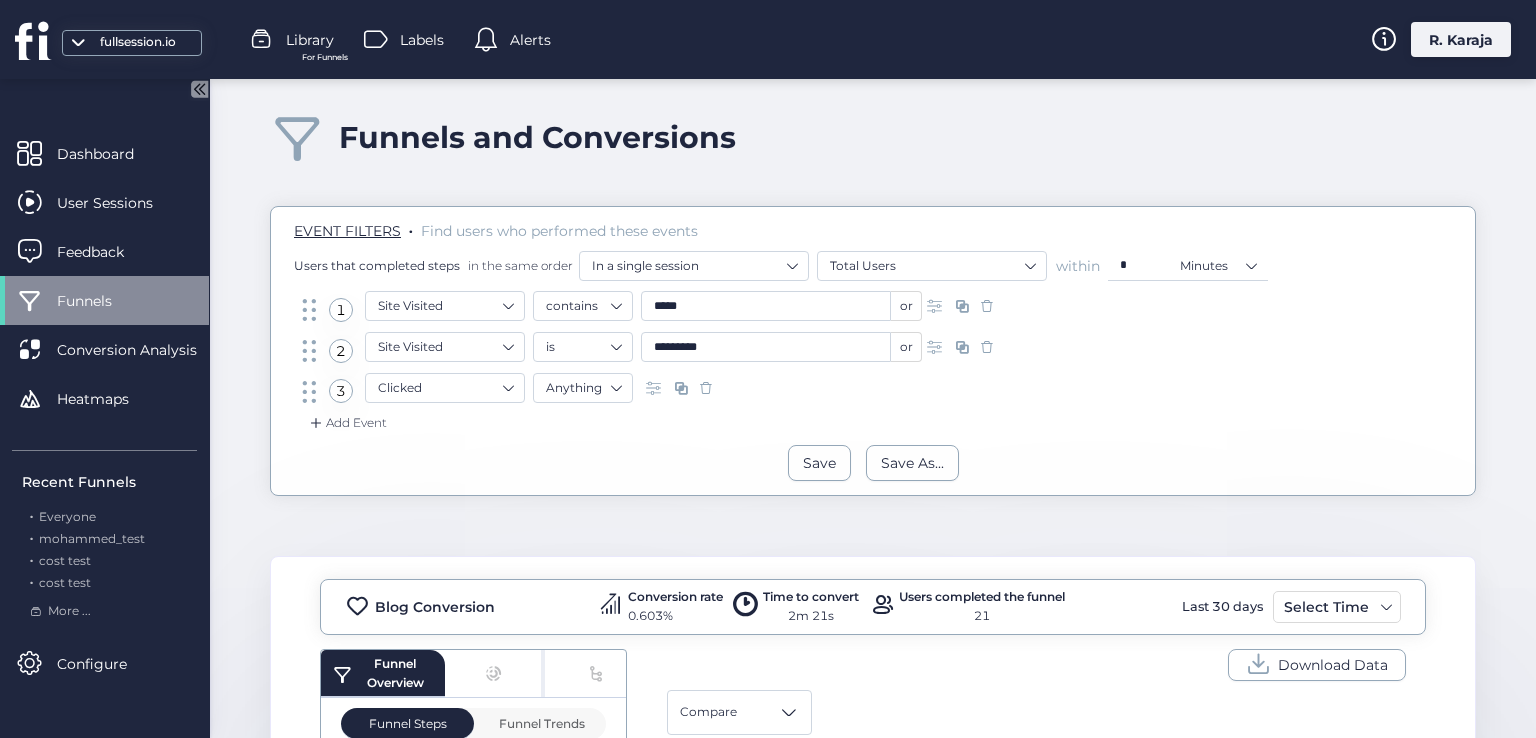 click at bounding box center (937, 306) 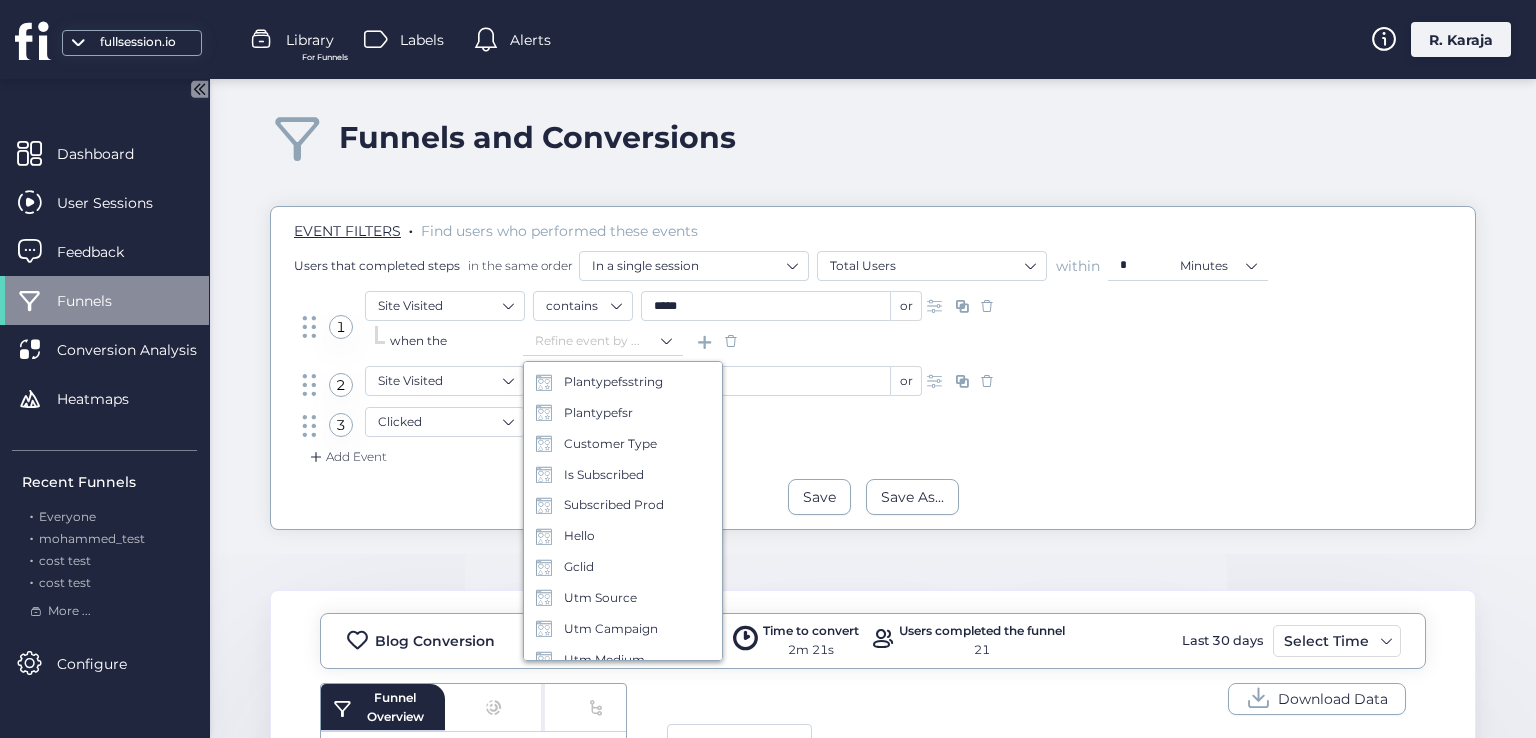 scroll, scrollTop: 730, scrollLeft: 0, axis: vertical 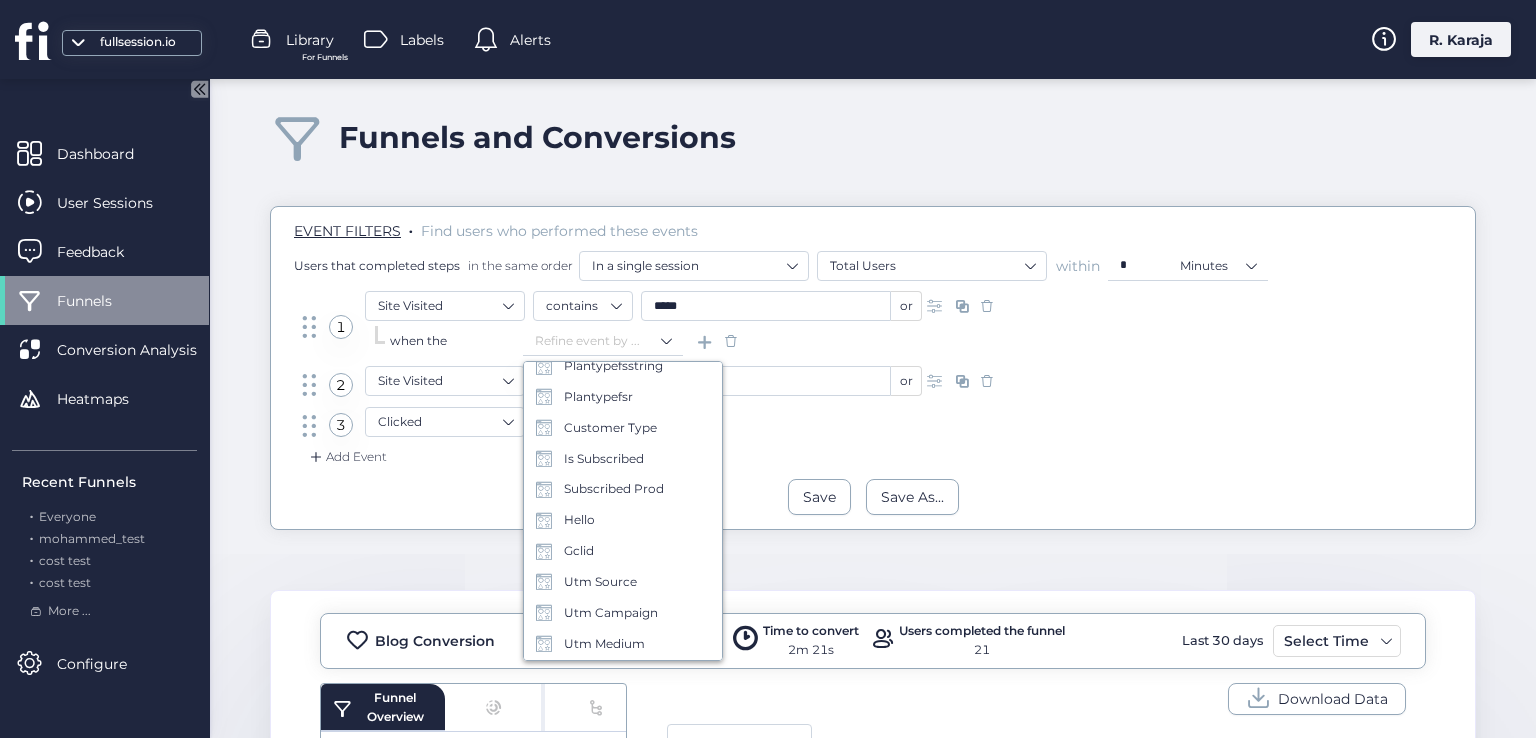 click on "3  Clicked   Anything" at bounding box center [873, 427] 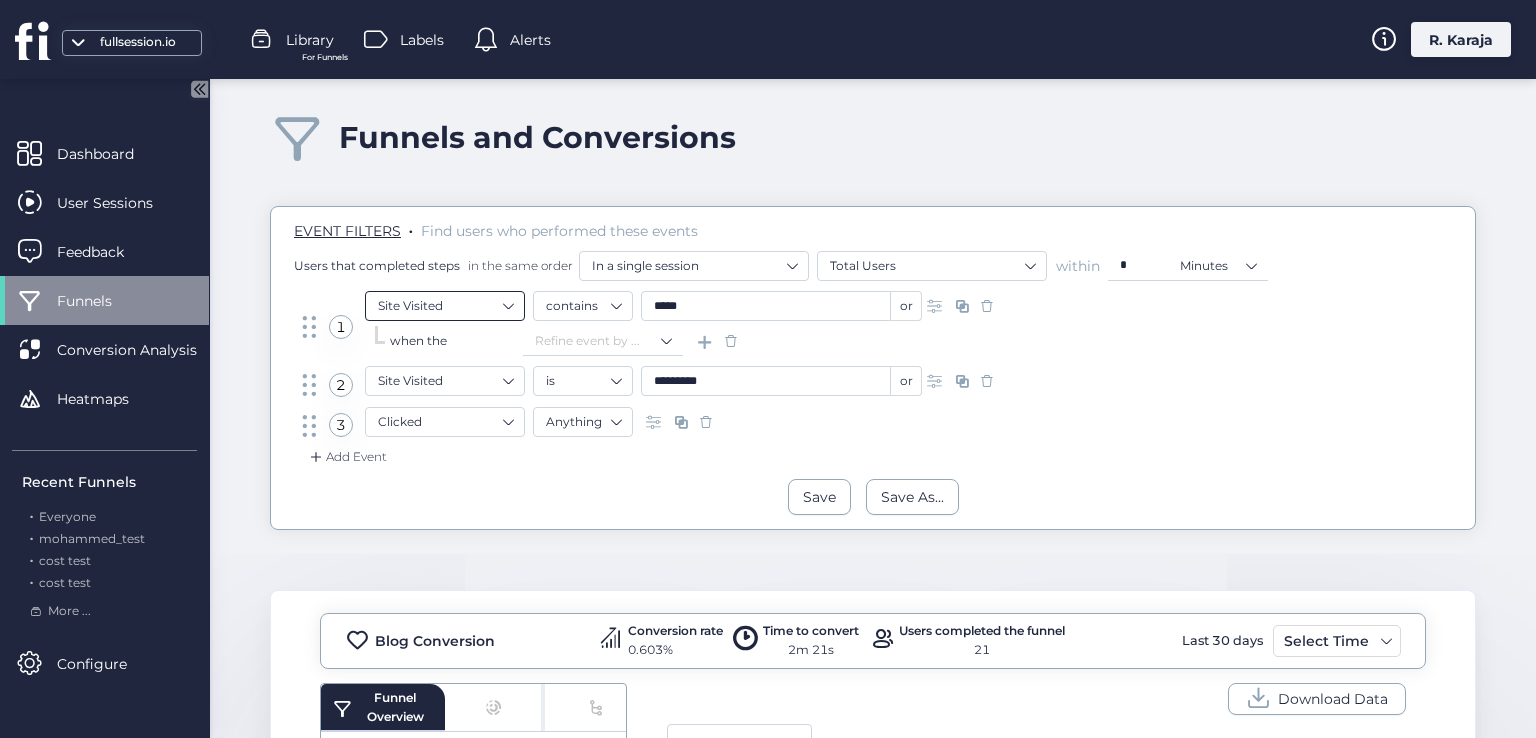 click on "Site Visited" 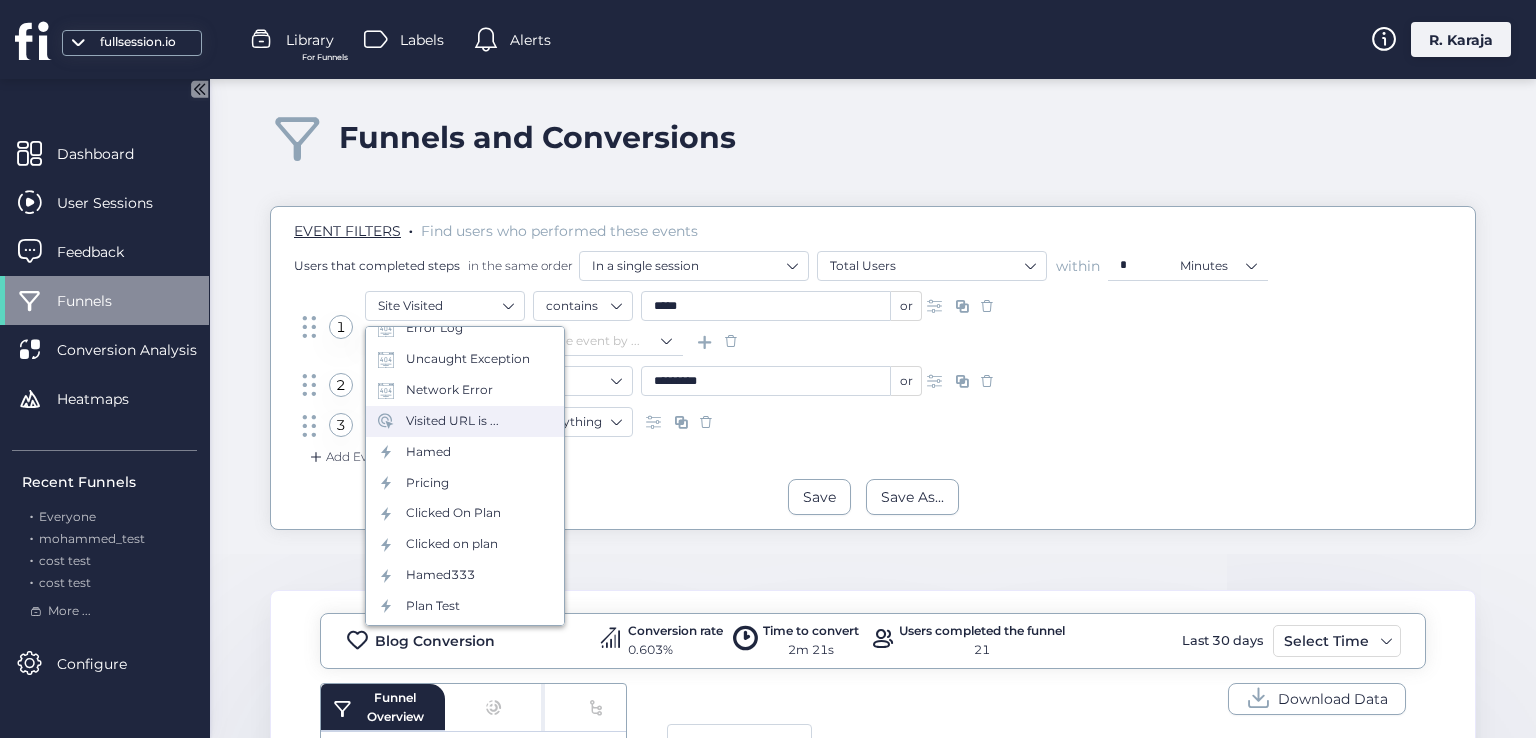 scroll, scrollTop: 278, scrollLeft: 0, axis: vertical 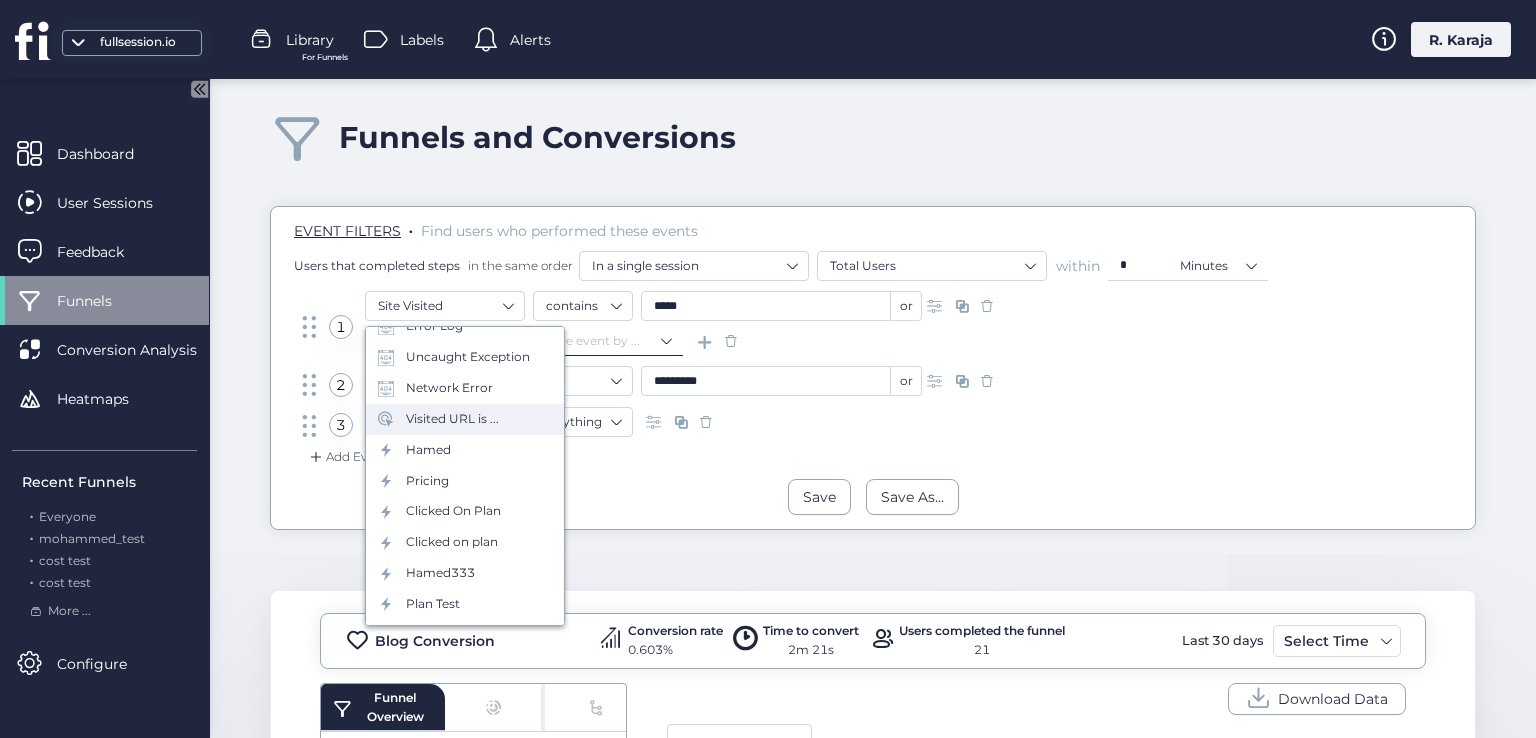 click on "Refine event by ..." at bounding box center (603, 341) 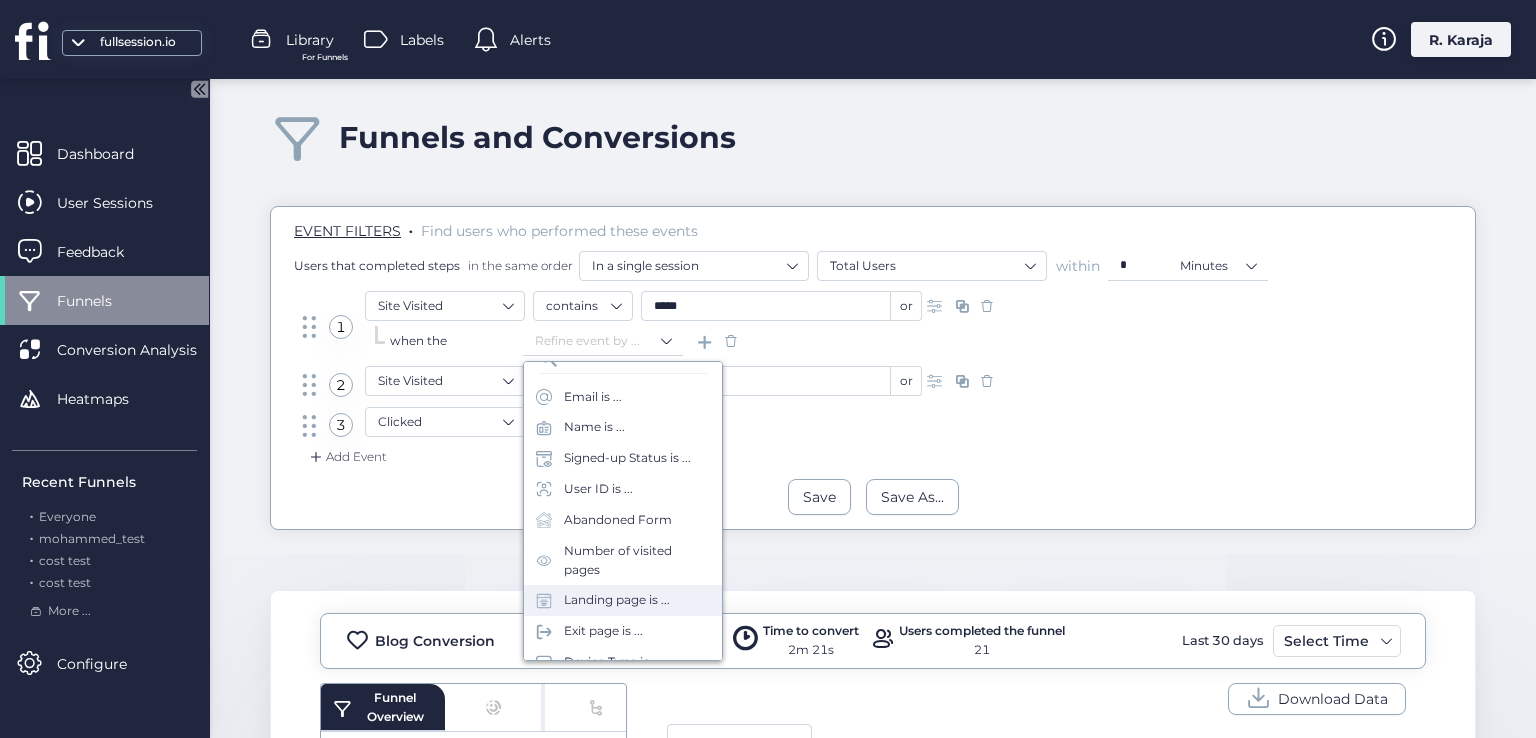 scroll, scrollTop: 45, scrollLeft: 0, axis: vertical 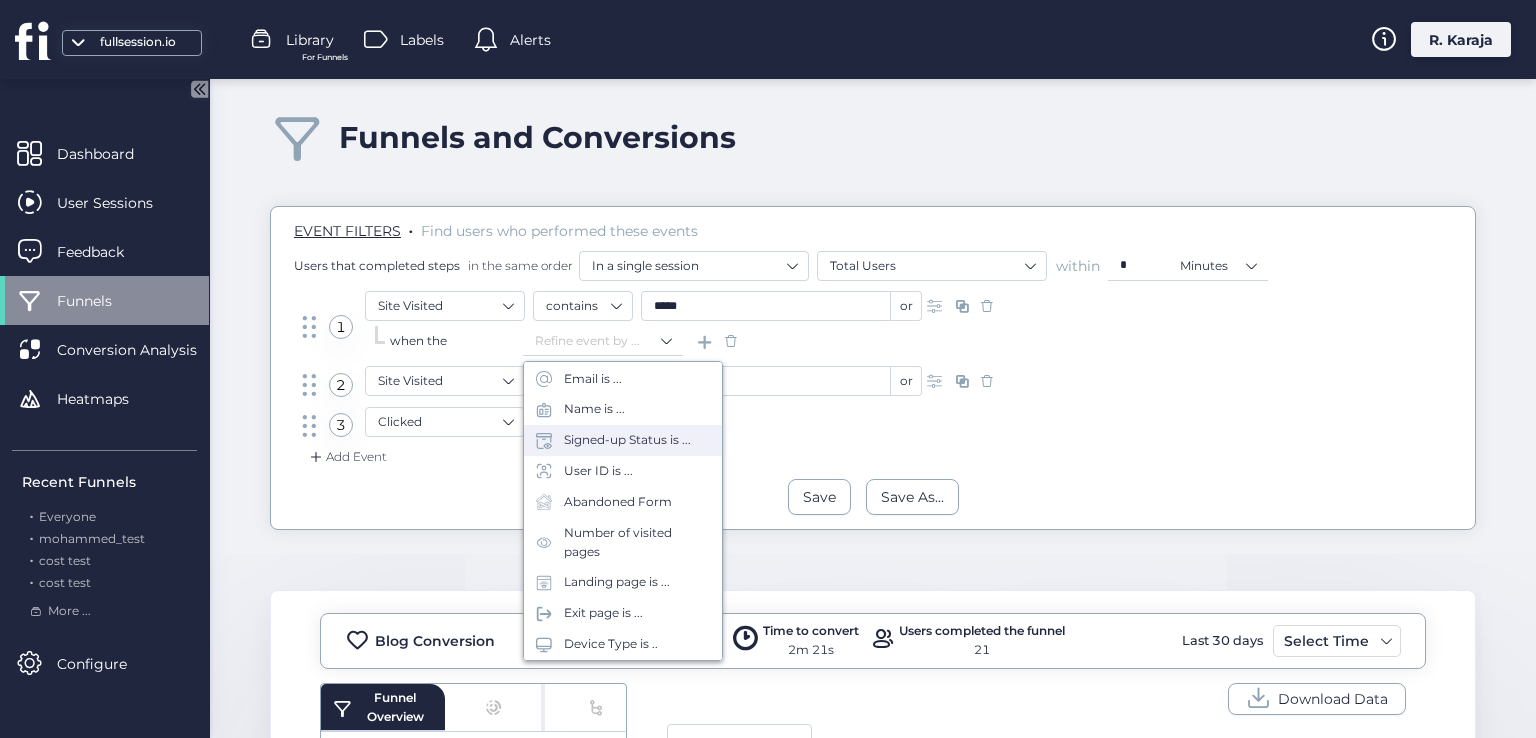 click on "Signed-up Status is ..." at bounding box center [627, 440] 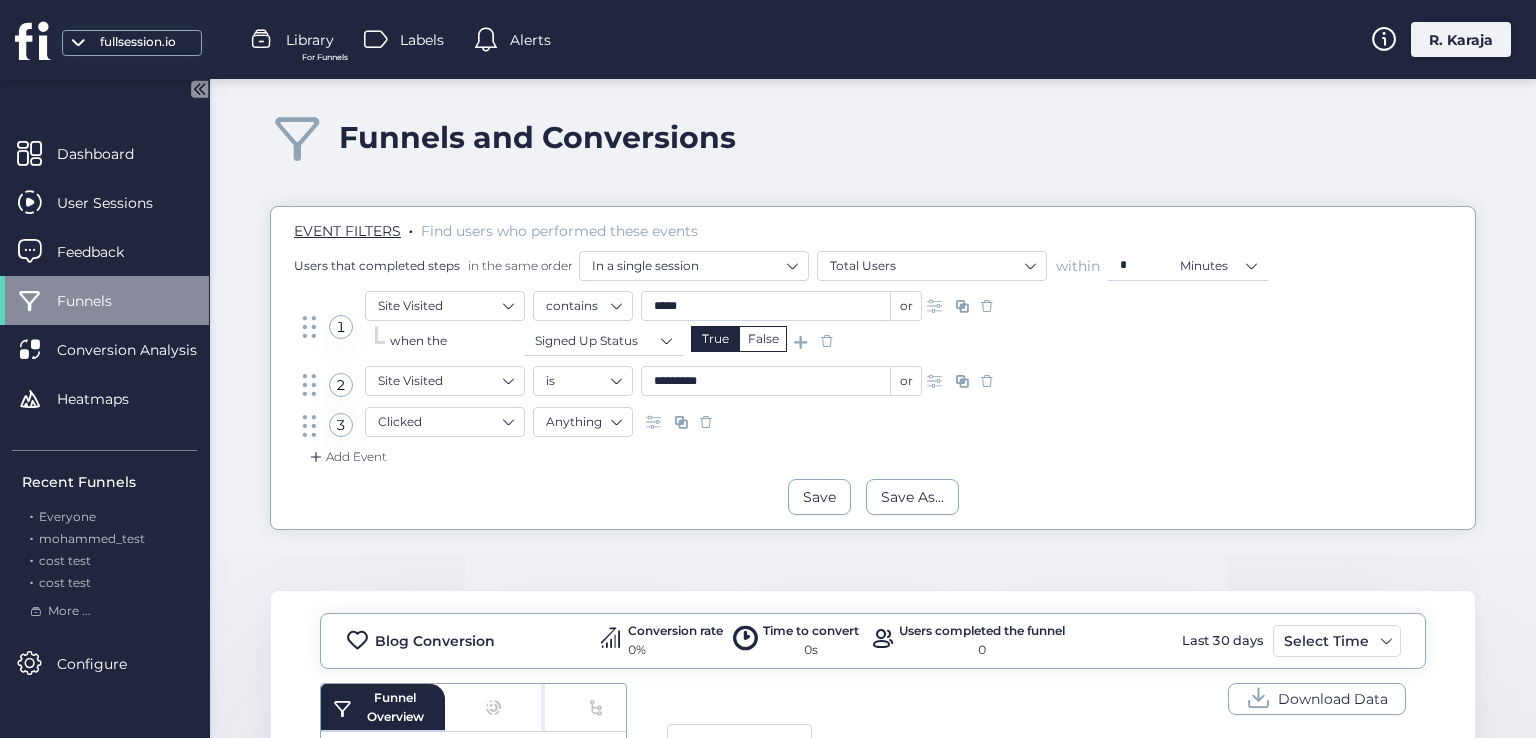 click at bounding box center [827, 341] 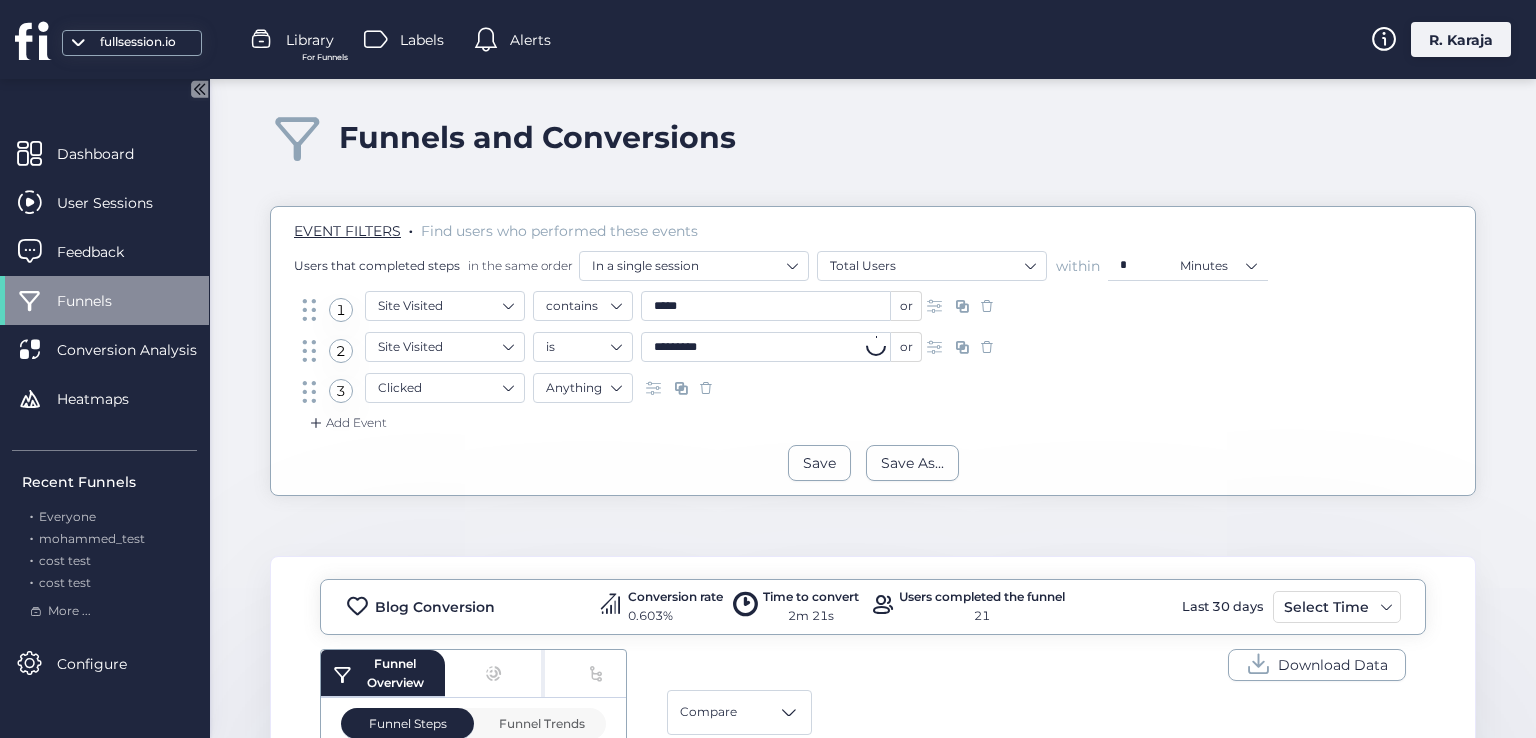 click on "*********" 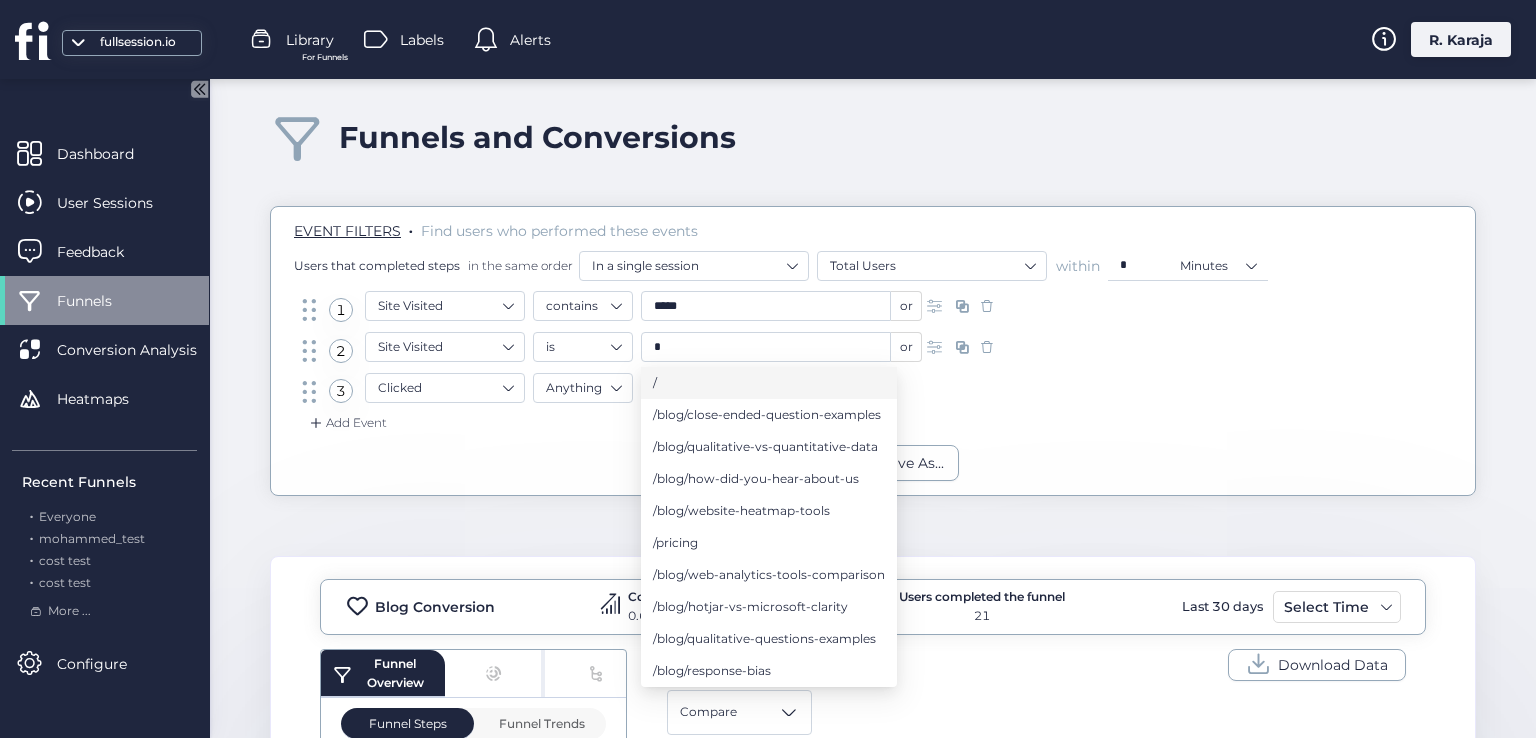 click on "/" at bounding box center (769, 383) 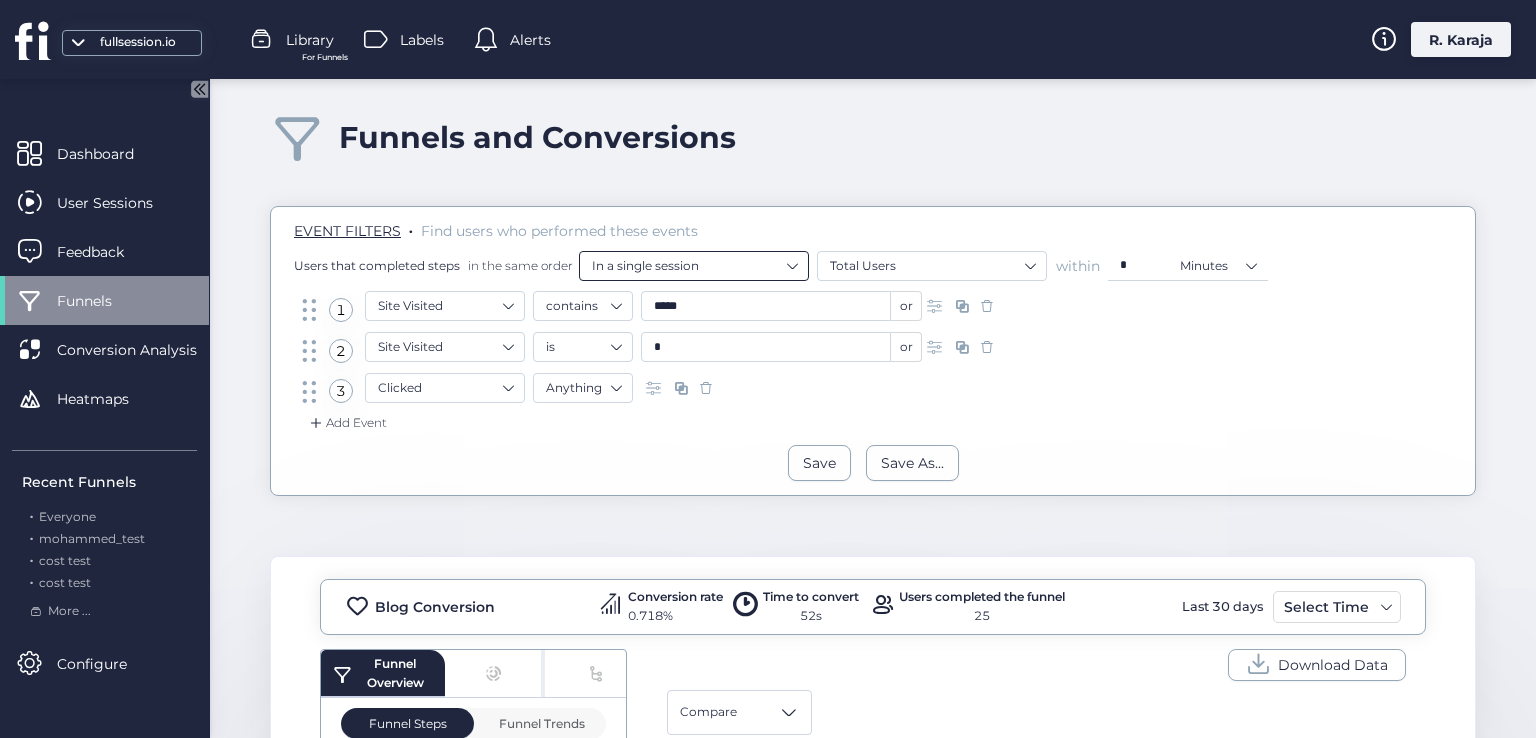click on "In a single session" 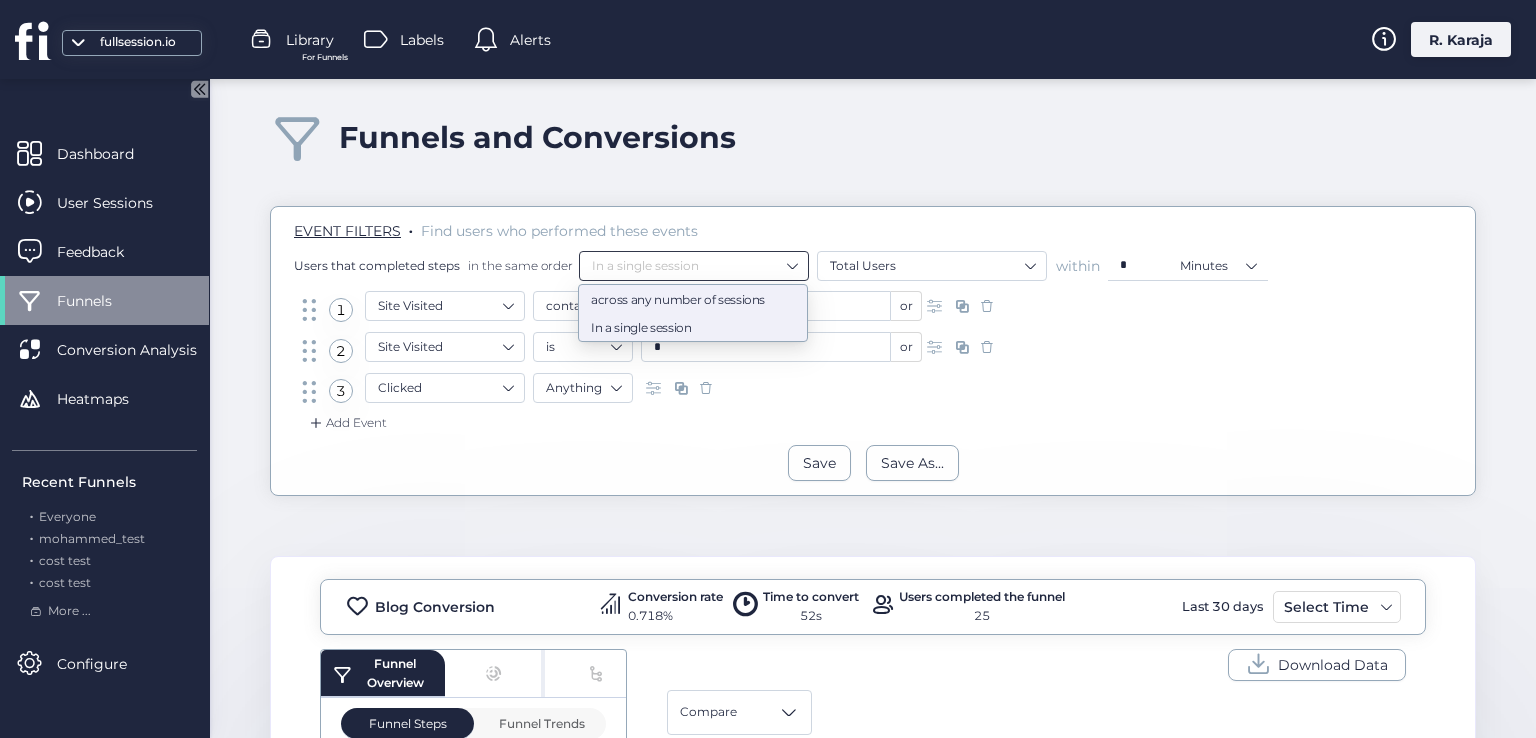 click on "across any number of sessions" at bounding box center (693, 299) 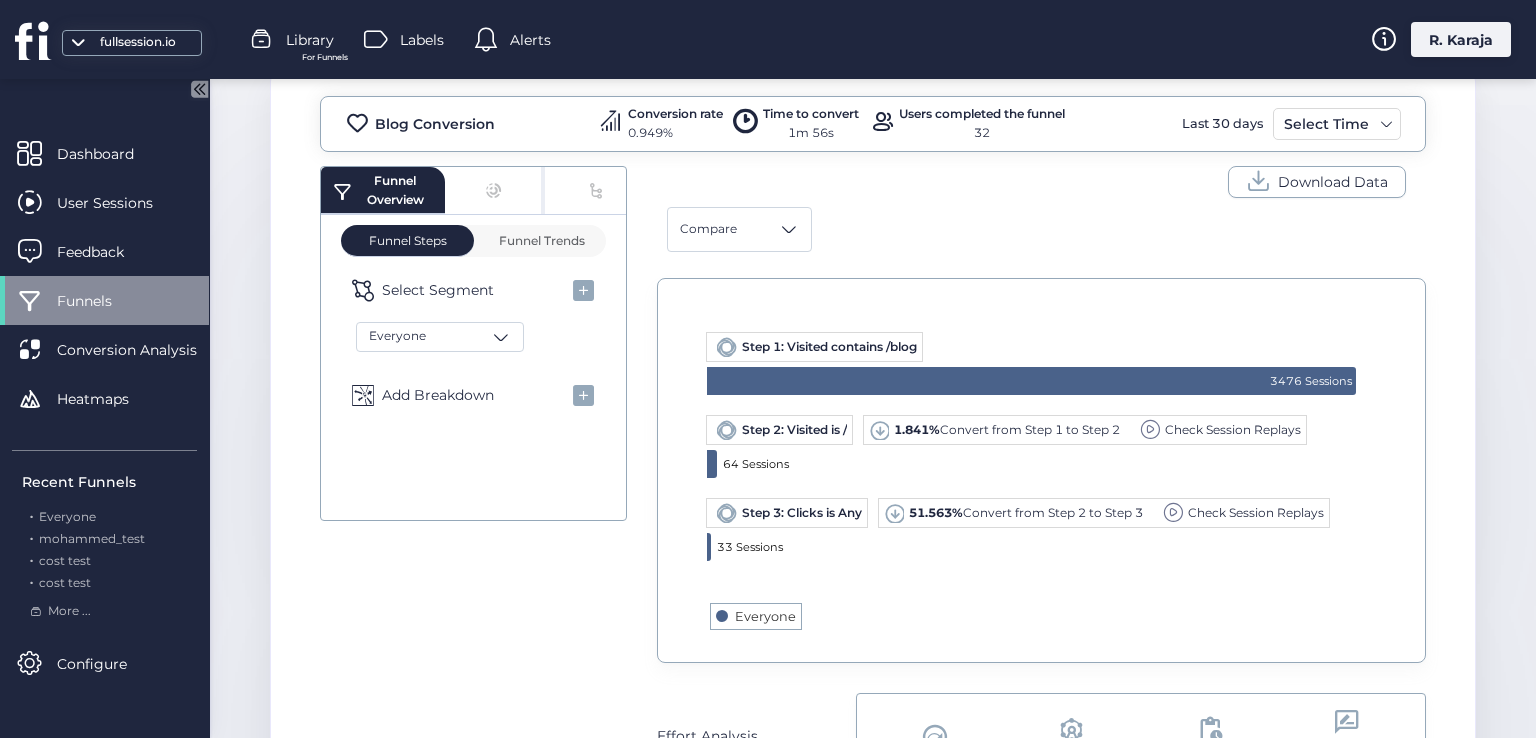 scroll, scrollTop: 477, scrollLeft: 0, axis: vertical 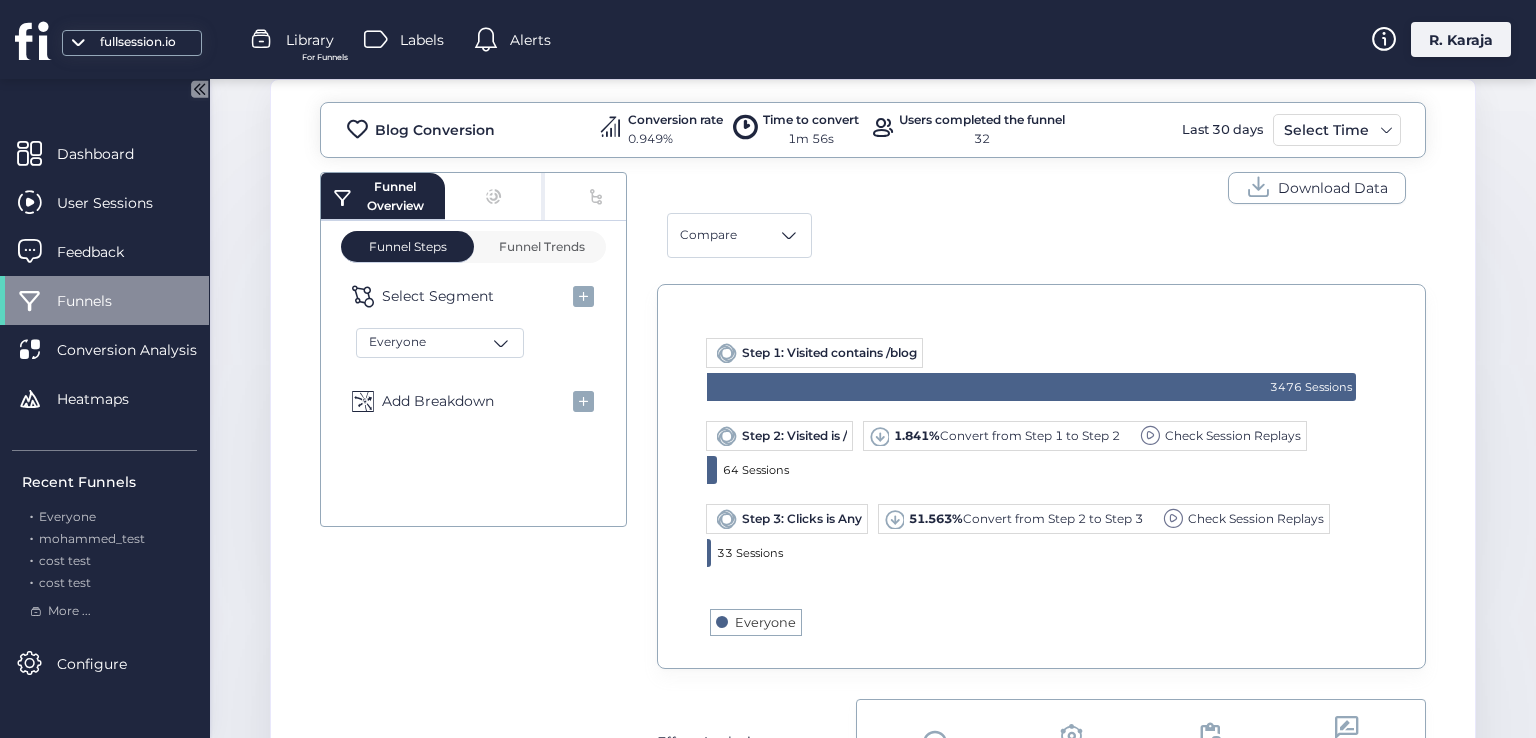 click on "Check Session Replays" at bounding box center (1233, 435) 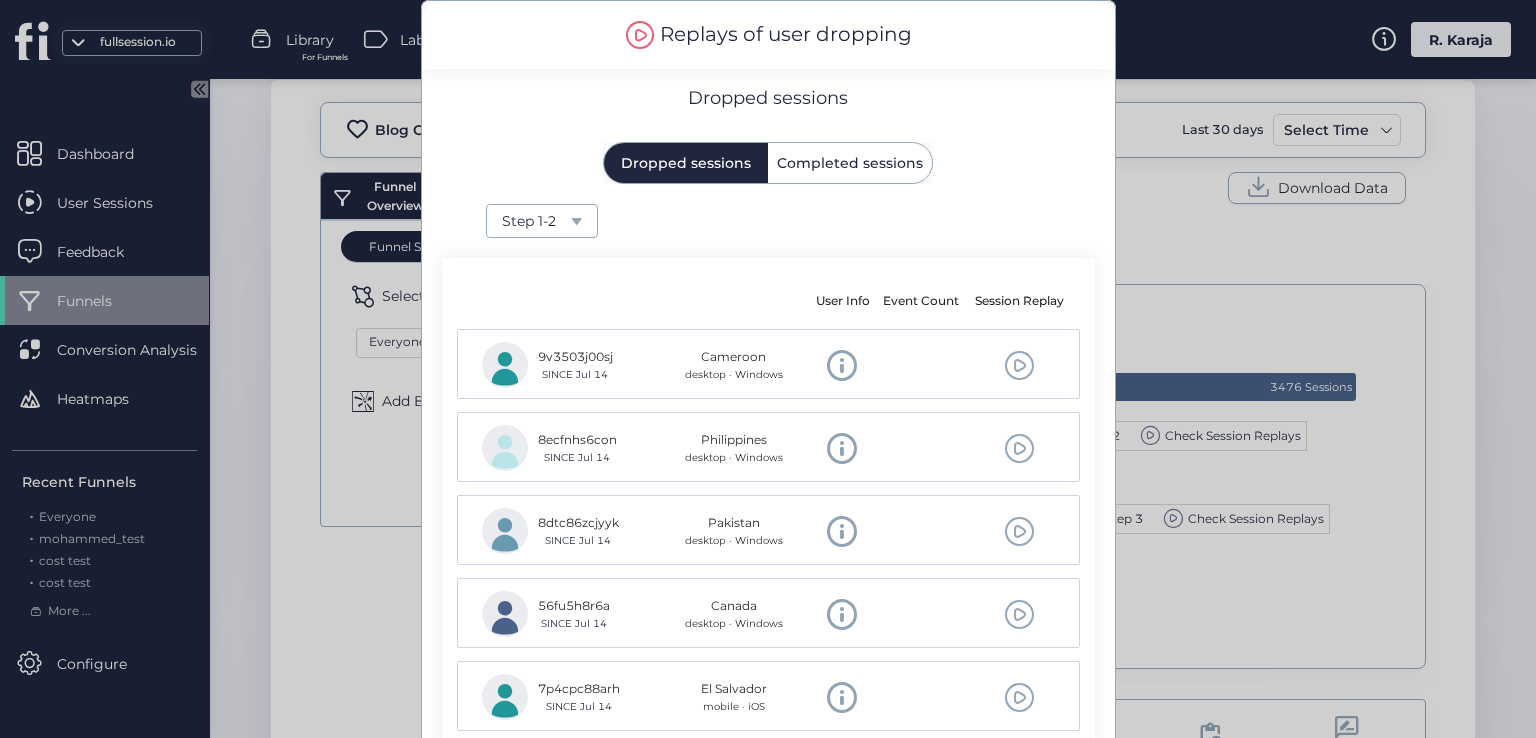 click on "Completed sessions" at bounding box center (850, 163) 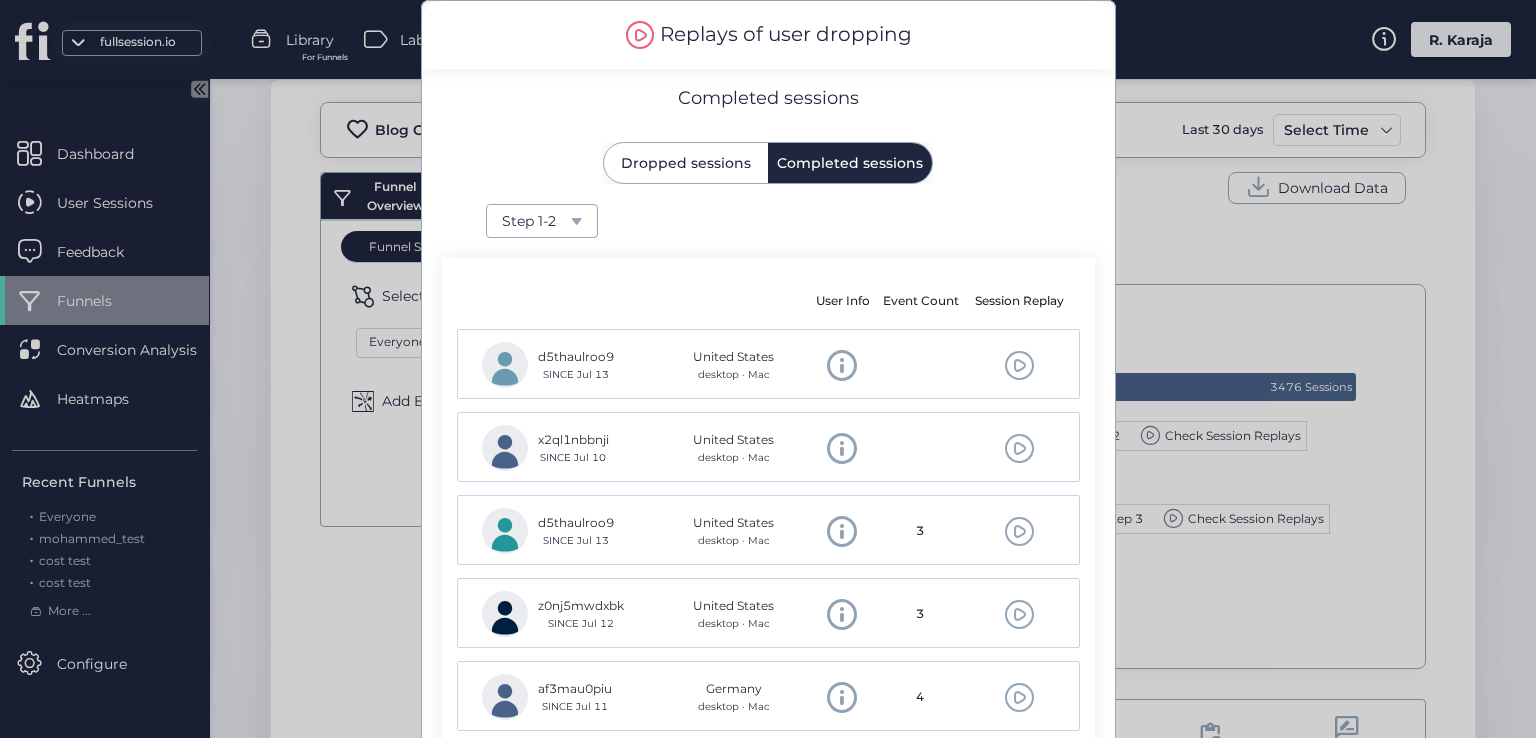 click on "Step 1-2" at bounding box center (536, 221) 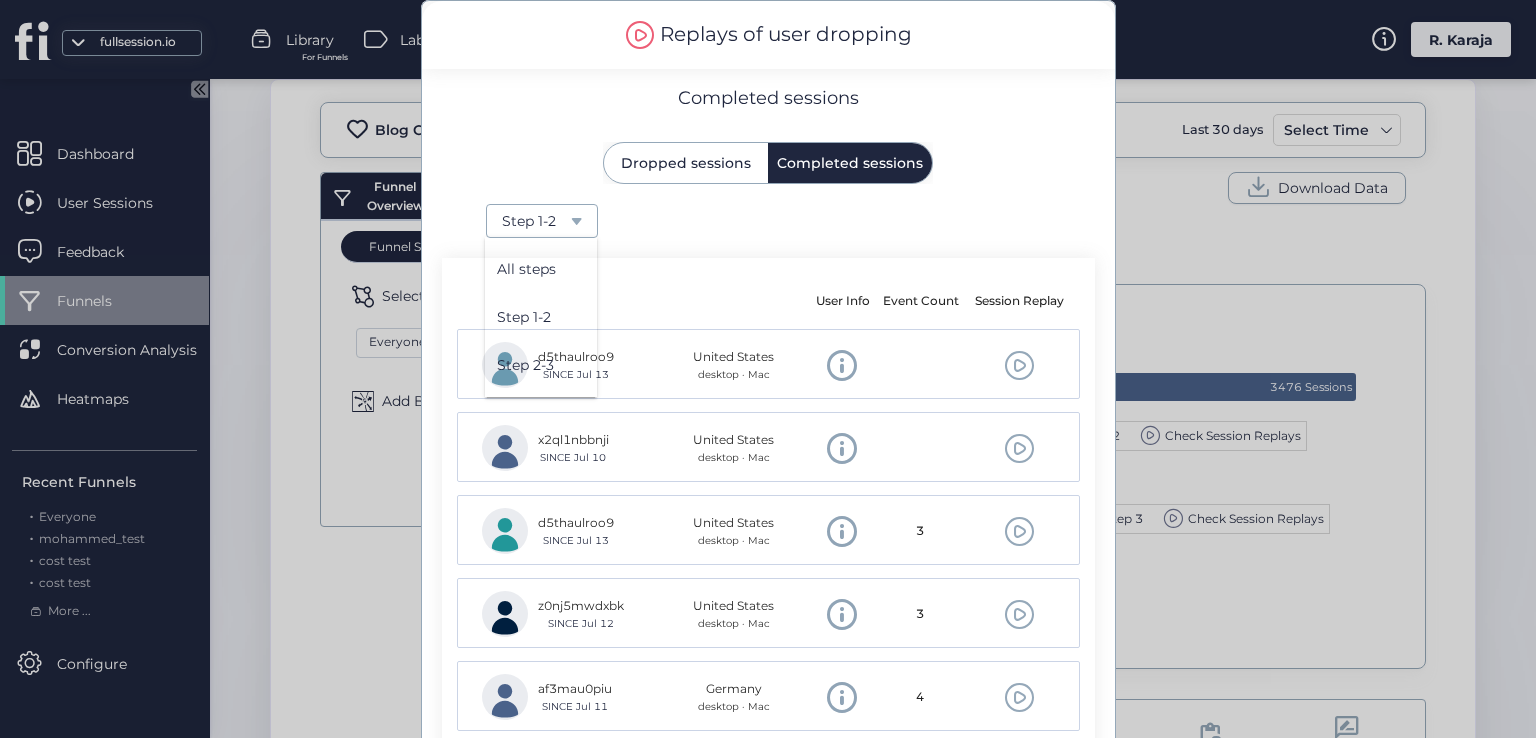 click on "All steps" at bounding box center [541, 269] 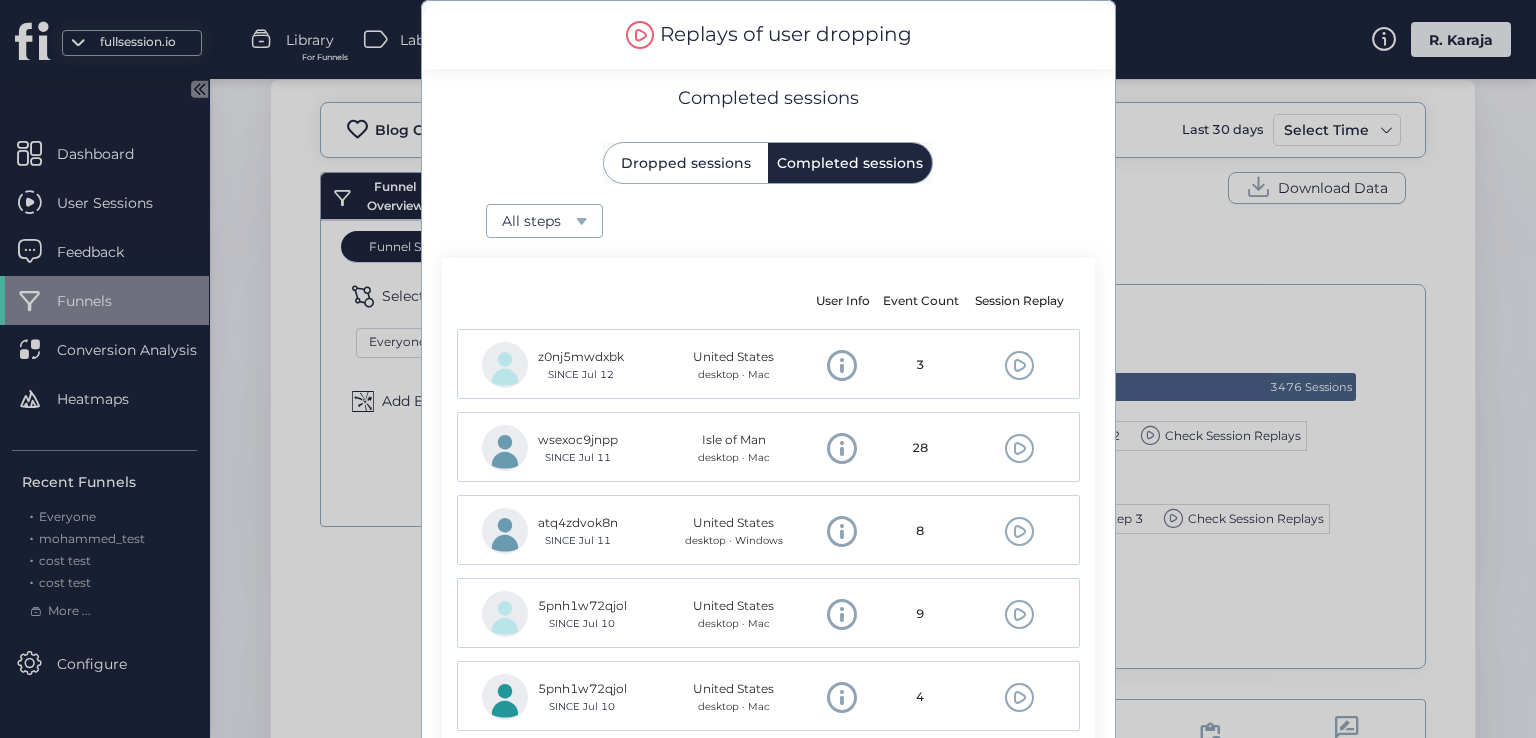 click at bounding box center (768, 369) 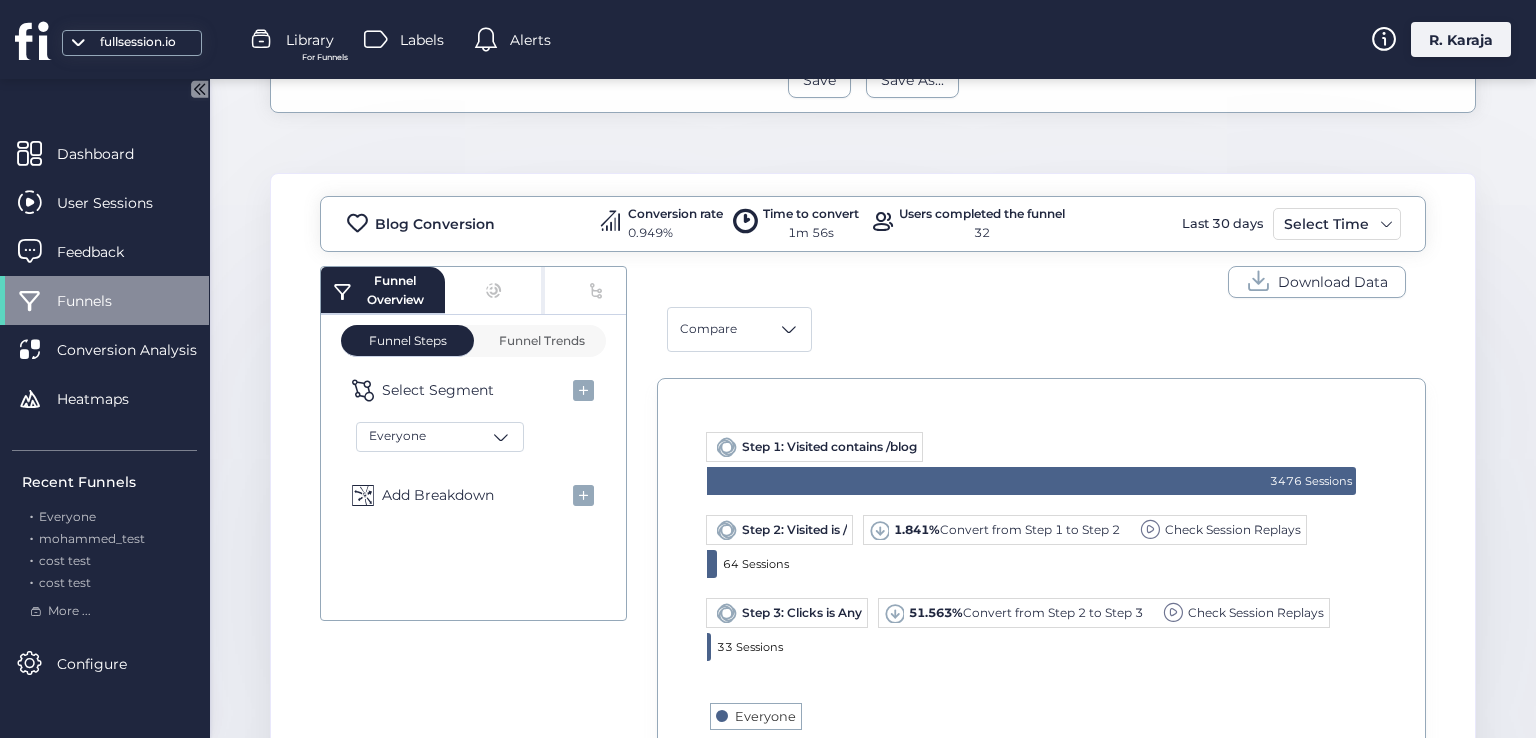 scroll, scrollTop: 349, scrollLeft: 0, axis: vertical 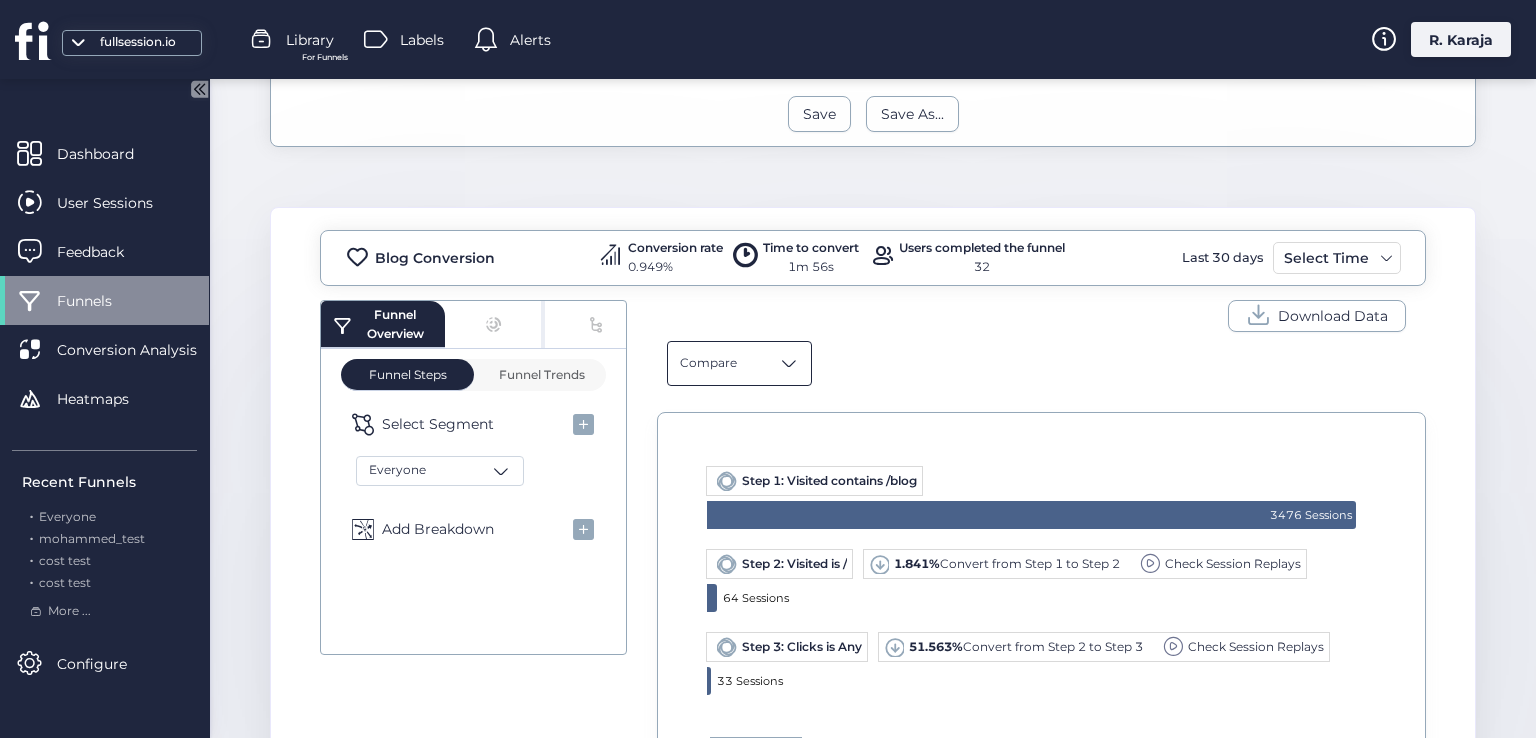 click on "Compare" 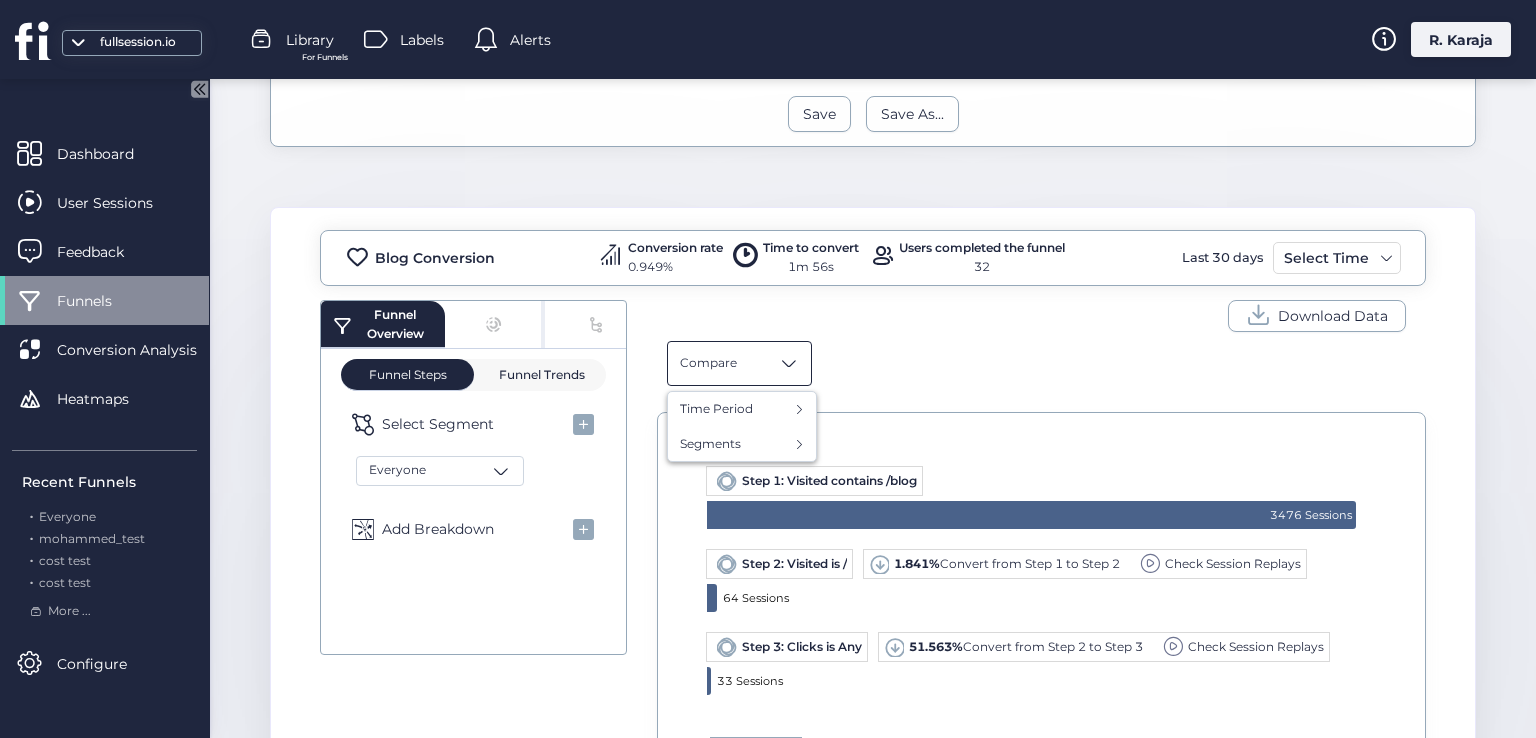 click on "Funnel Trends" at bounding box center [539, 375] 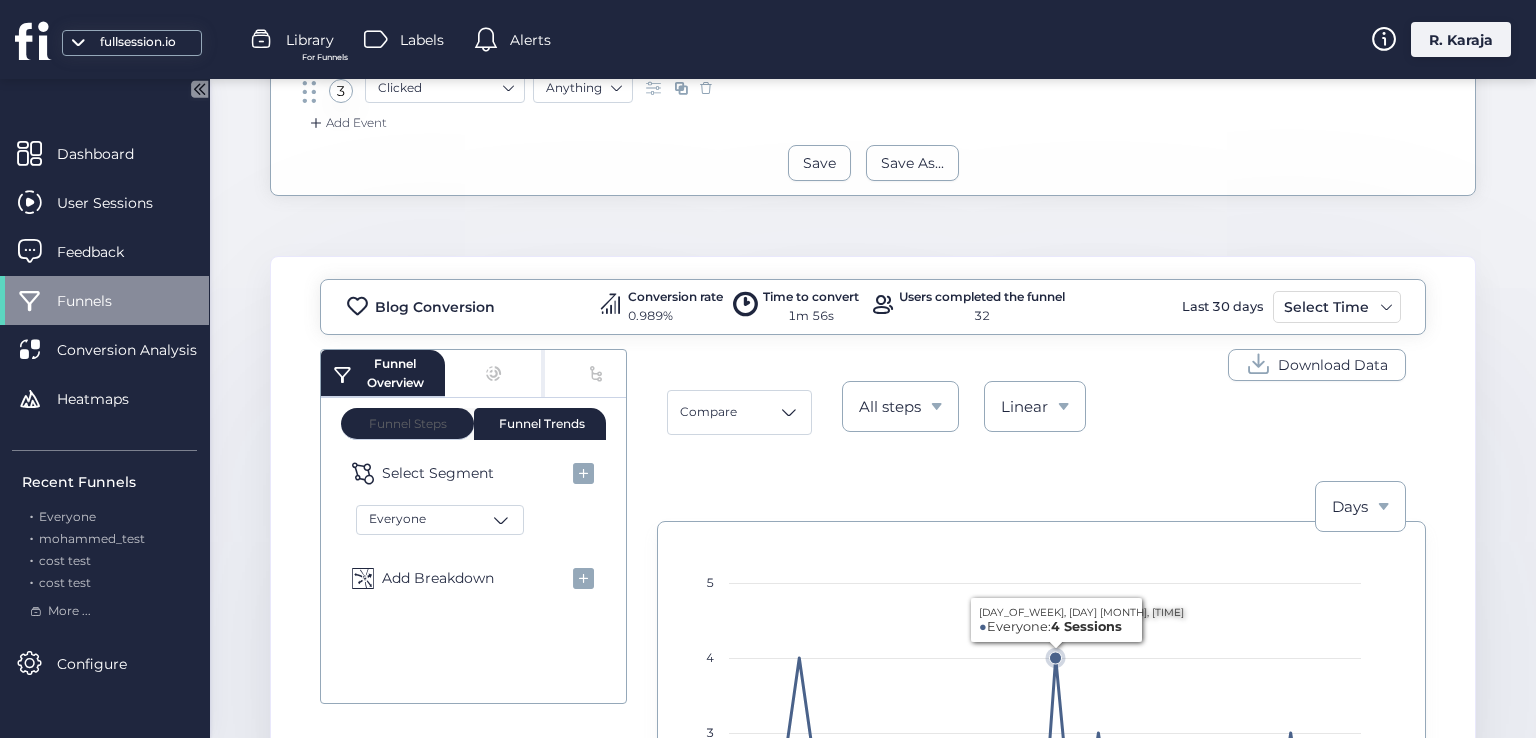 scroll, scrollTop: 225, scrollLeft: 0, axis: vertical 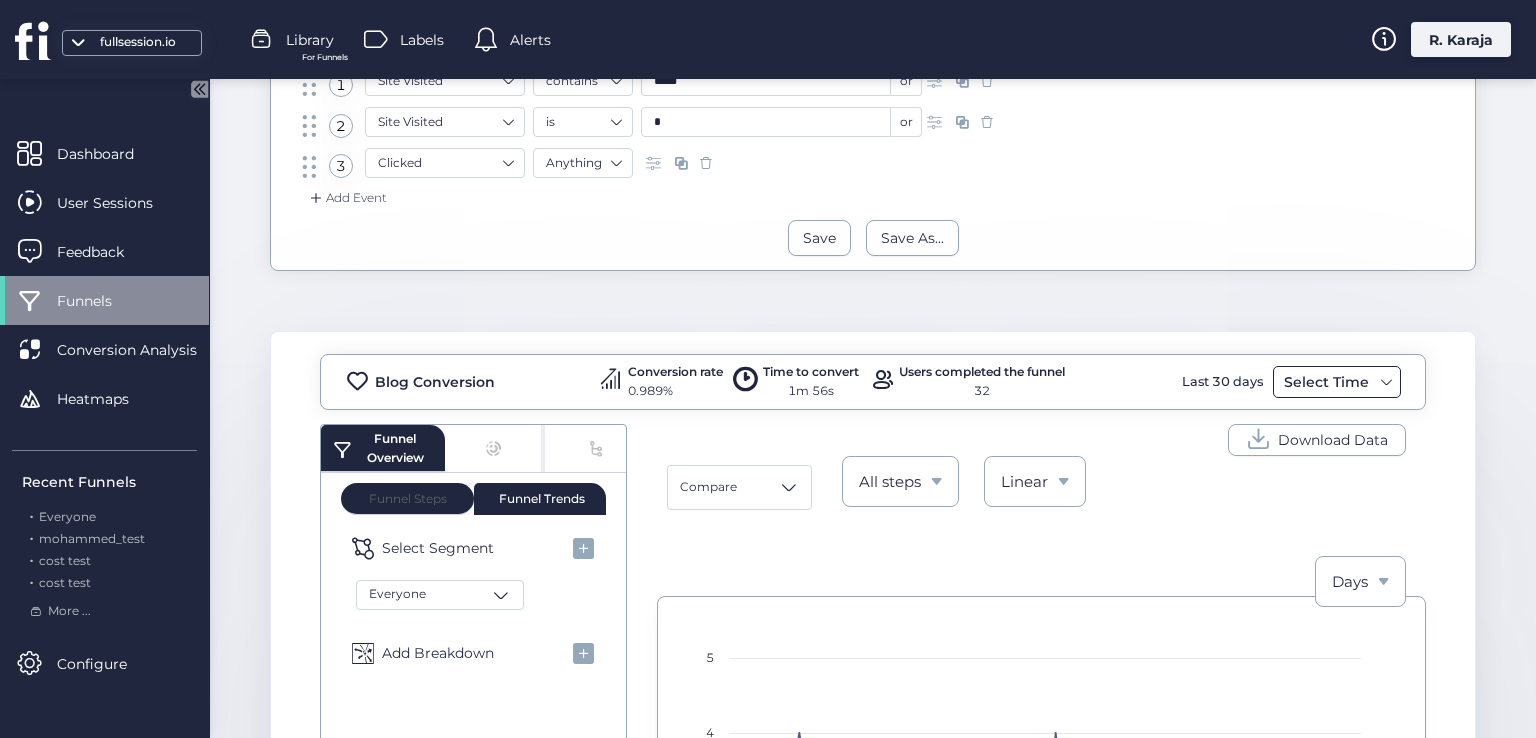 click on "Select Time" 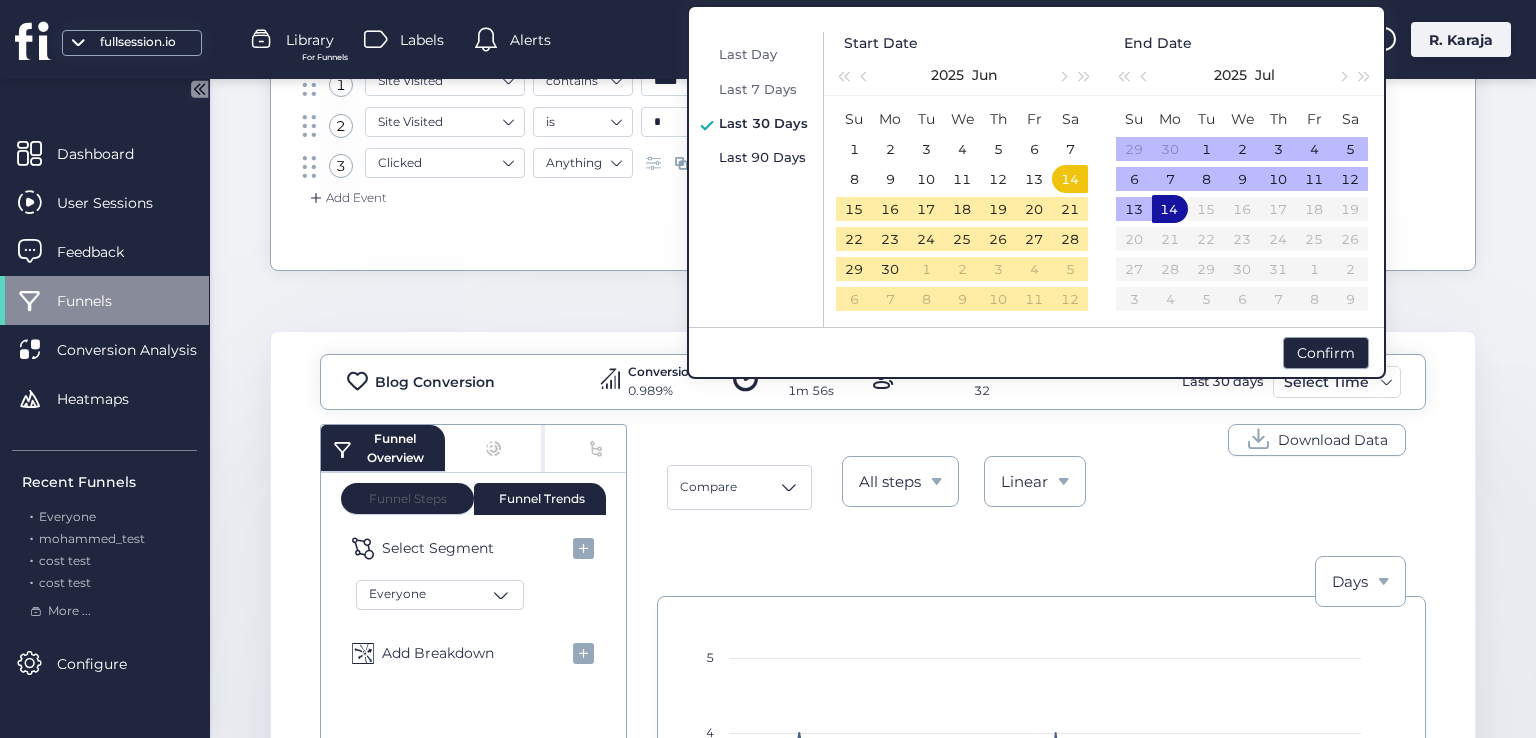 click on "Last 90 Days" at bounding box center [762, 157] 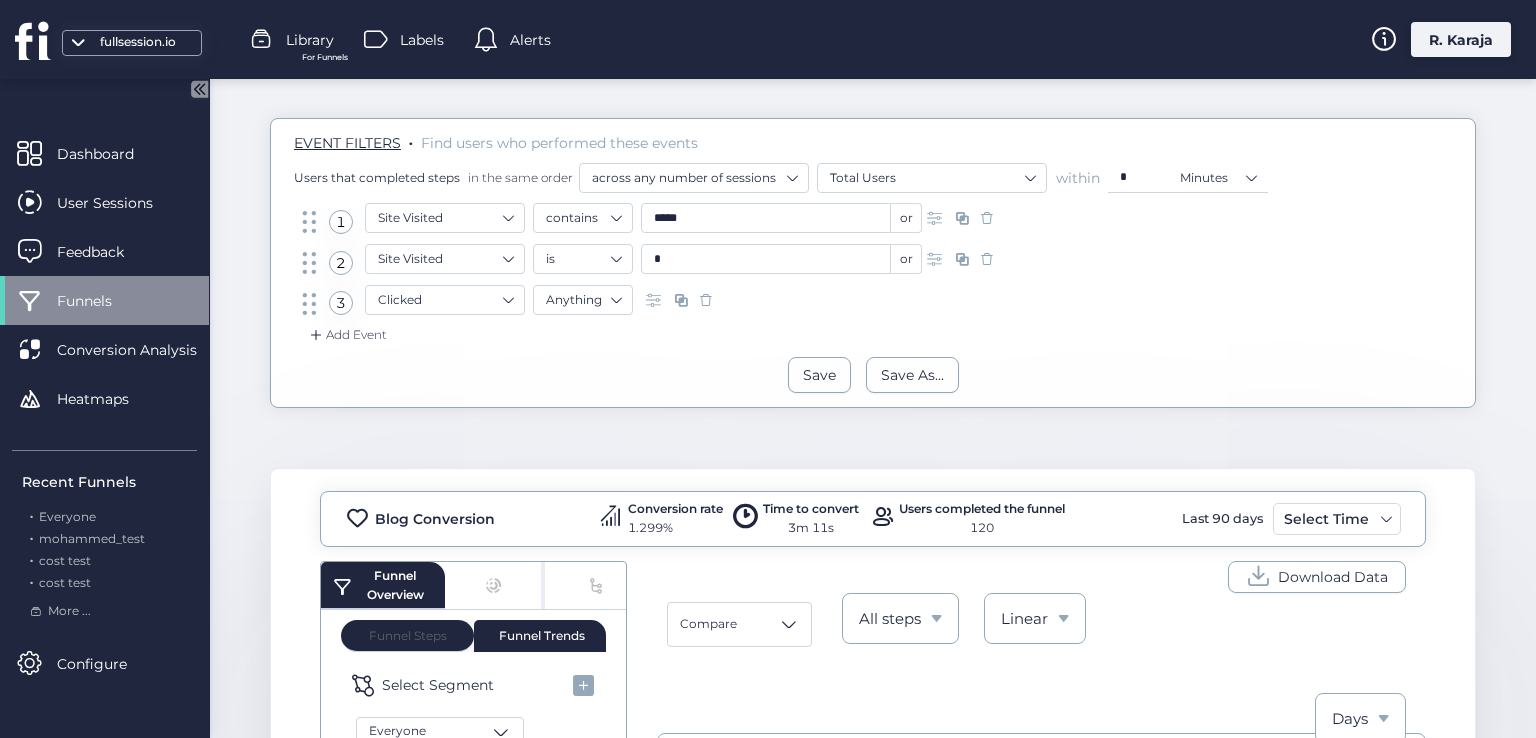 scroll, scrollTop: 140, scrollLeft: 0, axis: vertical 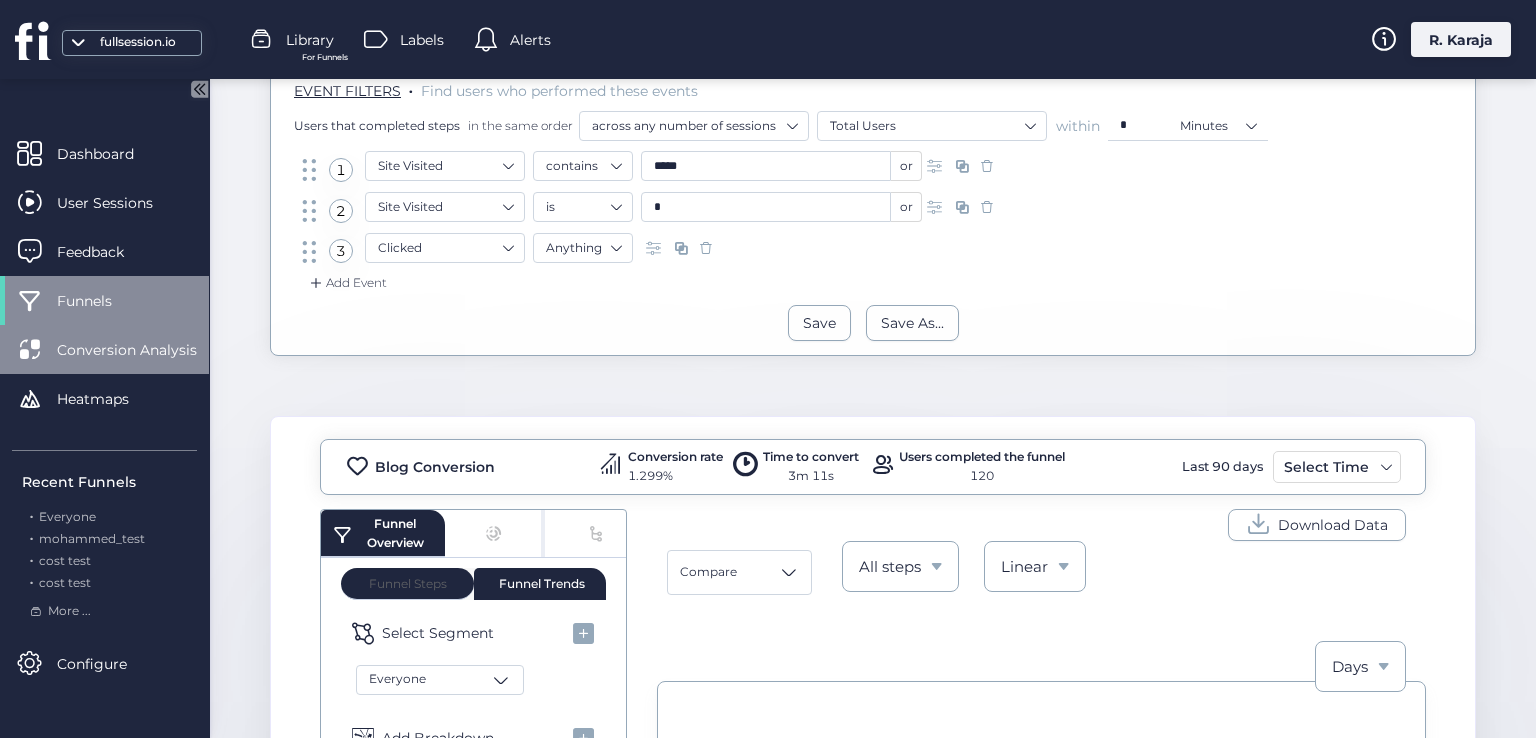 click on "Conversion Analysis" 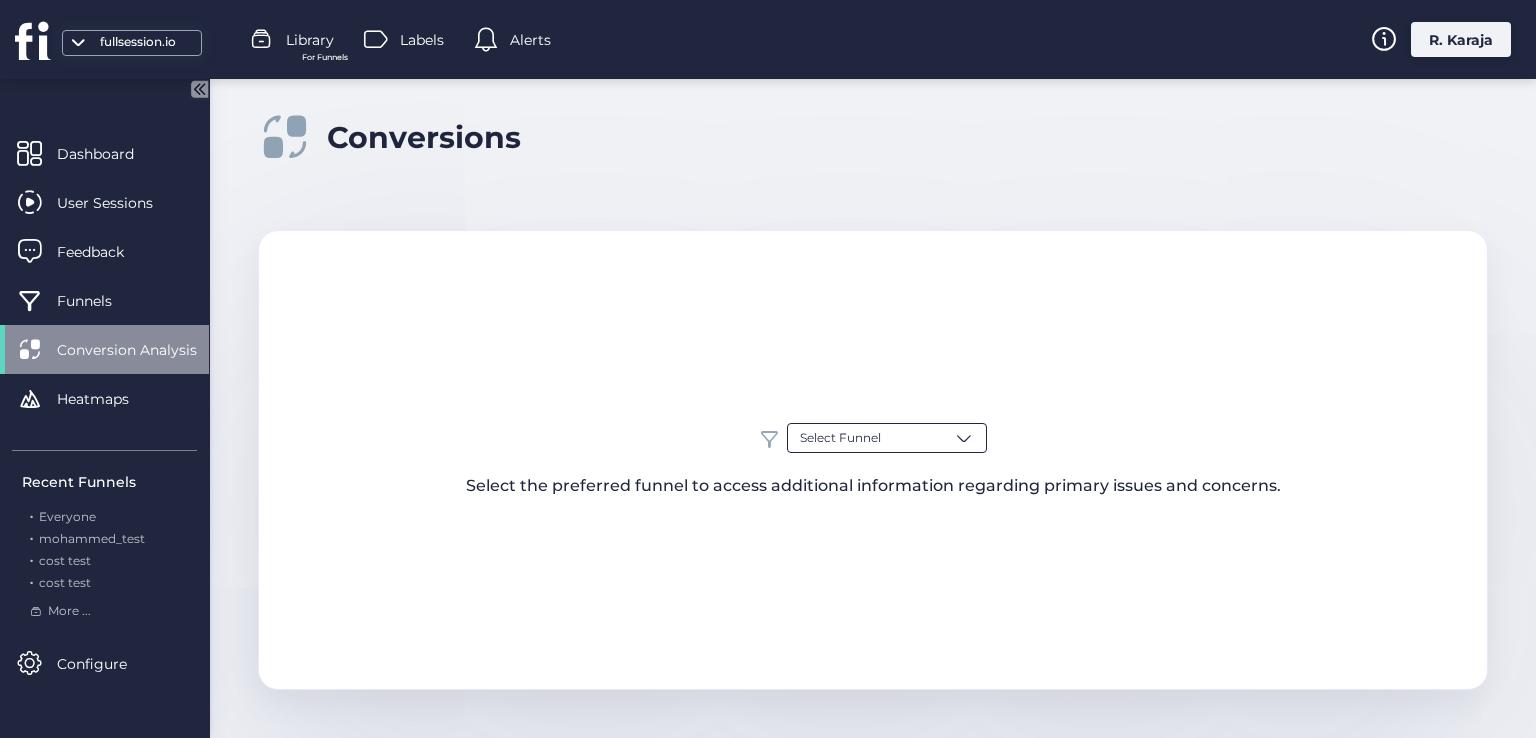 click on "Select Funnel" 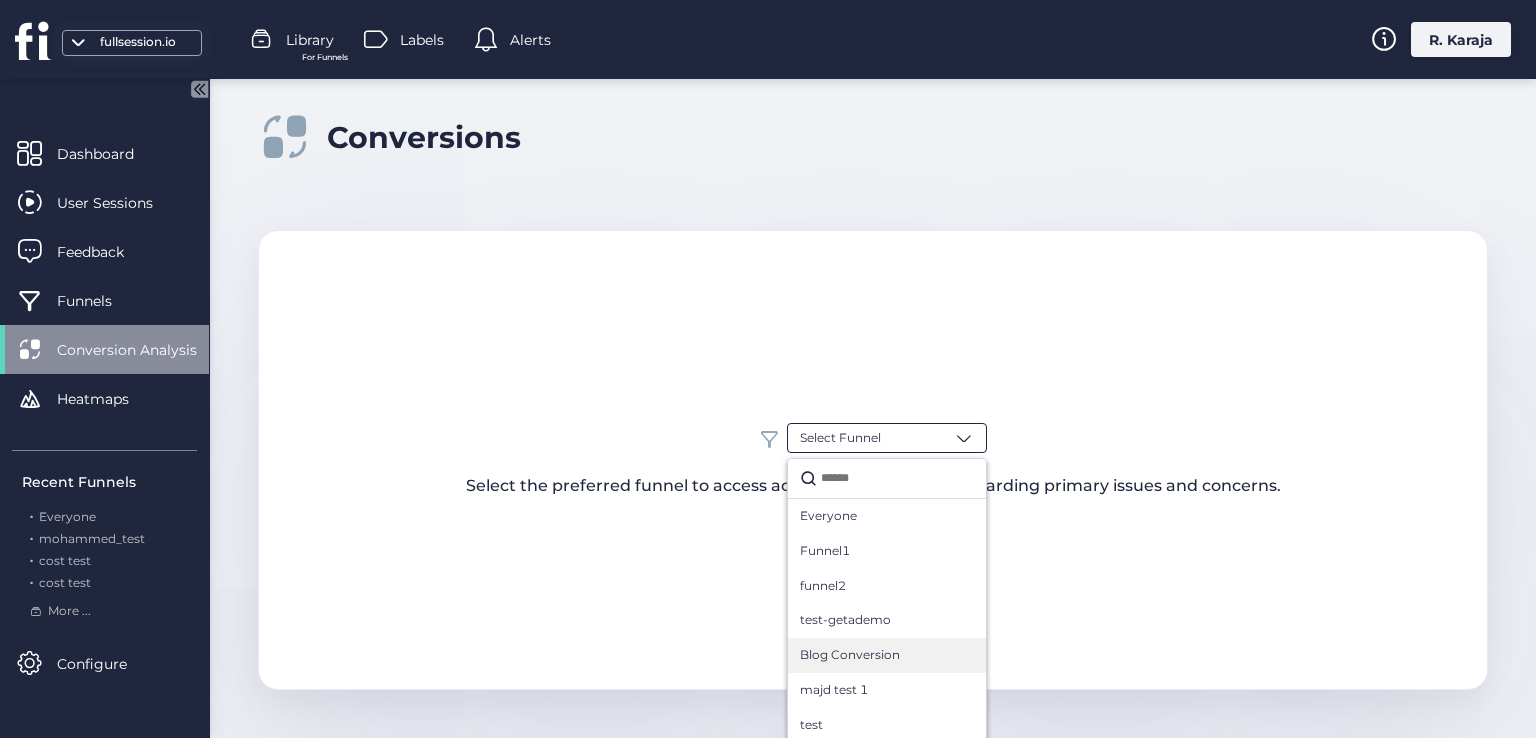 click on "Blog Conversion" 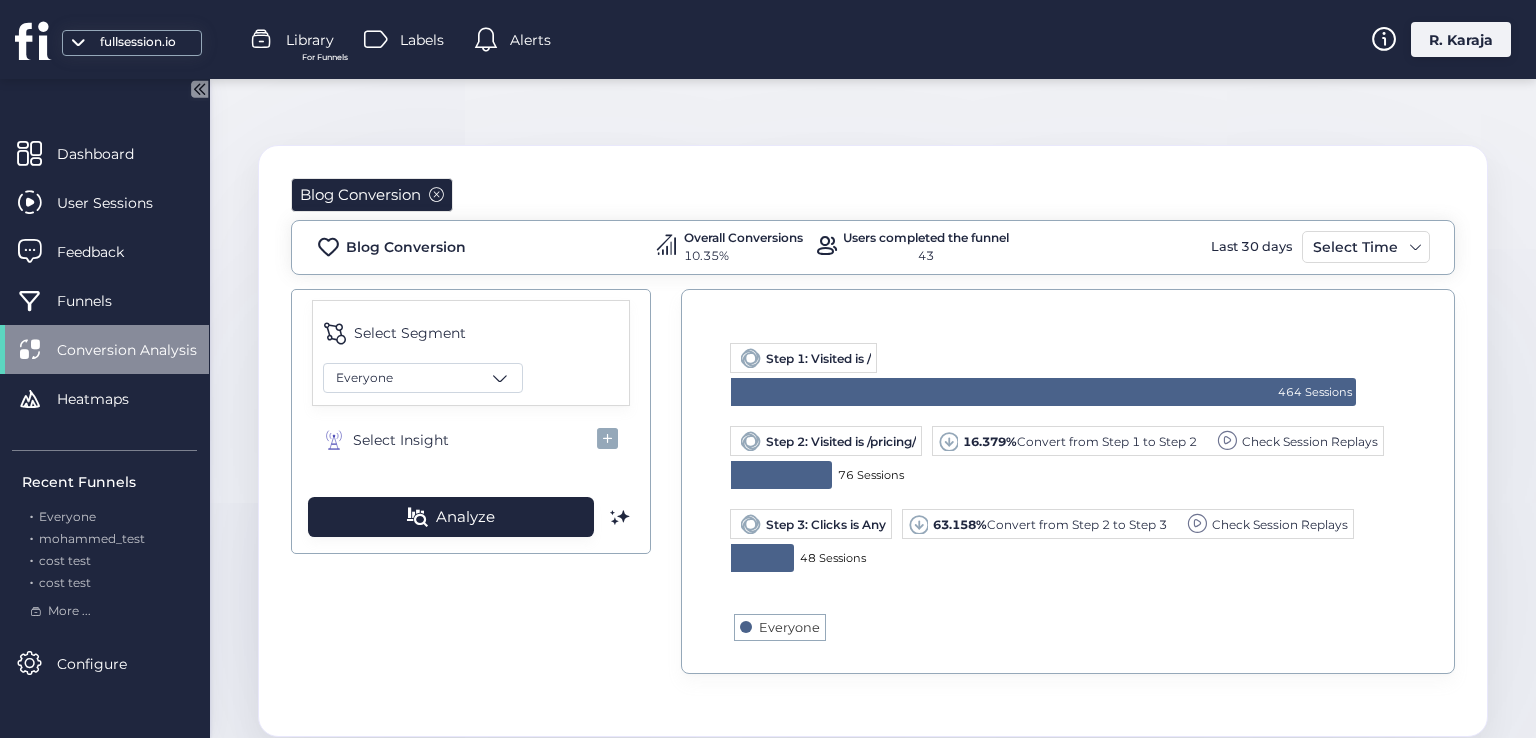 scroll, scrollTop: 130, scrollLeft: 0, axis: vertical 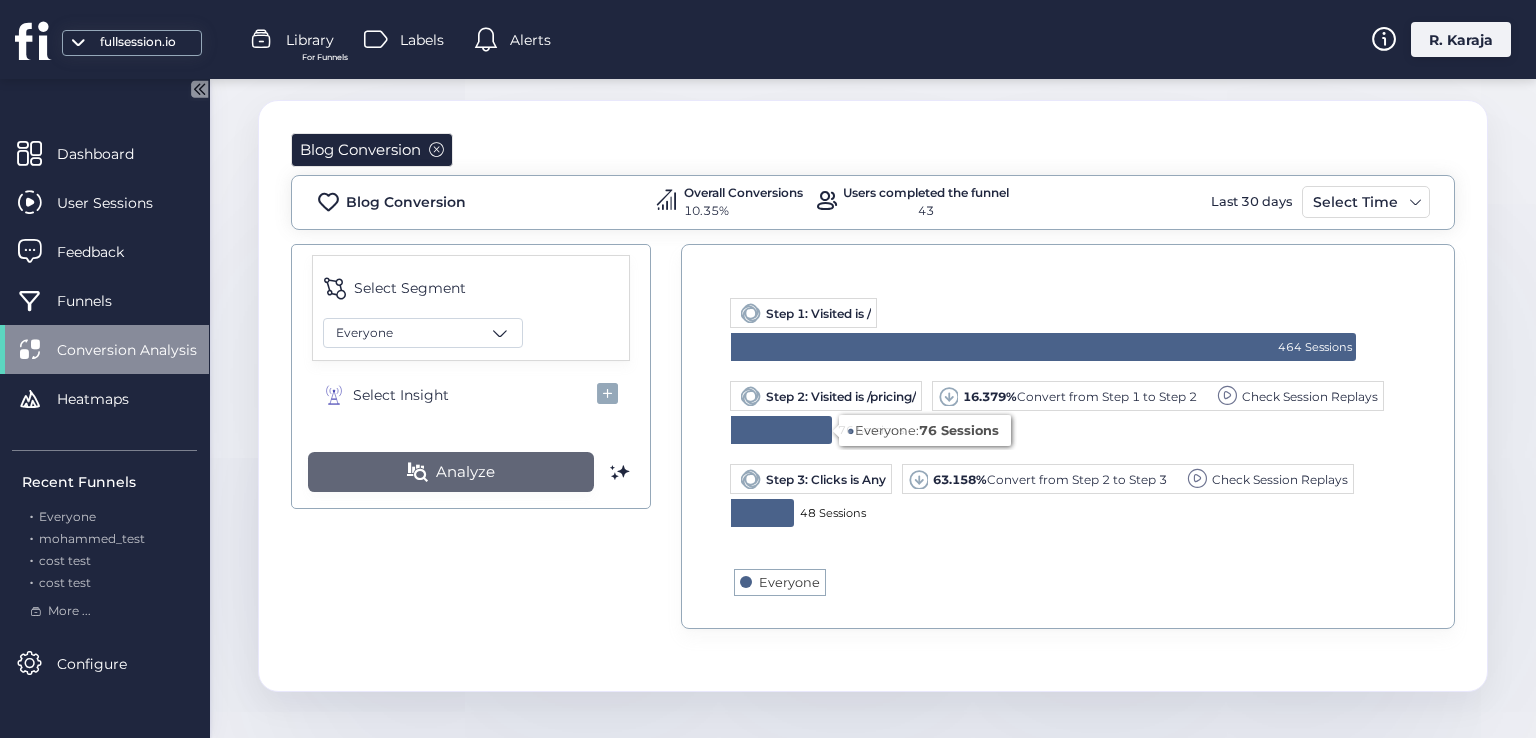click on "Analyze" 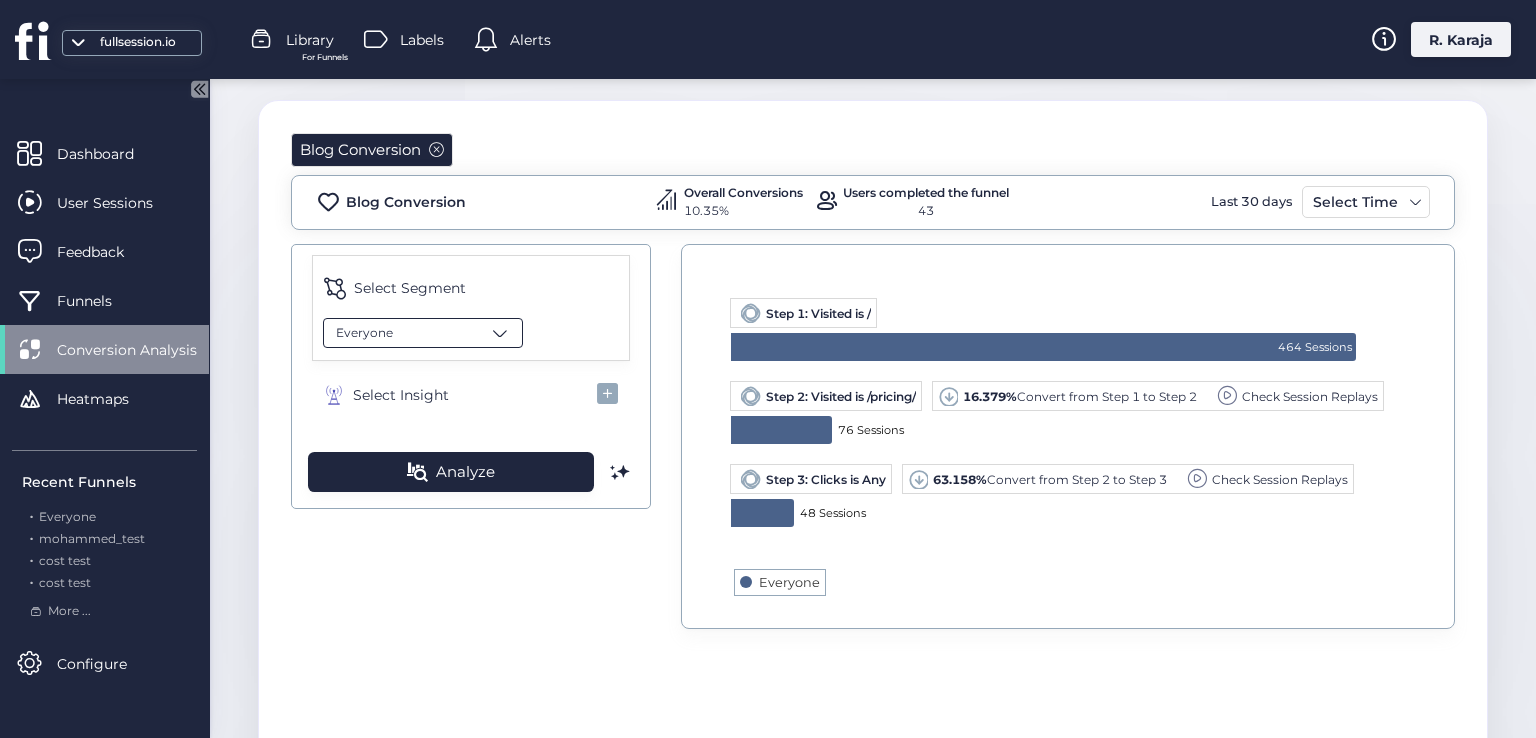 click on "Everyone" 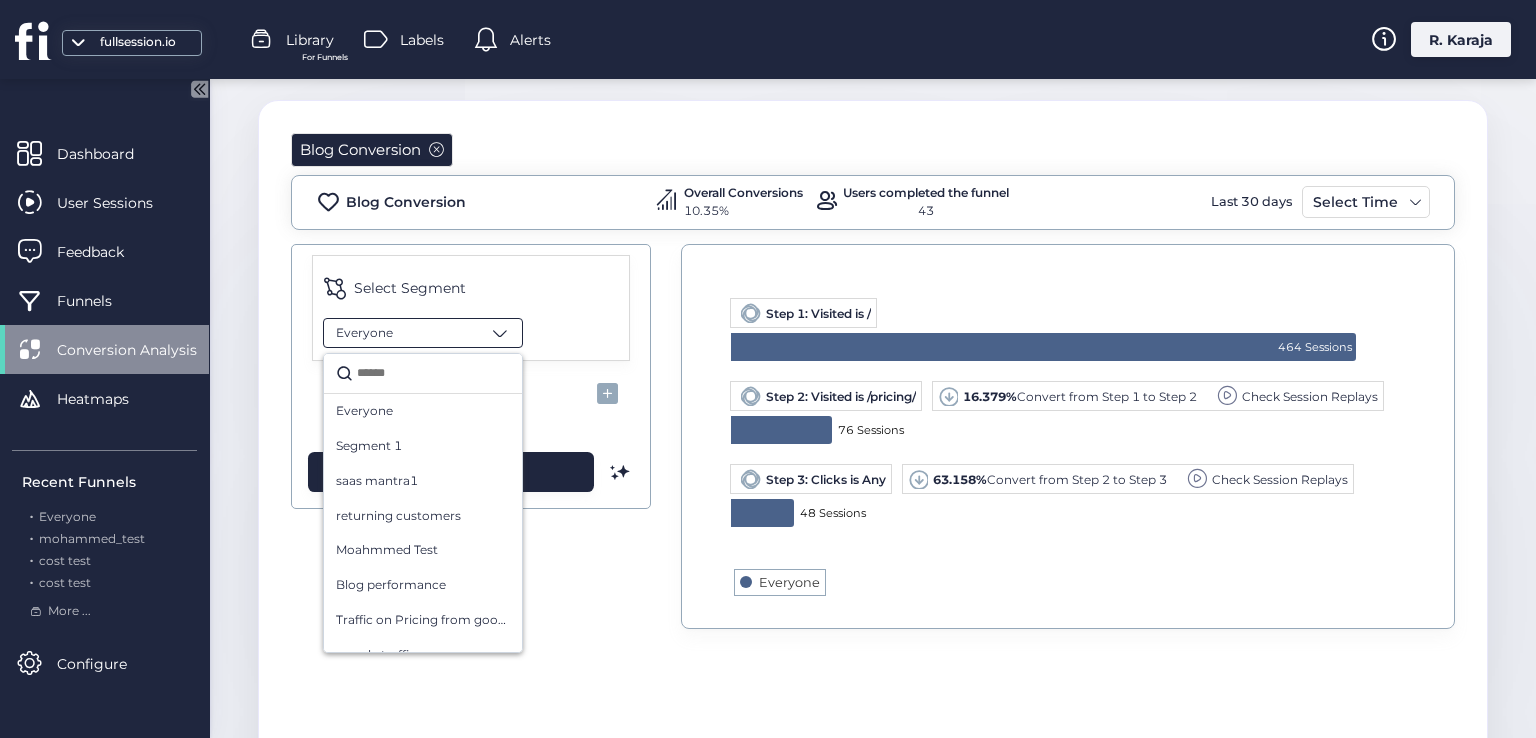 click on "Everyone Everyone Segment 1 saas mantra1 returning customers [FIRST] [LAST] Blog performance Traffic on Pricing from google google traffic New this week Mobile Google Traffic  FS APP TEST Hot leads High clicks rate sessions Error clicks hotjar alternatives performance google traffic (hotjar vs clarity) Is Included Test Homepage Activity  google traffic (hotjar alt) demo 16-9-rage firefox-test filter-uuid-getademo Everyone (copy) - uuid Hotjar Alternative Performance hotjar vs clarity New Visitor returning visitor NEw New 321 rahaf custom events - pricing test-multiple-uuids single session single session (copy) single session (copy) (copy) single session (copy) (copy) (copy) testing-july test-pricing monthly plan US Customers hotjar alternatives performance 2 Everyone-5-9 filter-uuid-getademo-funnels Everyone-pricing Everyone-30-days Everyone-pricing---- Everyone-pricing---- (copy) Everyone-pricing---- (copy) (copy) Everyone-pricing---- (copy) (copy) (copy) Everyone-pricing---- (copy) (copy) (copy) (copy) test" 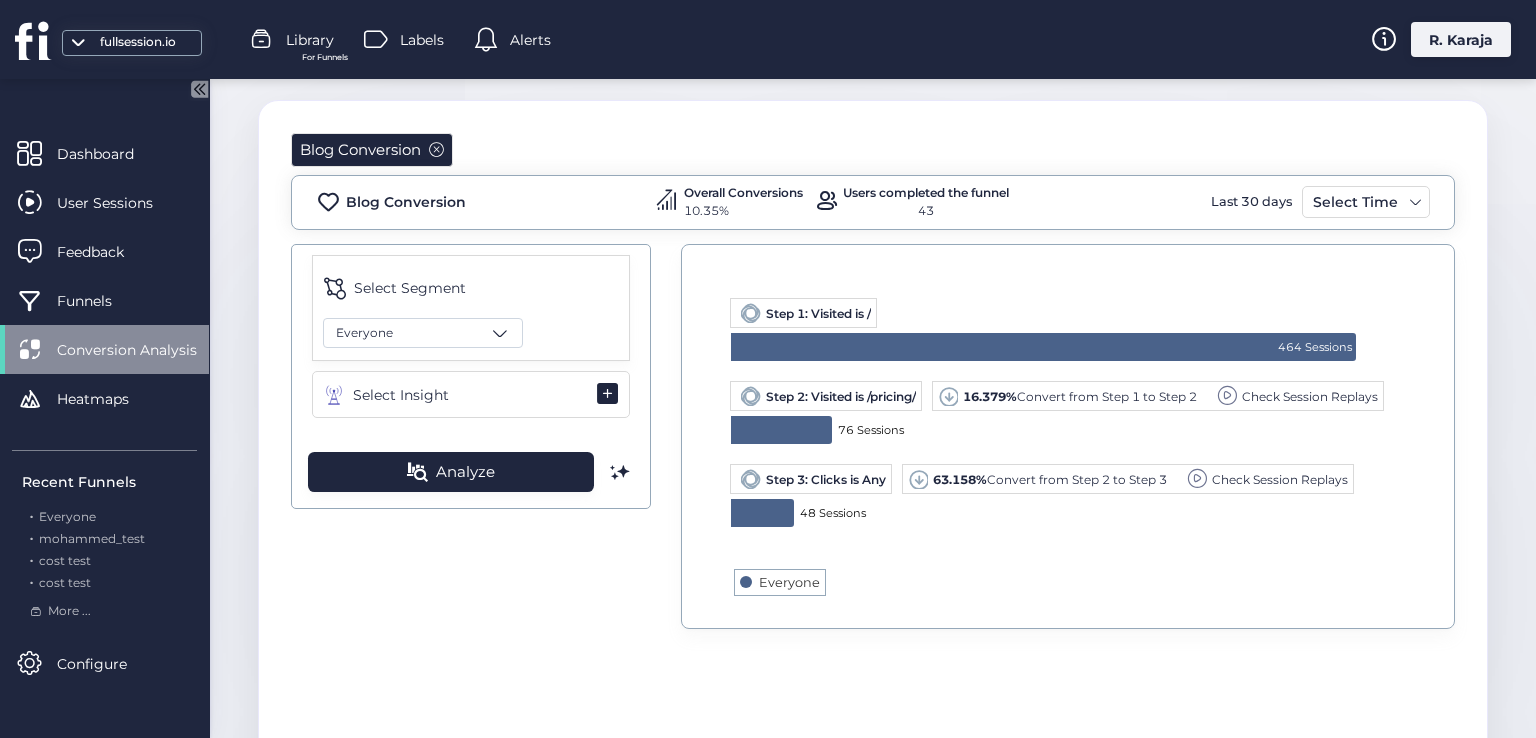 click 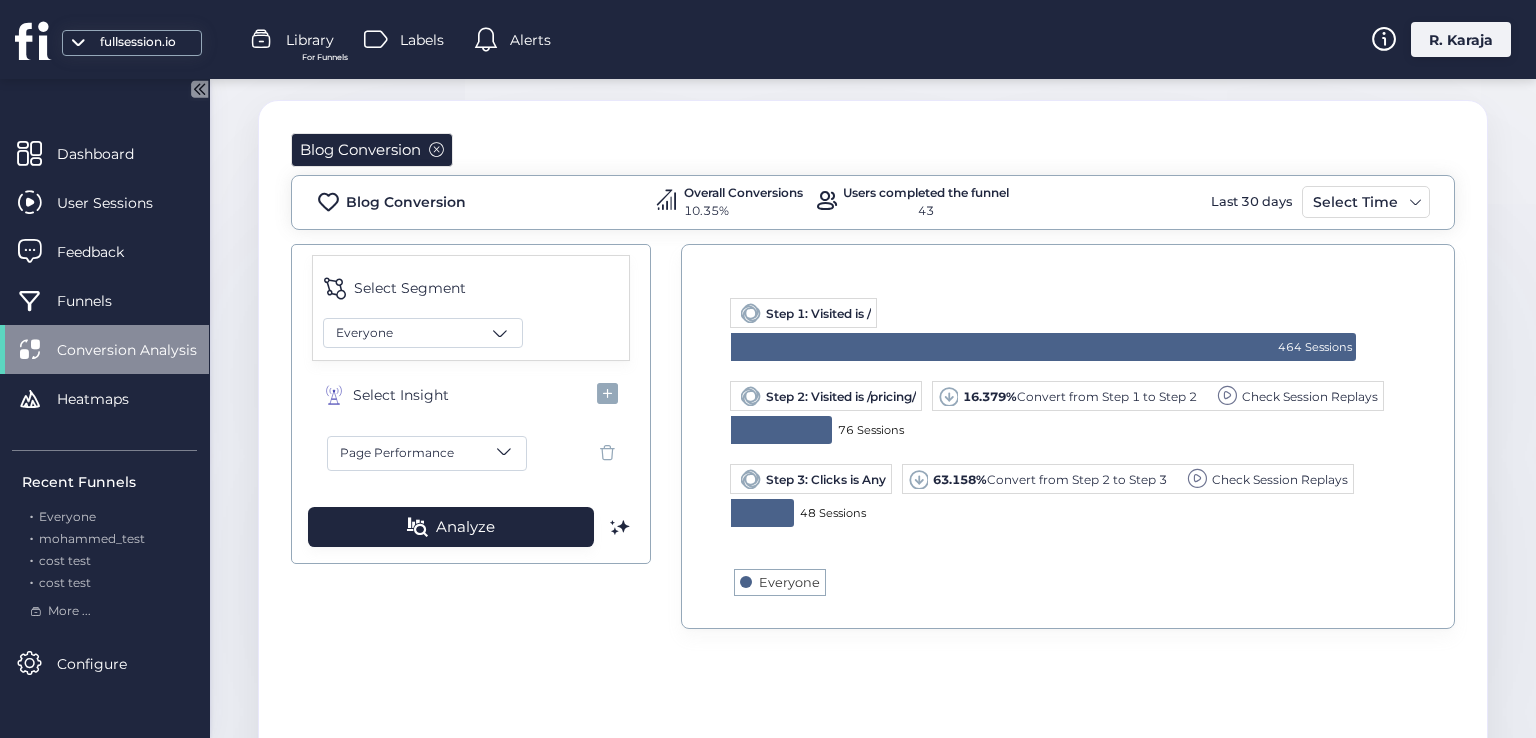 click on "Page Performance" 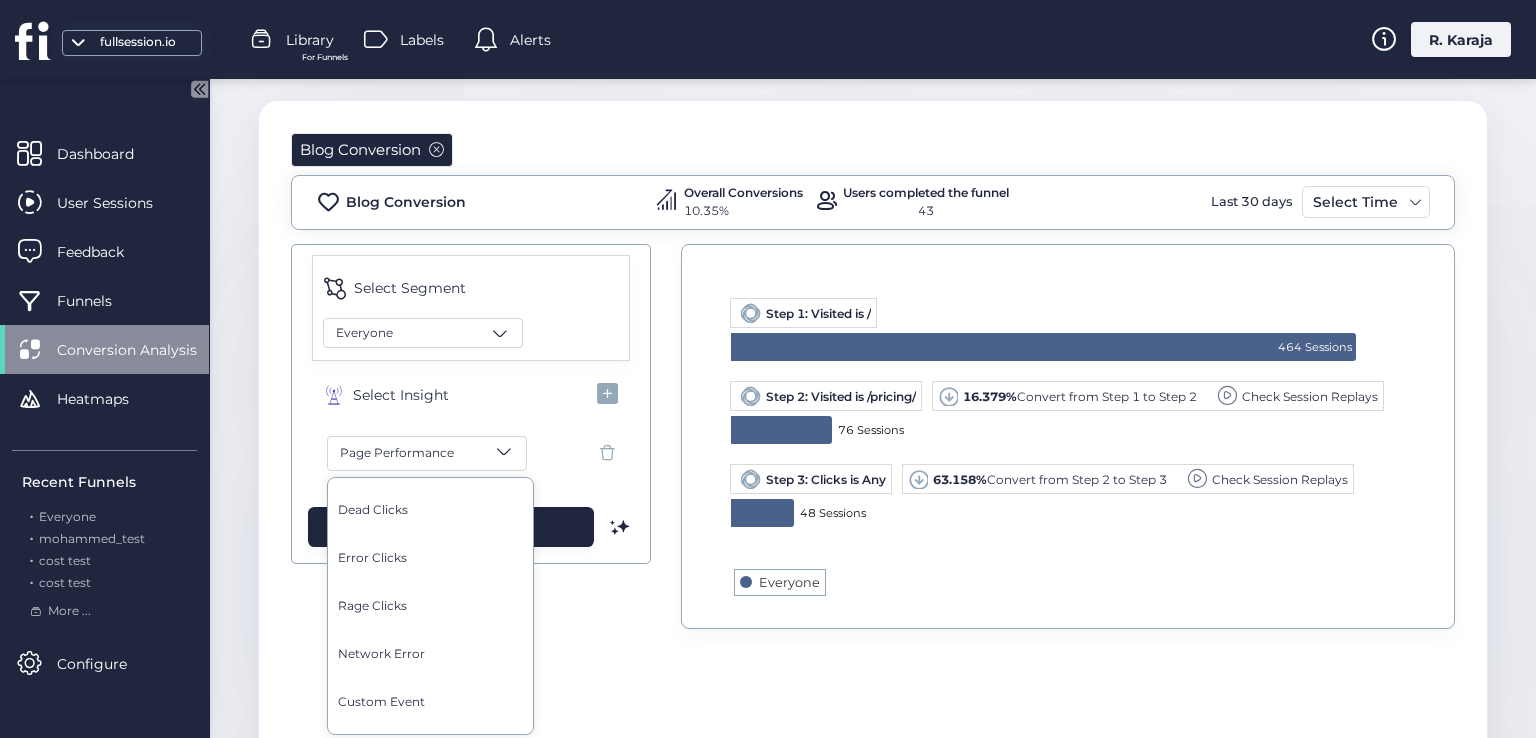 click at bounding box center [768, 369] 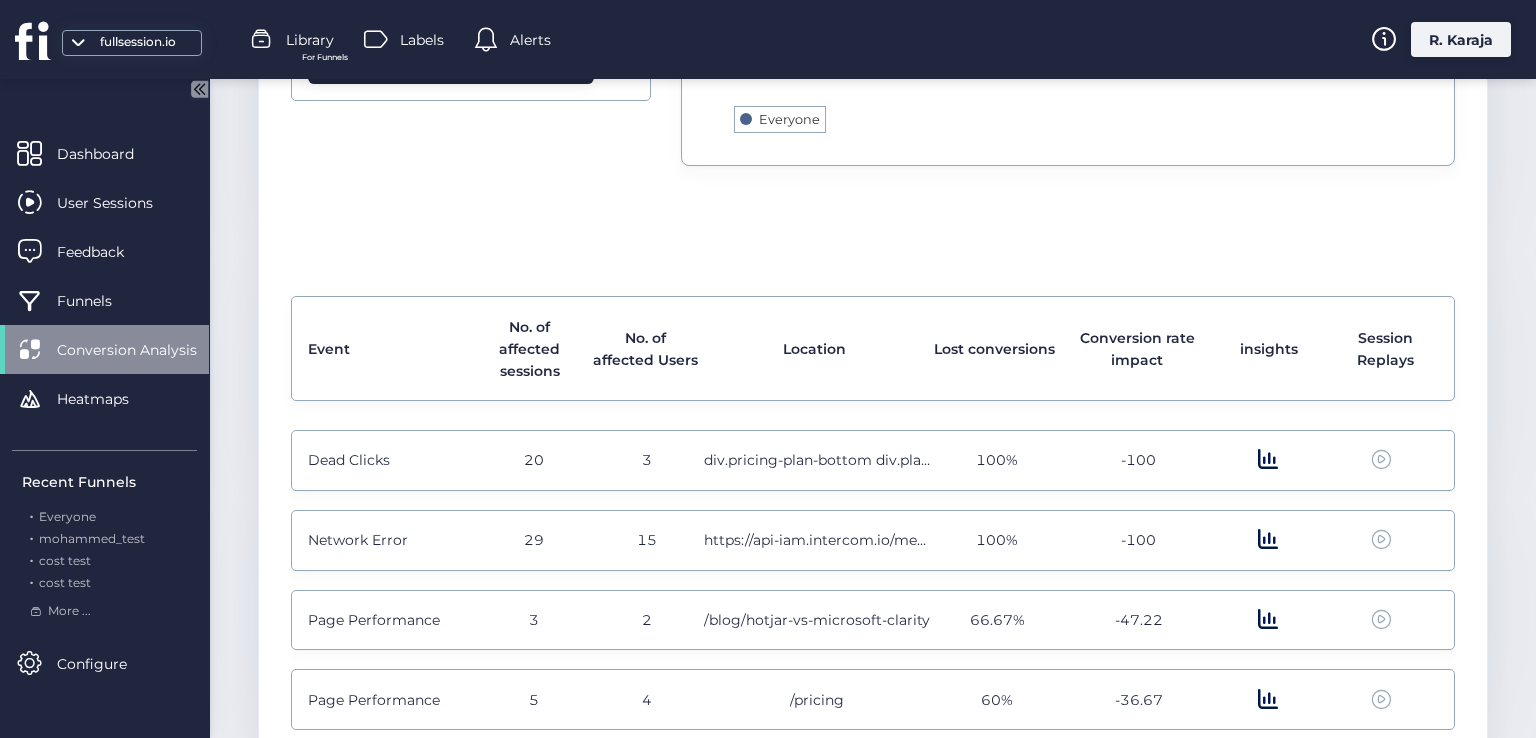 scroll, scrollTop: 594, scrollLeft: 0, axis: vertical 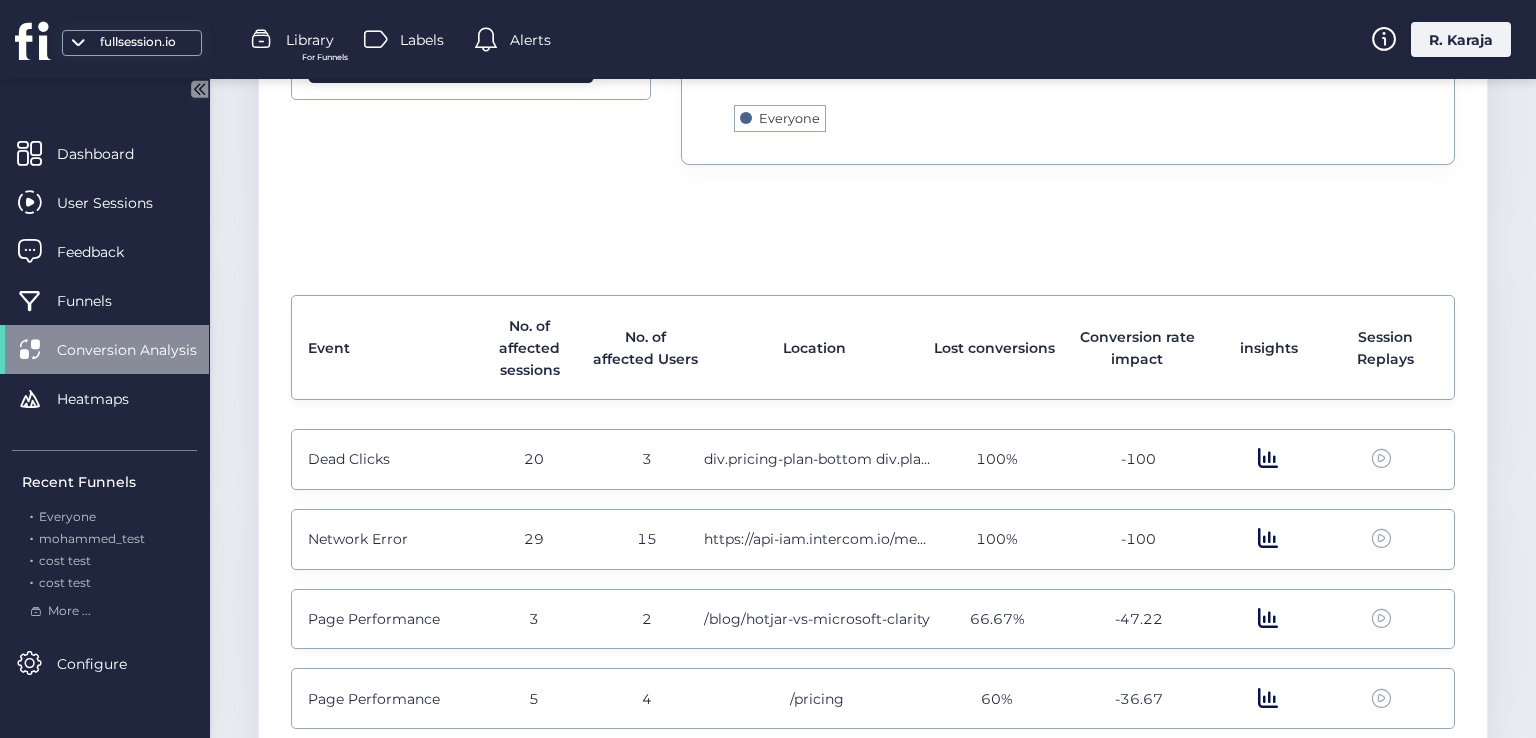 click 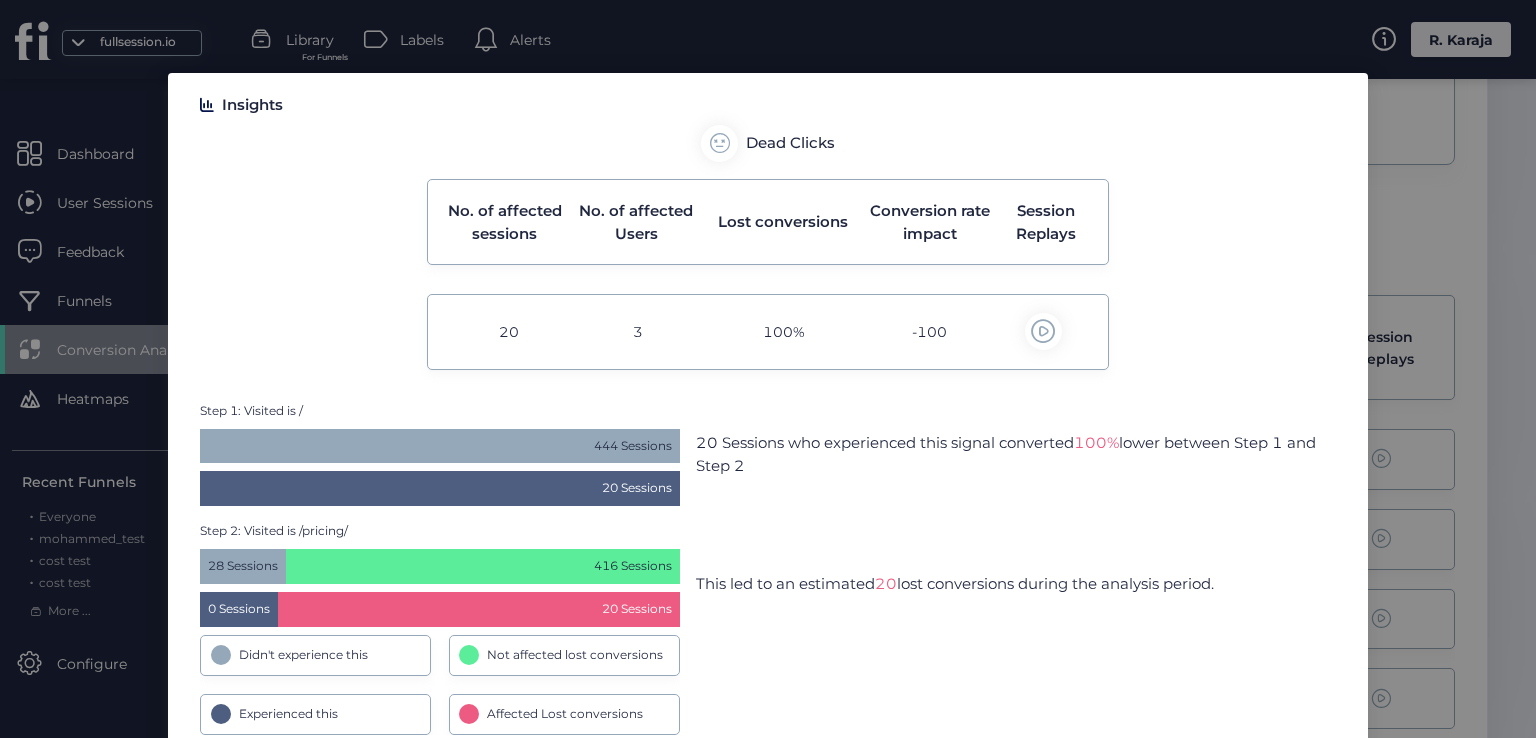 scroll, scrollTop: 67, scrollLeft: 0, axis: vertical 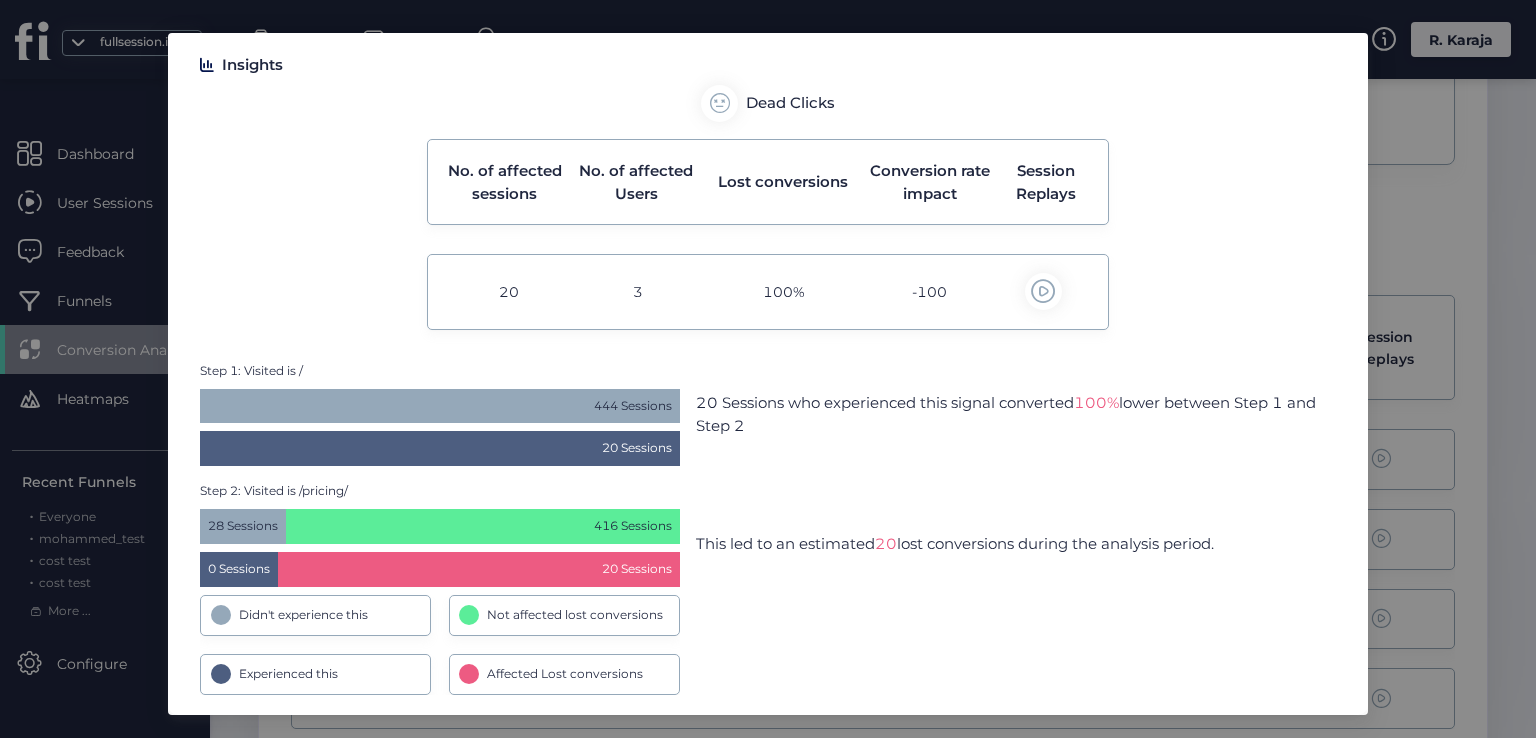 click on "Affected Lost conversions" at bounding box center [564, 674] 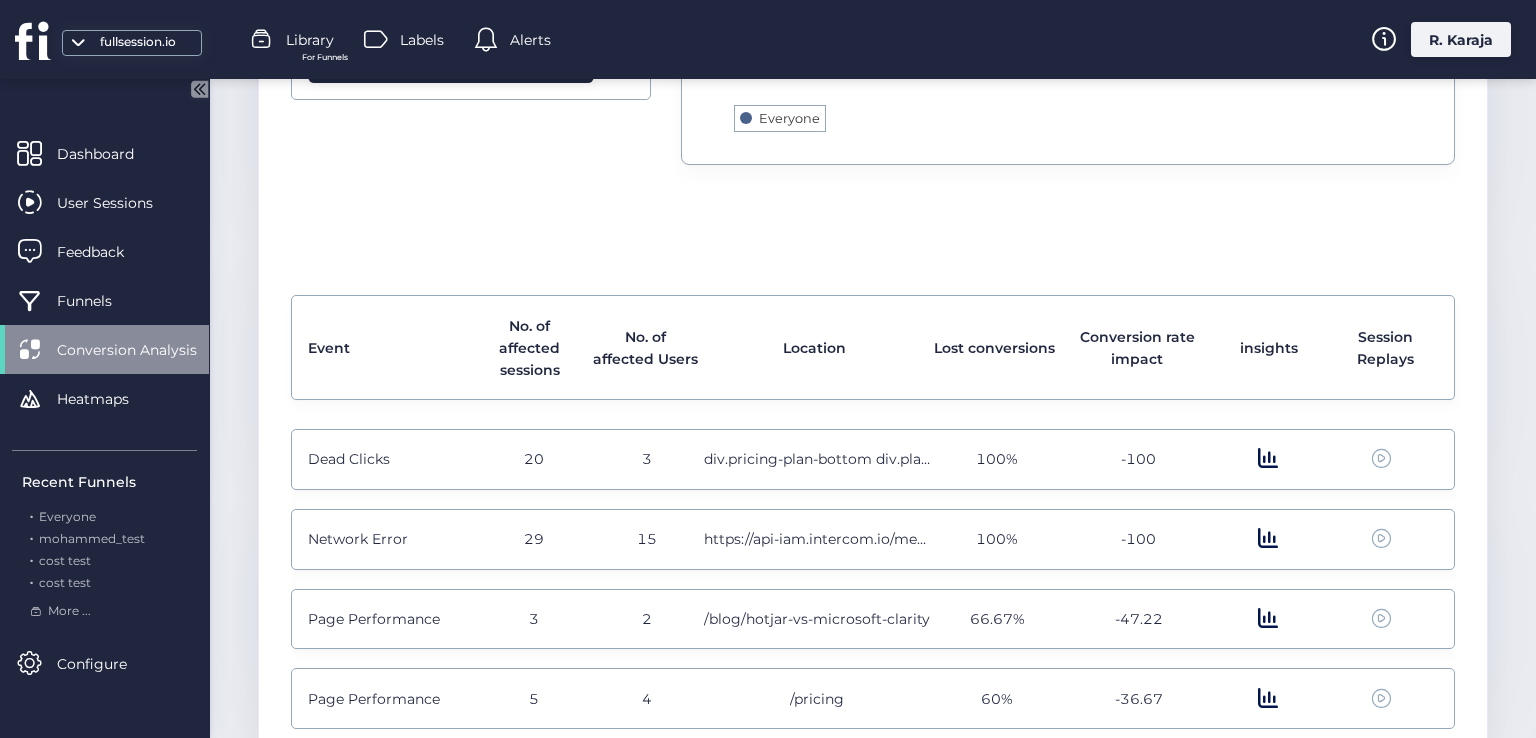 scroll, scrollTop: 0, scrollLeft: 0, axis: both 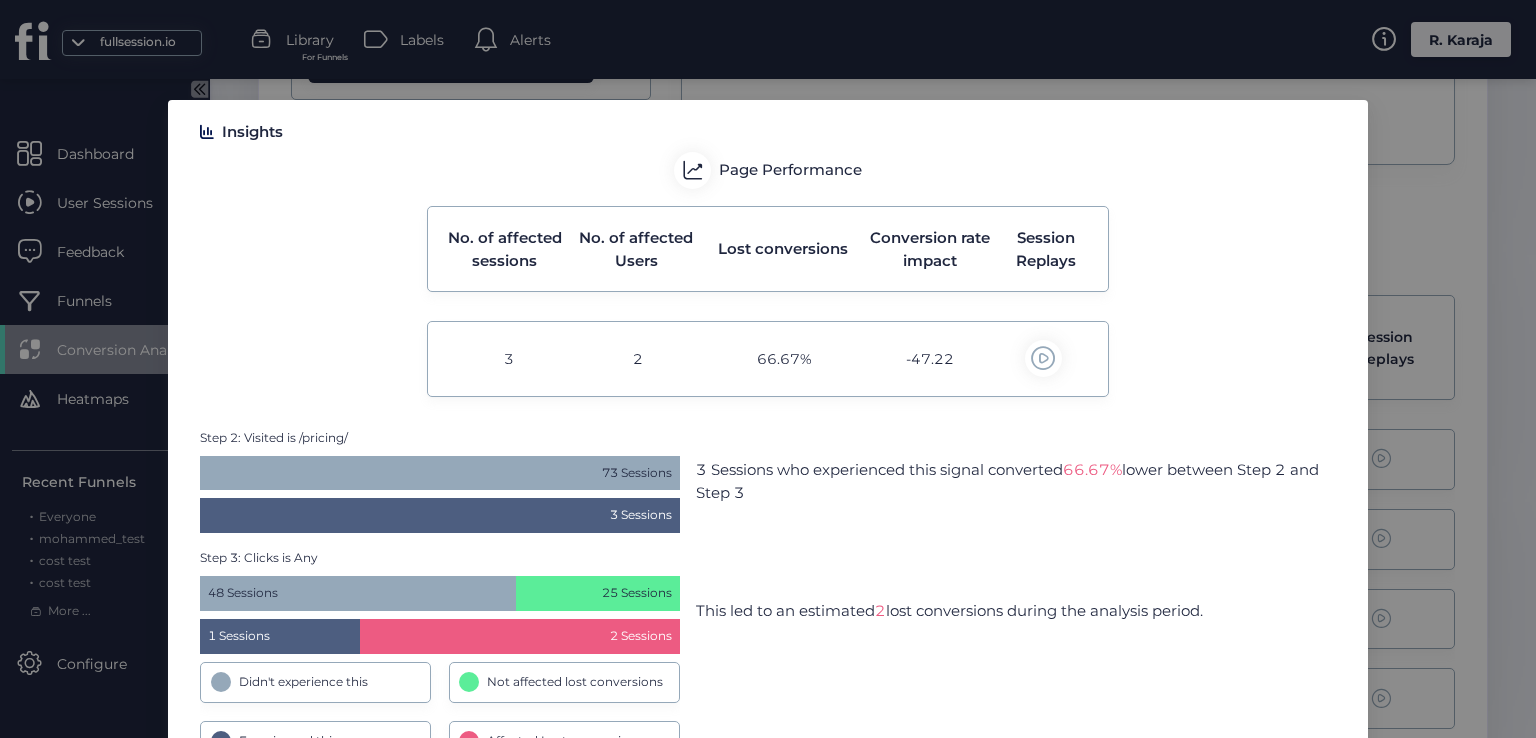 click on "2 Sessions" at bounding box center (520, 636) 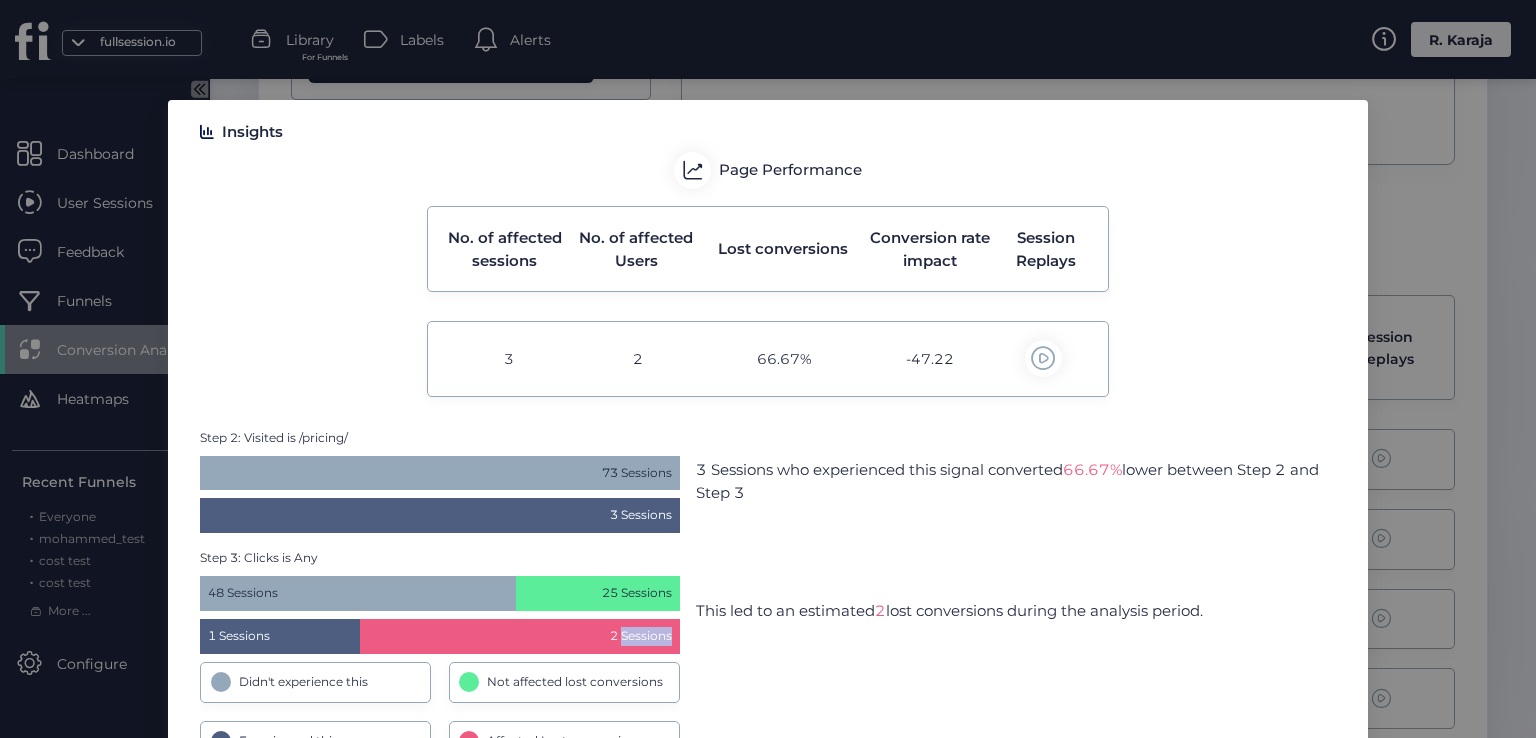 click on "2 Sessions" at bounding box center [520, 636] 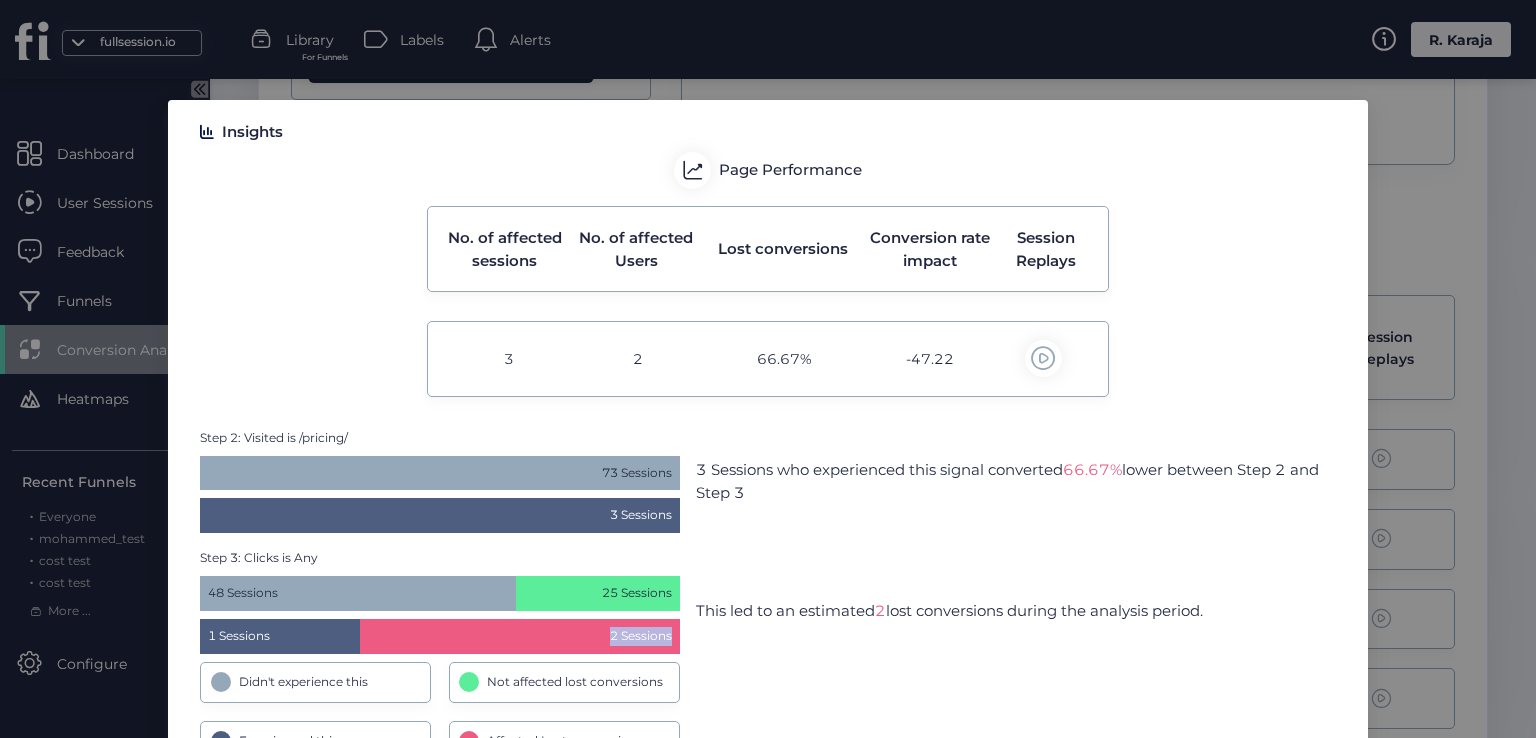 click on "2 Sessions" at bounding box center [520, 636] 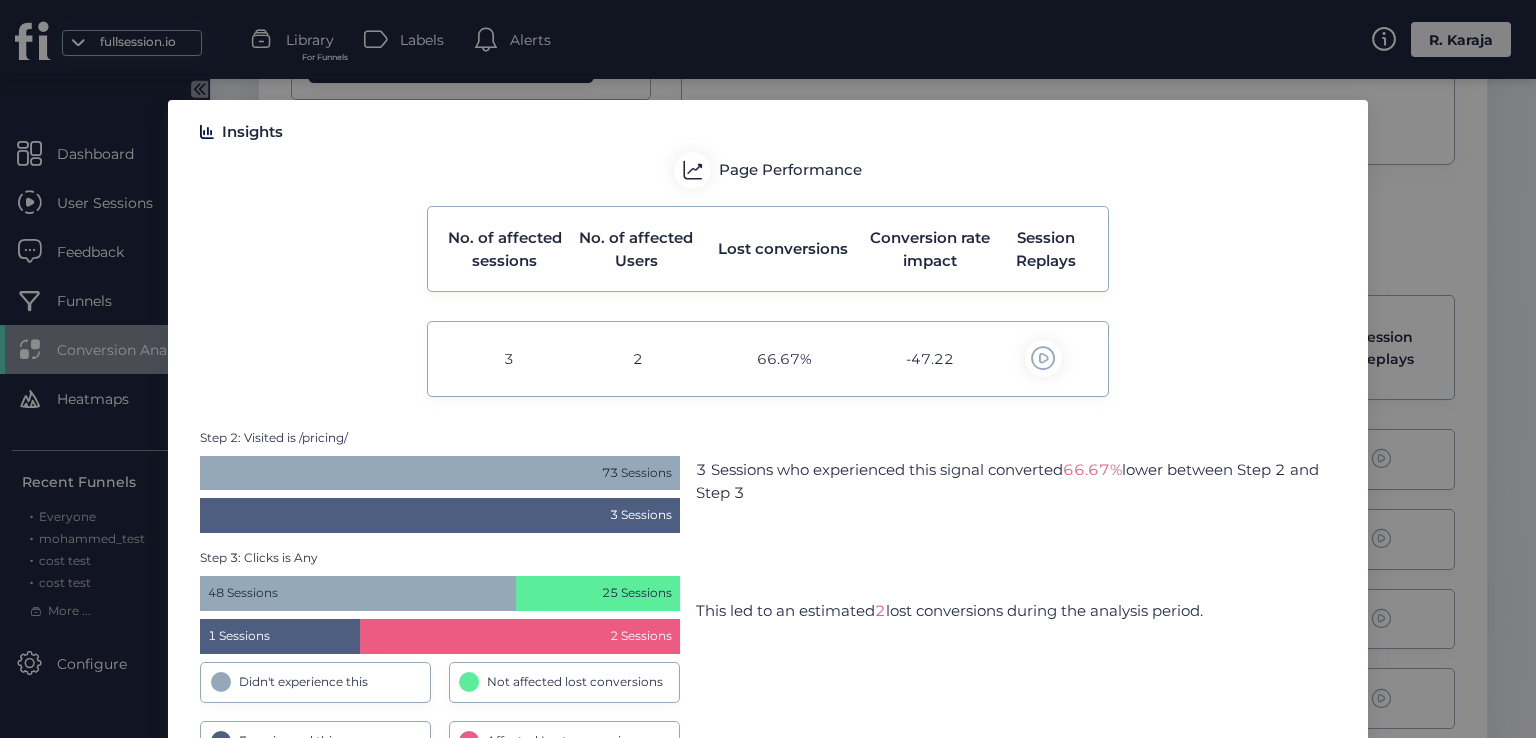 click on "Insights Page Performance No. of affected sessions No. of affected Users Lost conversions Conversion rate impact Session Replays 3 2 66.67% -47.22 Step 2: Visited is /pricing/  73 Sessions  3 Sessions  3 Sessions who experienced this signal converted  66.67%  lower between Step 2 and Step 3  Step 3: Clicks is Any 48 Sessions 25 Sessions 1 Sessions 2 Sessions Didn't experience this  Not affected lost conversions Experienced this Affected Lost conversions  This led to an estimated  2  lost conversions during the analysis period." at bounding box center [768, 369] 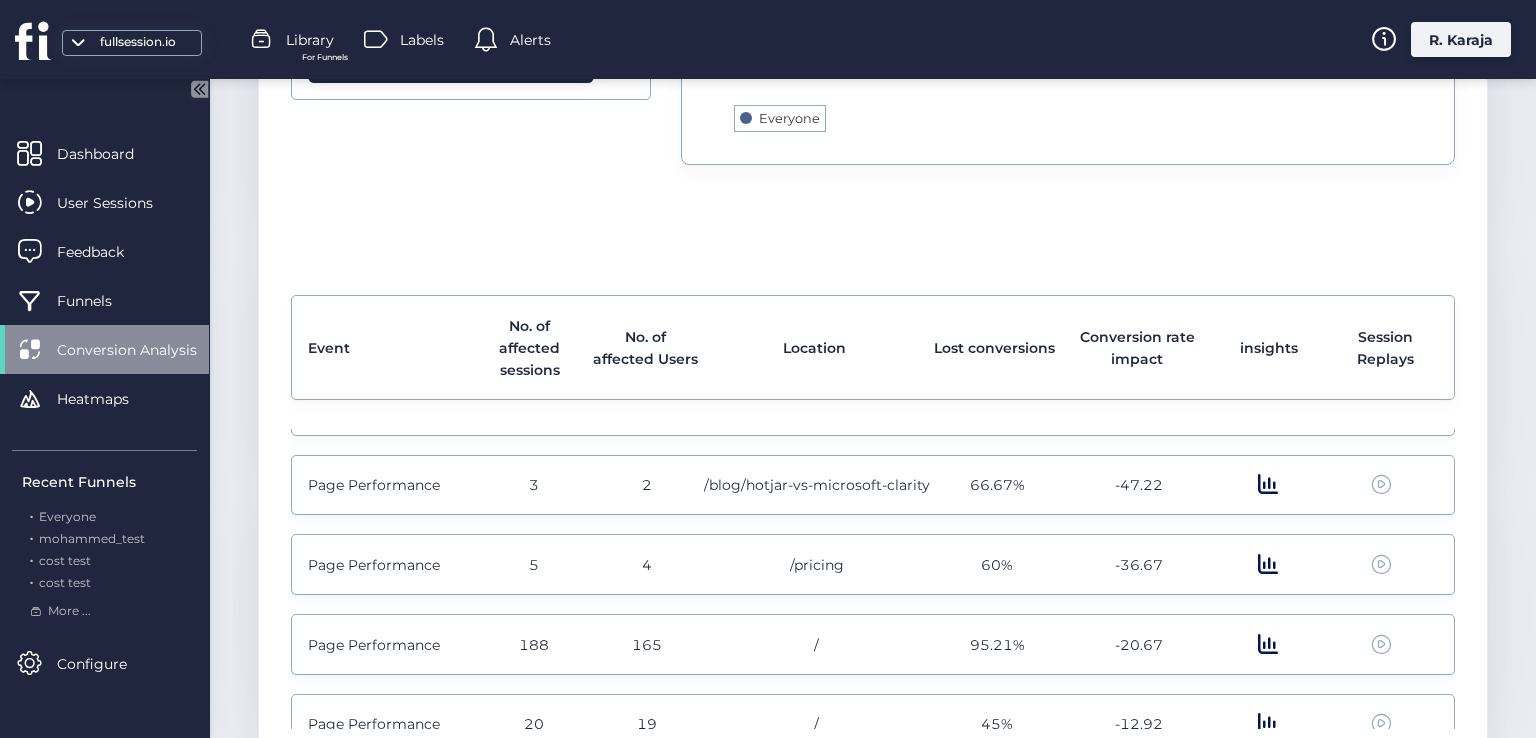 scroll, scrollTop: 153, scrollLeft: 0, axis: vertical 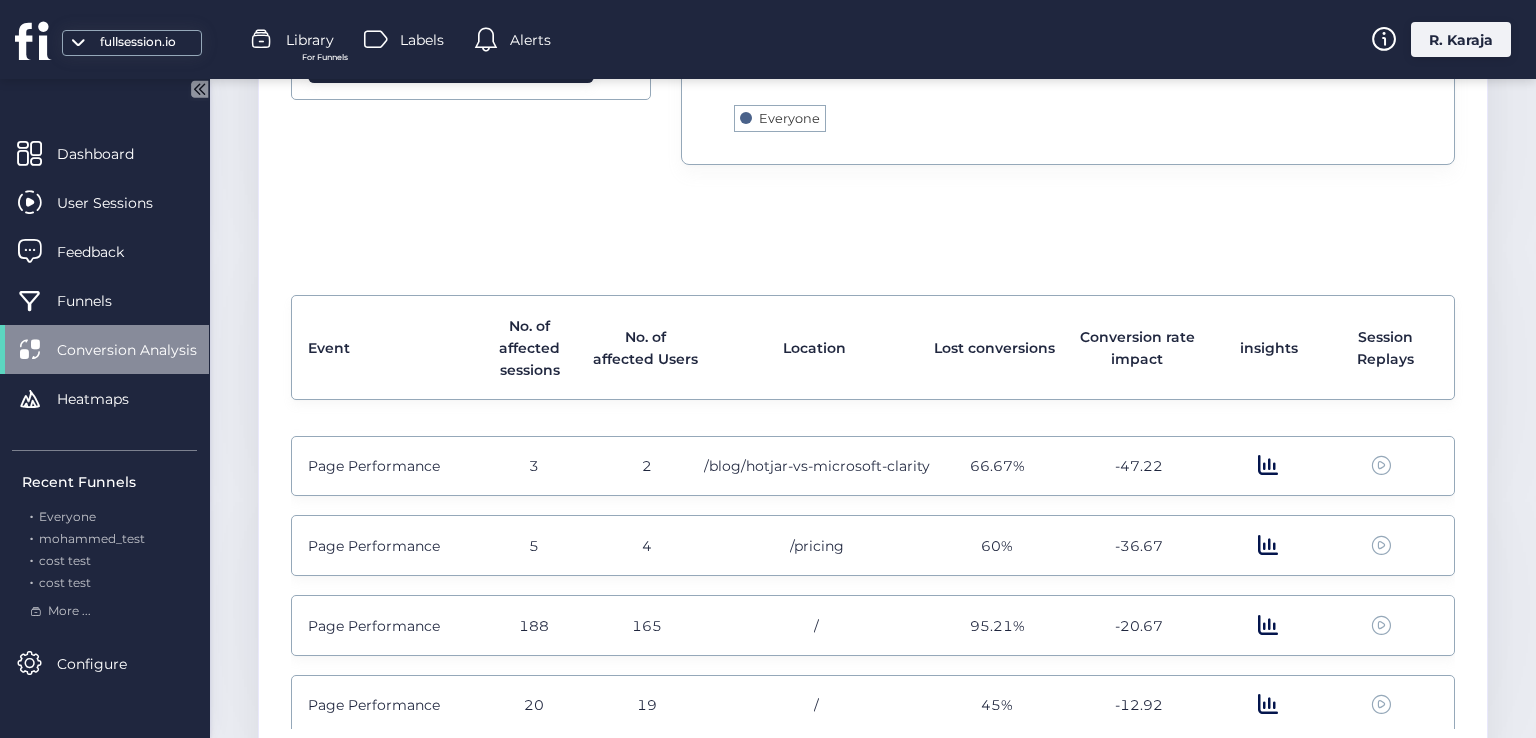 click on "165" 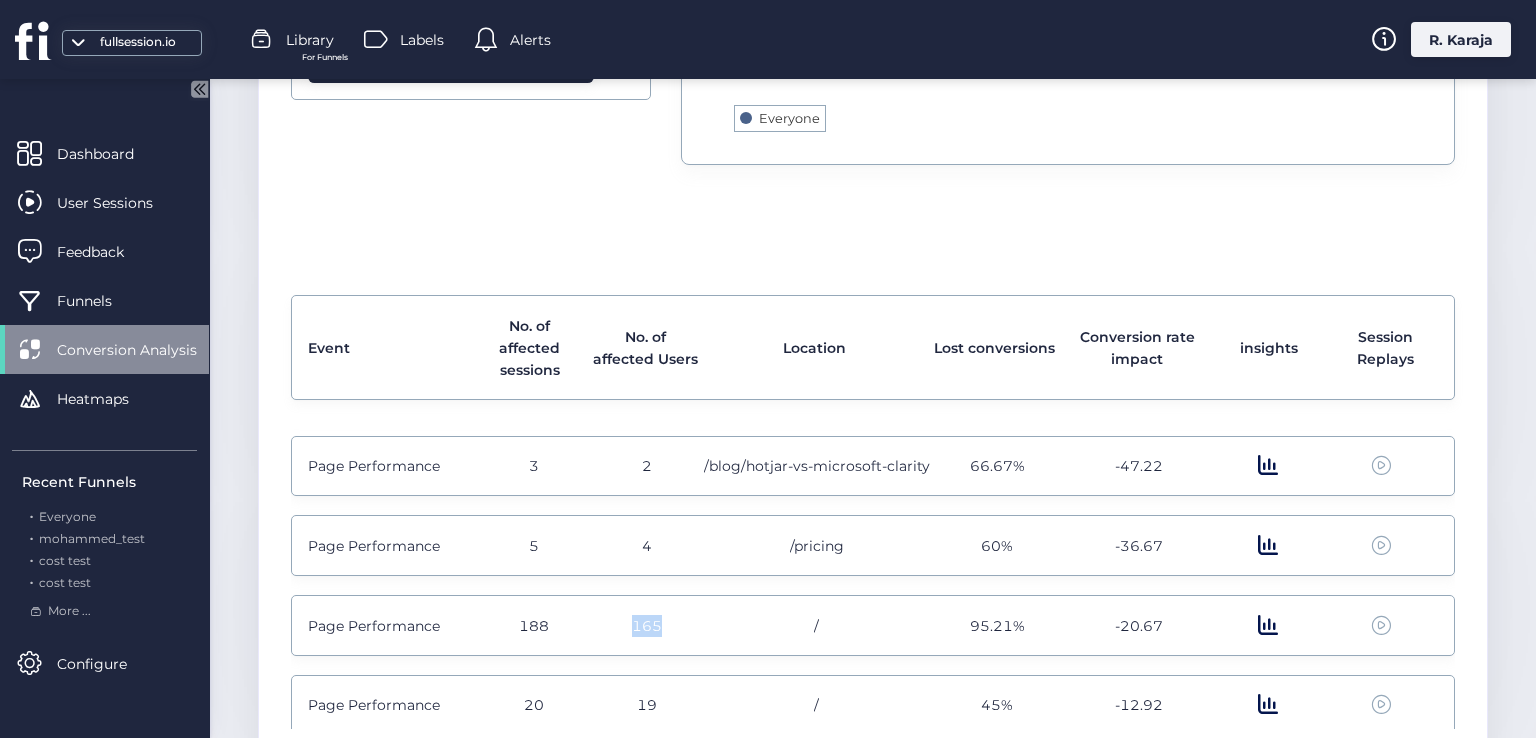 click on "165" 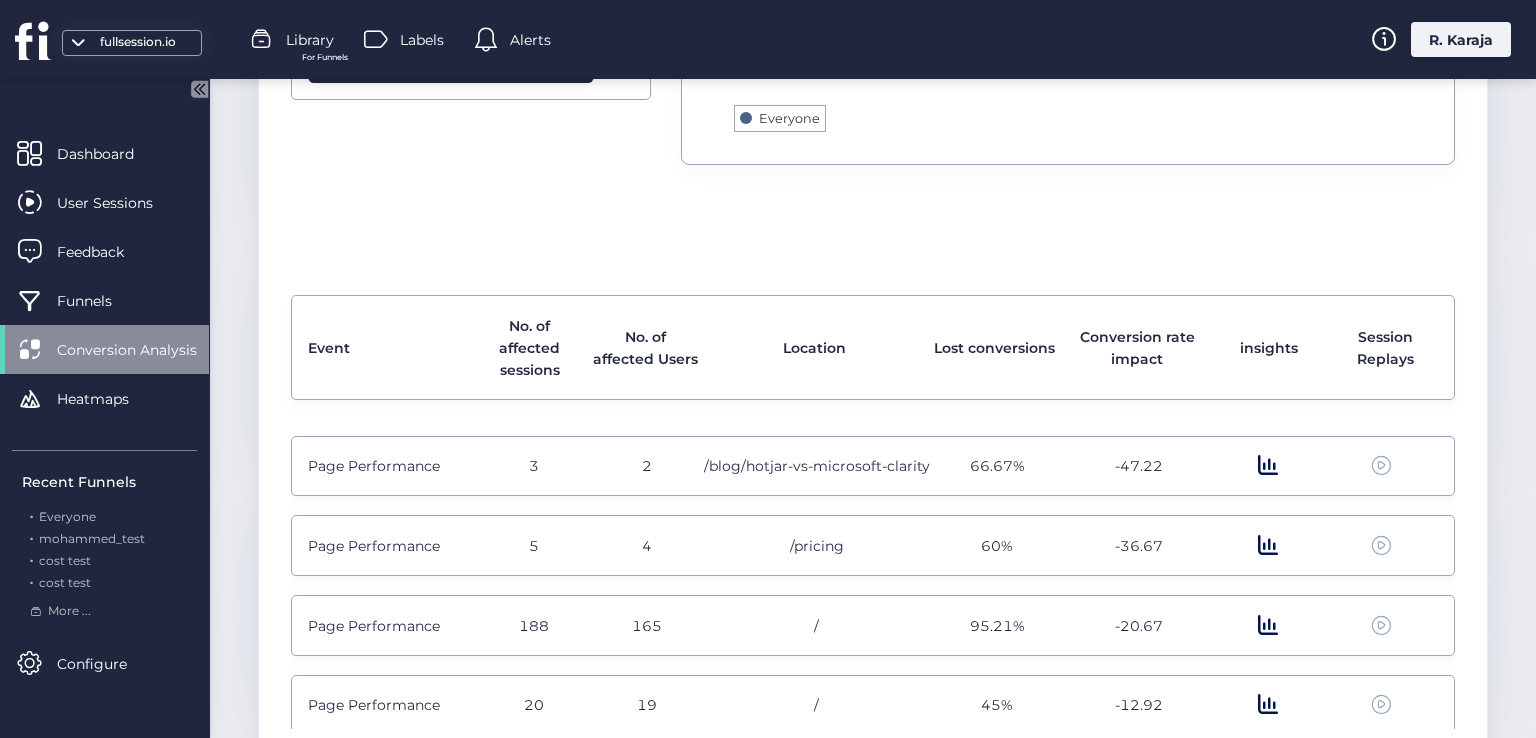 click on "Page Performance" 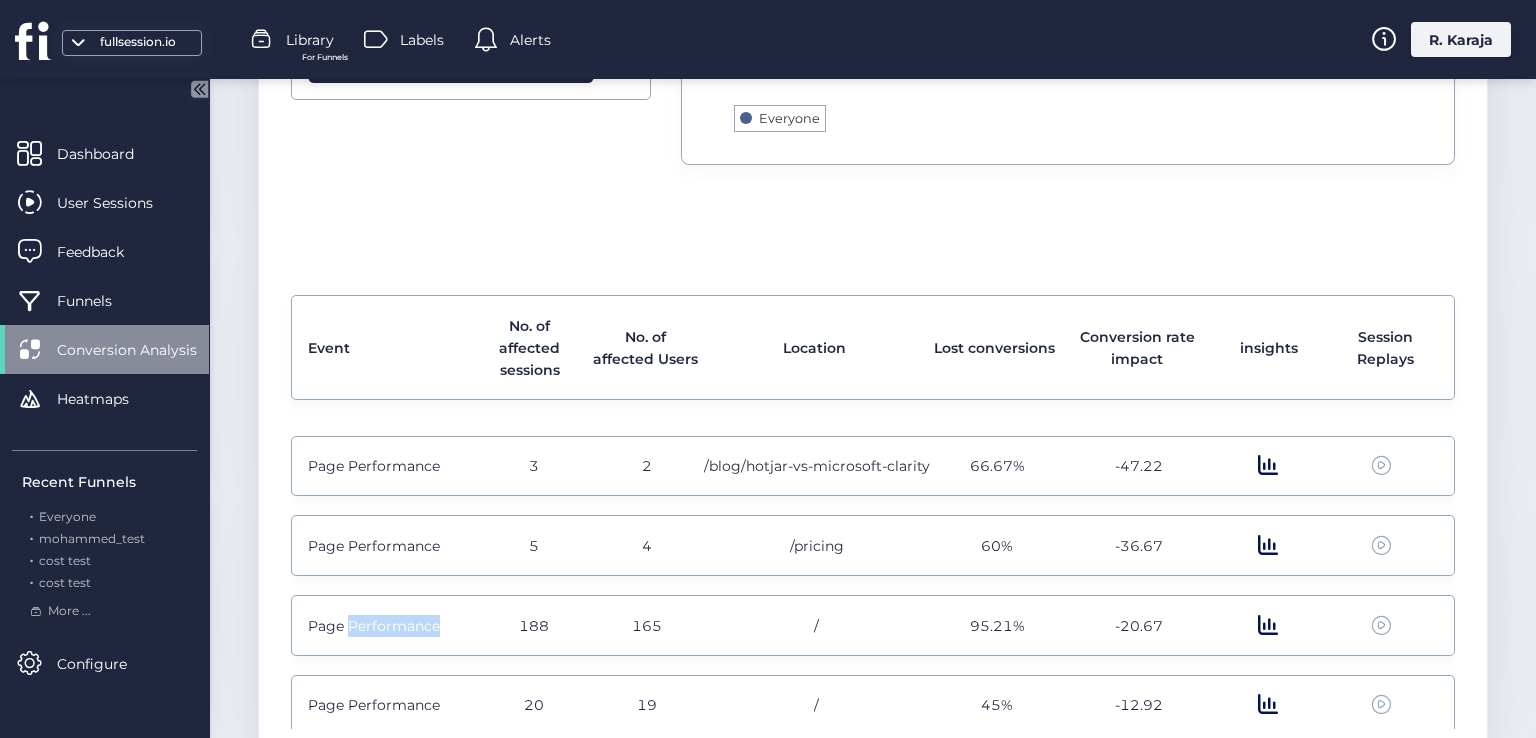 click on "Page Performance" 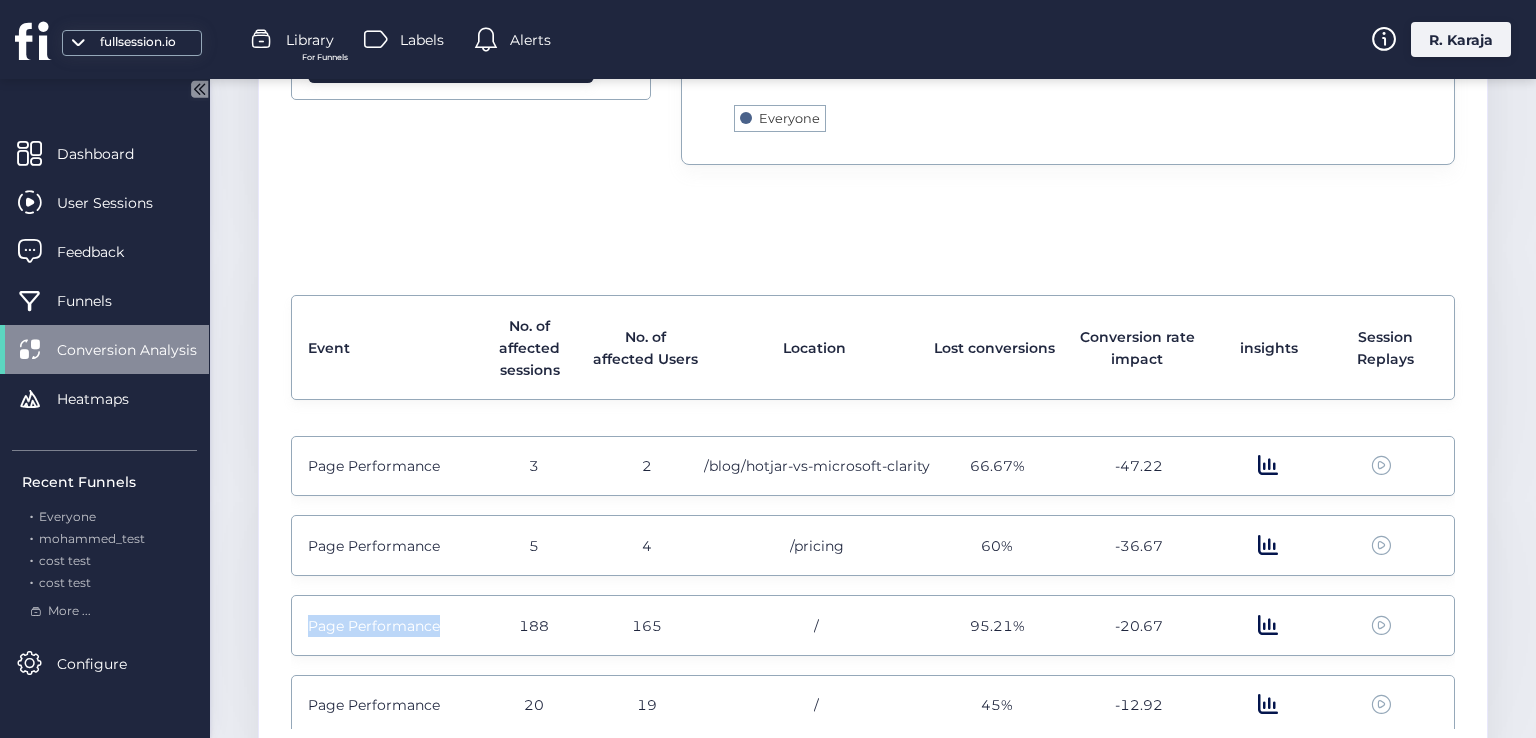 click on "Page Performance" 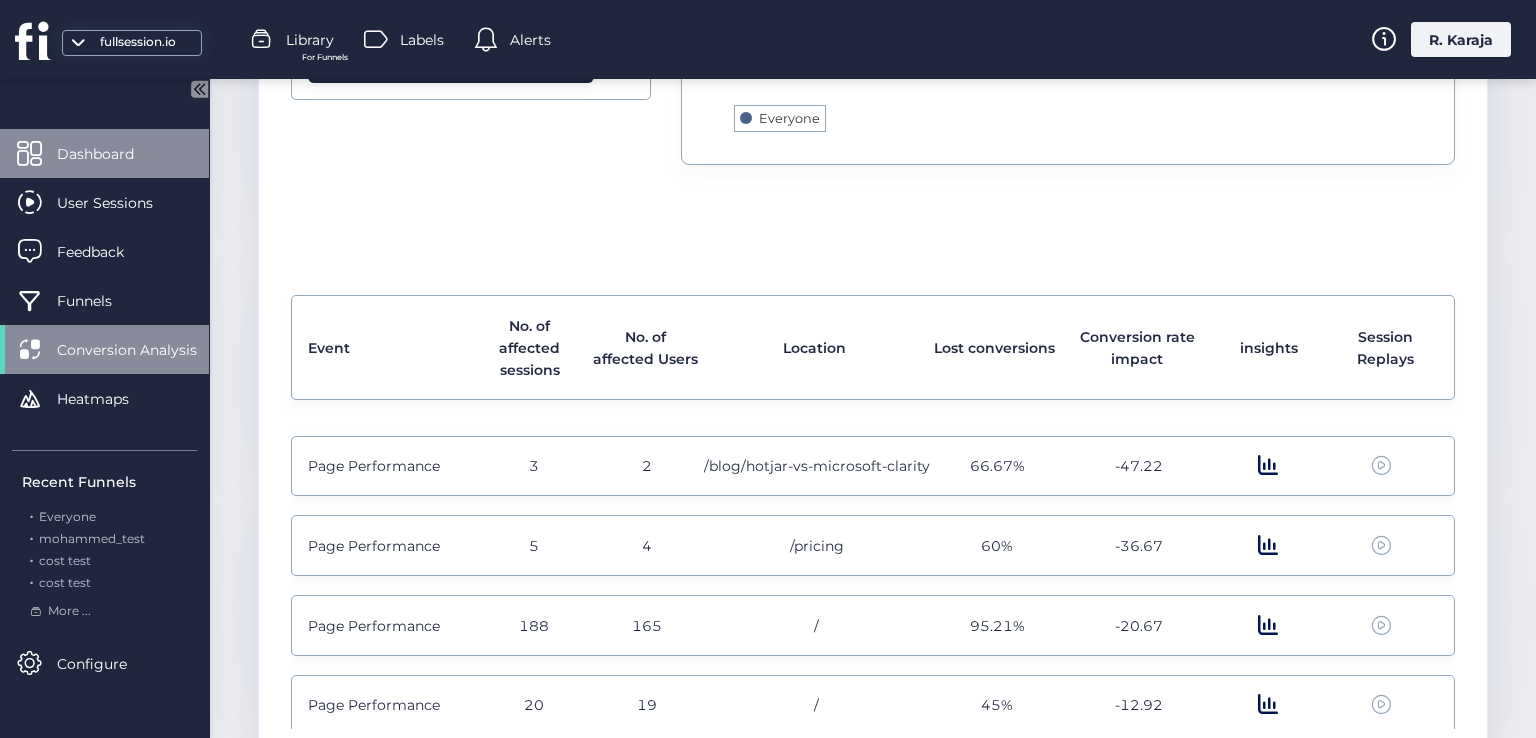 click on "Dashboard" 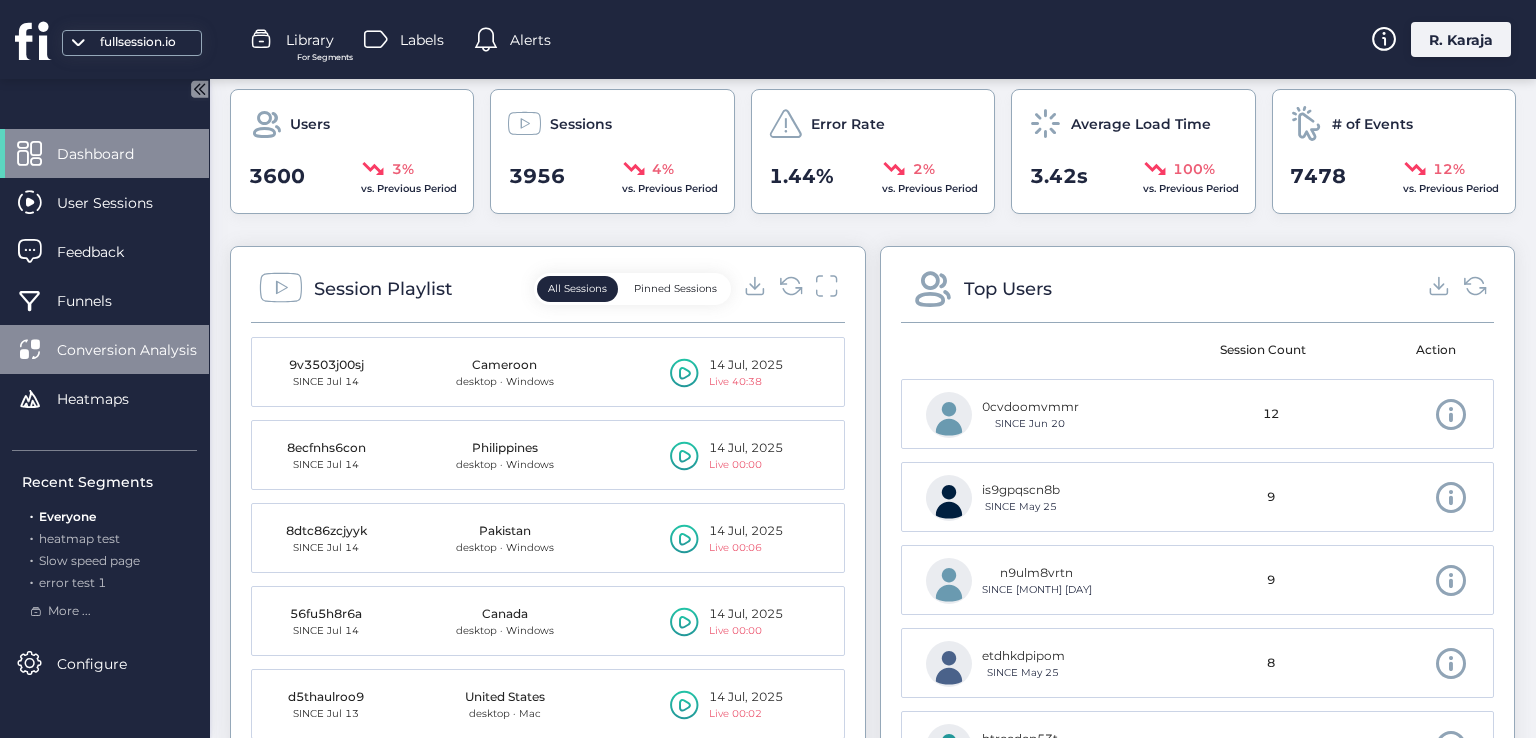 click on "Conversion Analysis" 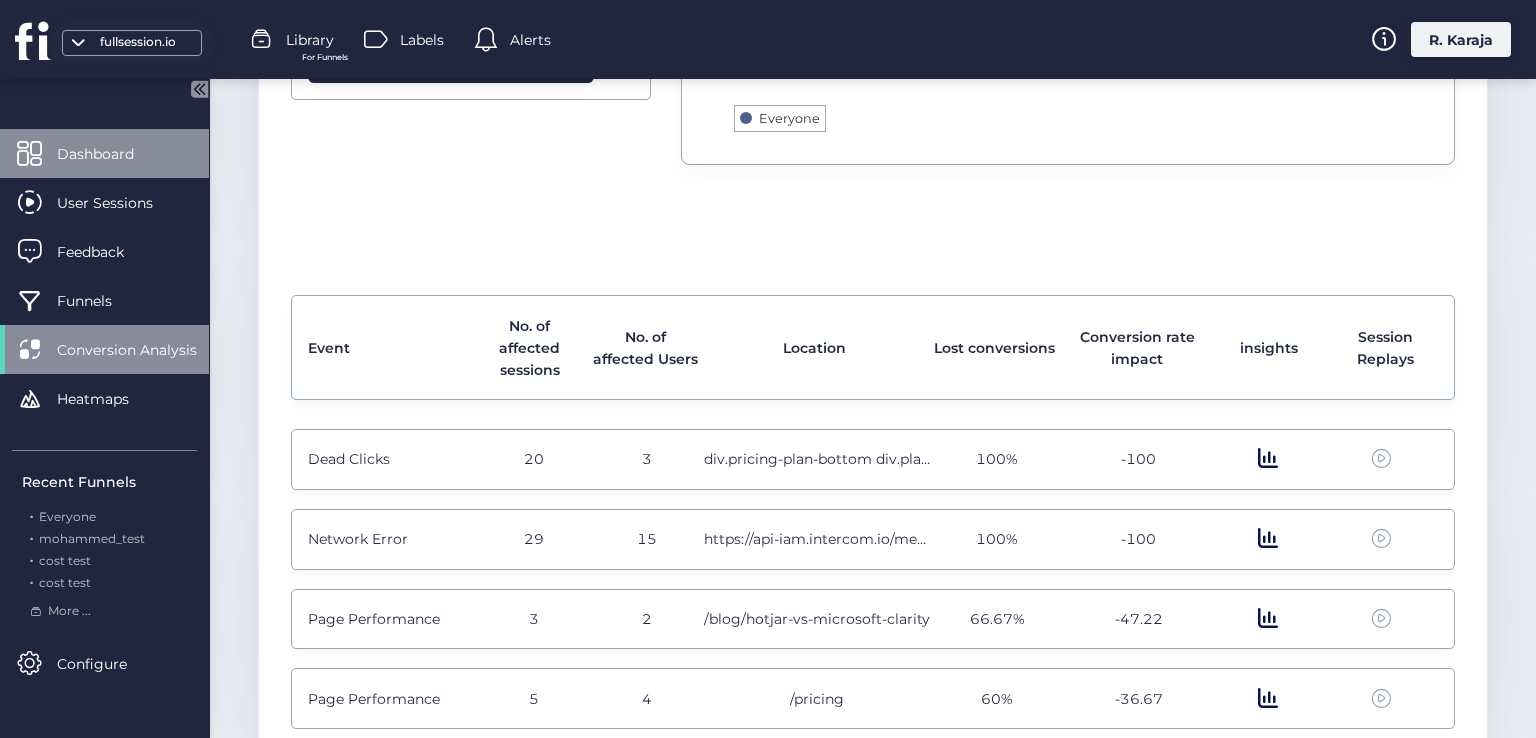 click on "Dashboard" 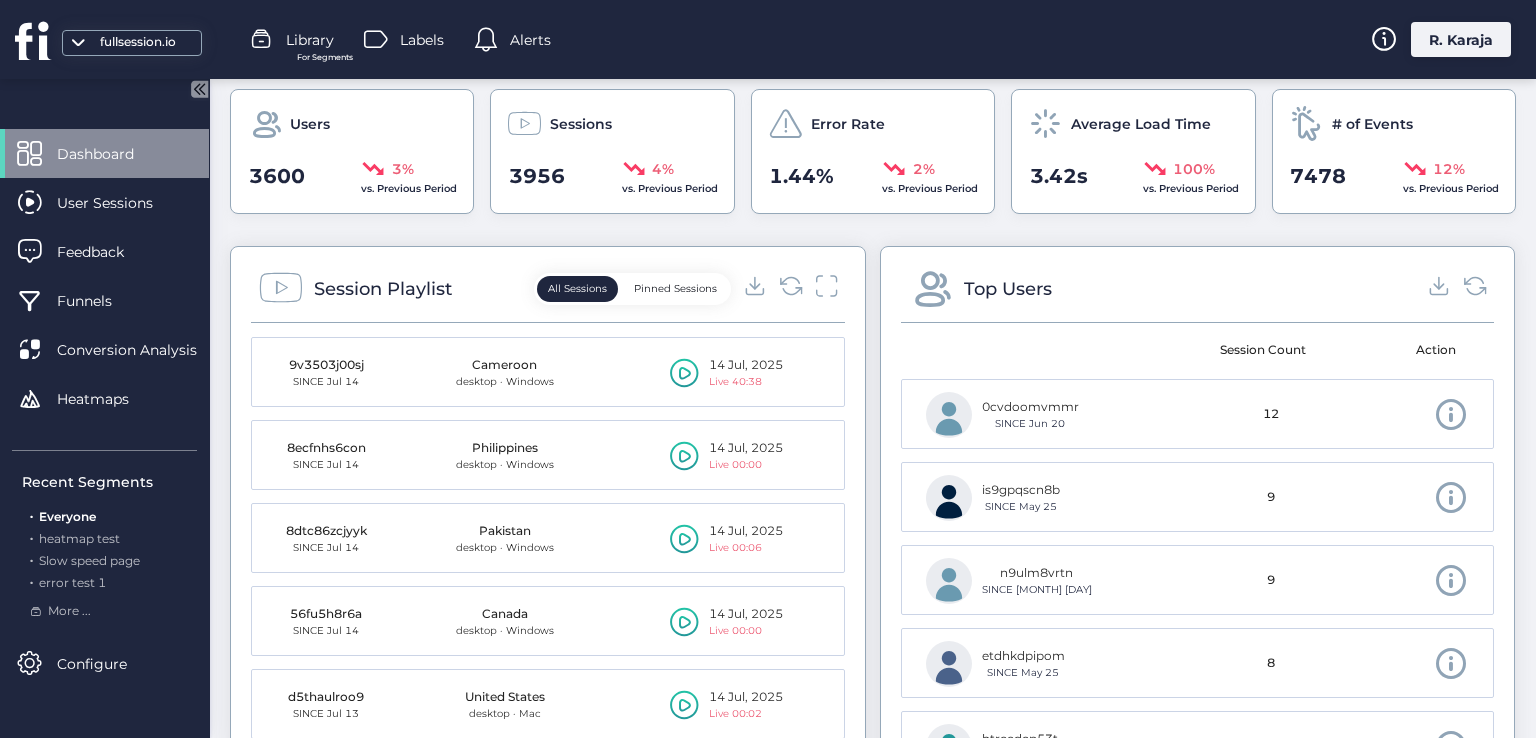 scroll, scrollTop: 164, scrollLeft: 0, axis: vertical 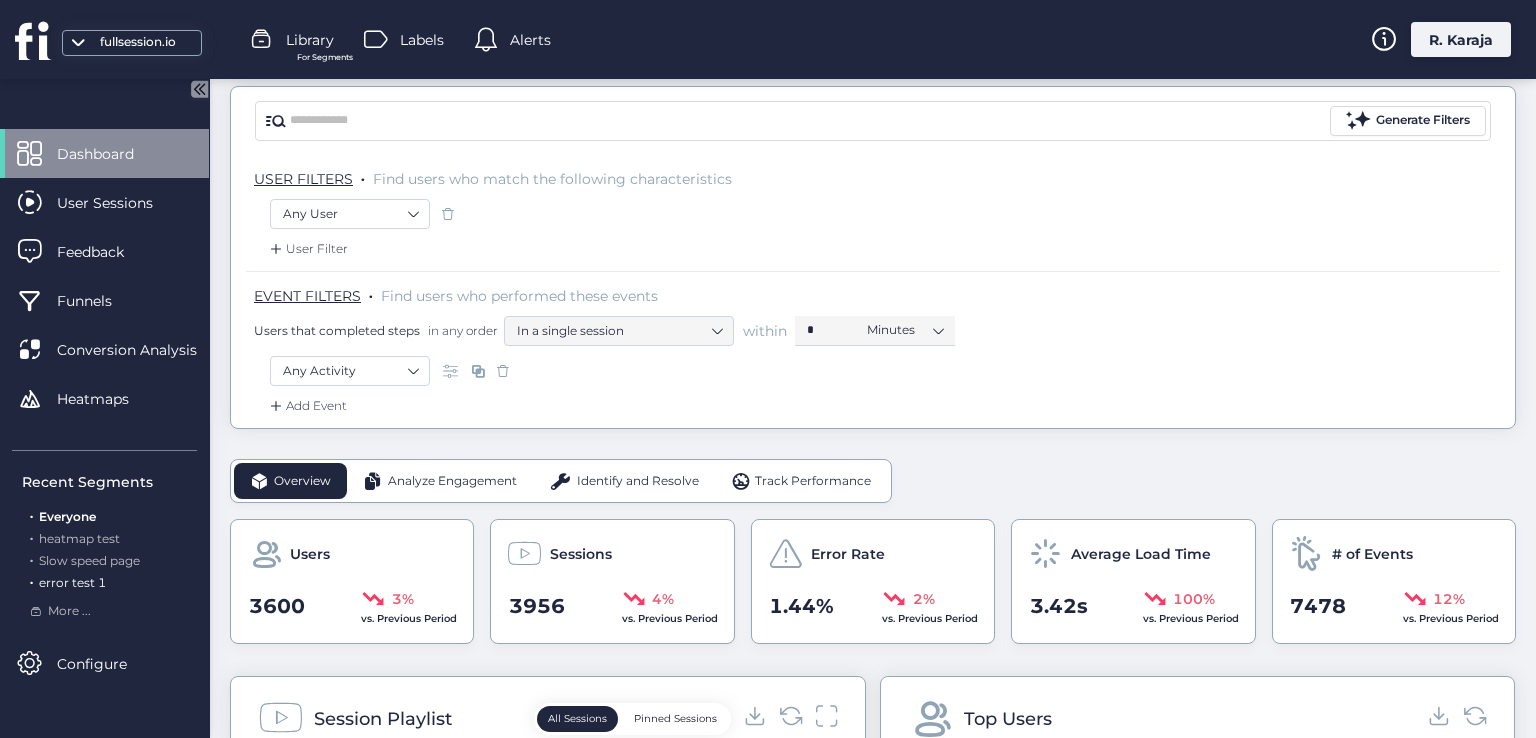 click on "error test 1" 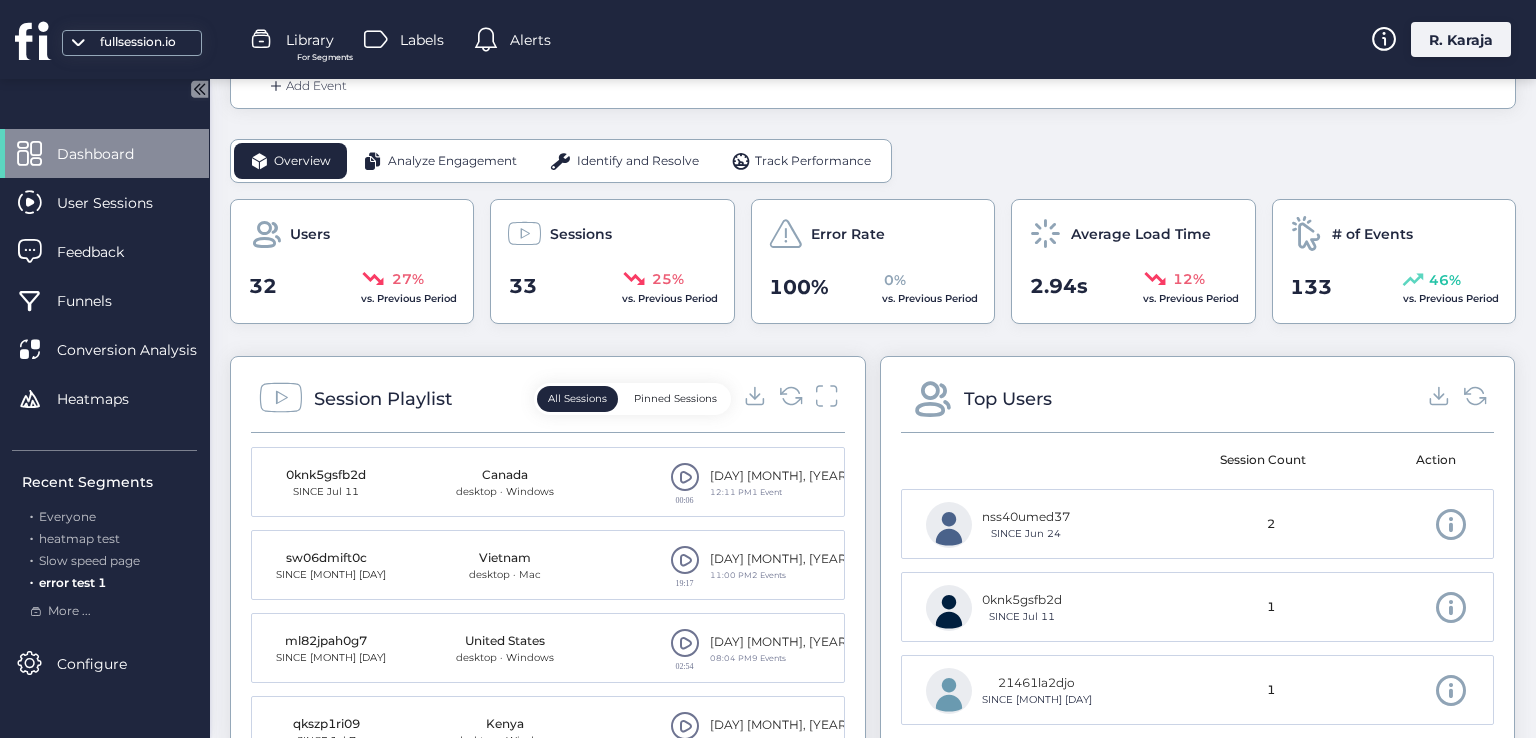 scroll, scrollTop: 864, scrollLeft: 0, axis: vertical 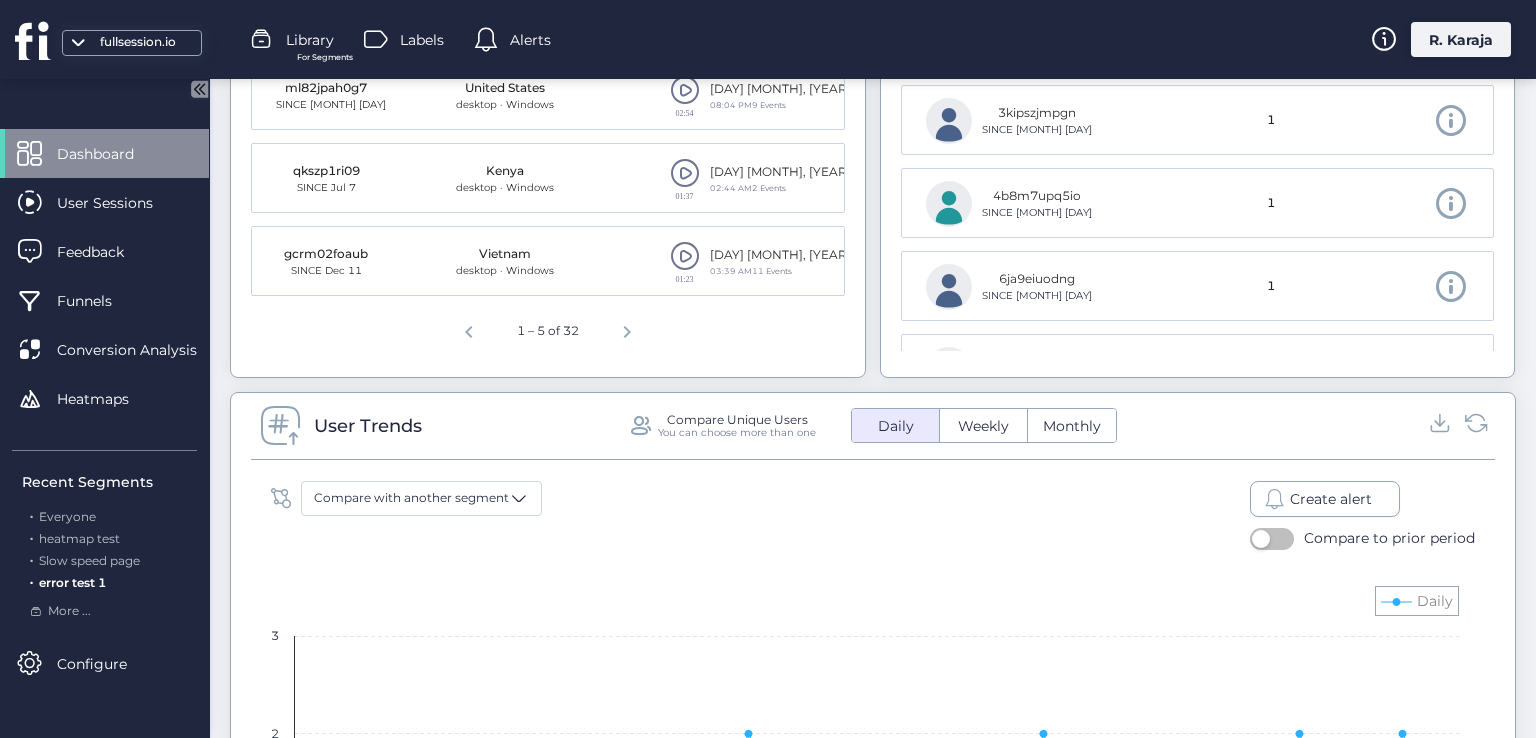 click on "Create alert" 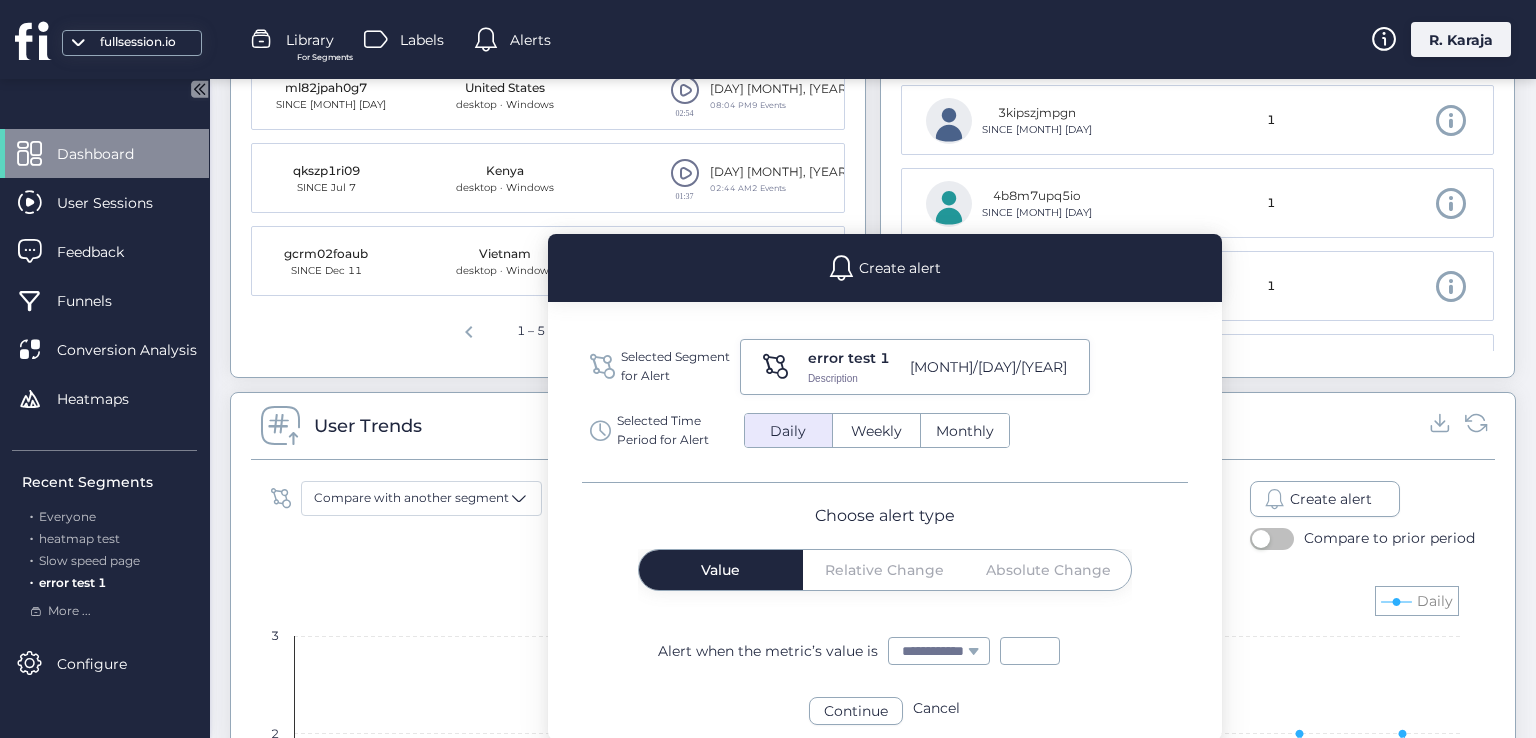 click on "*" at bounding box center [1030, 651] 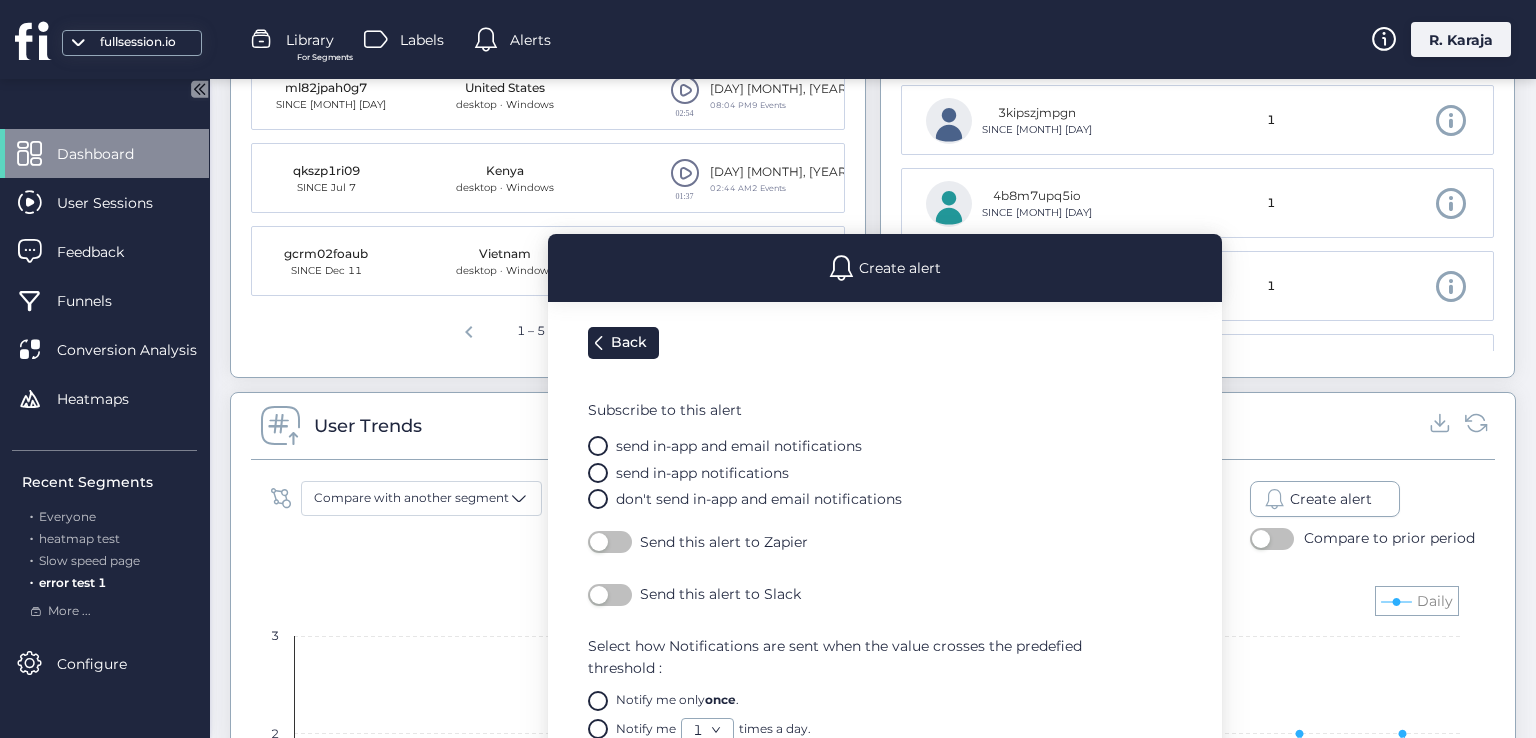 click at bounding box center [598, 499] 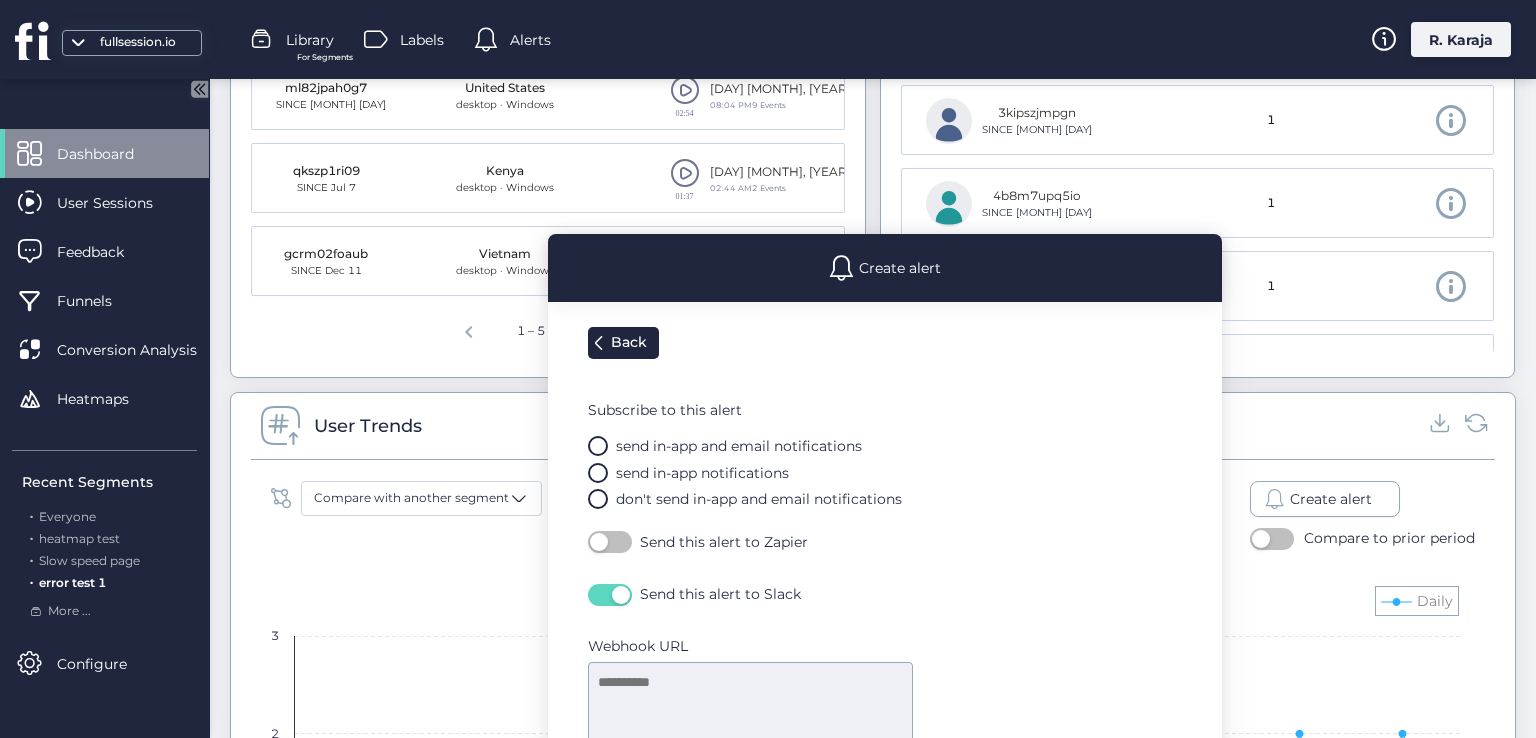 click on "1 – 5 of 32" 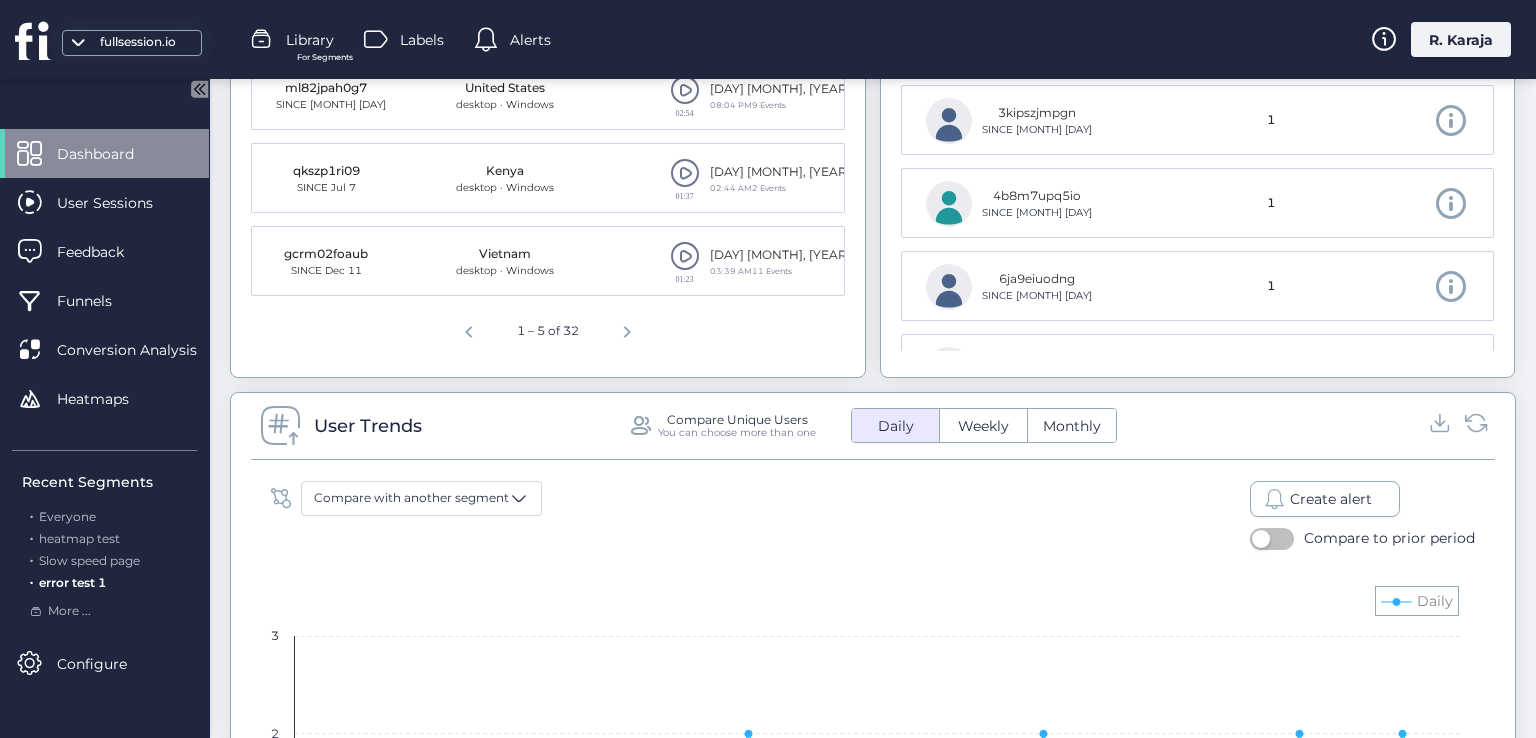 click on "Alerts" at bounding box center [530, 40] 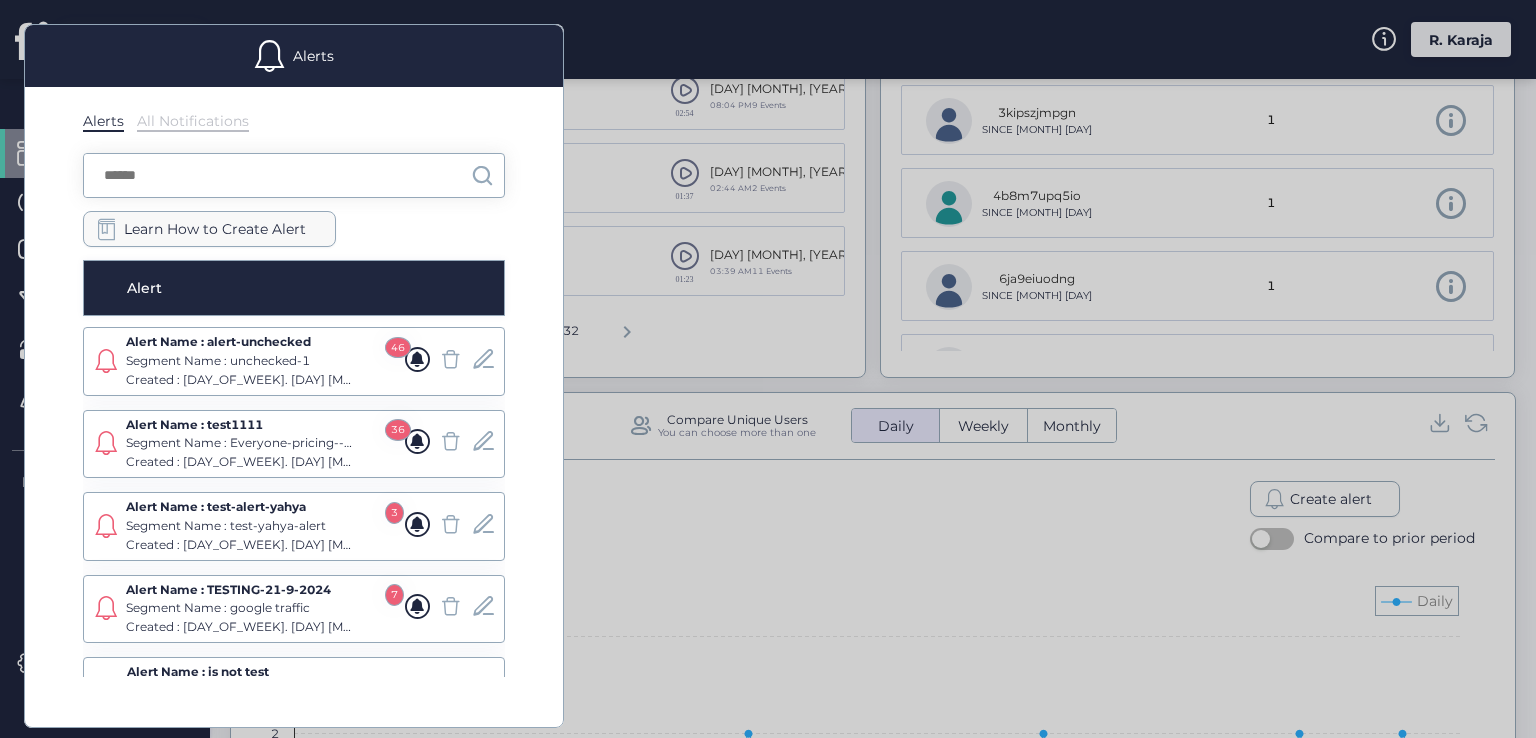 click on "Learn How to Create Alert" at bounding box center [209, 229] 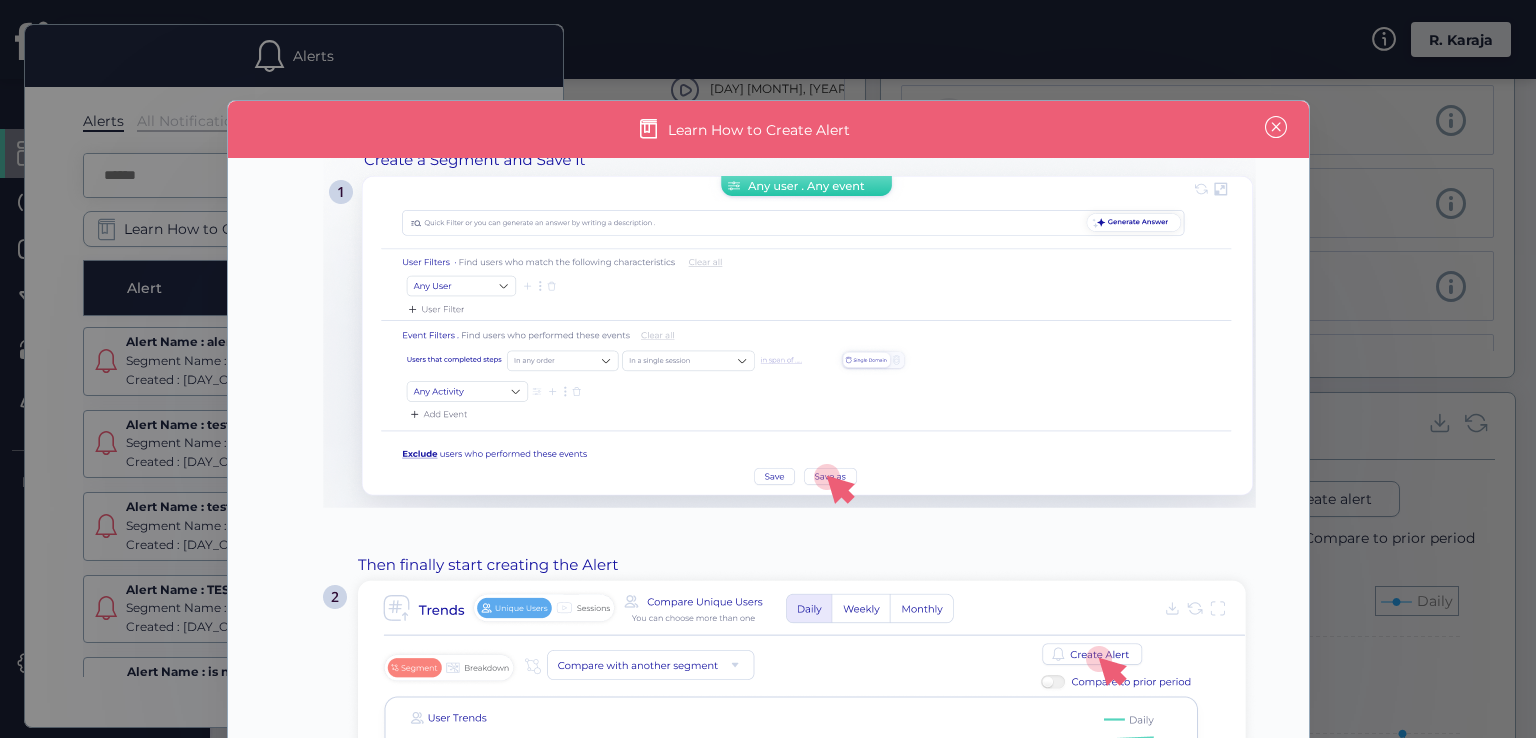 scroll, scrollTop: 0, scrollLeft: 0, axis: both 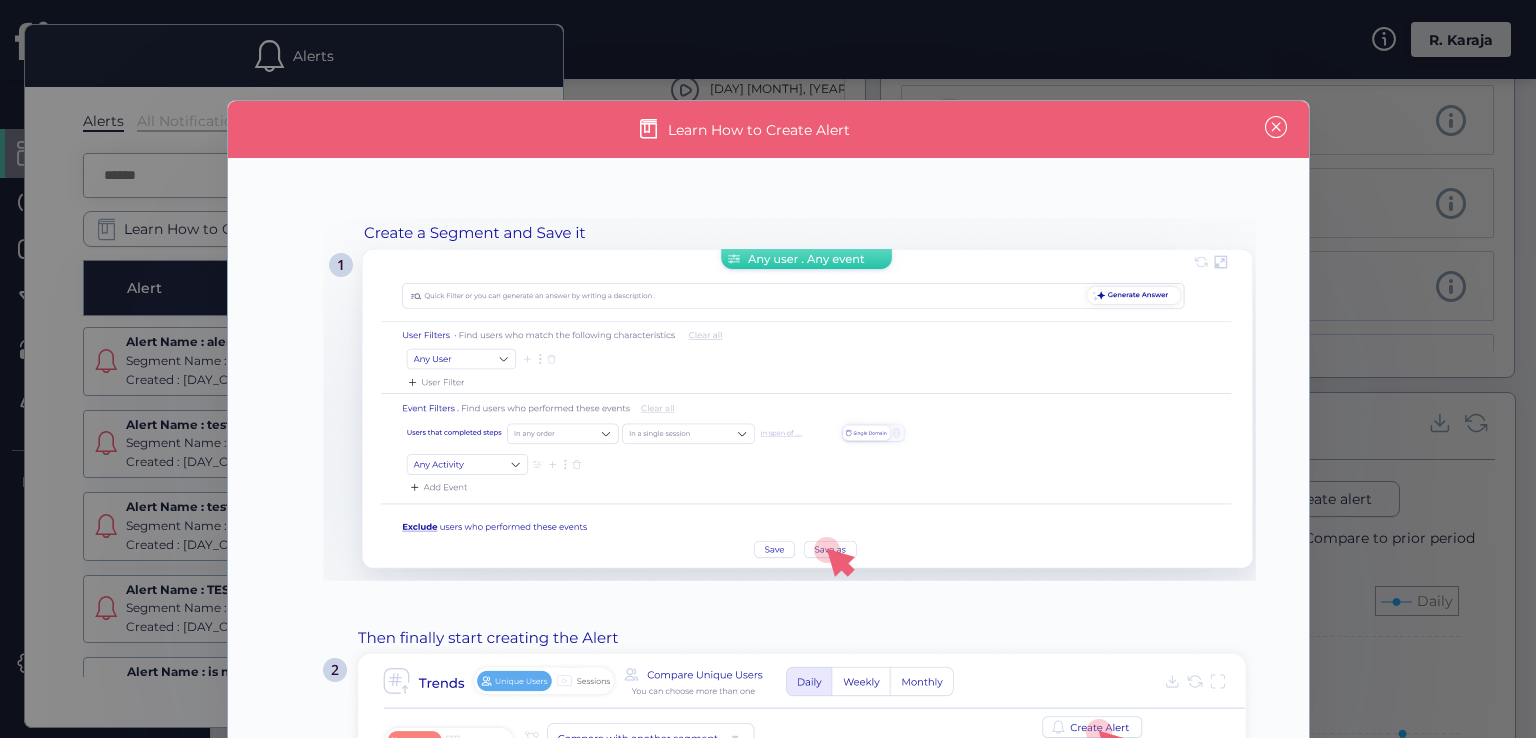 click on "Learn How to Create Alert Got it" at bounding box center (768, 369) 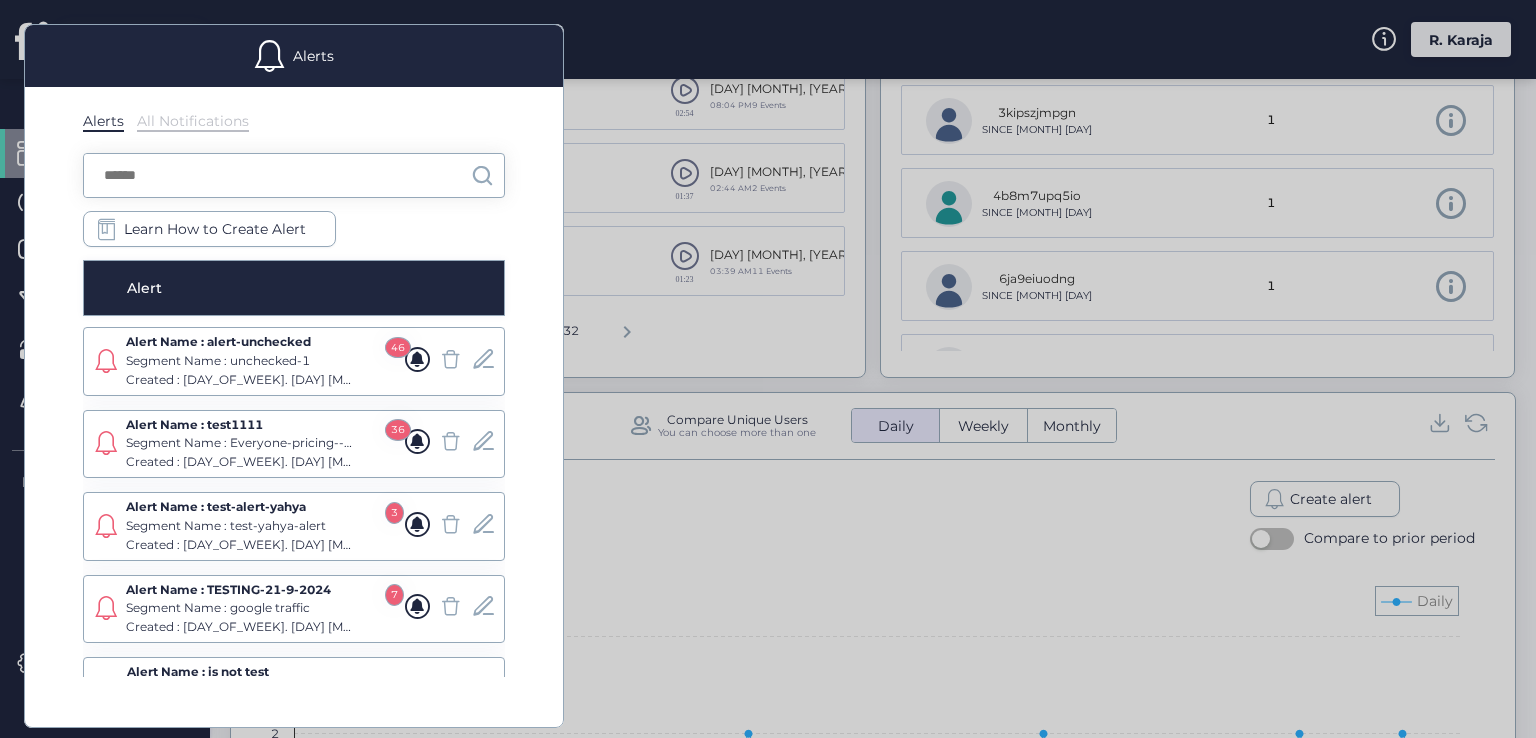click at bounding box center [768, 369] 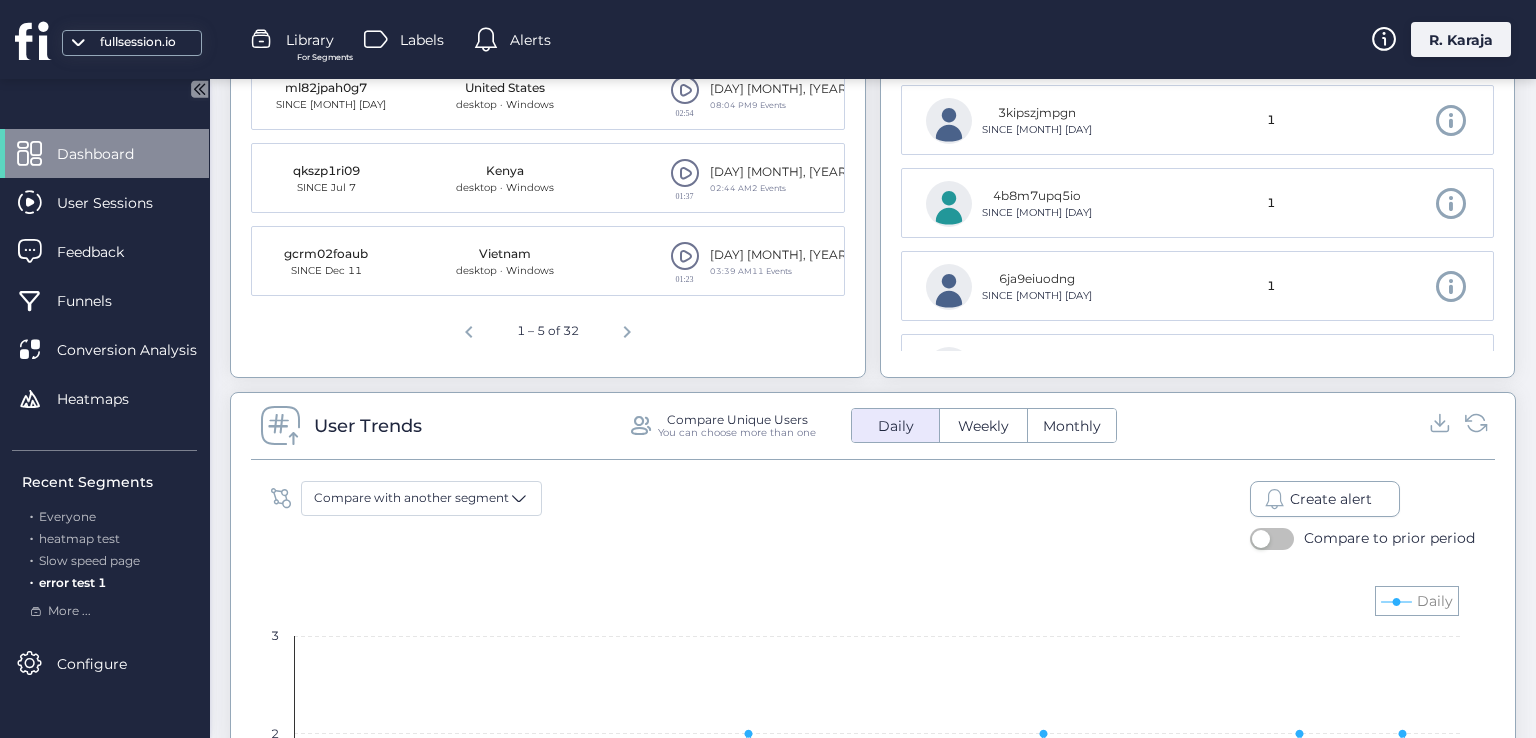 click on "Create alert" 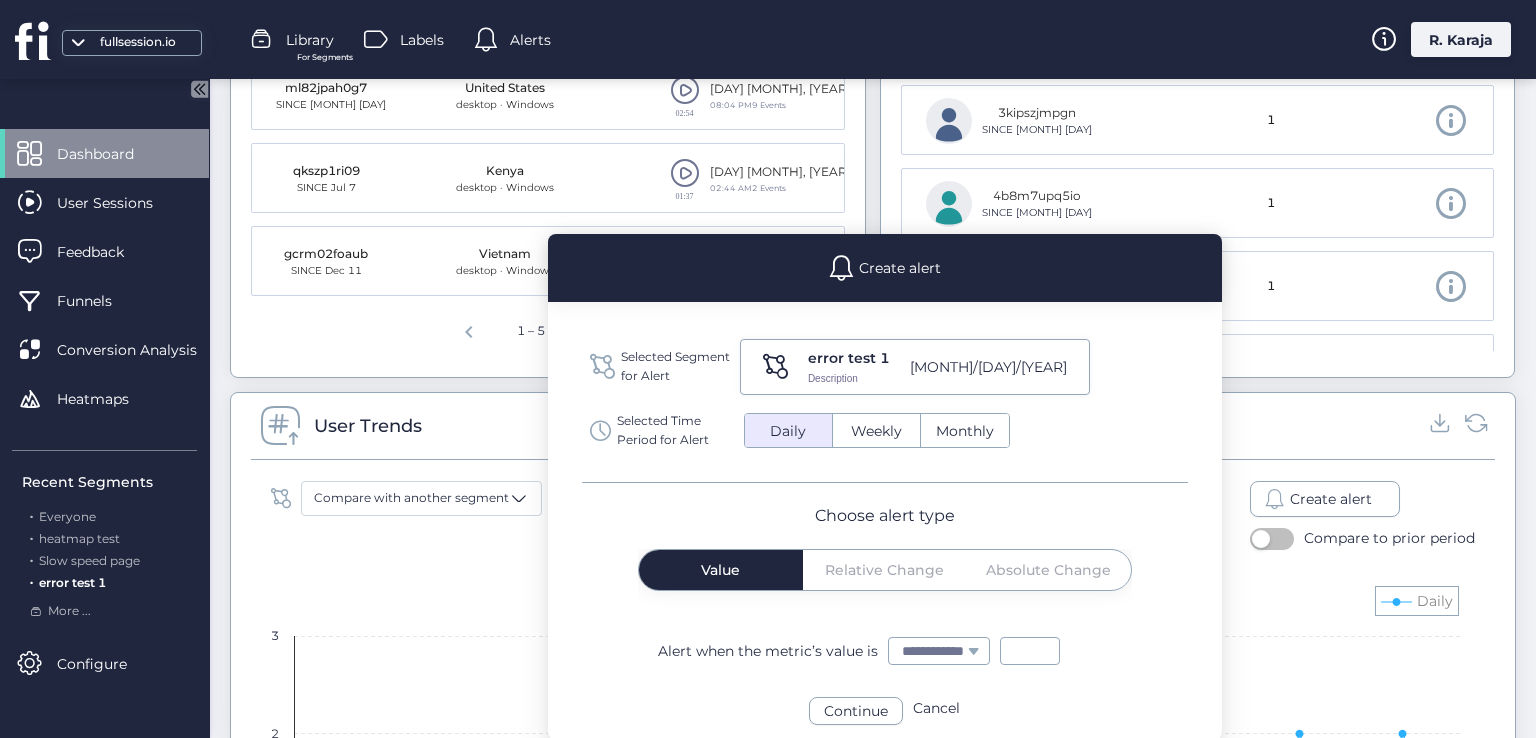click on "Continue" at bounding box center [856, 711] 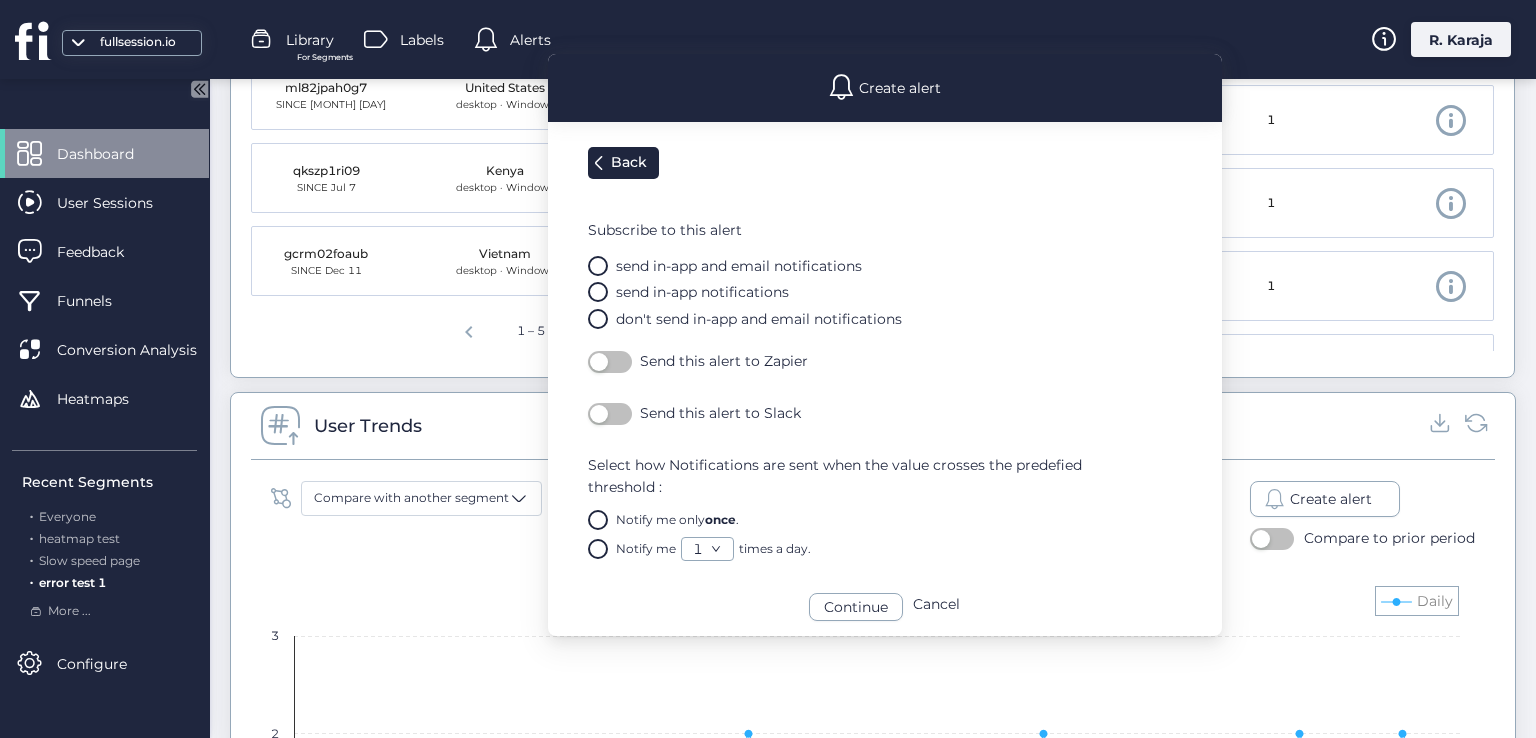 scroll, scrollTop: 1189, scrollLeft: 0, axis: vertical 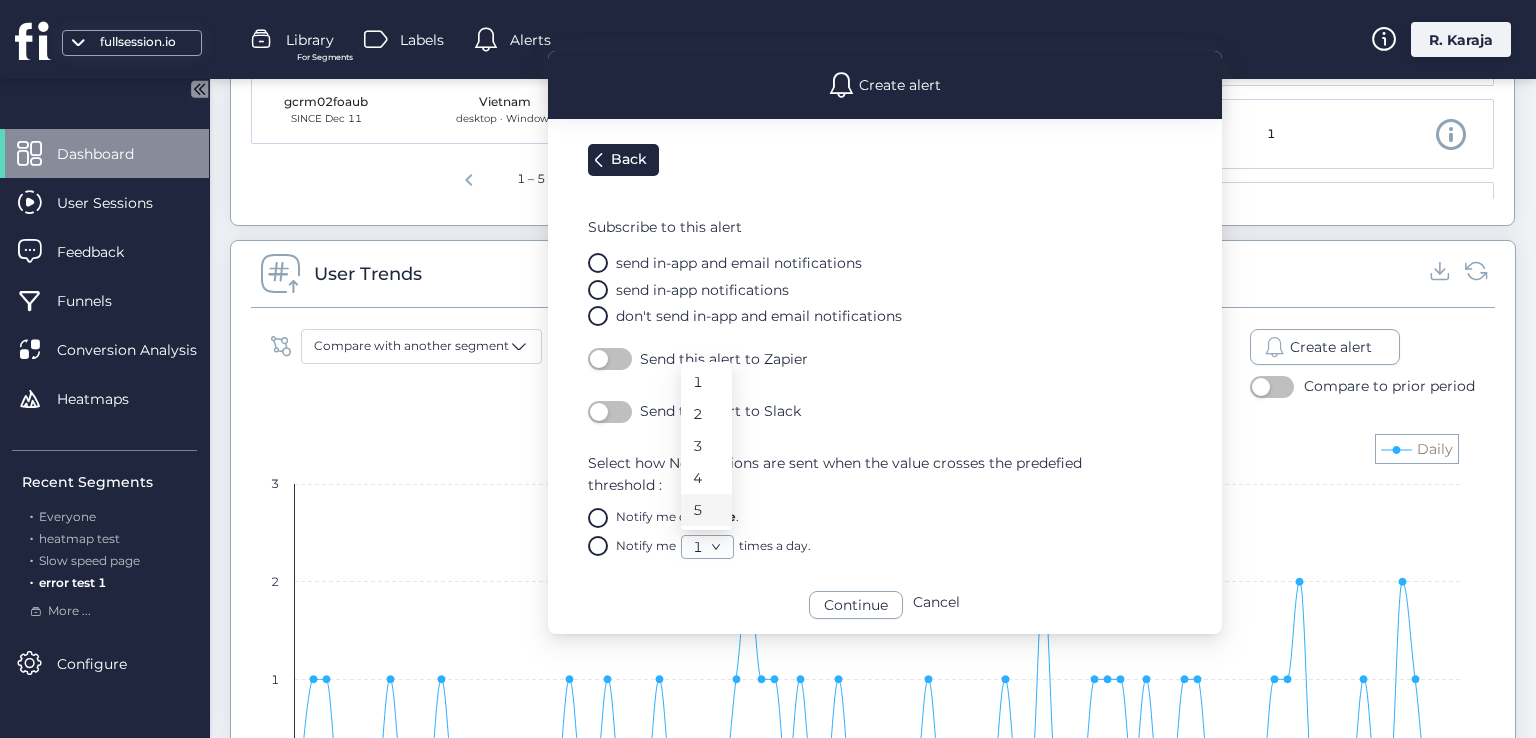 click on "5" at bounding box center (698, 510) 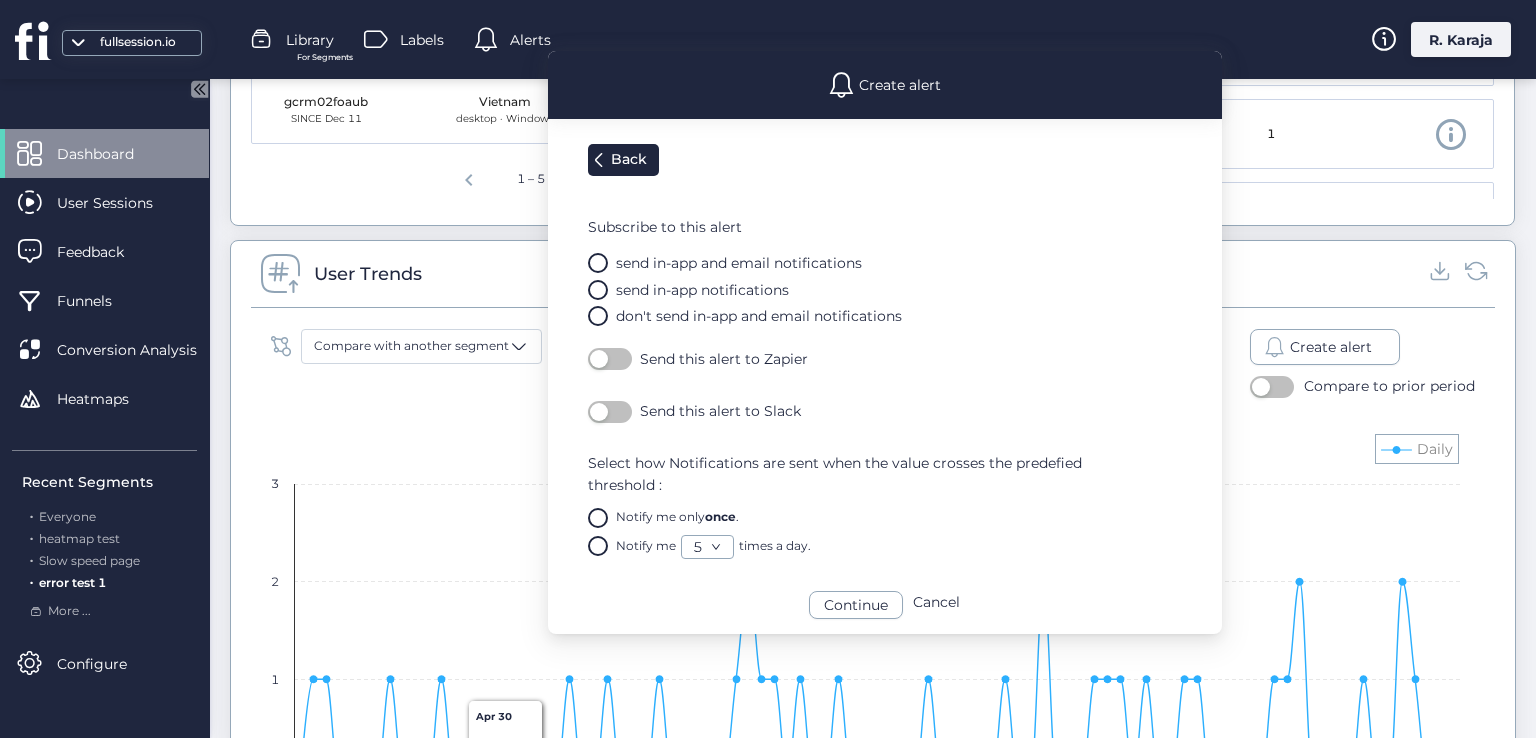 click 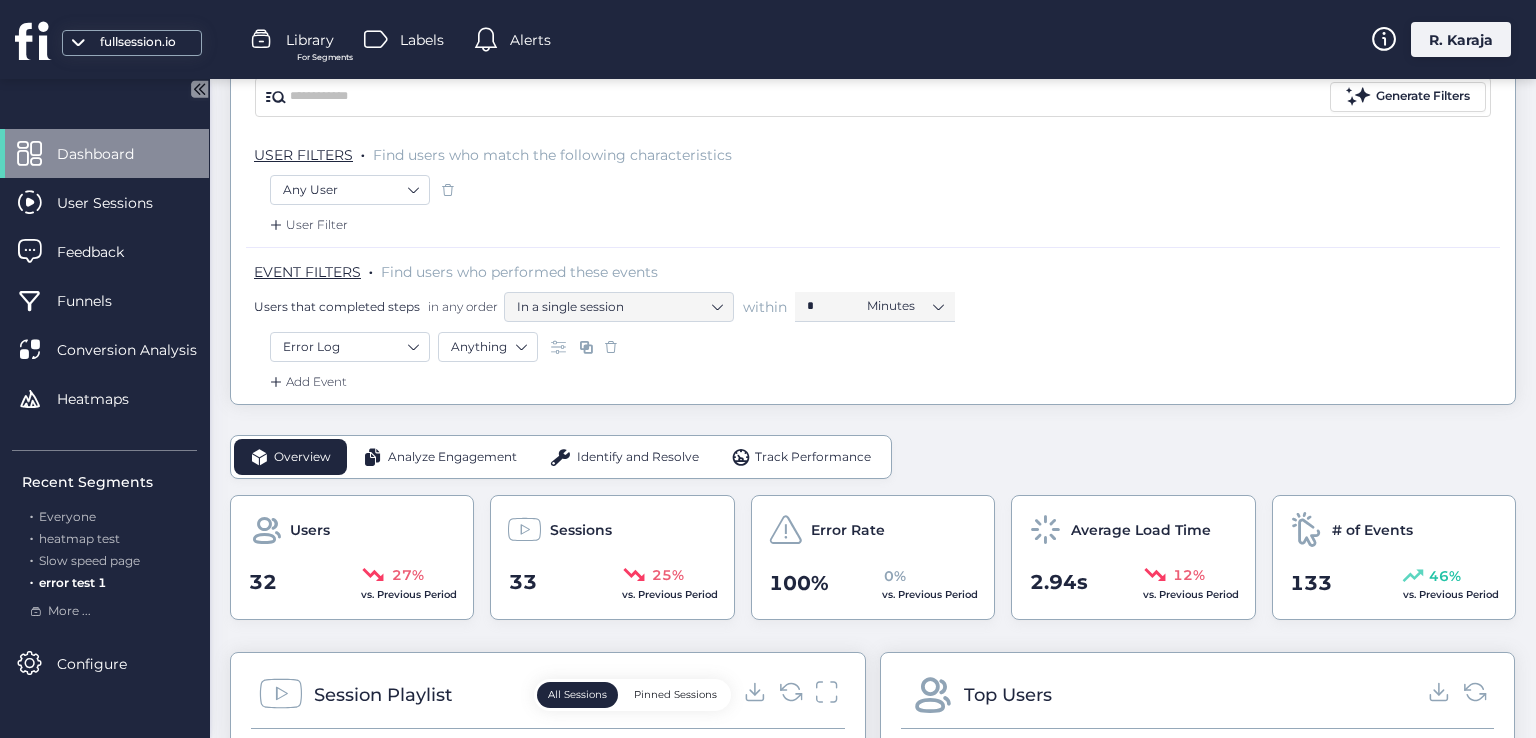 scroll, scrollTop: 143, scrollLeft: 0, axis: vertical 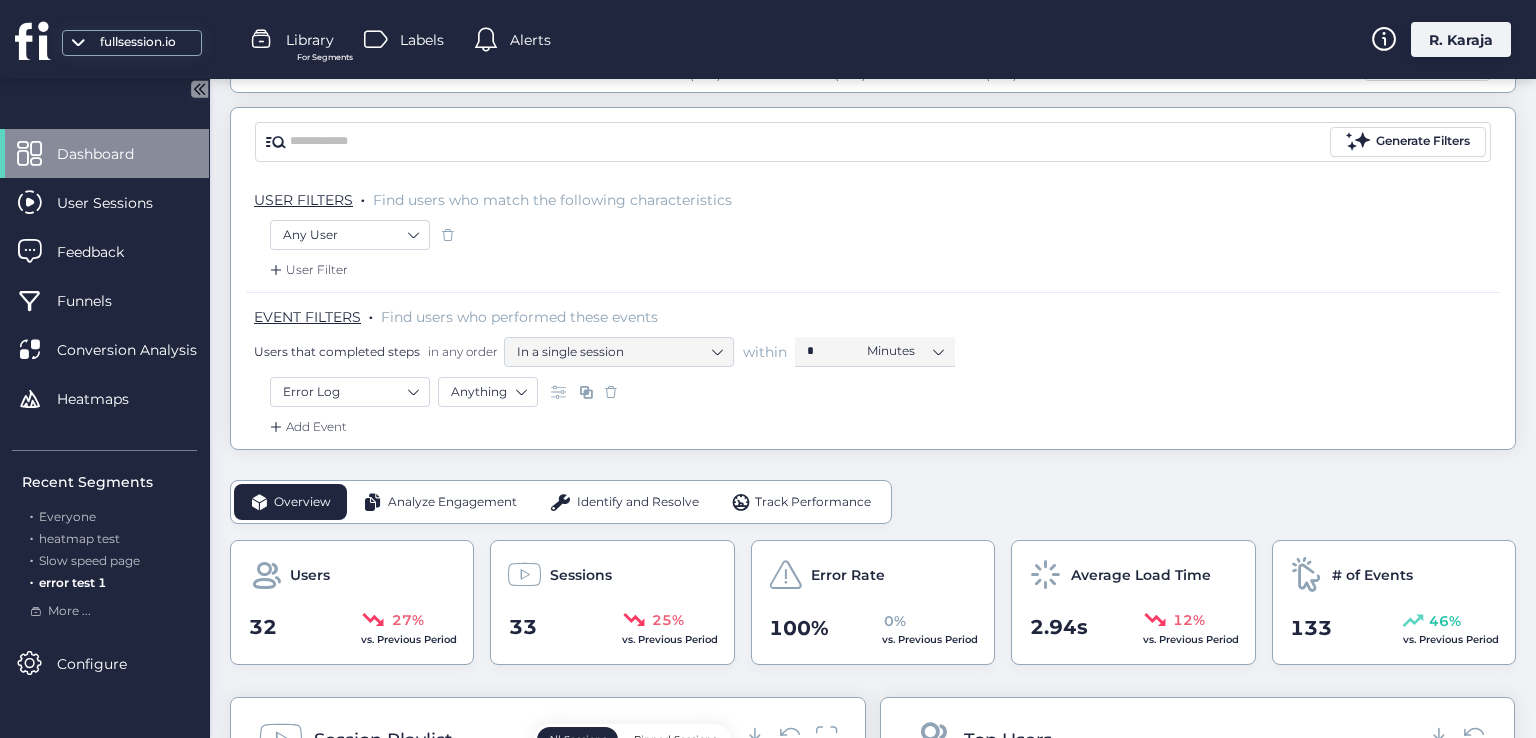 click 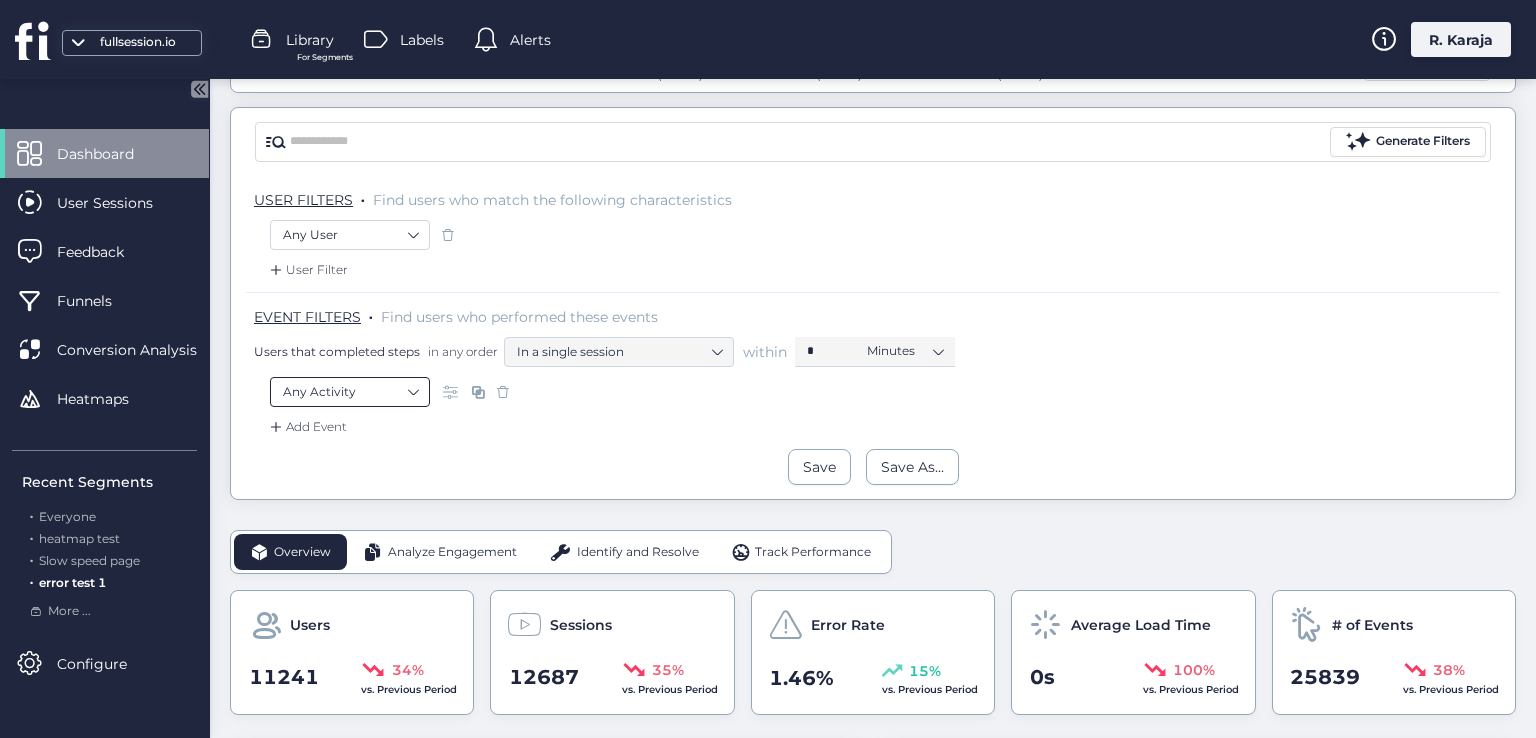 click on "Any Activity" 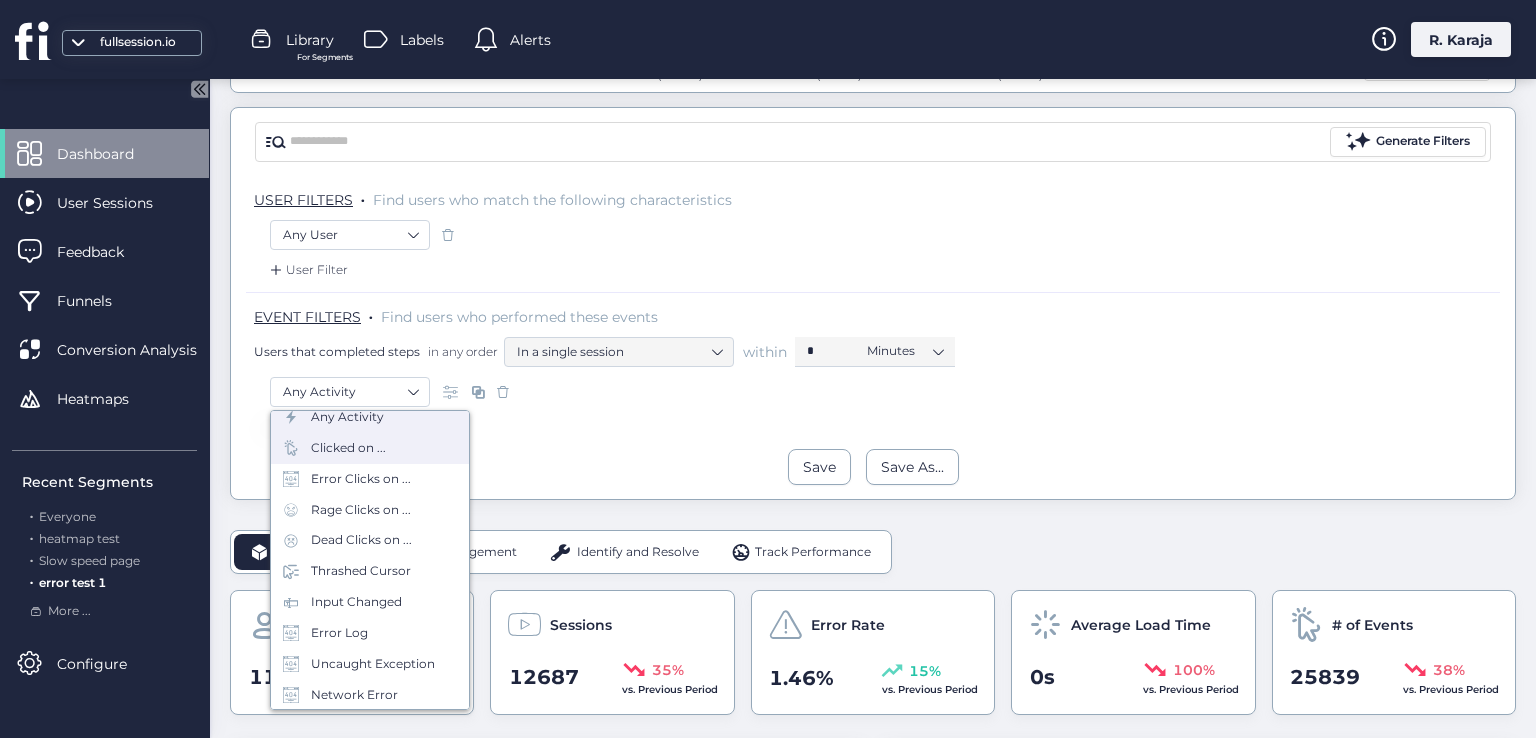 scroll, scrollTop: 78, scrollLeft: 0, axis: vertical 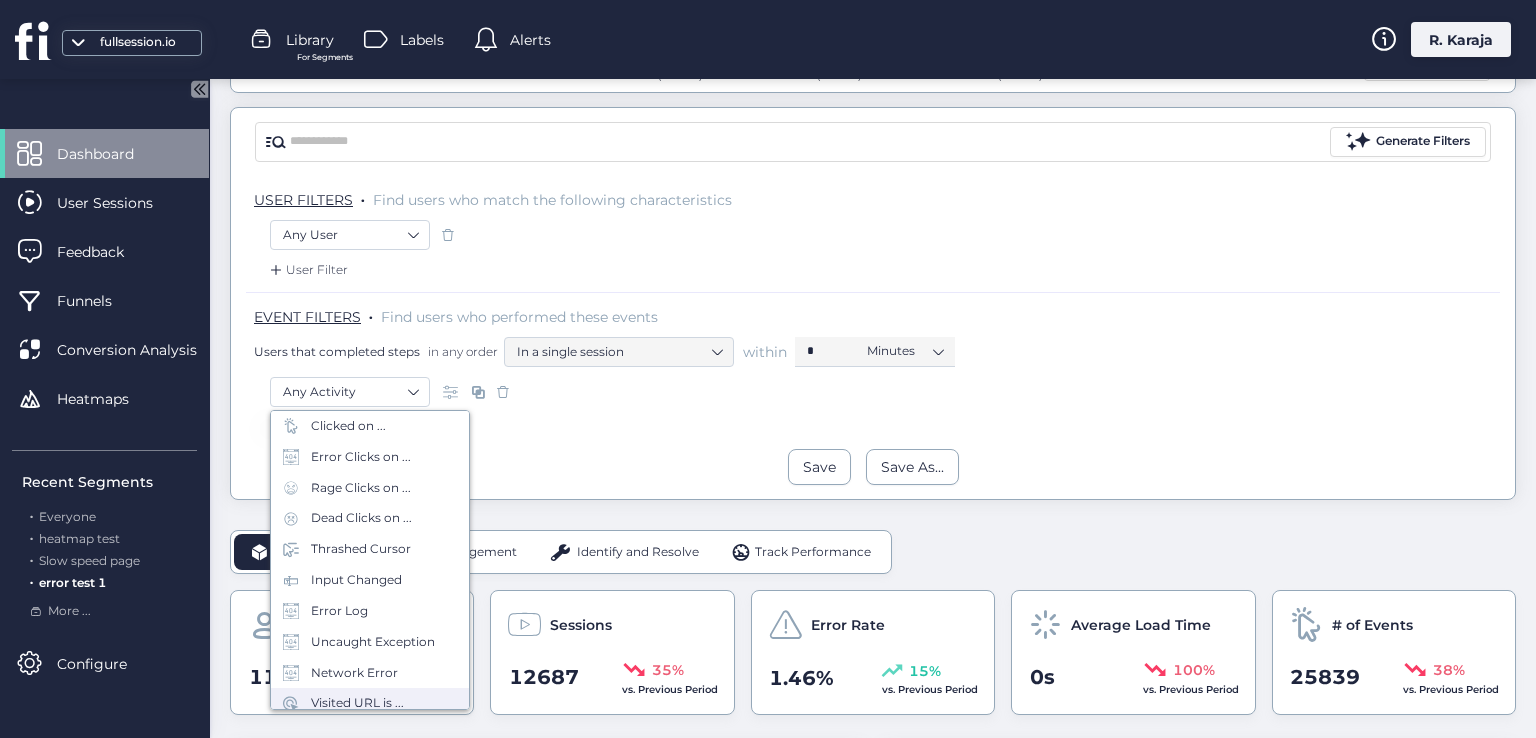 click on "Visited URL is ..." at bounding box center [357, 703] 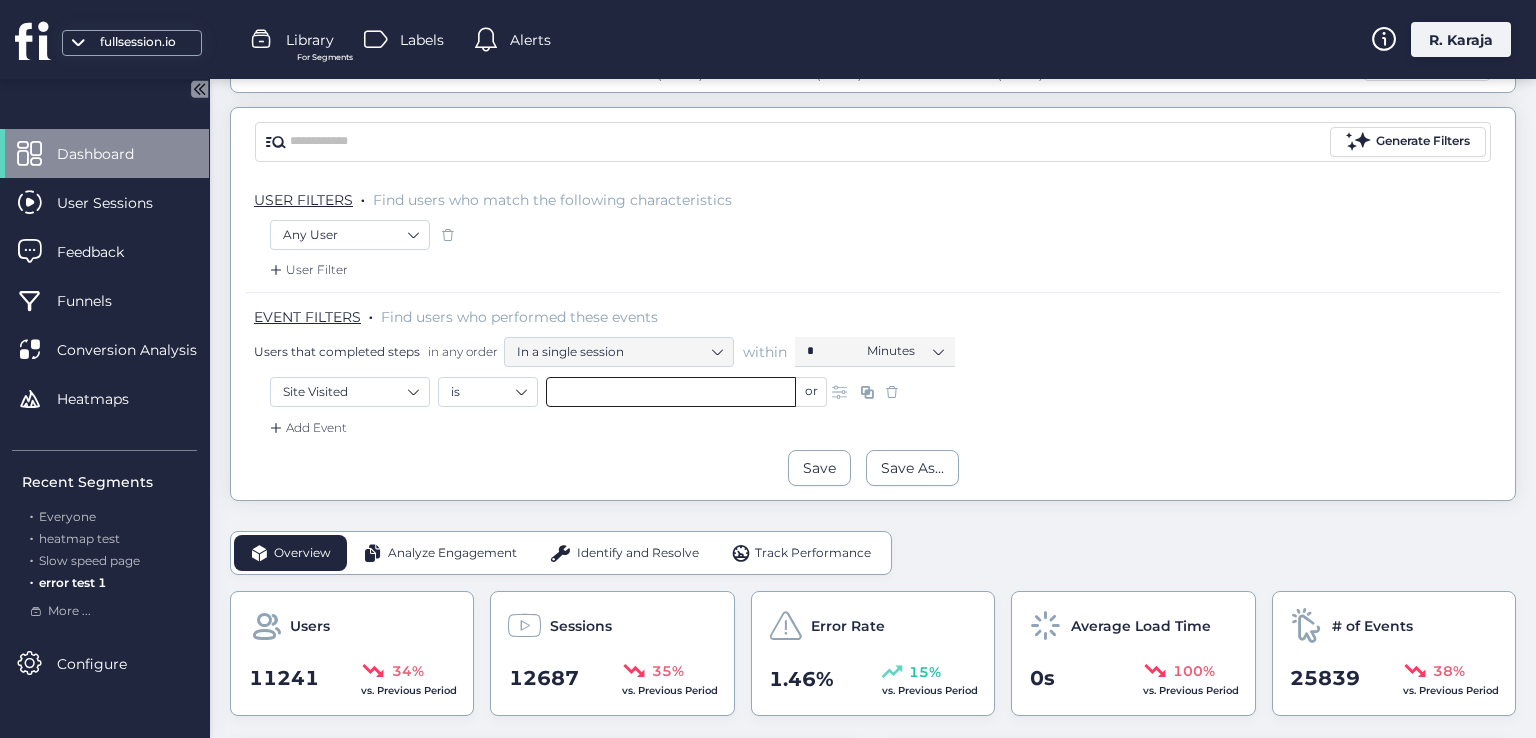click 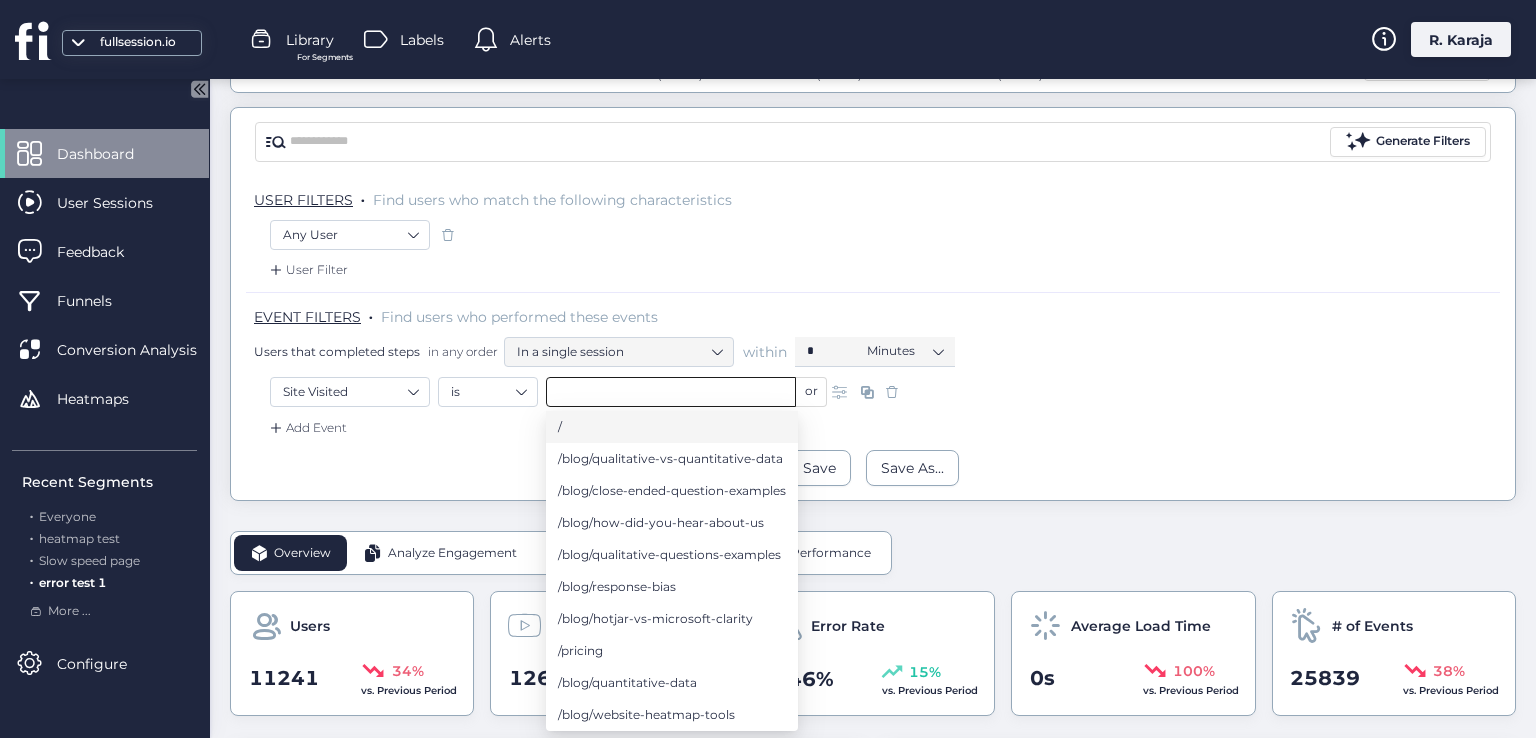 click on "/" at bounding box center (672, 427) 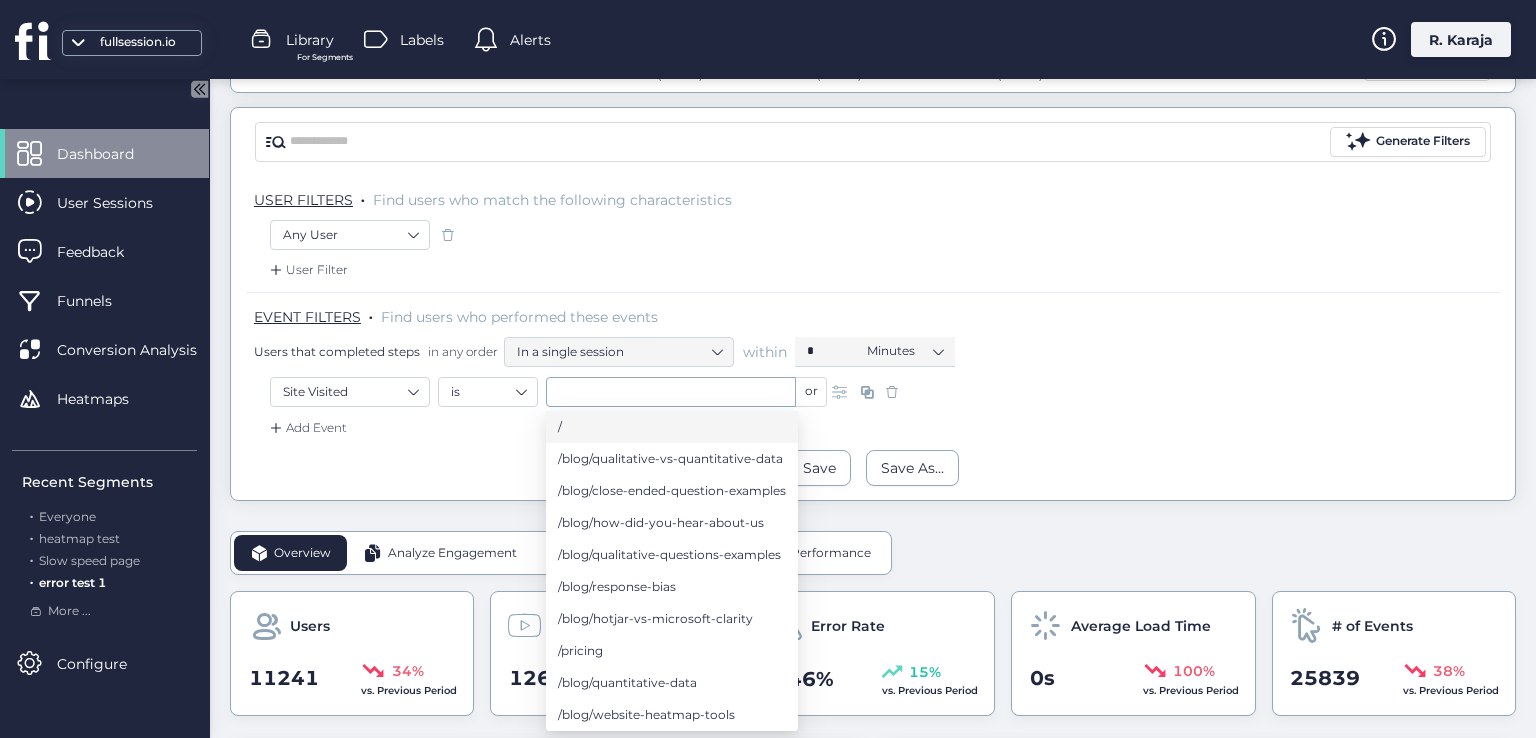 type on "*" 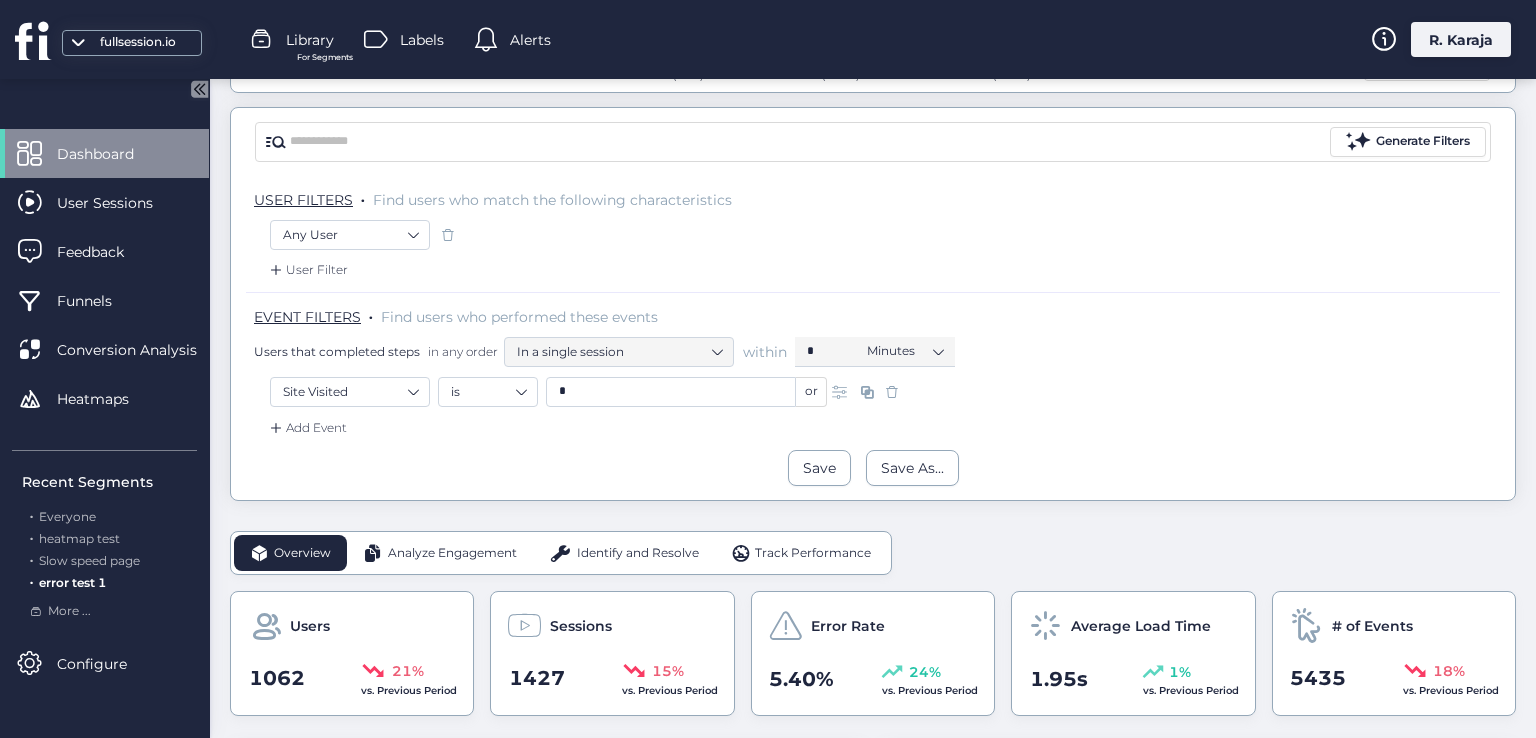 click on "Add Event" 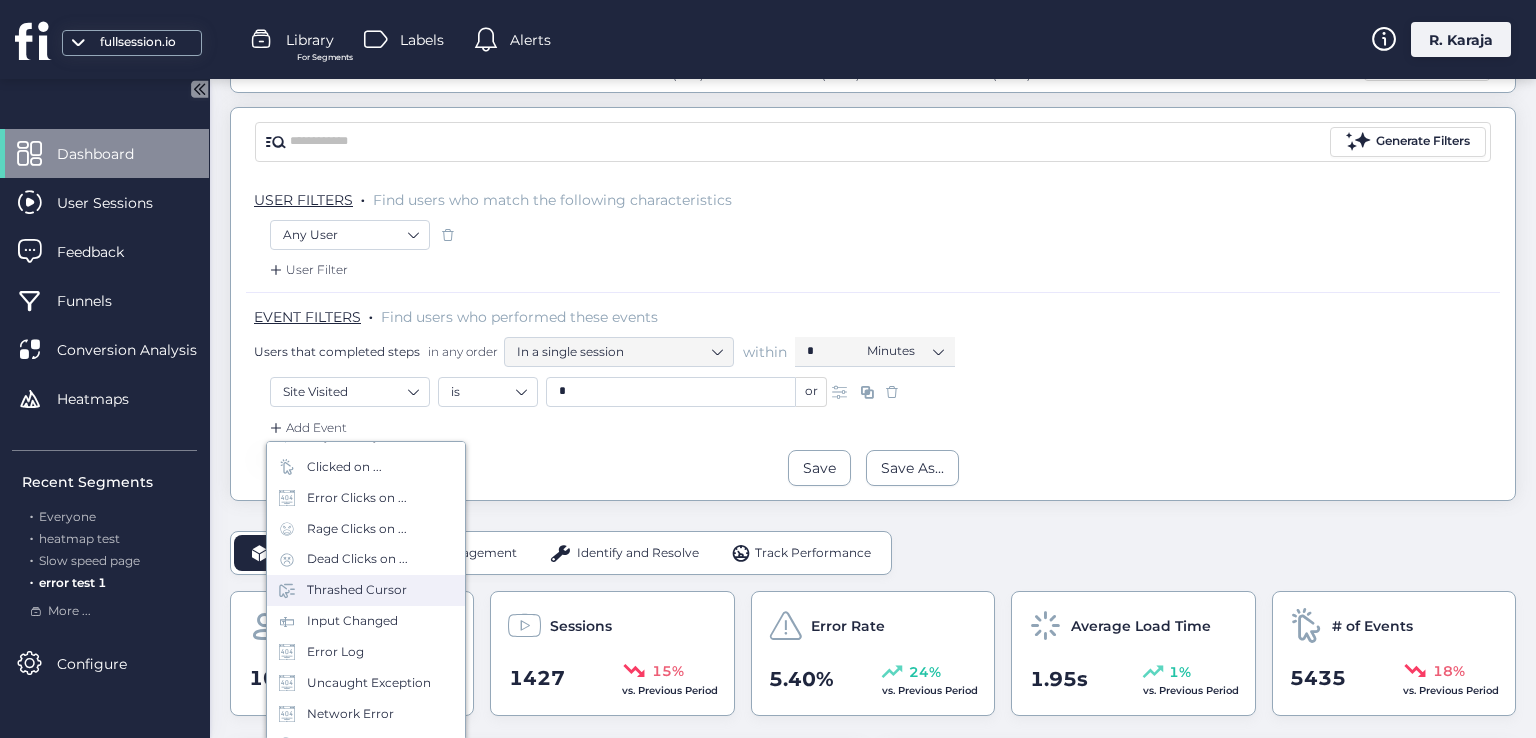 scroll, scrollTop: 71, scrollLeft: 0, axis: vertical 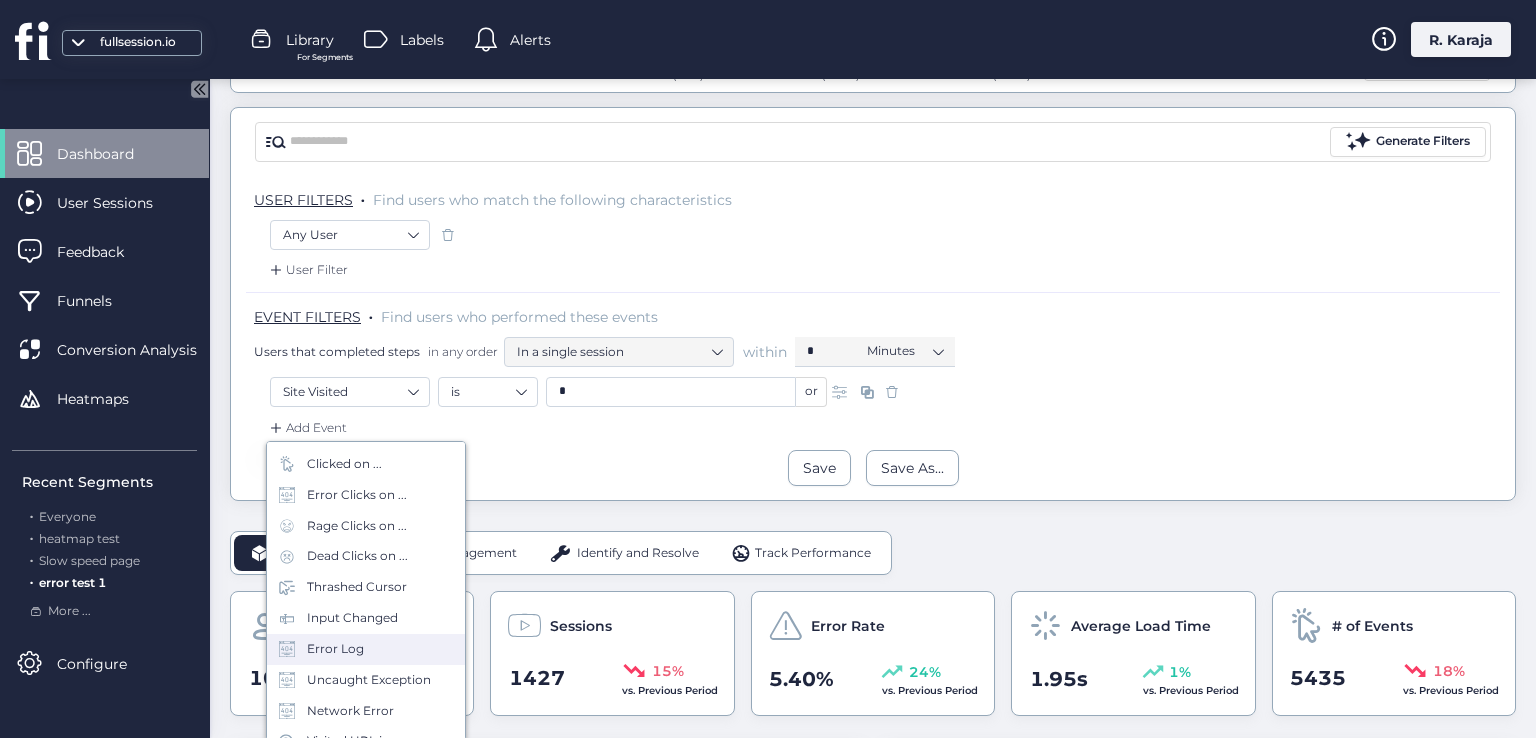 click on "Error Log" at bounding box center [335, 649] 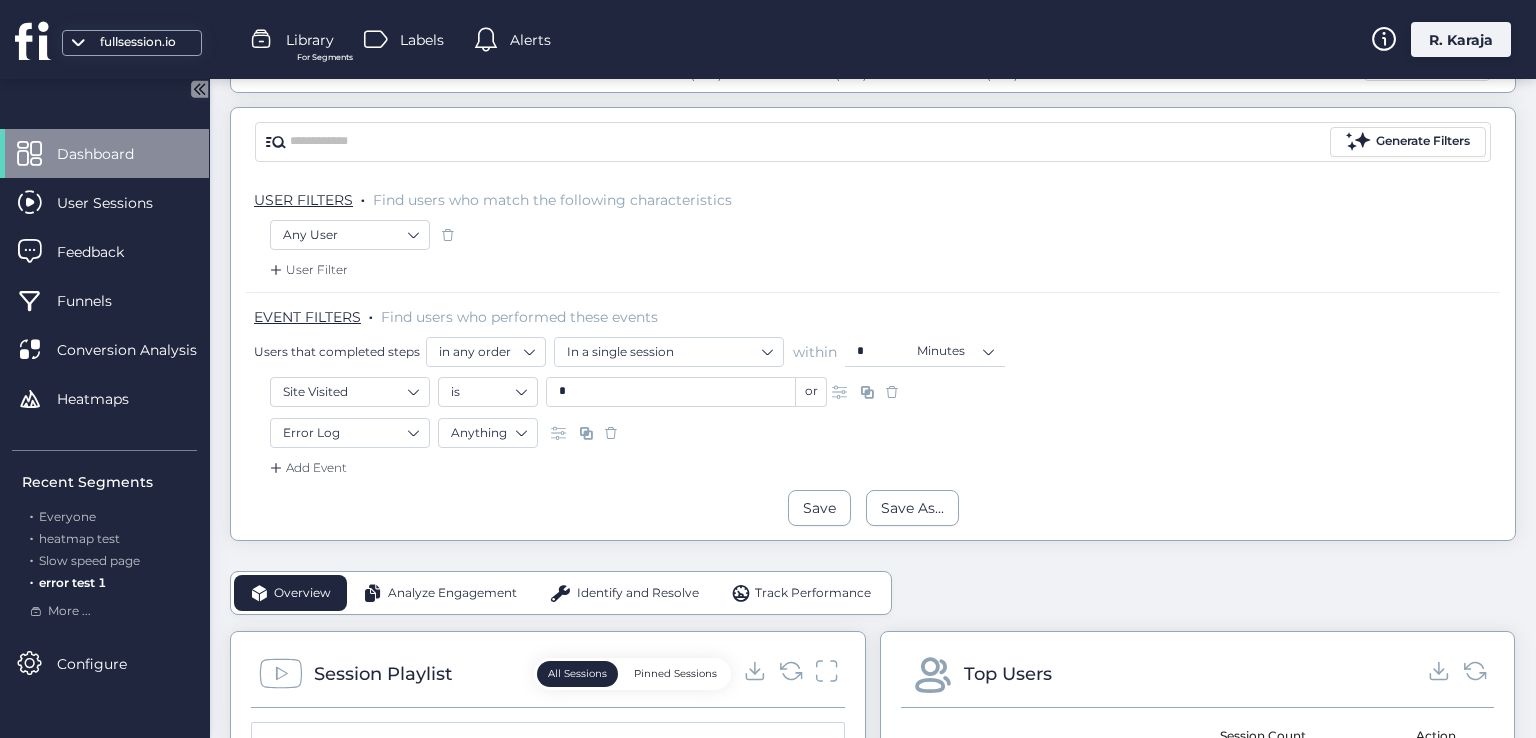 click 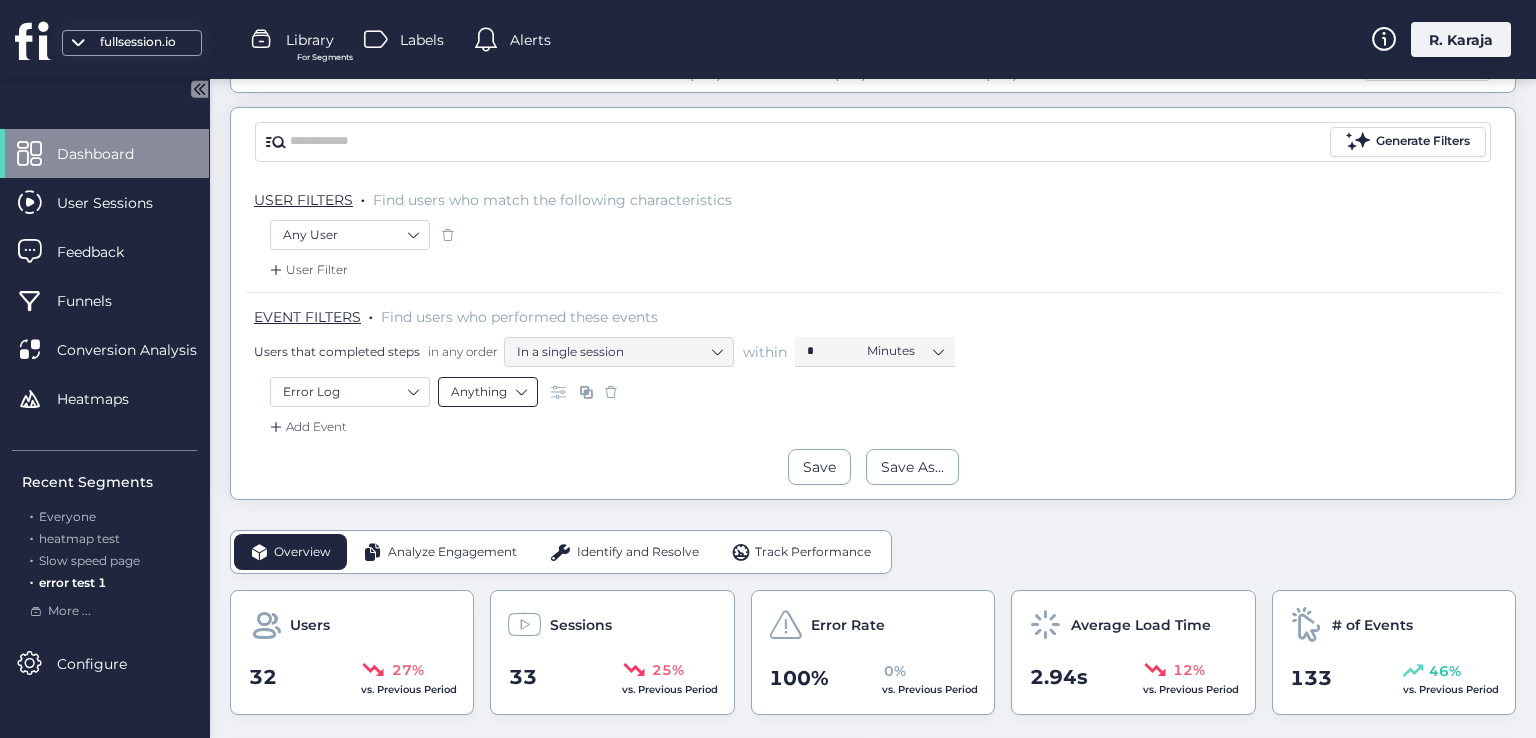 click on "Anything" 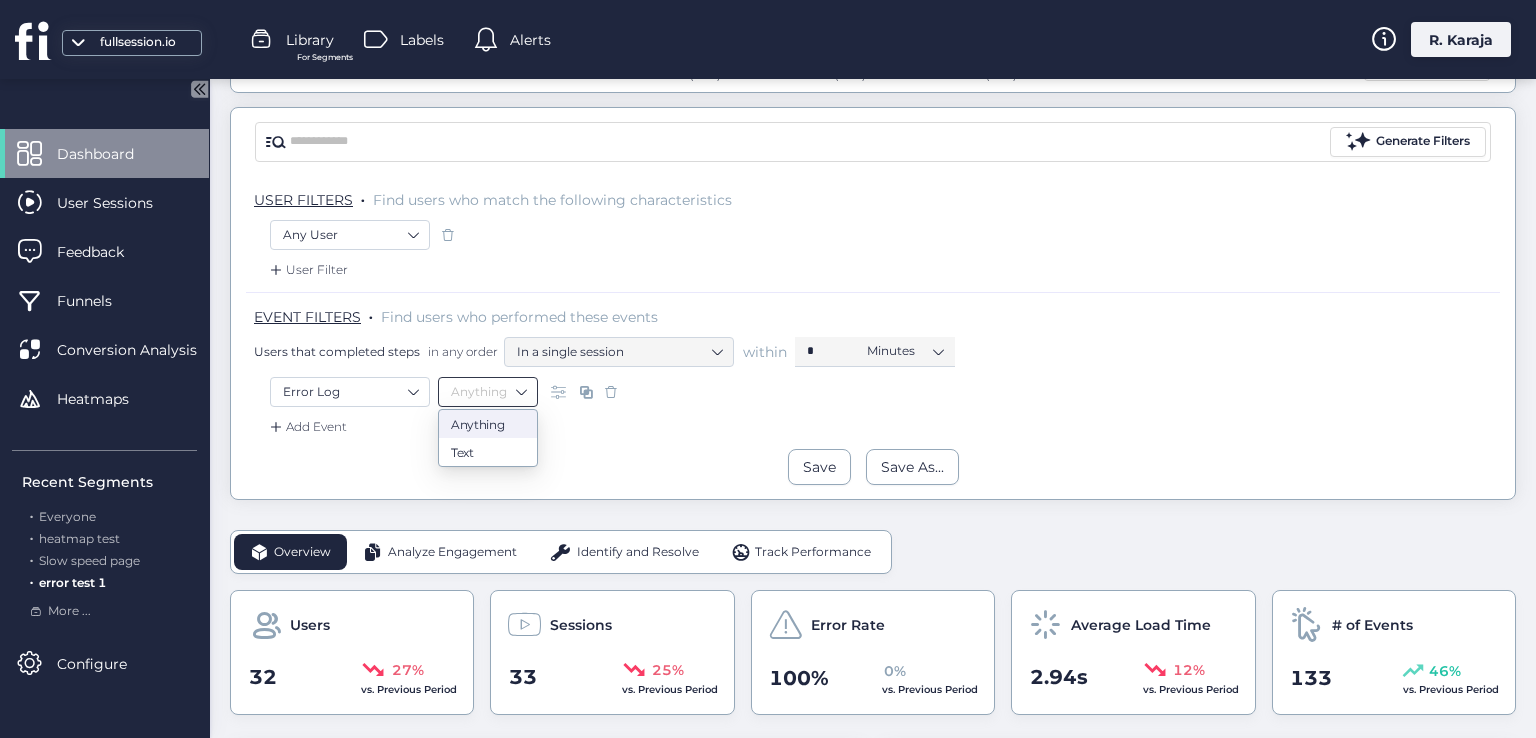 click on "Add Event" 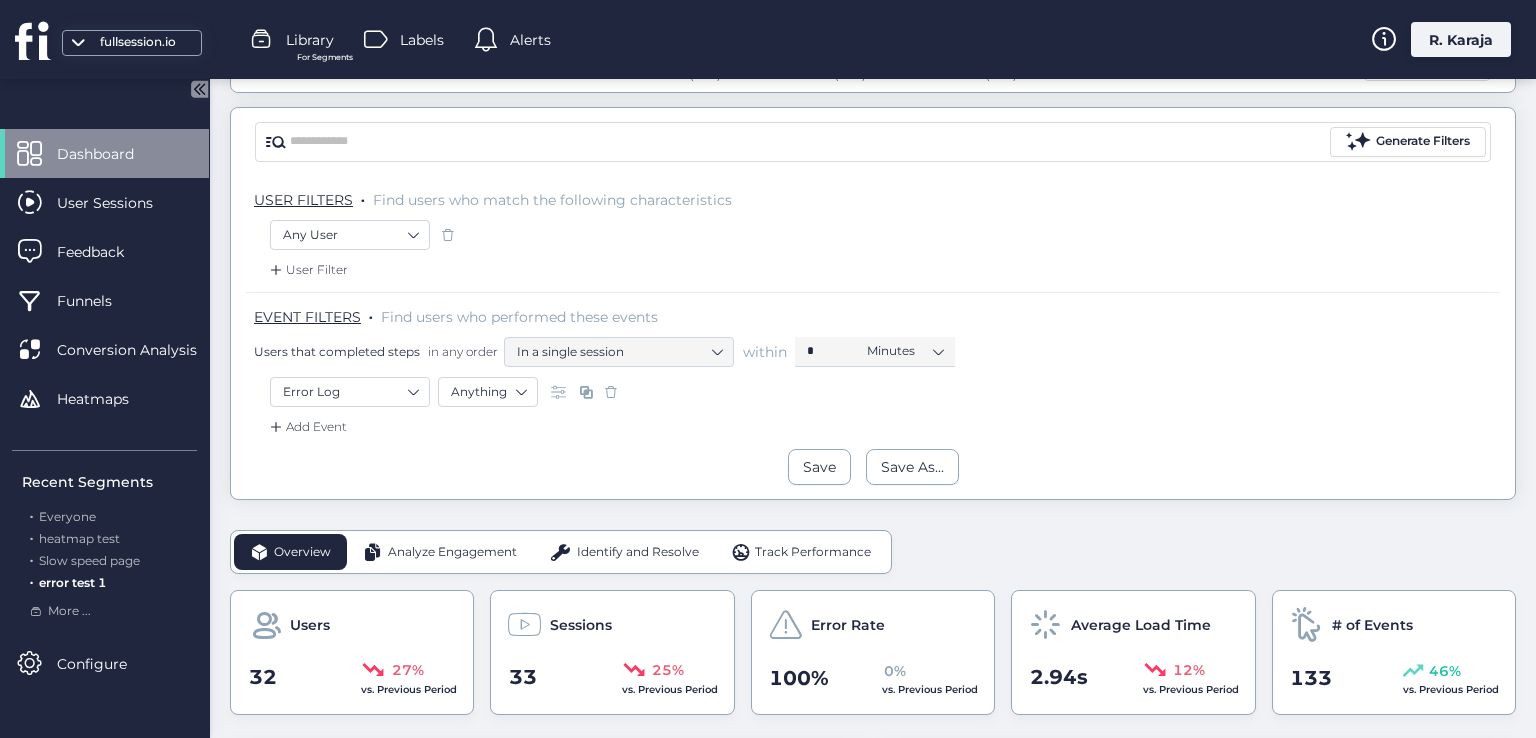 click 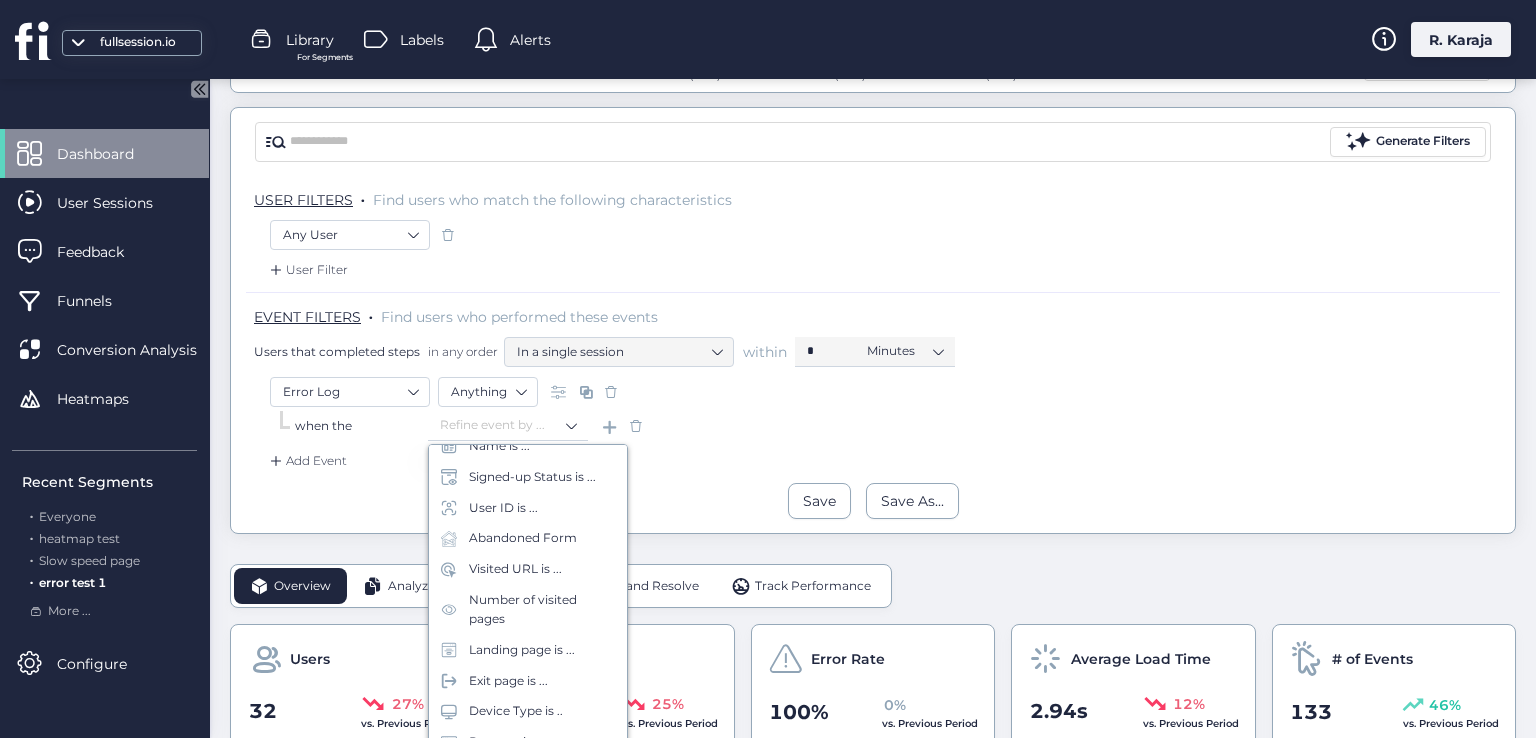 scroll, scrollTop: 118, scrollLeft: 0, axis: vertical 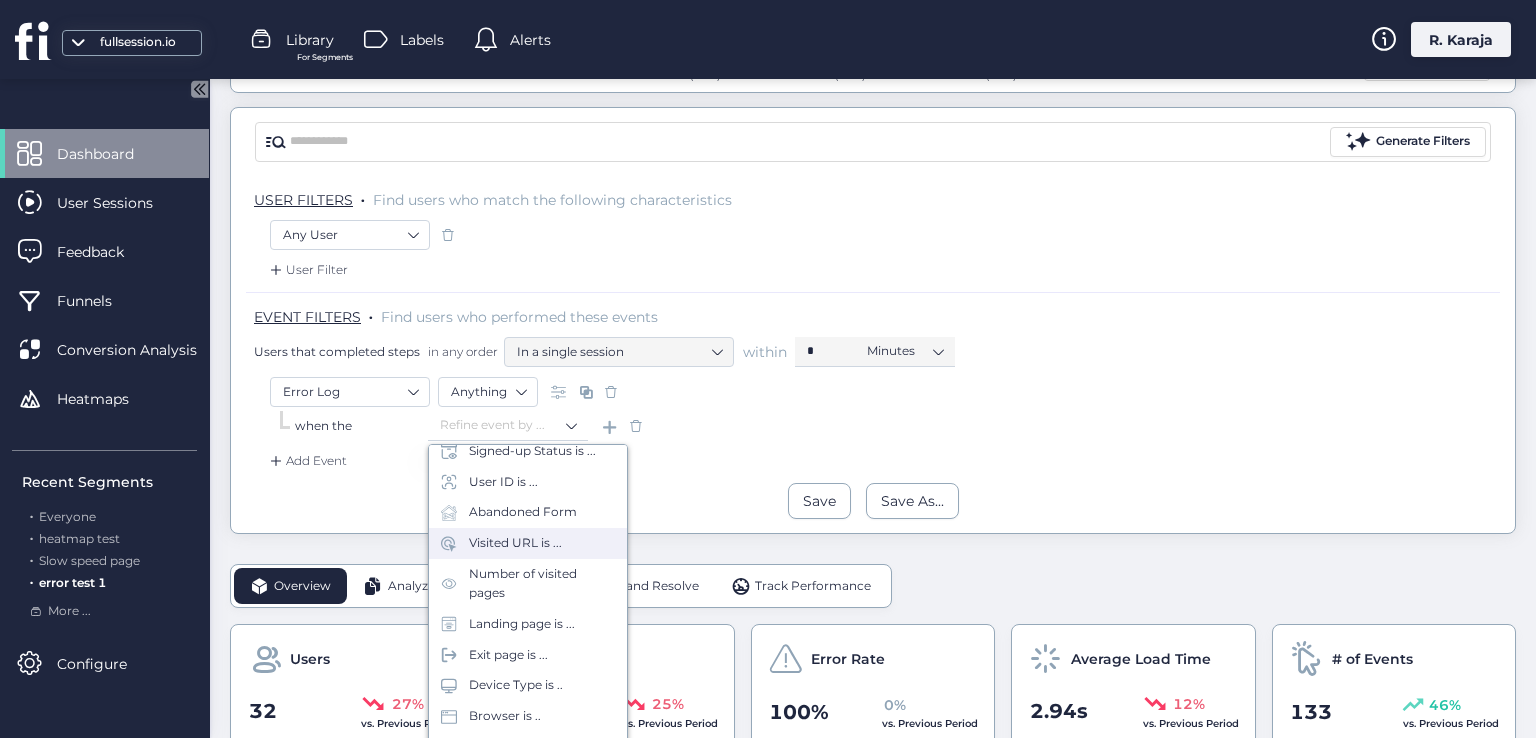 click on "Visited URL is ..." at bounding box center (515, 543) 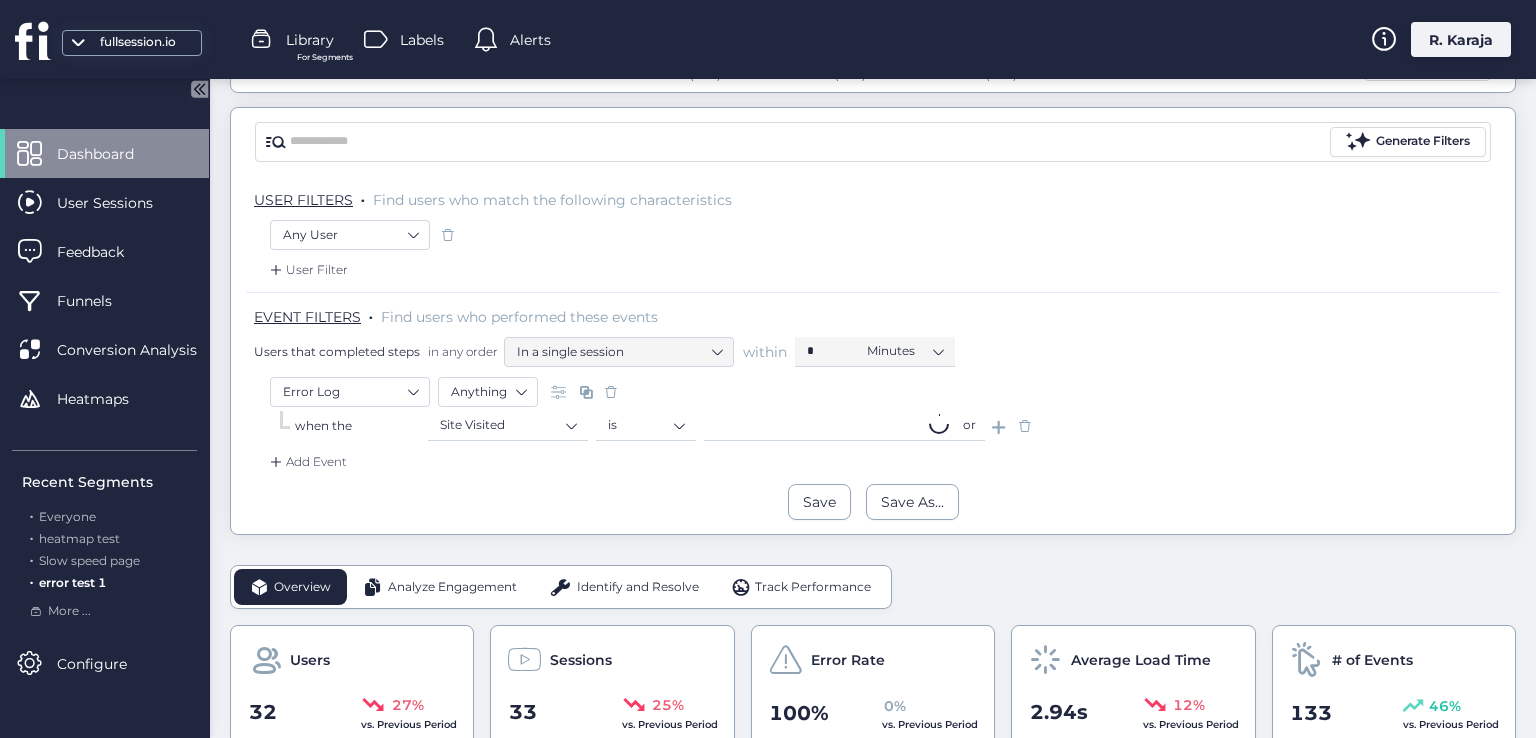 click 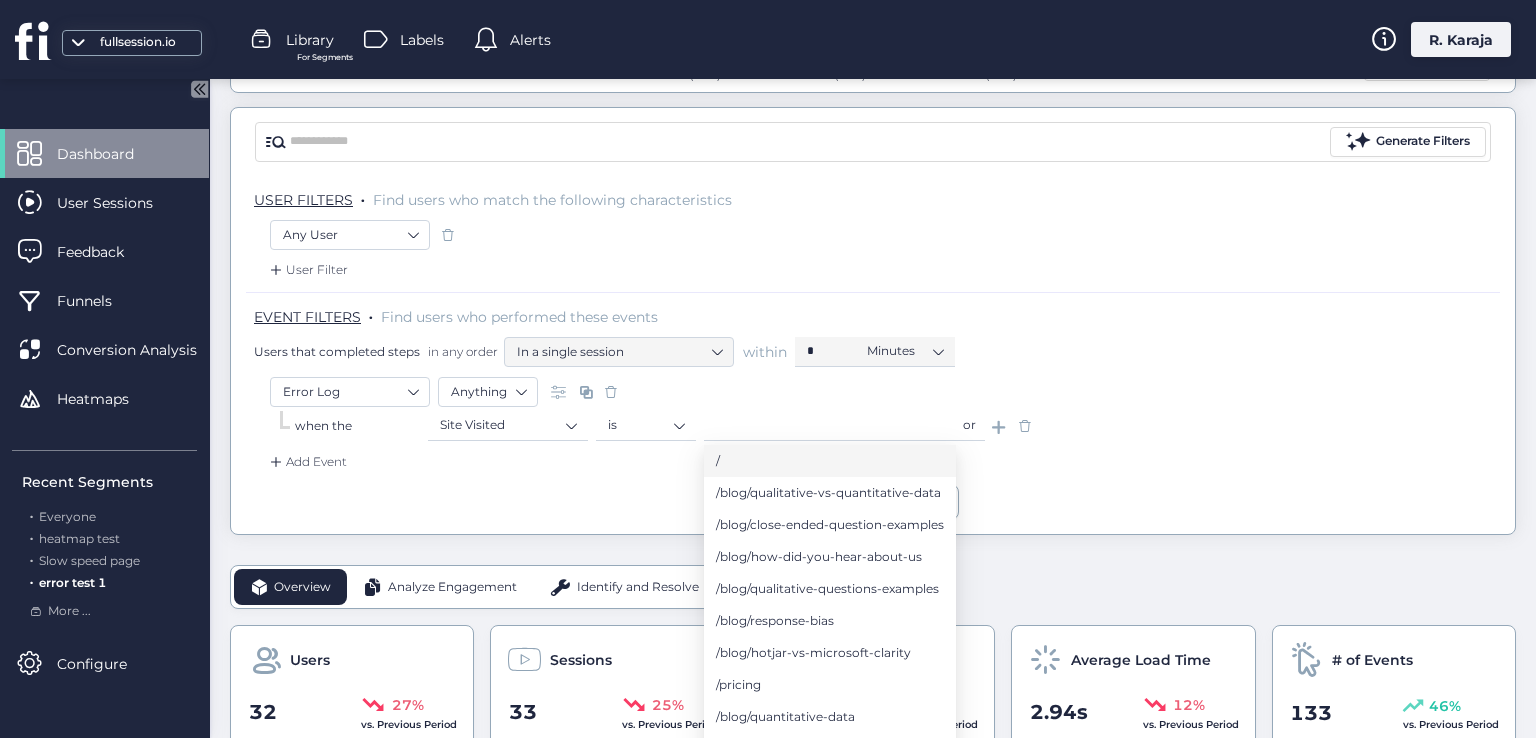 click on "/" at bounding box center [830, 461] 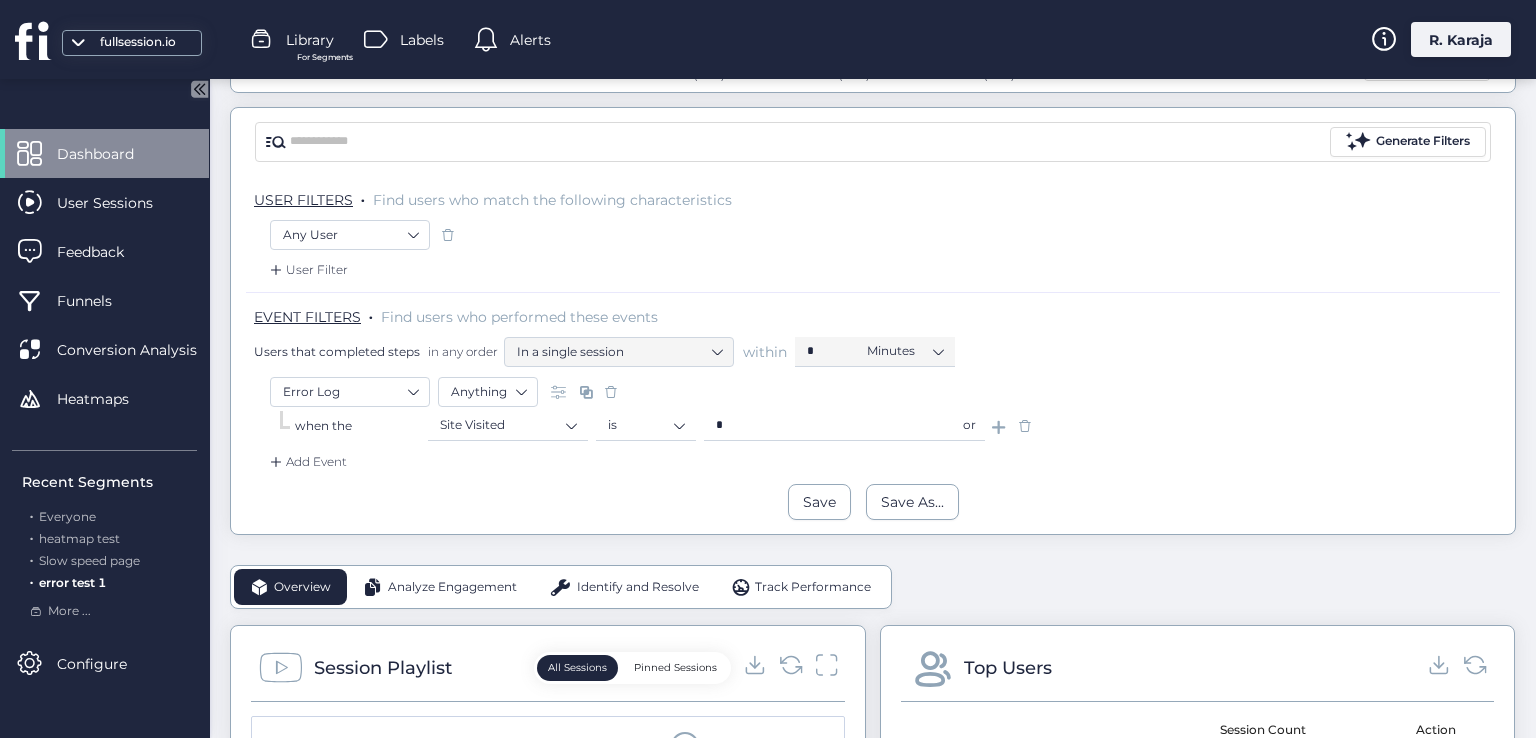 scroll, scrollTop: 448, scrollLeft: 0, axis: vertical 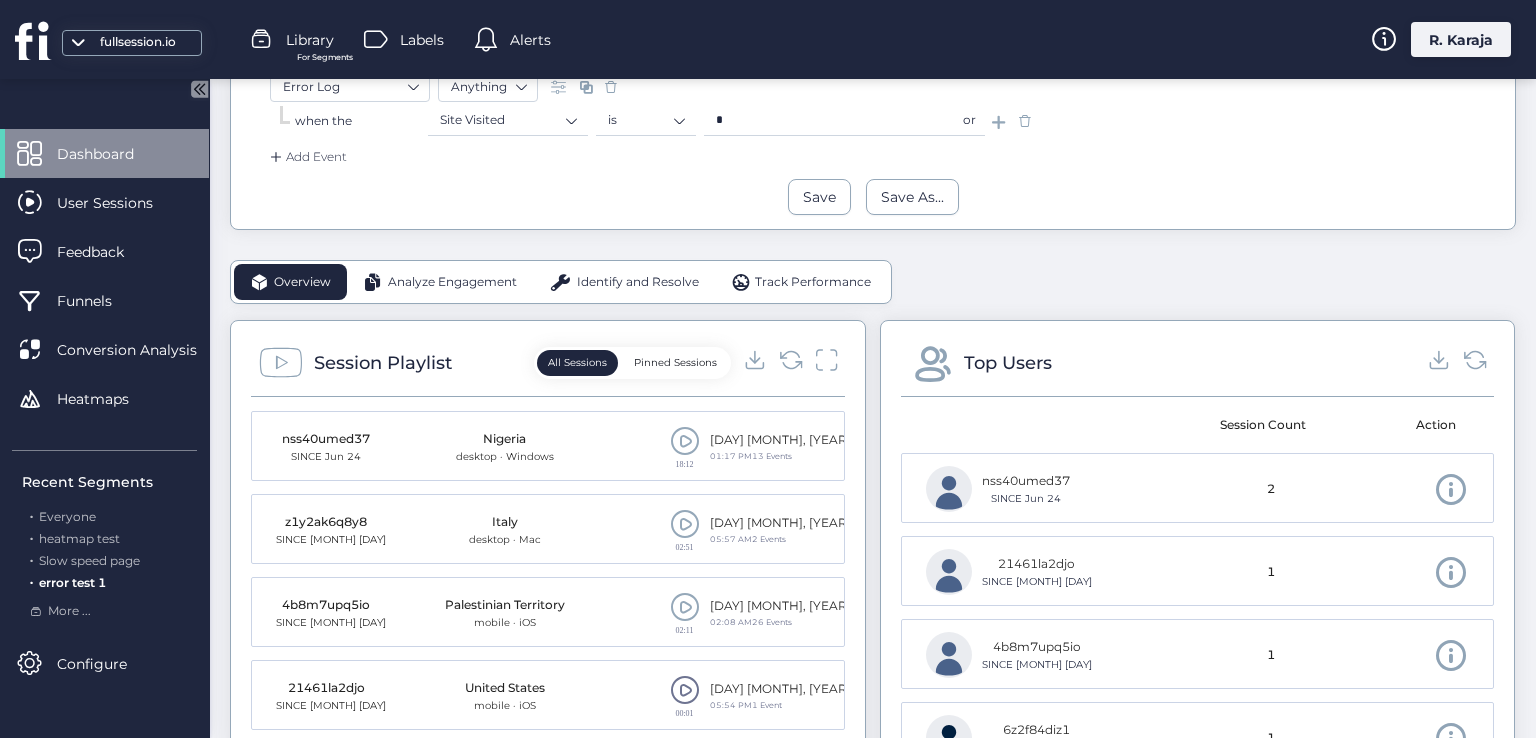 click 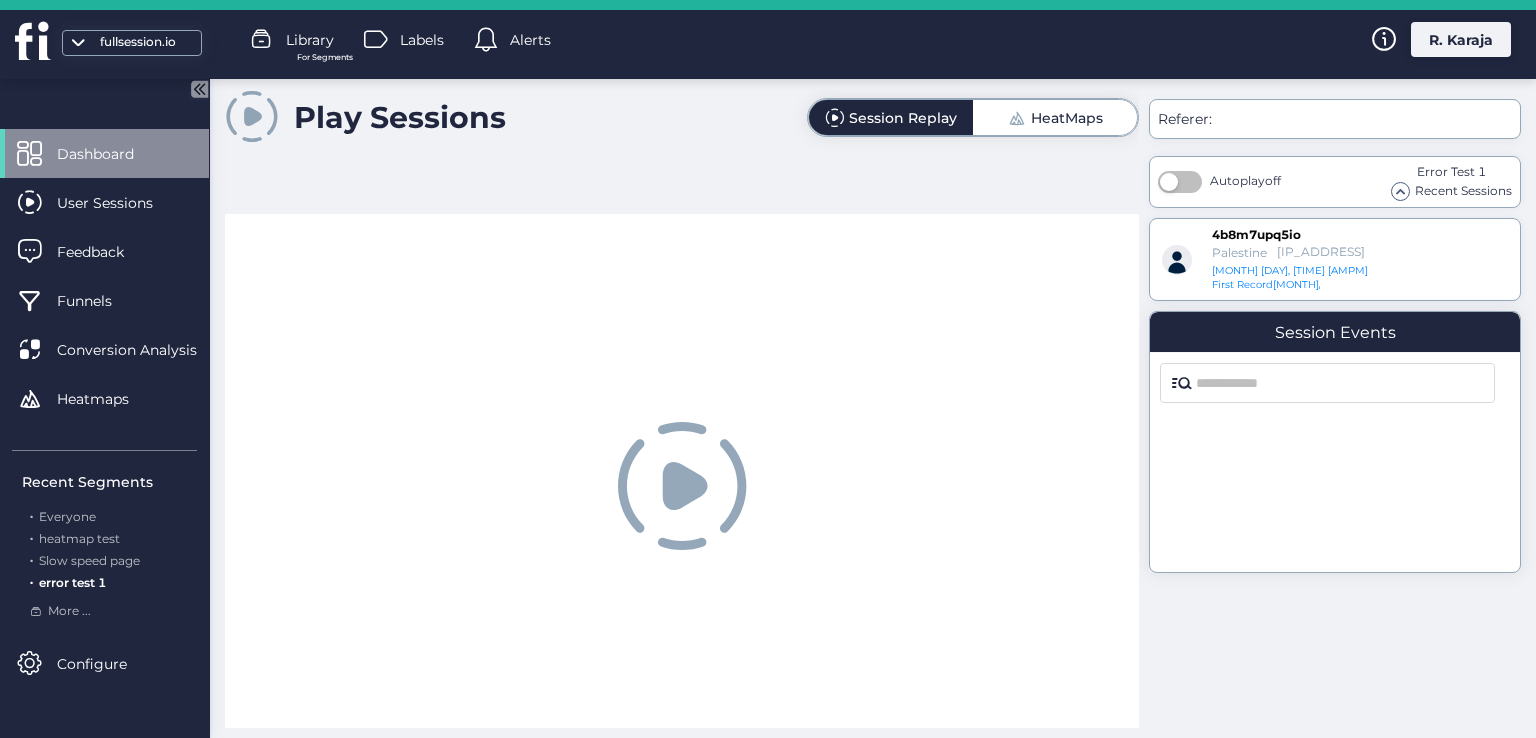 scroll, scrollTop: 0, scrollLeft: 0, axis: both 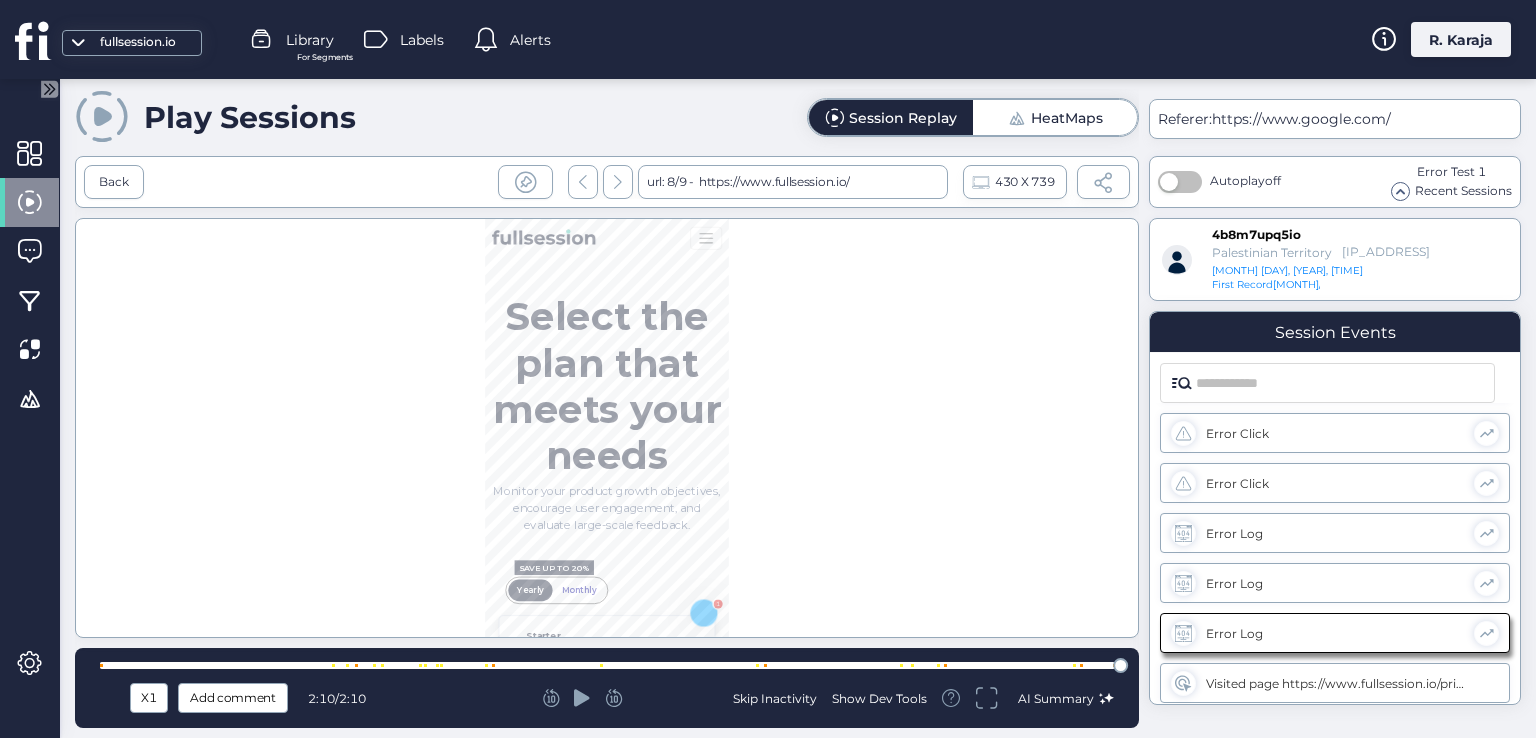 click at bounding box center (607, 665) 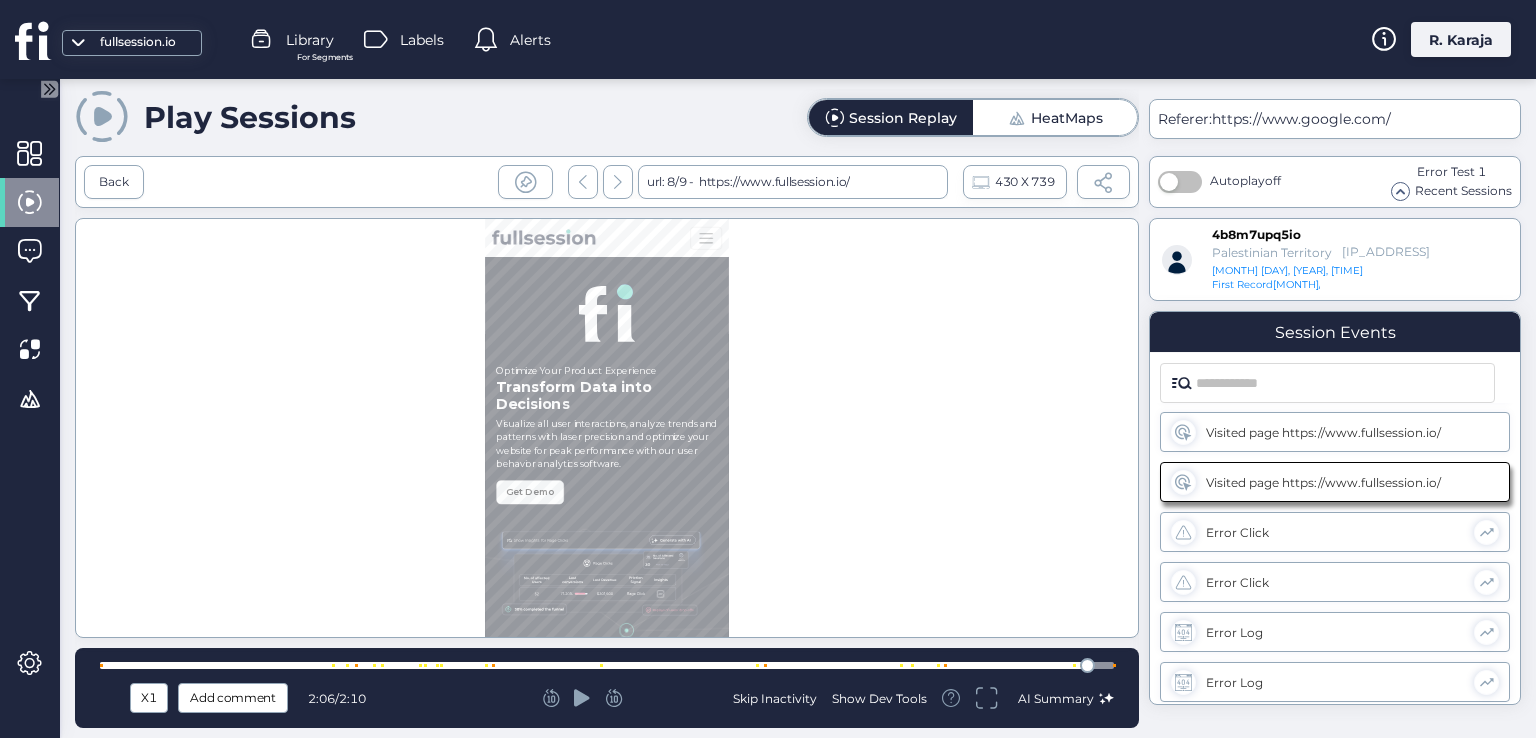 scroll, scrollTop: 1080, scrollLeft: 0, axis: vertical 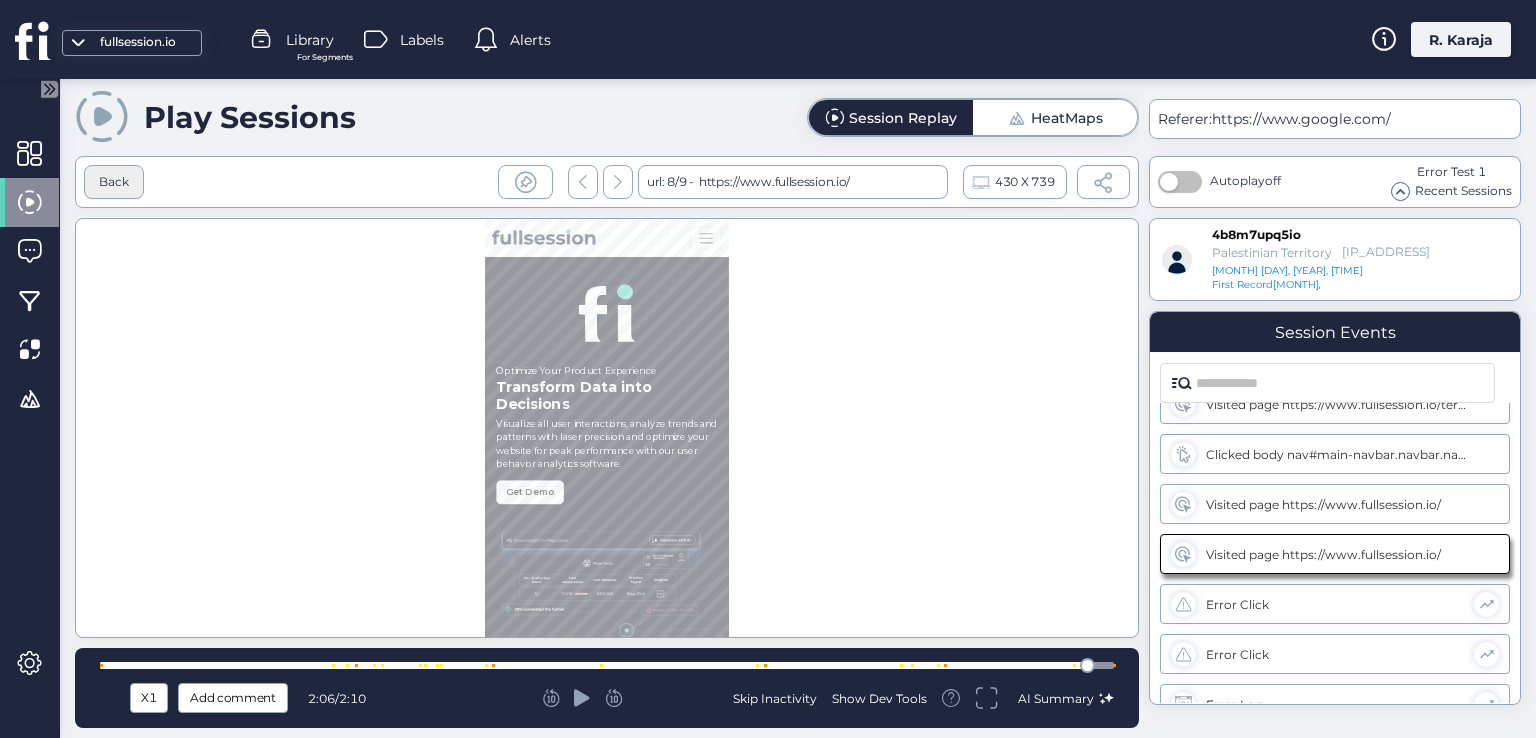 click on "Back" at bounding box center [114, 182] 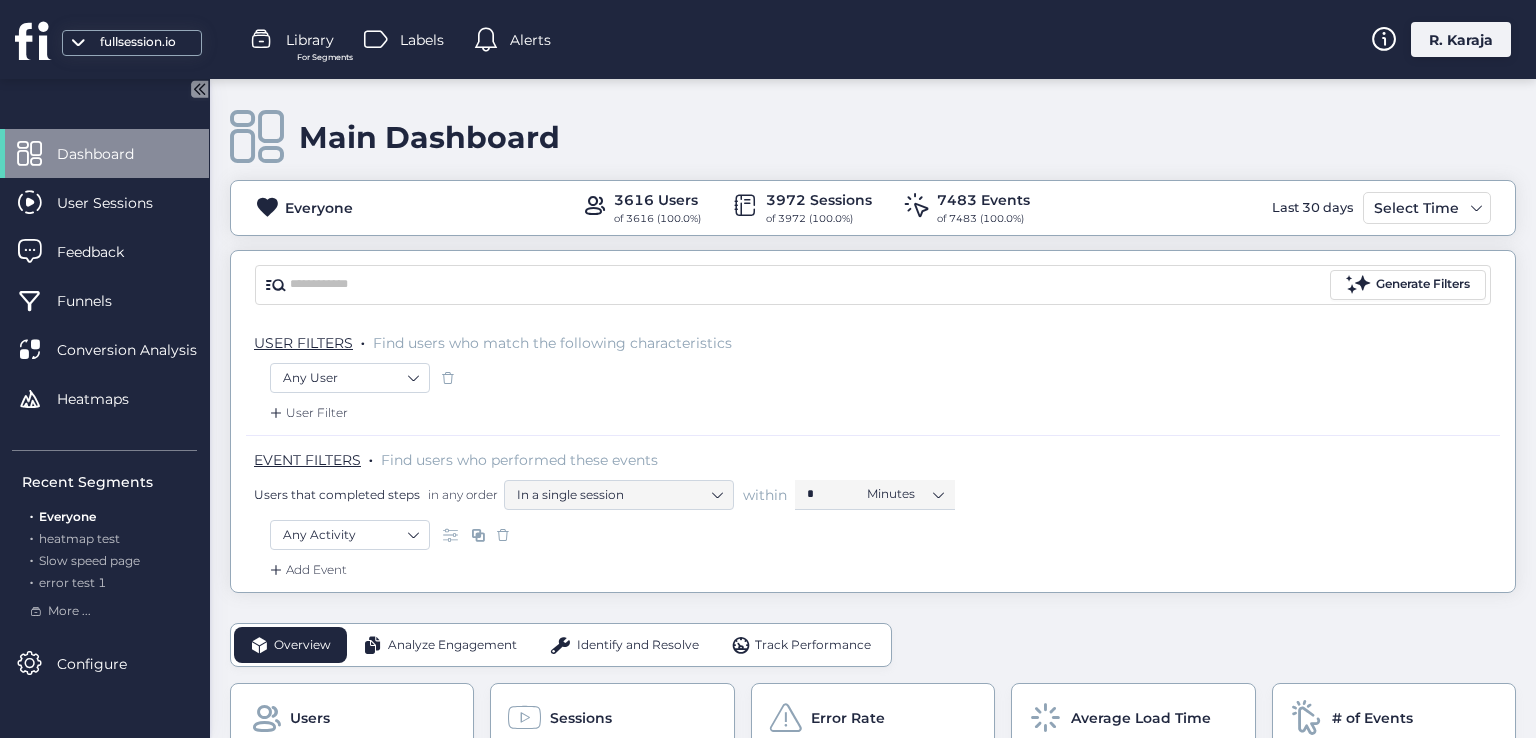 scroll, scrollTop: 220, scrollLeft: 0, axis: vertical 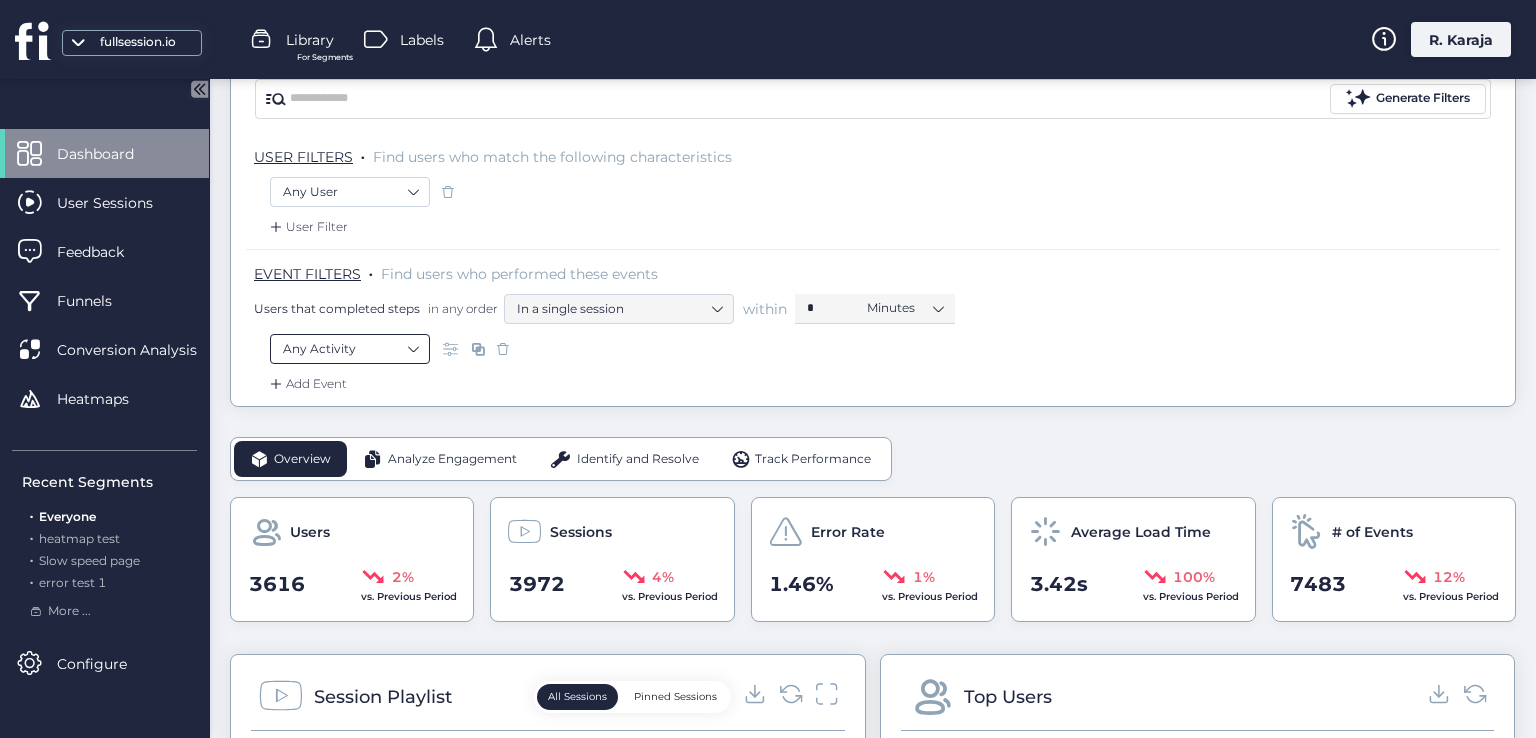 click on "Any Activity" 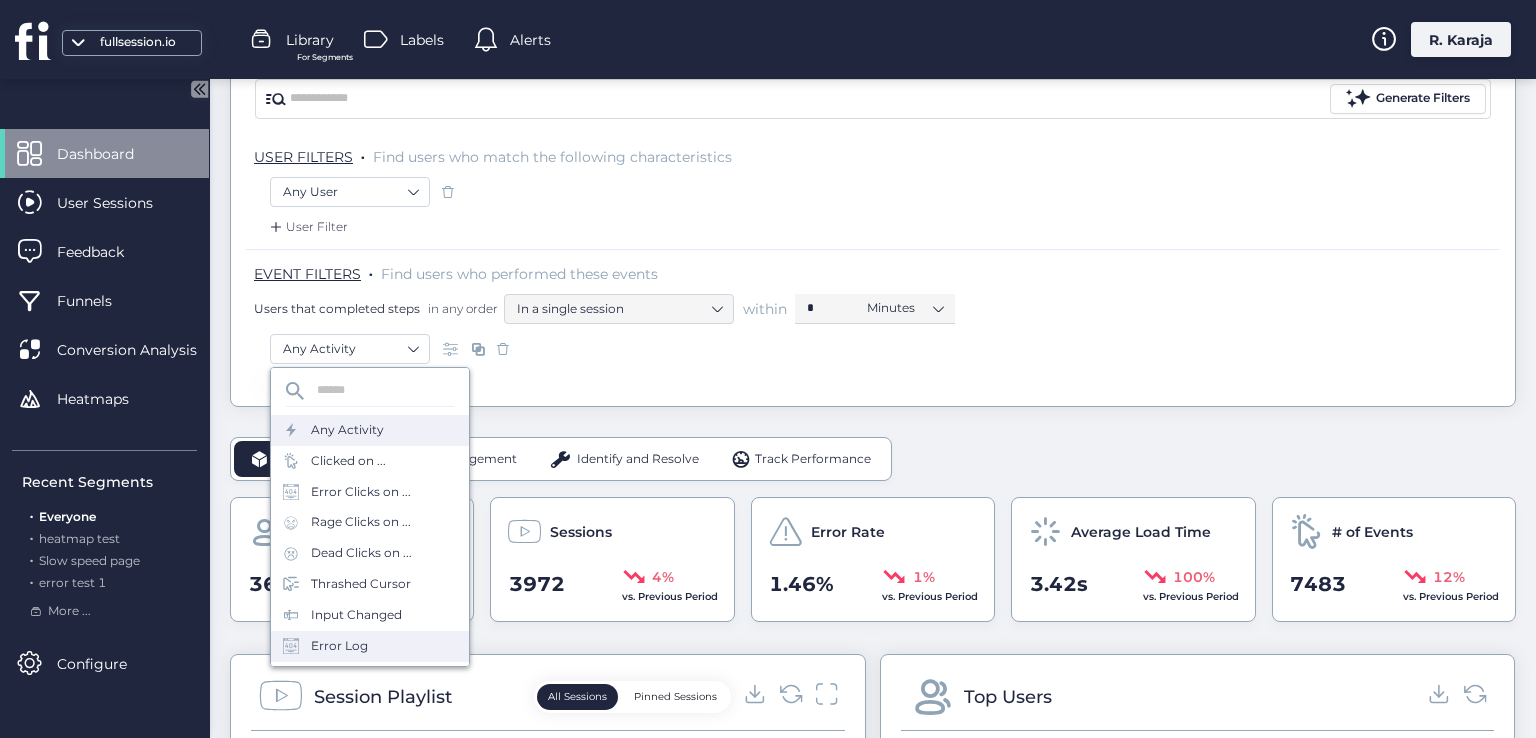 click on "Error Log" at bounding box center (339, 646) 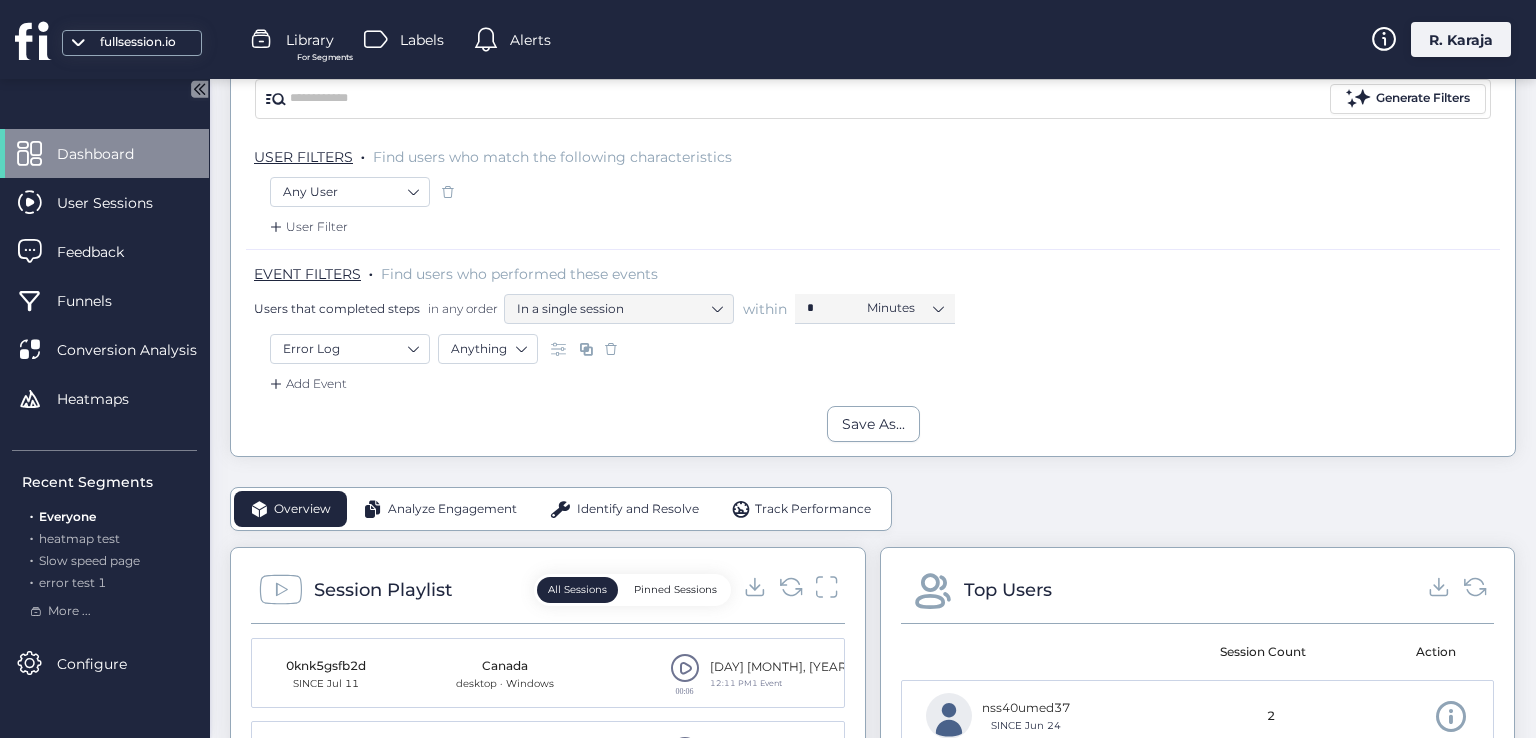 click 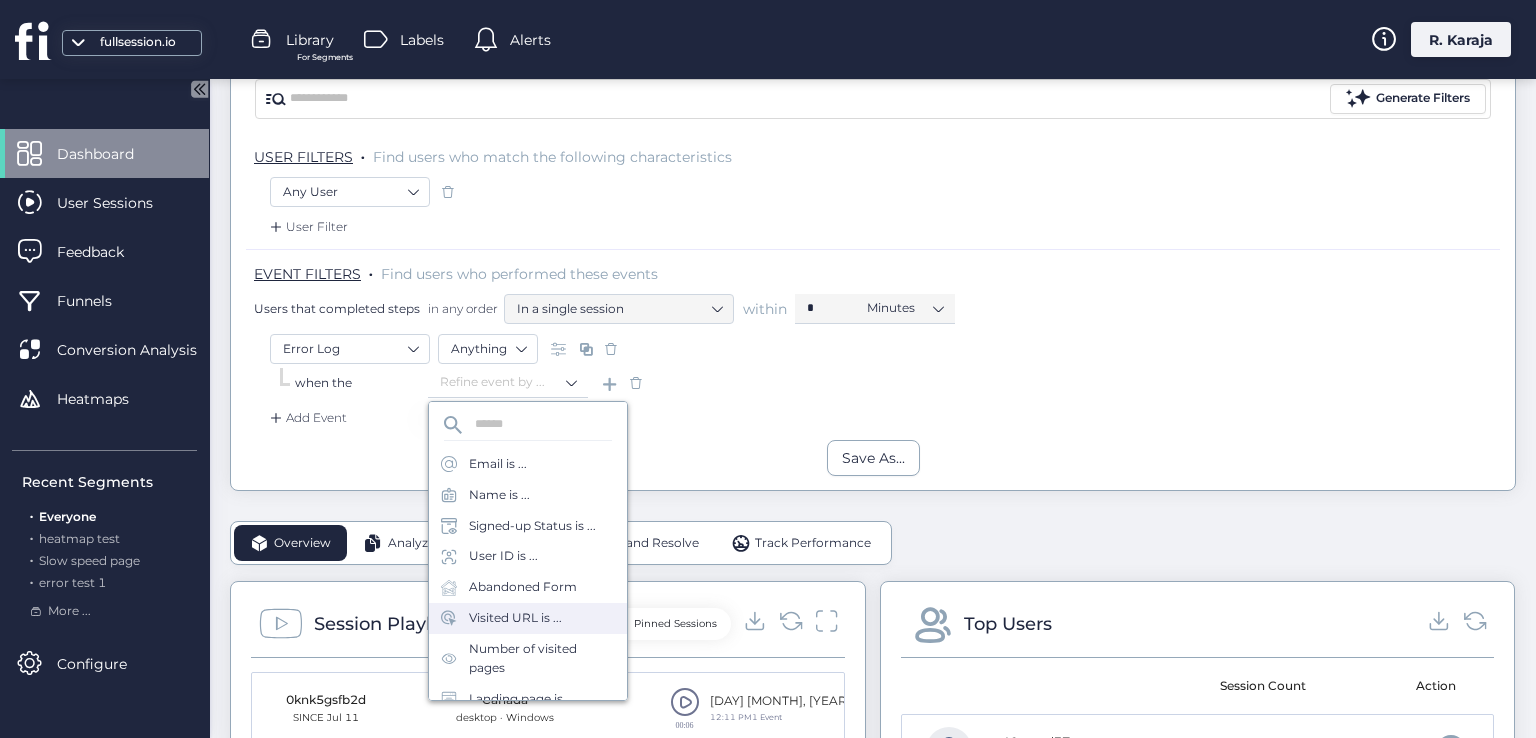 click on "Visited URL is ..." at bounding box center [515, 618] 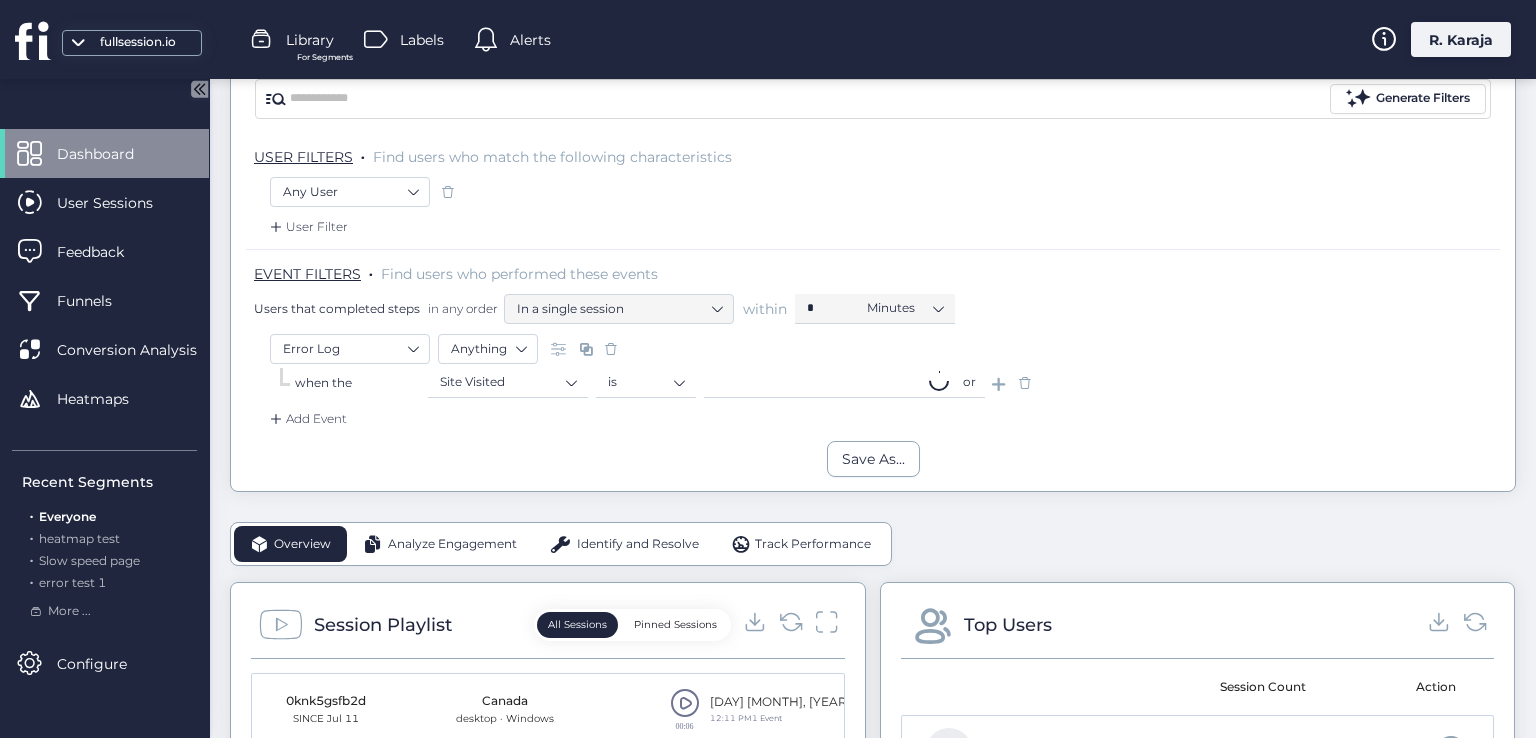 click 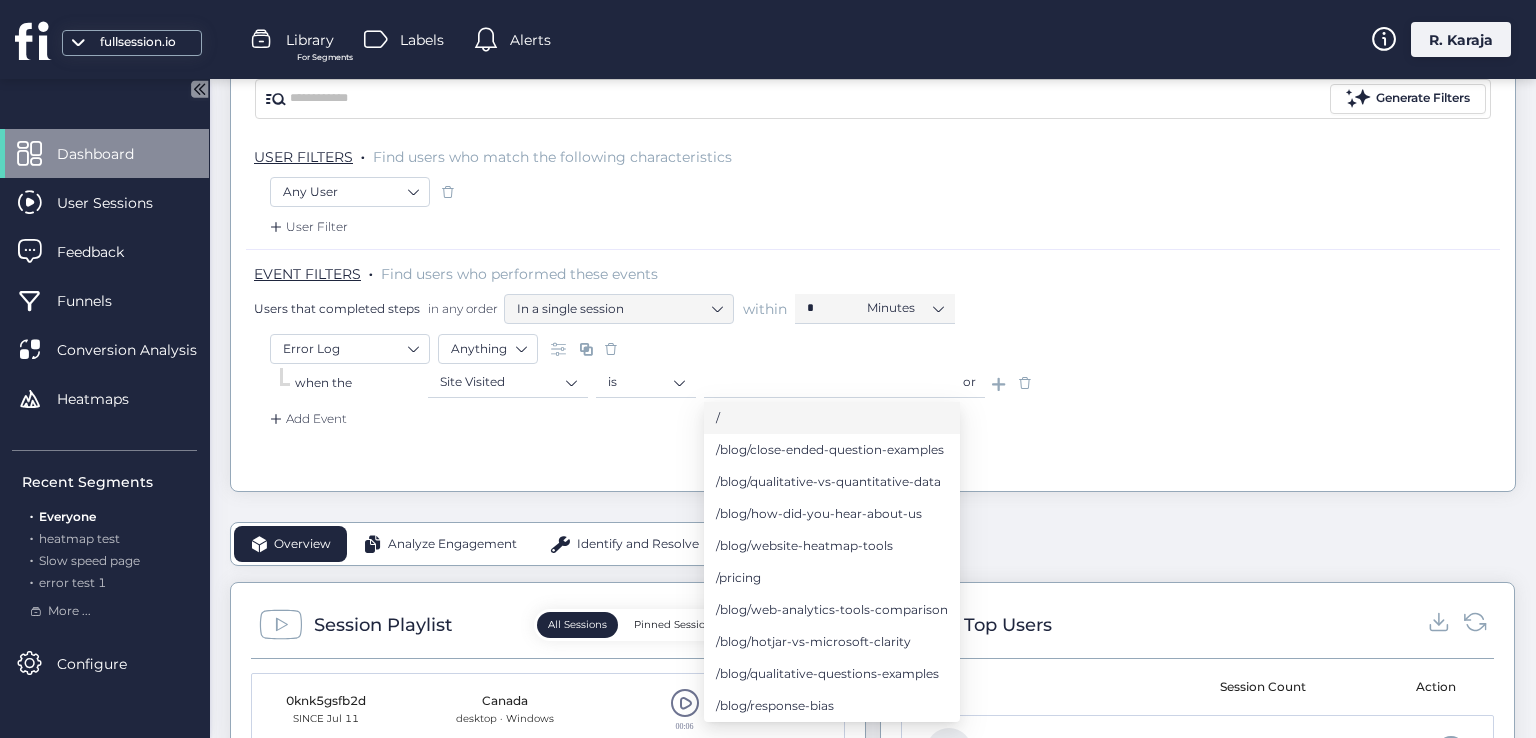 click on "/" at bounding box center (718, 418) 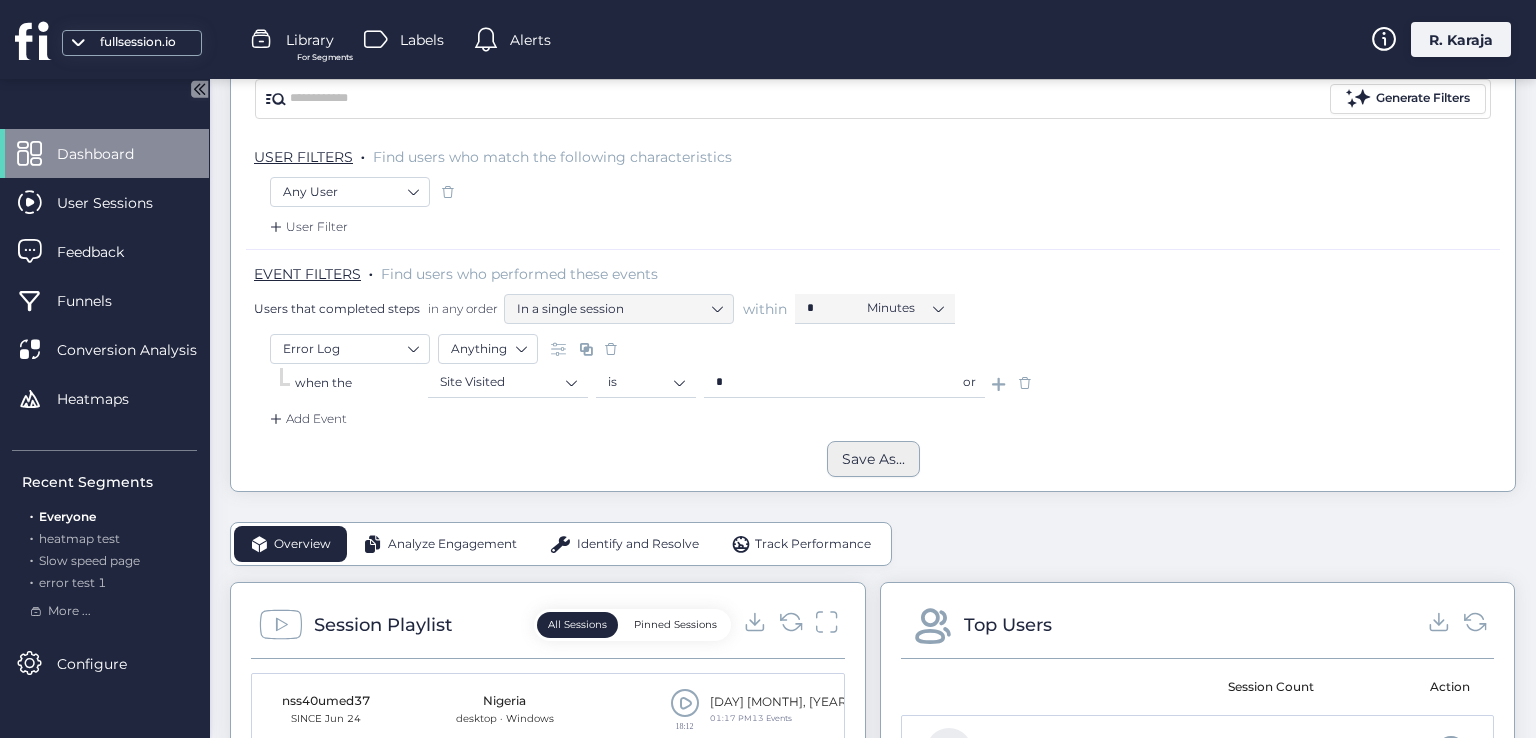 click on "Save As..." 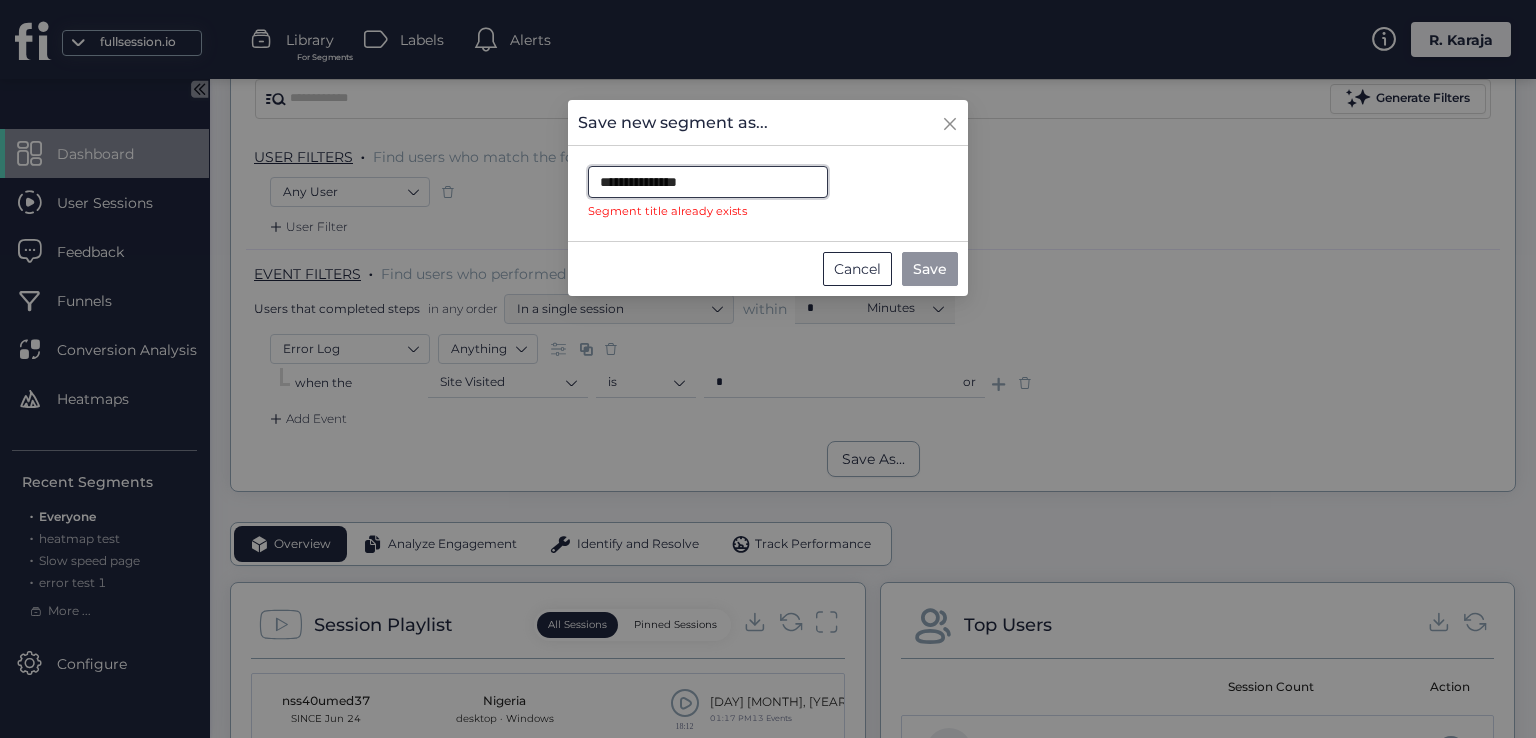 click on "**********" at bounding box center (708, 182) 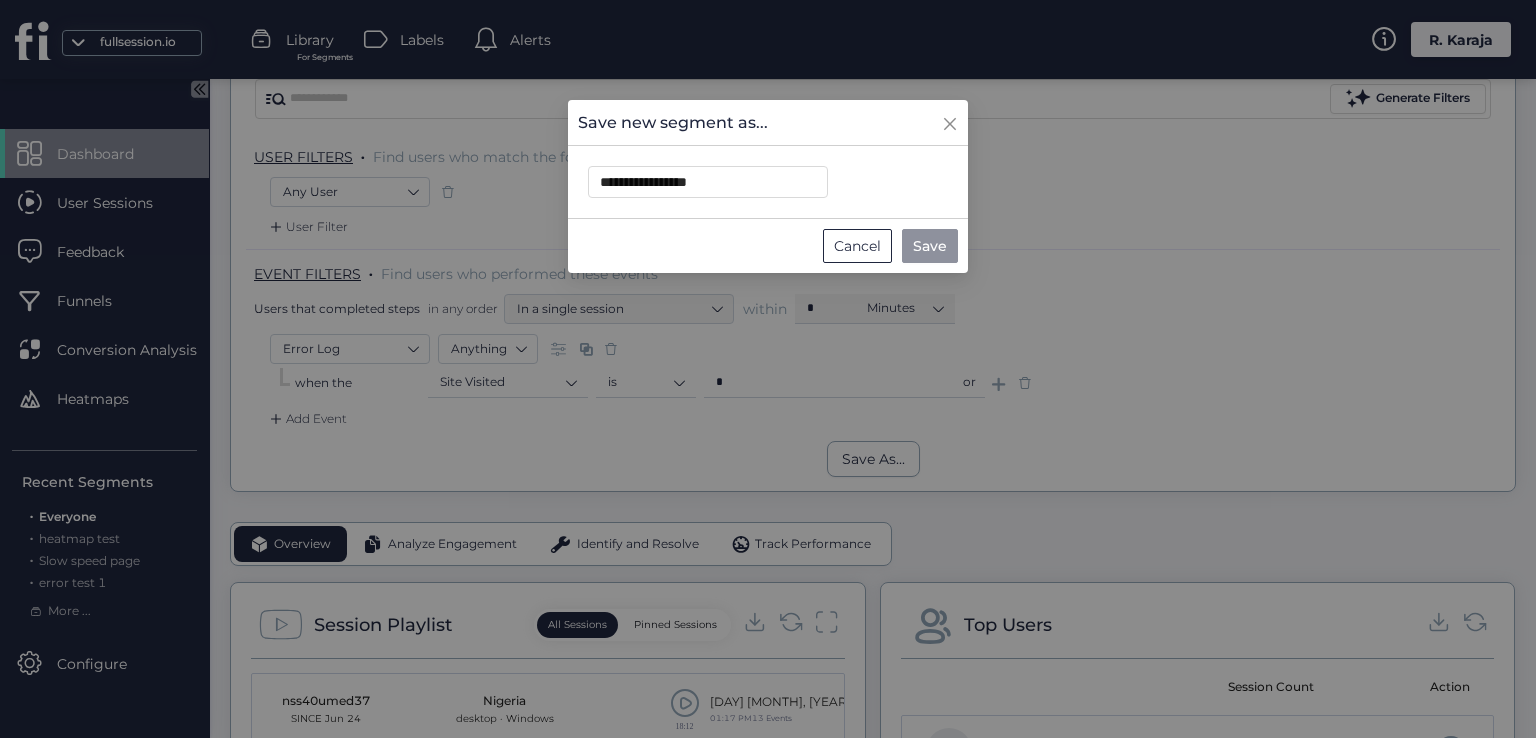click on "Save" at bounding box center [930, 246] 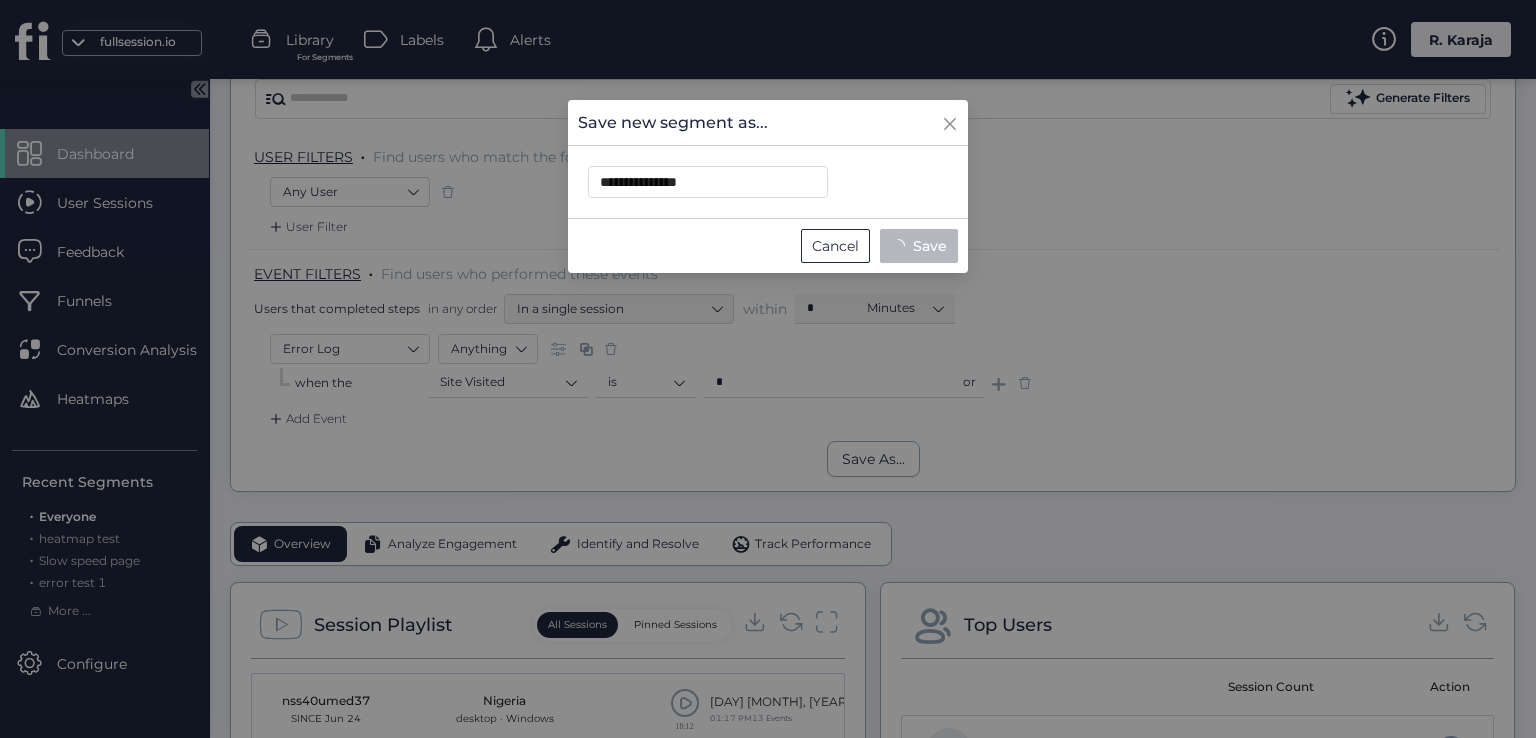 type on "**********" 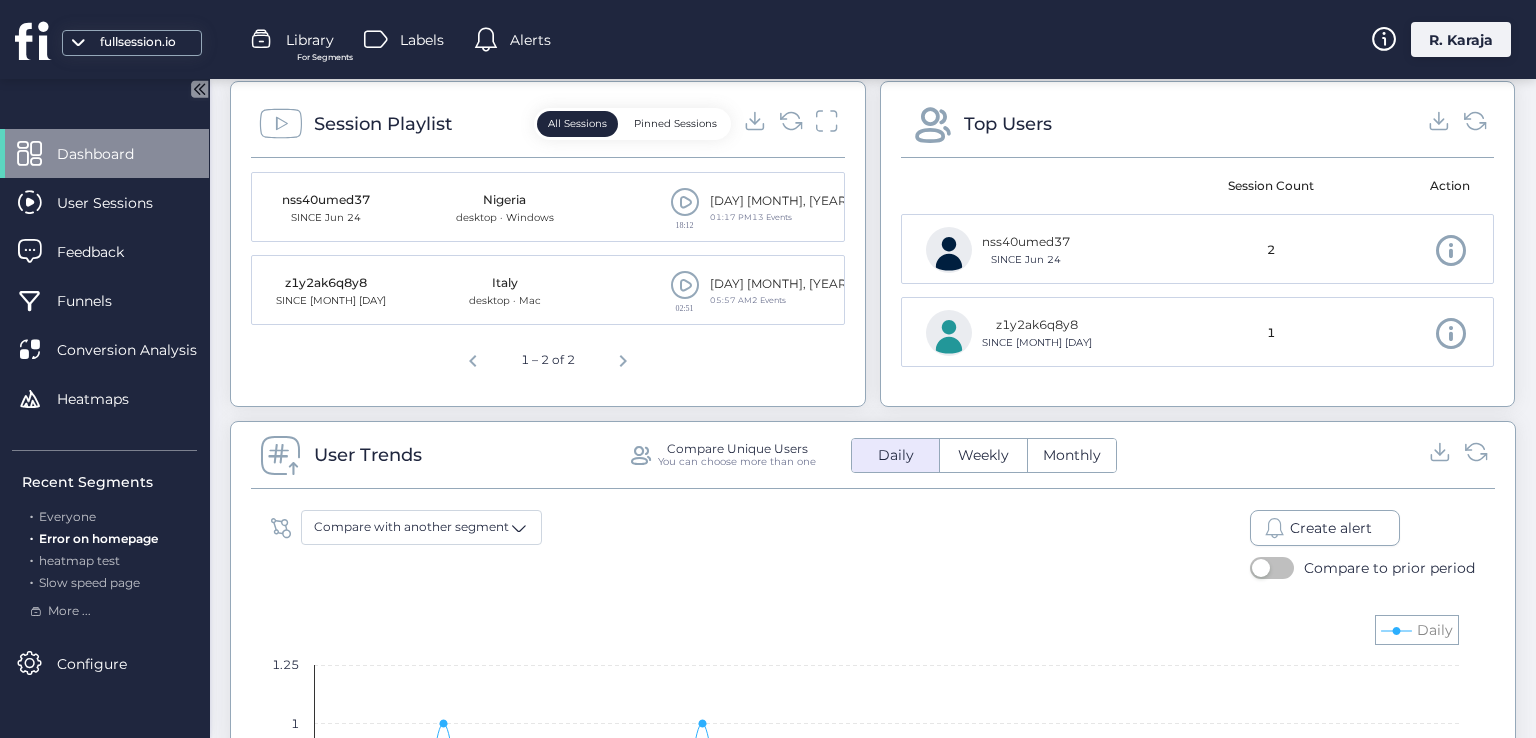 scroll, scrollTop: 320, scrollLeft: 0, axis: vertical 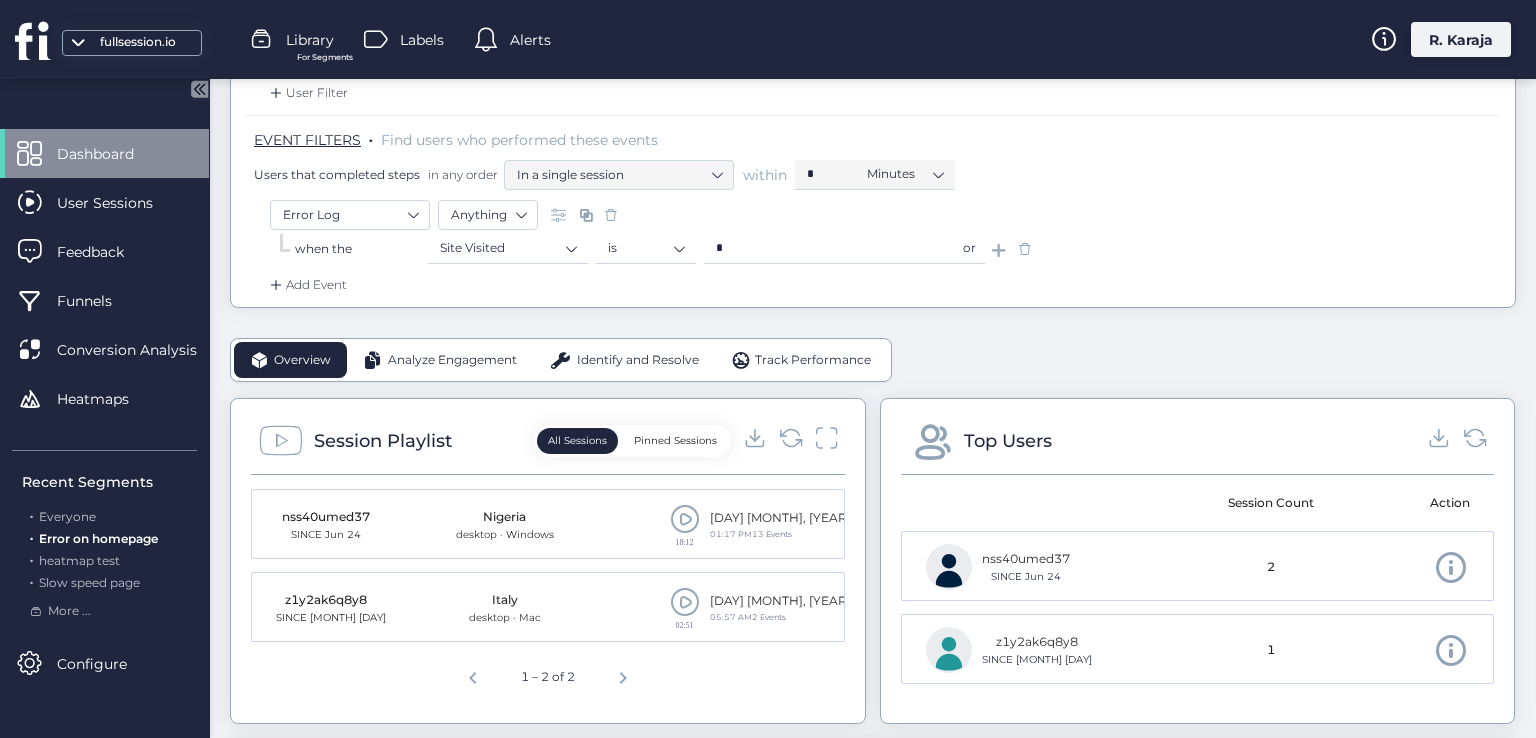 click 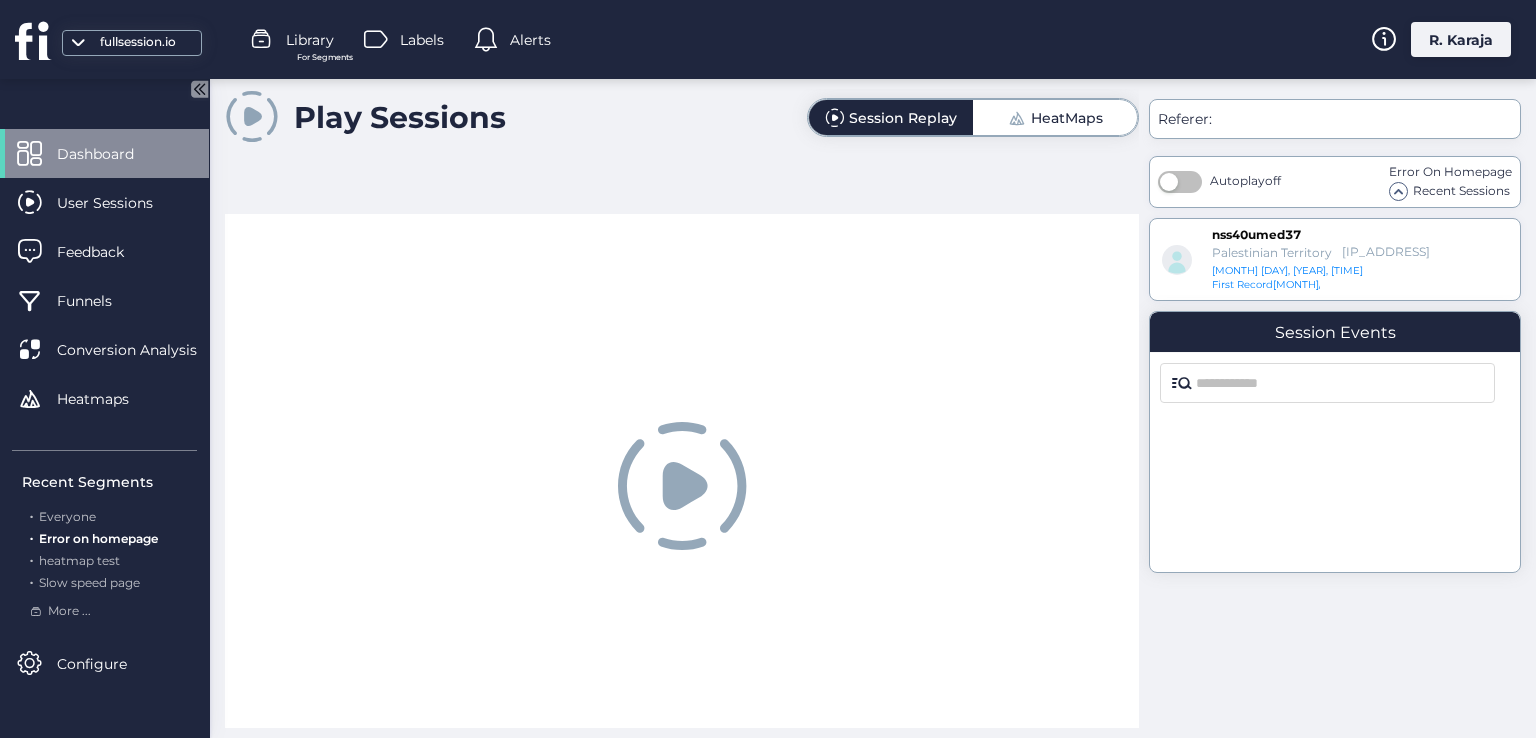 scroll, scrollTop: 0, scrollLeft: 0, axis: both 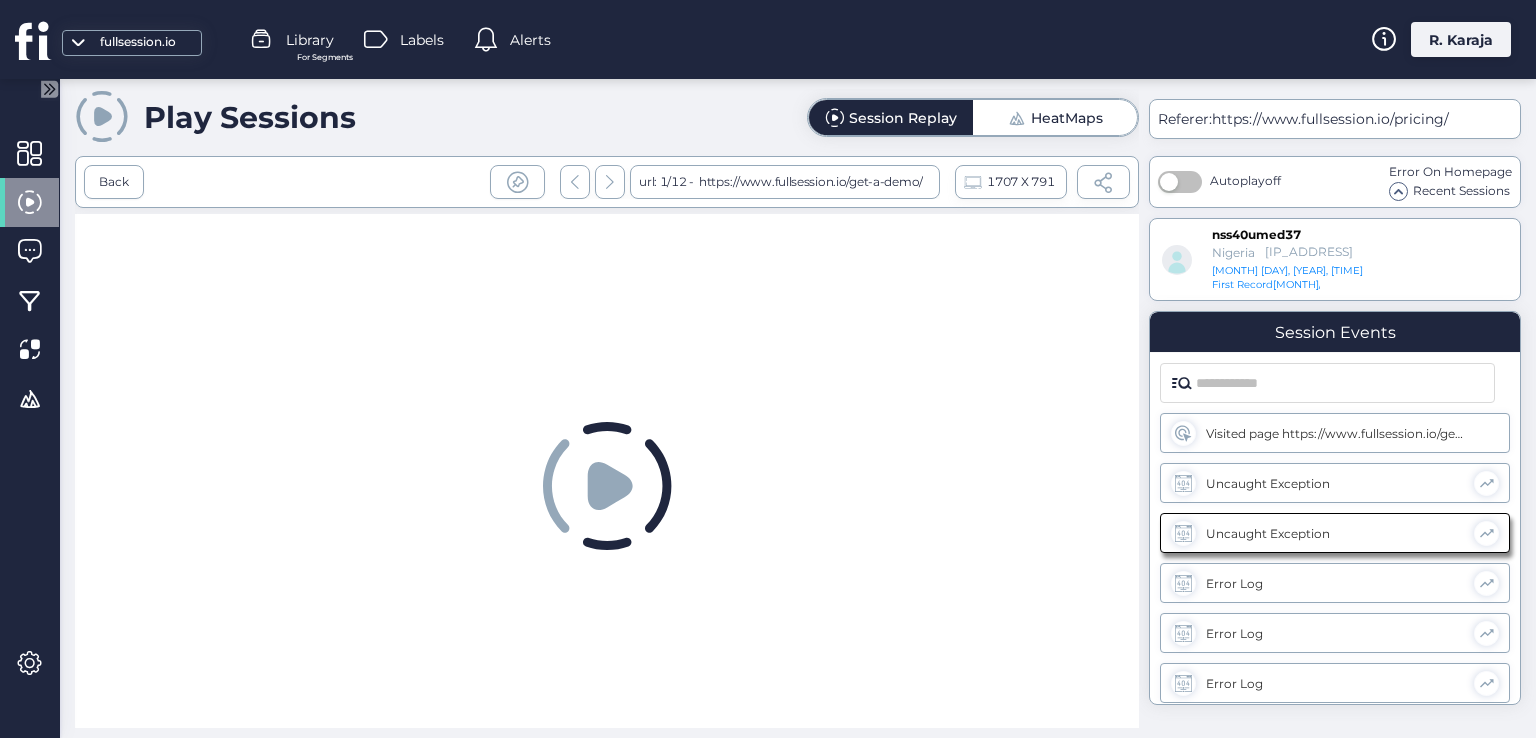 click at bounding box center (1103, 182) 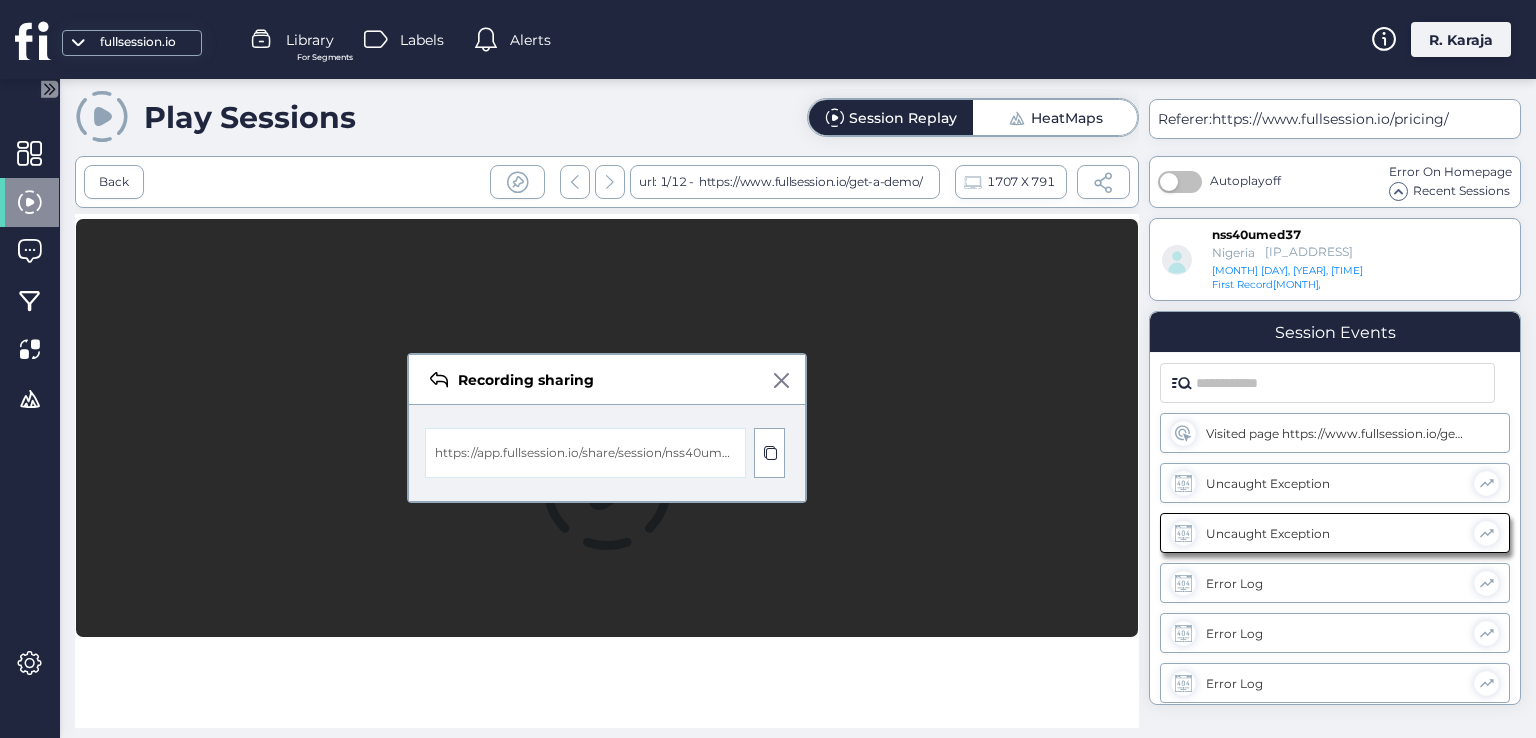 click at bounding box center (781, 380) 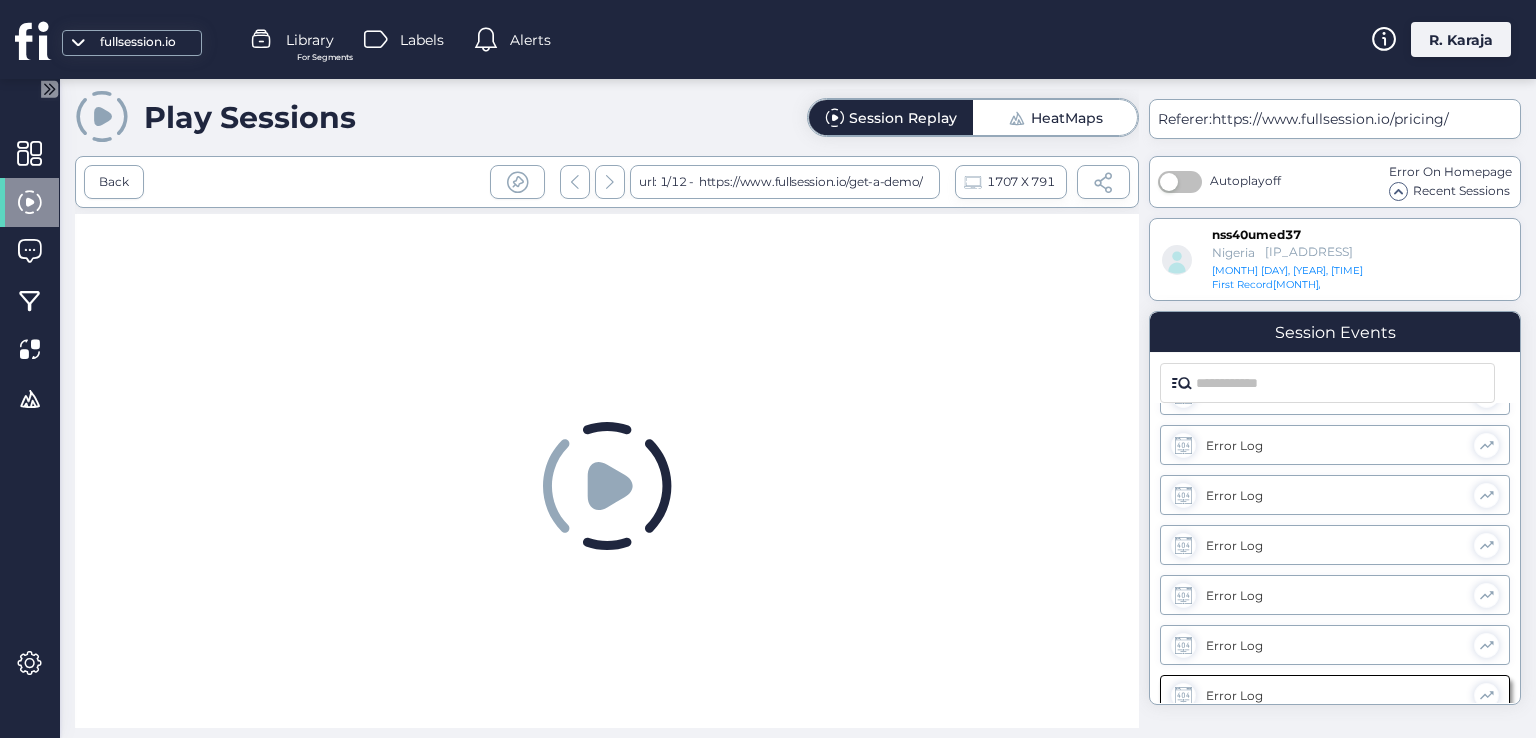 scroll, scrollTop: 828, scrollLeft: 0, axis: vertical 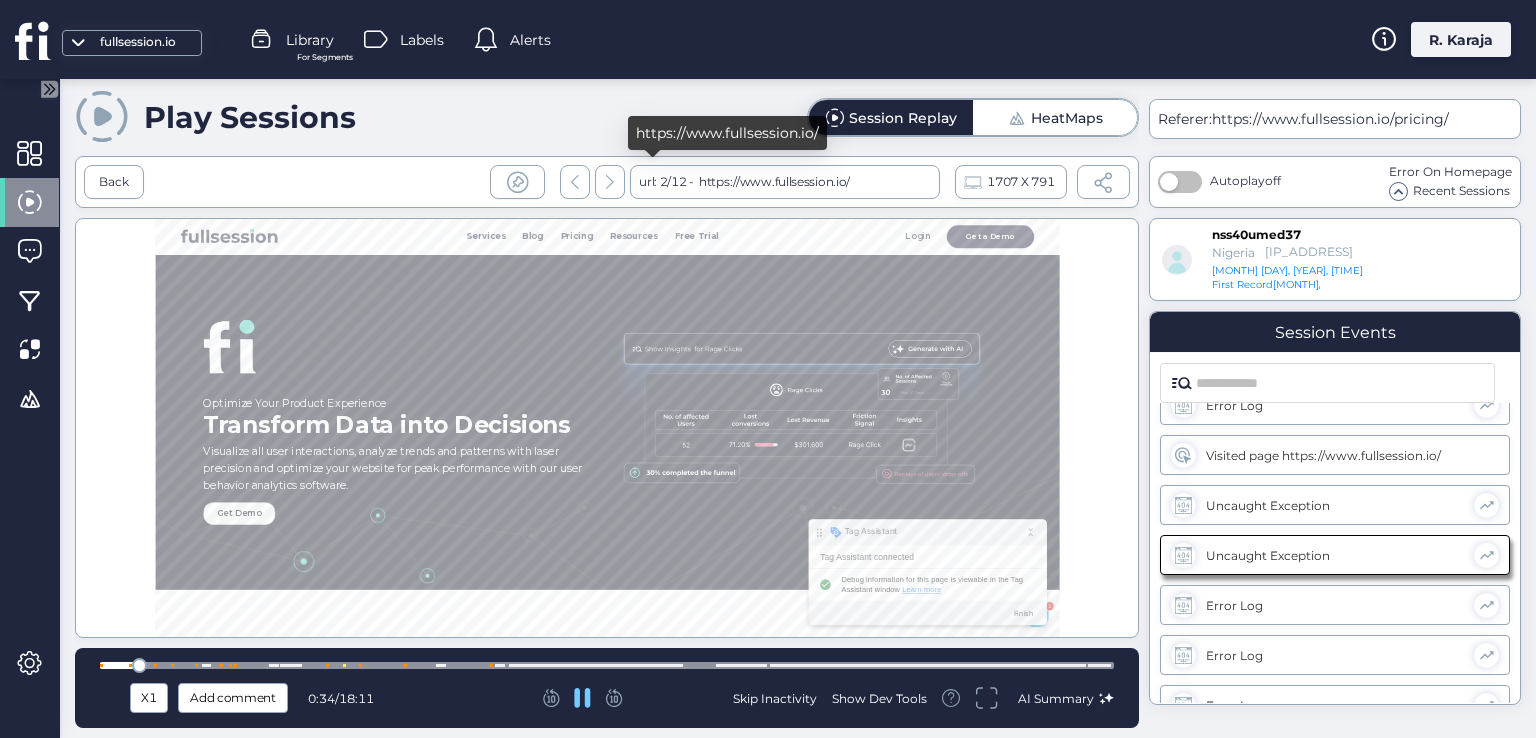 click on "url: 2/12 -  https://www.fullsession.io/" at bounding box center (785, 182) 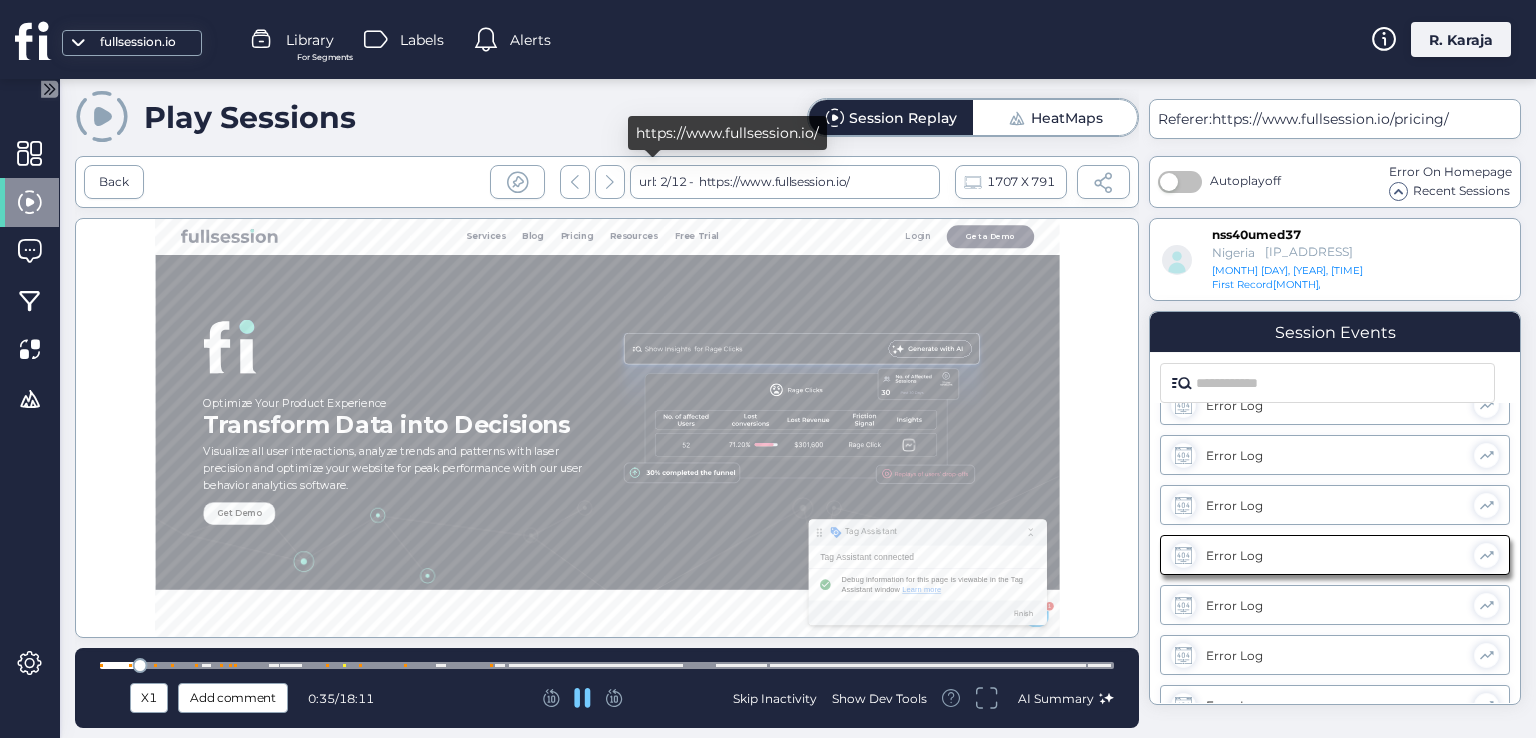 scroll, scrollTop: 1879, scrollLeft: 0, axis: vertical 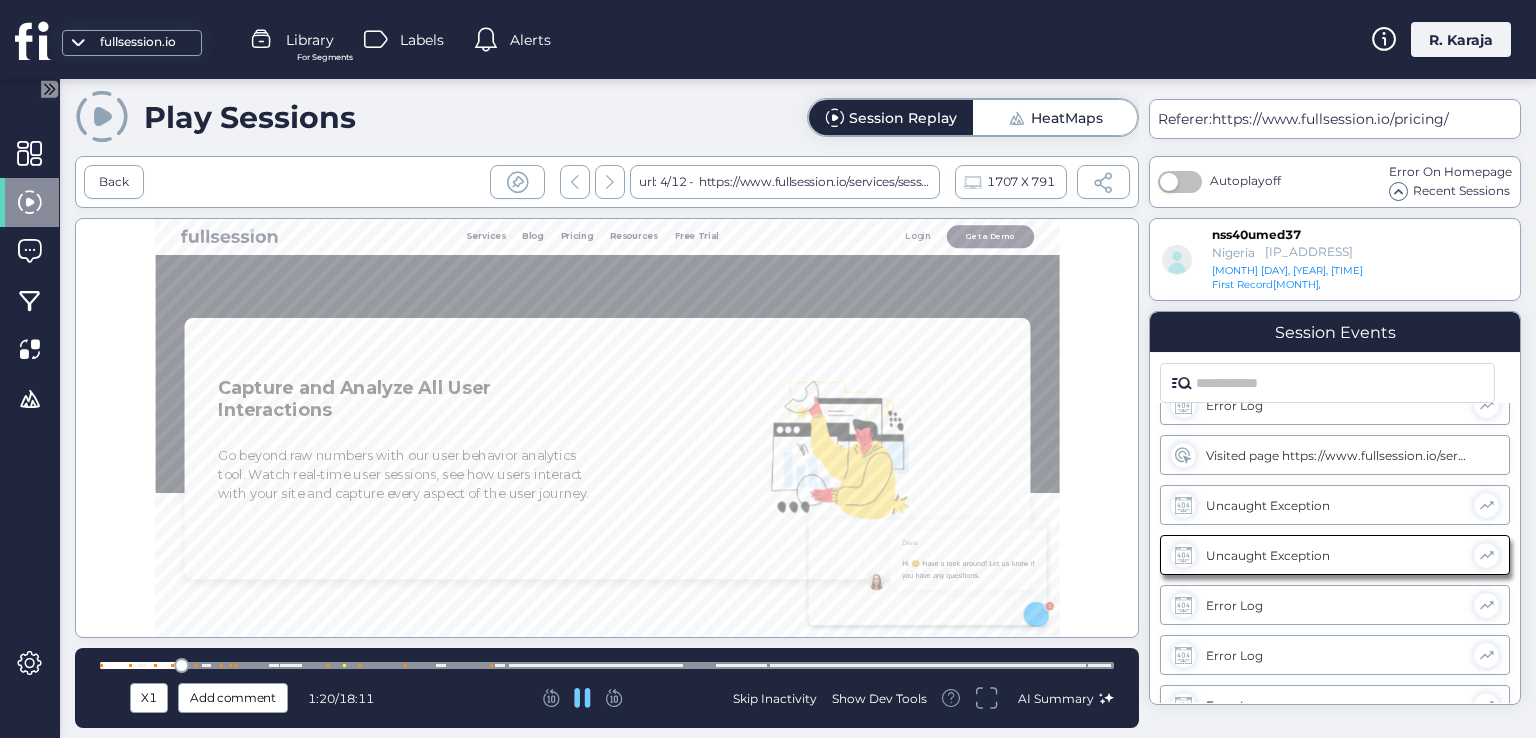 click on "Play Sessions  Session Replay HeatMaps Back  url: 4/12 -  https://www.fullsession.io/services/session-recordings/#play-sessions 1707 X 791  console   all   log   warn   error   Uncaught ReferenceError: LO is not defined   jump to moment   Uncaught ReferenceError: LO is not defined   jump to moment   Failed to evaluate variable - CJS - Order Count: Cannot read properties of undefined (reading 'reduce')   jump to moment   Failed to evaluate variable - CJS - Order Count: Cannot read properties of undefined (reading 'reduce')   jump to moment   Failed to evaluate variable - CJS - Order Count: Cannot read properties of undefined (reading 'reduce')   jump to moment   Failed to evaluate variable - CJS - Order Count: Cannot read properties of undefined (reading 'reduce')   jump to moment   Failed to evaluate variable - CJS - Order Count: Cannot read properties of undefined (reading 'reduce')   jump to moment   Failed to evaluate variable - CJS - Order Count: Cannot read properties of undefined (reading 'reduce')  X1" 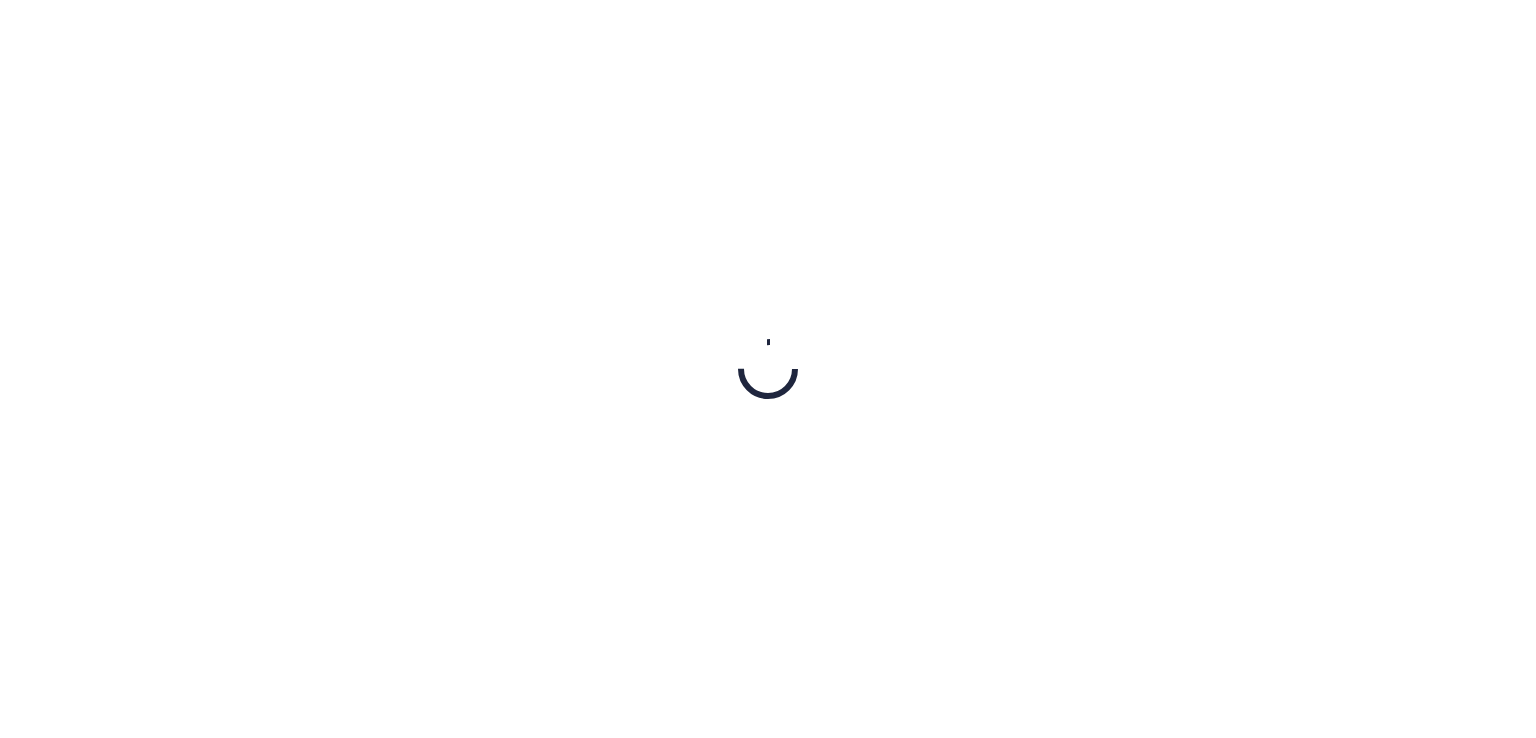 scroll, scrollTop: 0, scrollLeft: 0, axis: both 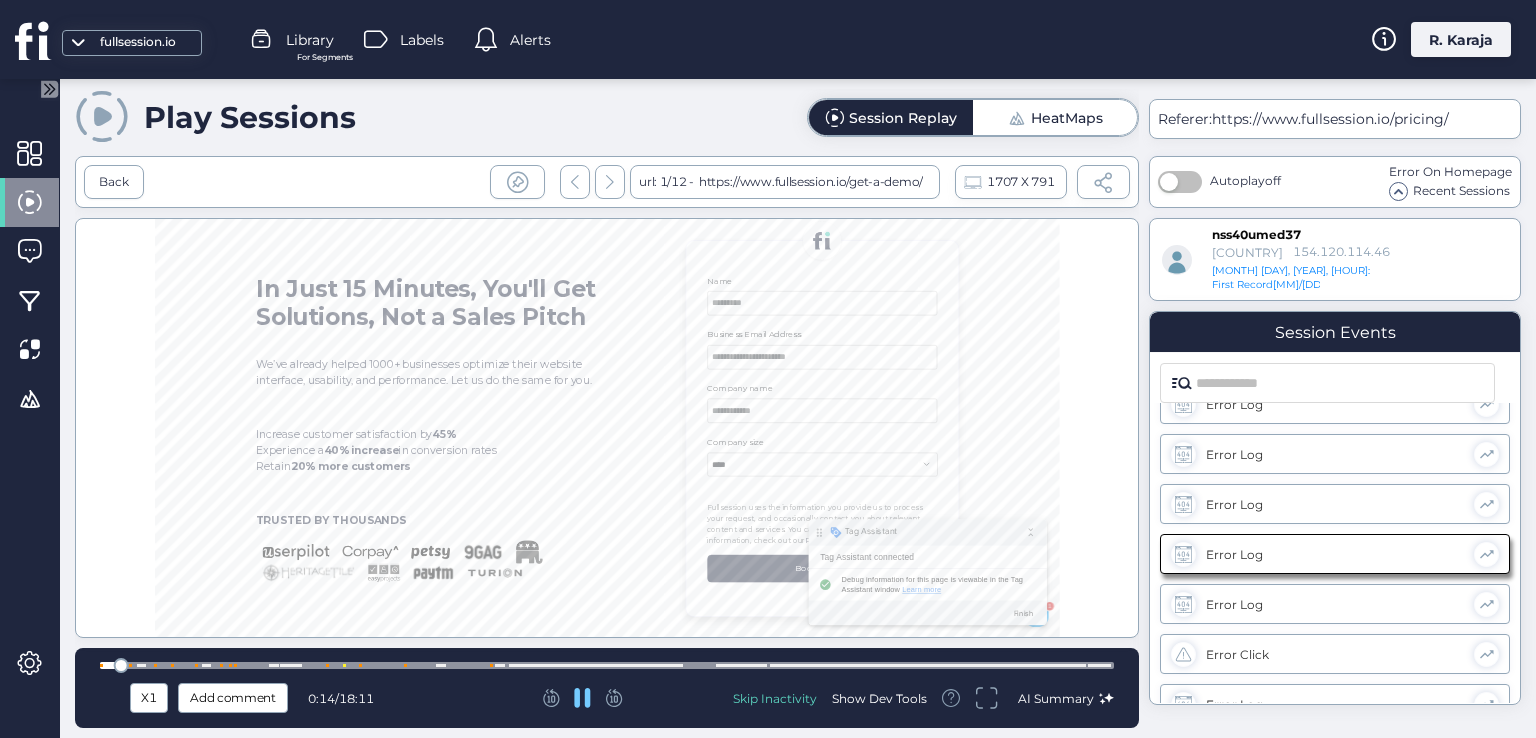 click on "Show Dev Tools" 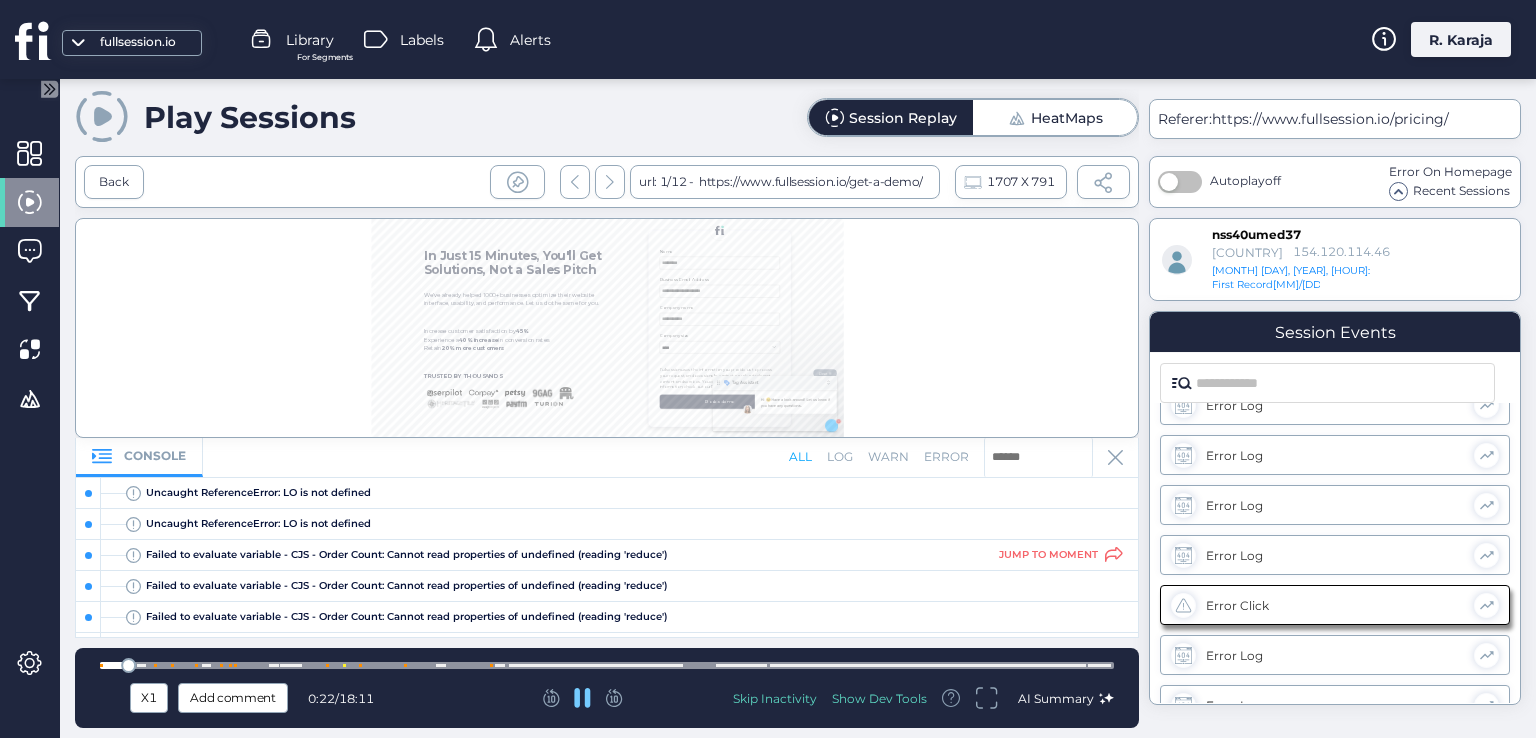 scroll, scrollTop: 979, scrollLeft: 0, axis: vertical 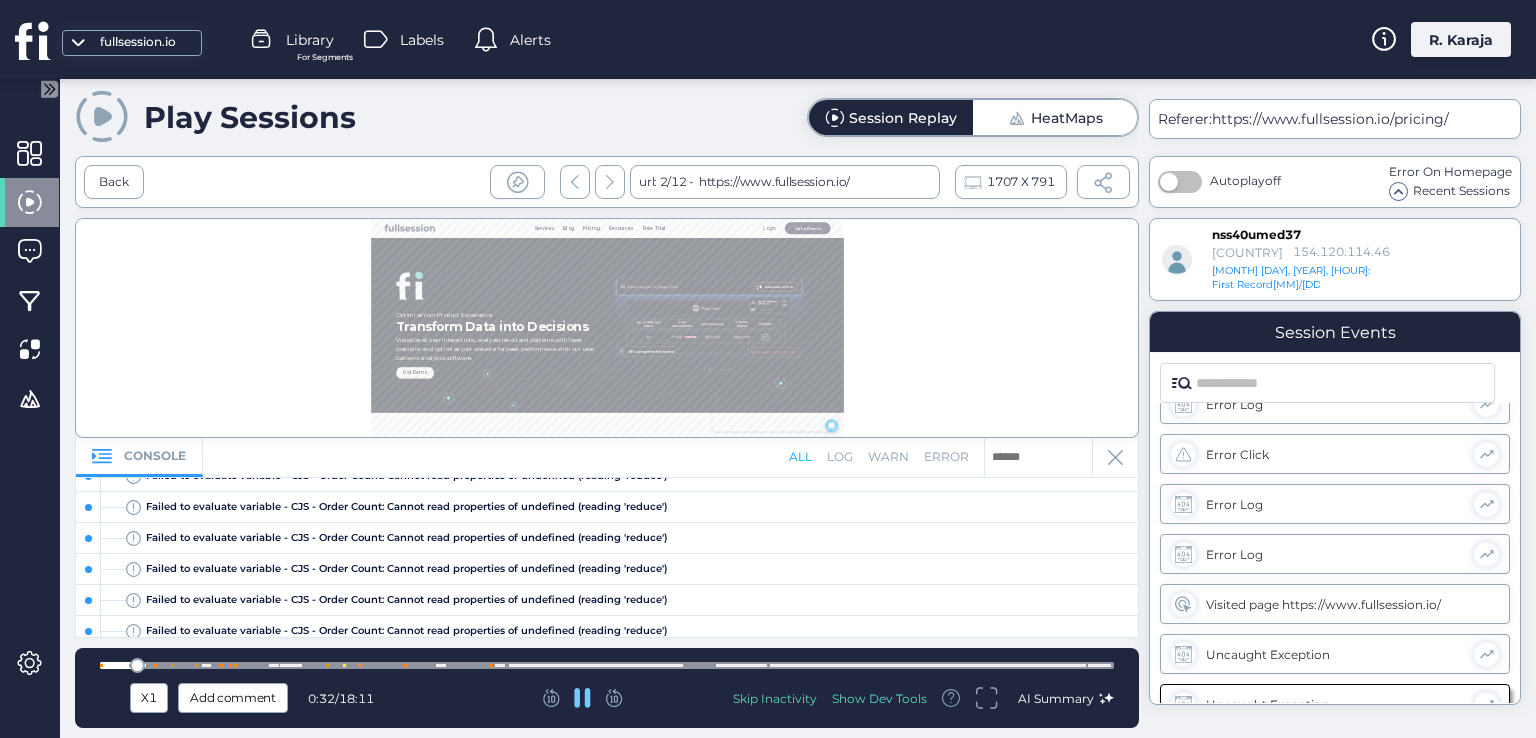 click 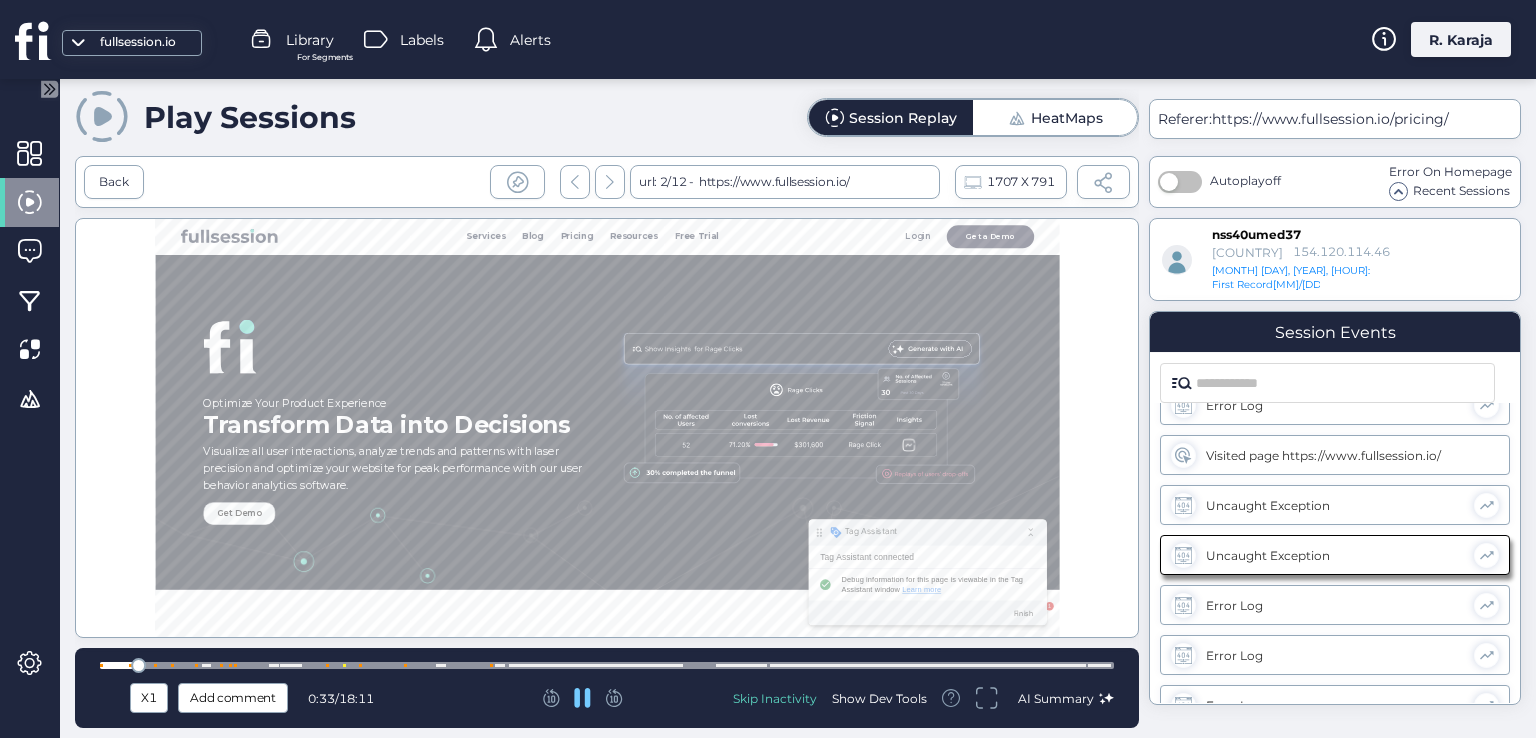 scroll, scrollTop: 0, scrollLeft: 0, axis: both 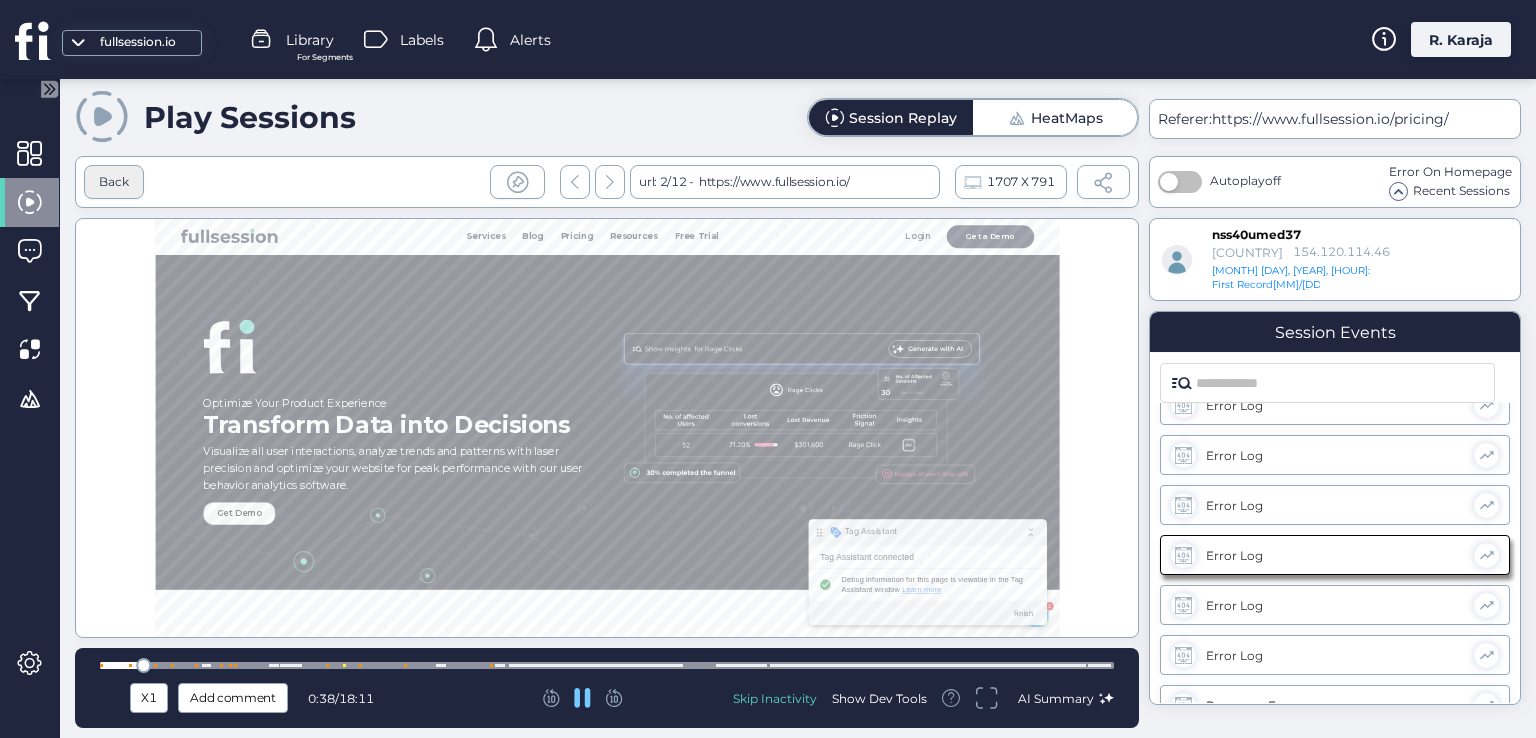 click on "Back" at bounding box center (114, 182) 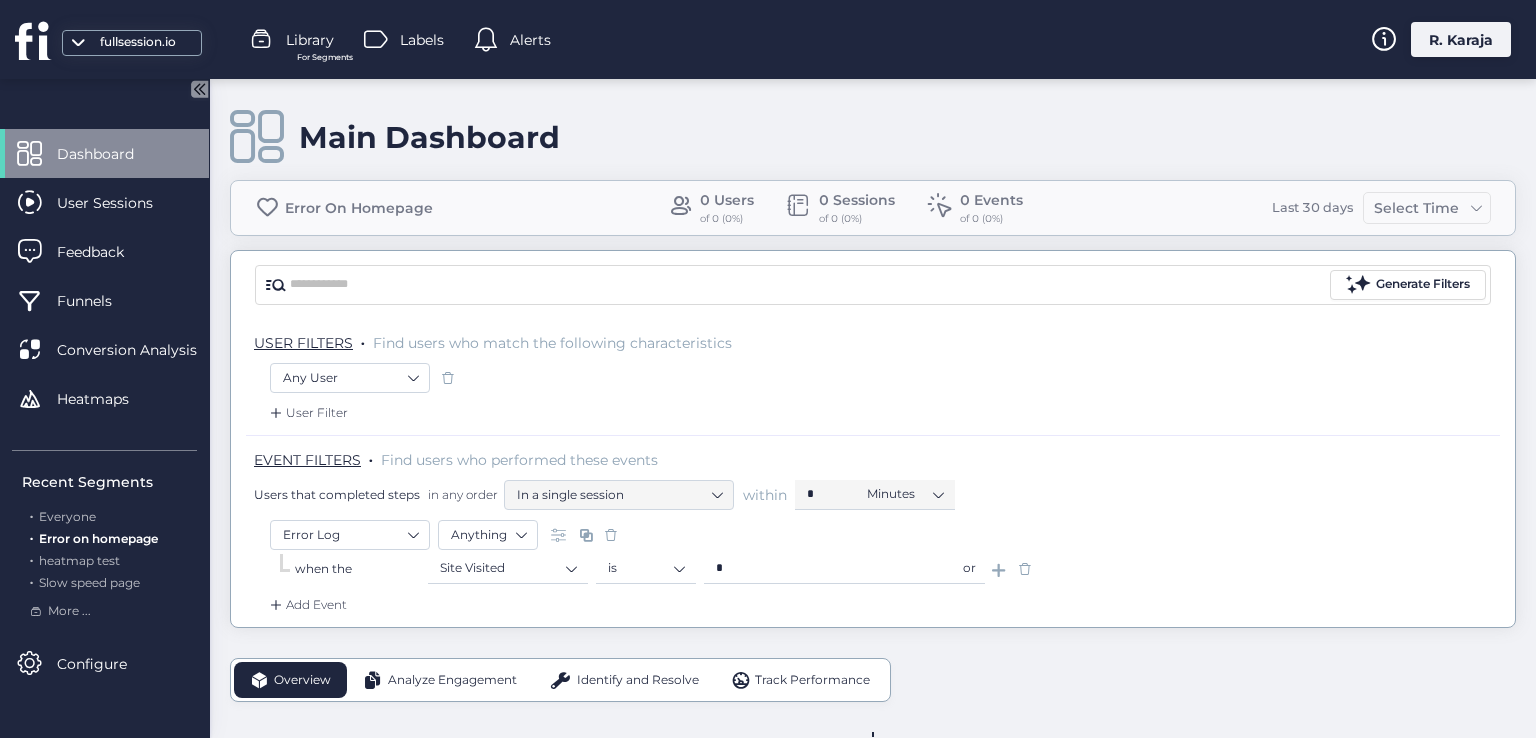 click 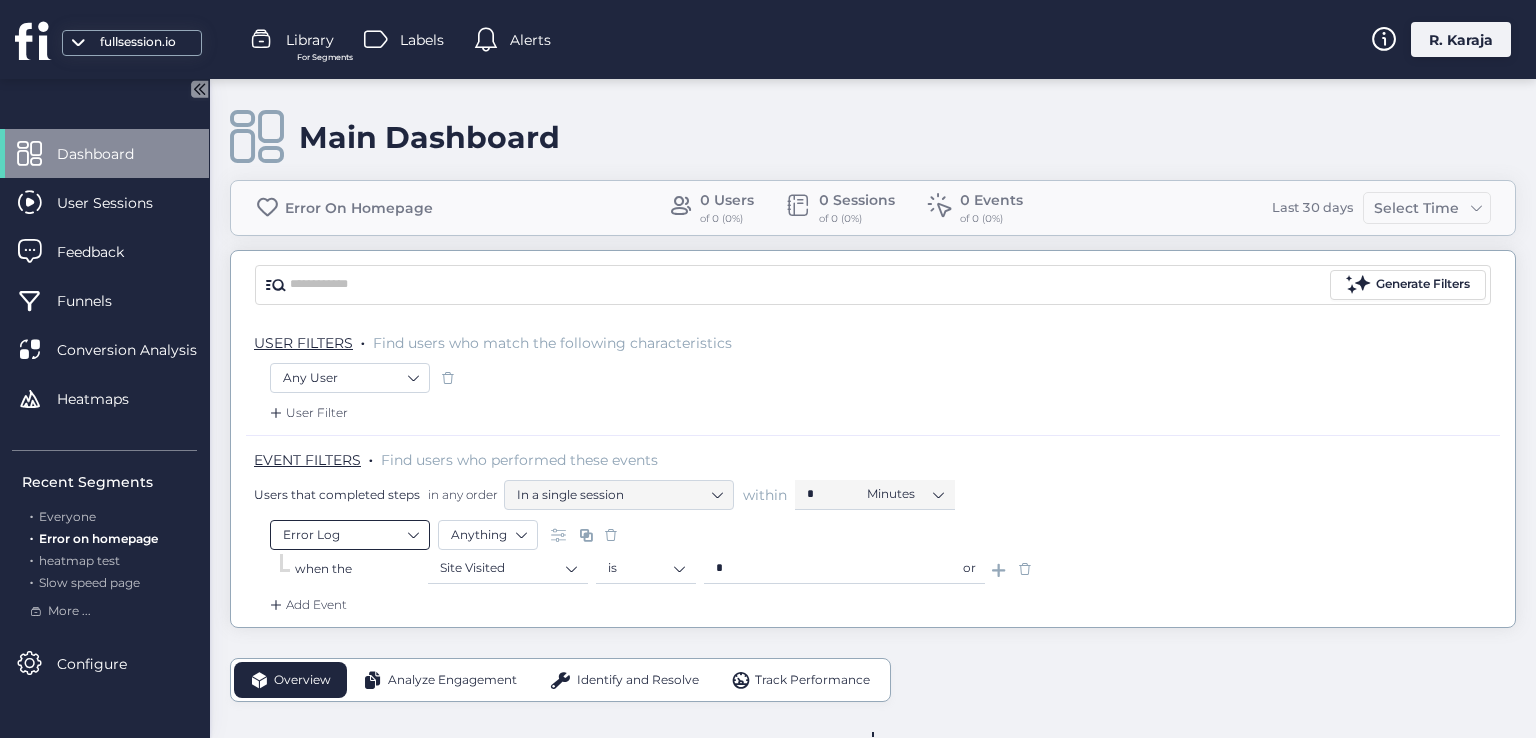 click on "Error Log" 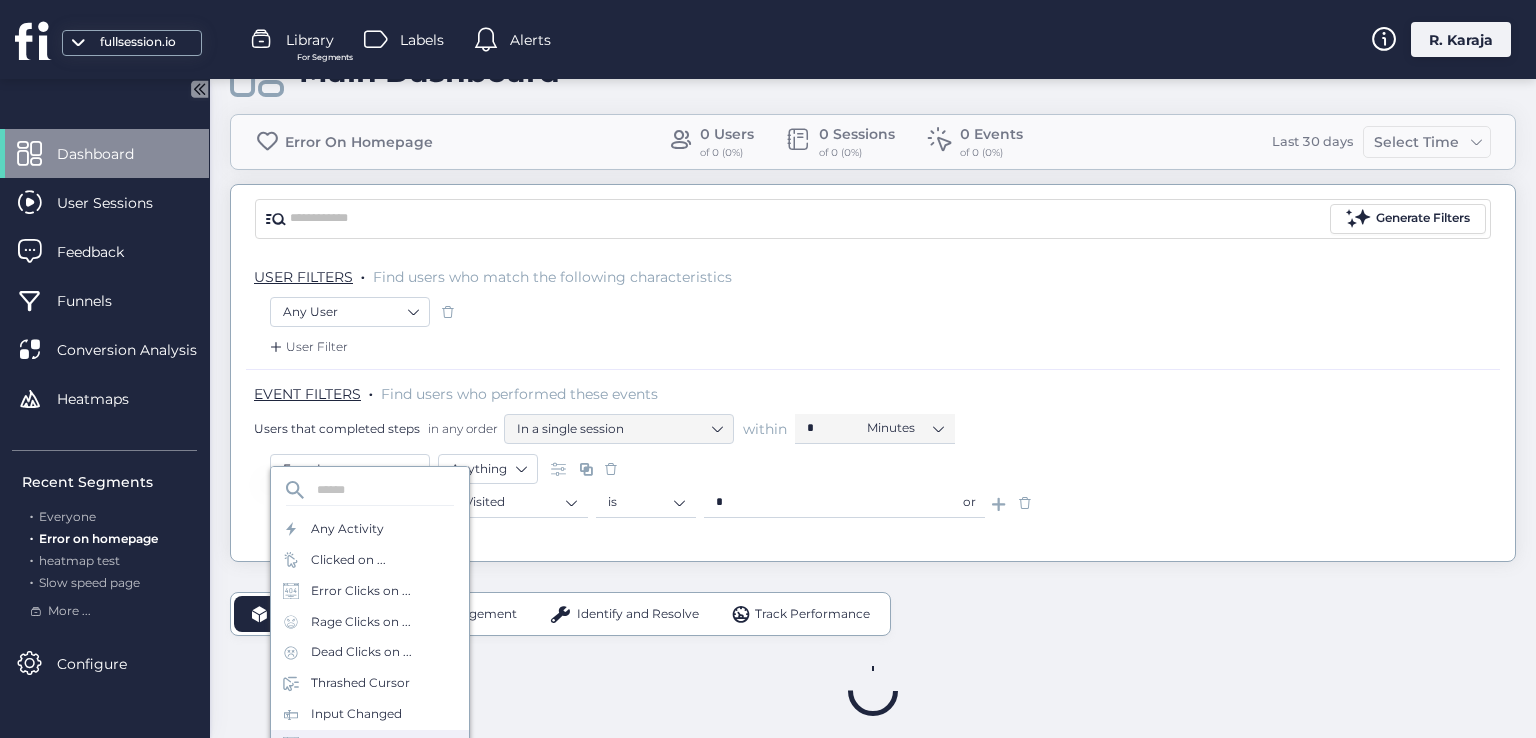 scroll, scrollTop: 87, scrollLeft: 0, axis: vertical 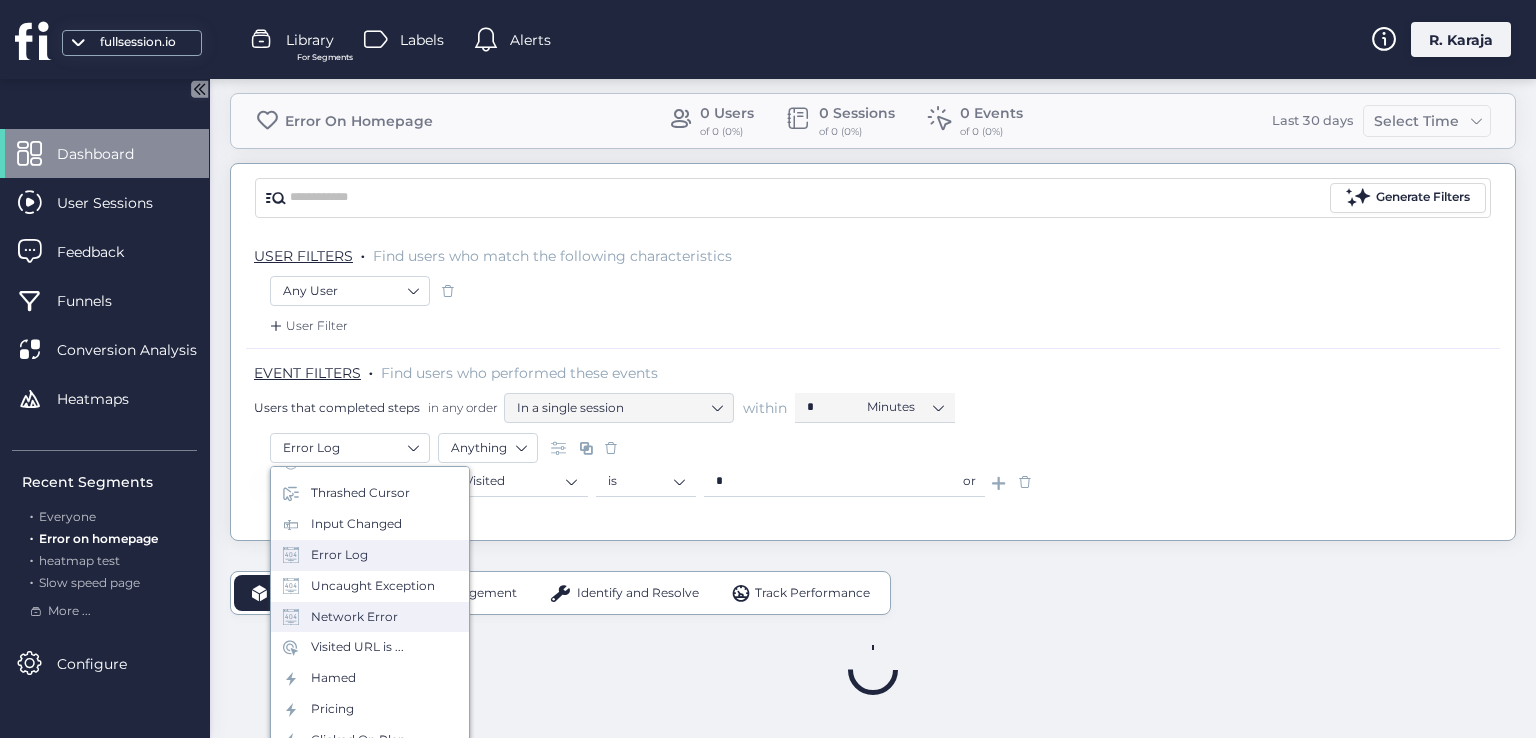 click on "Network Error" at bounding box center (354, 617) 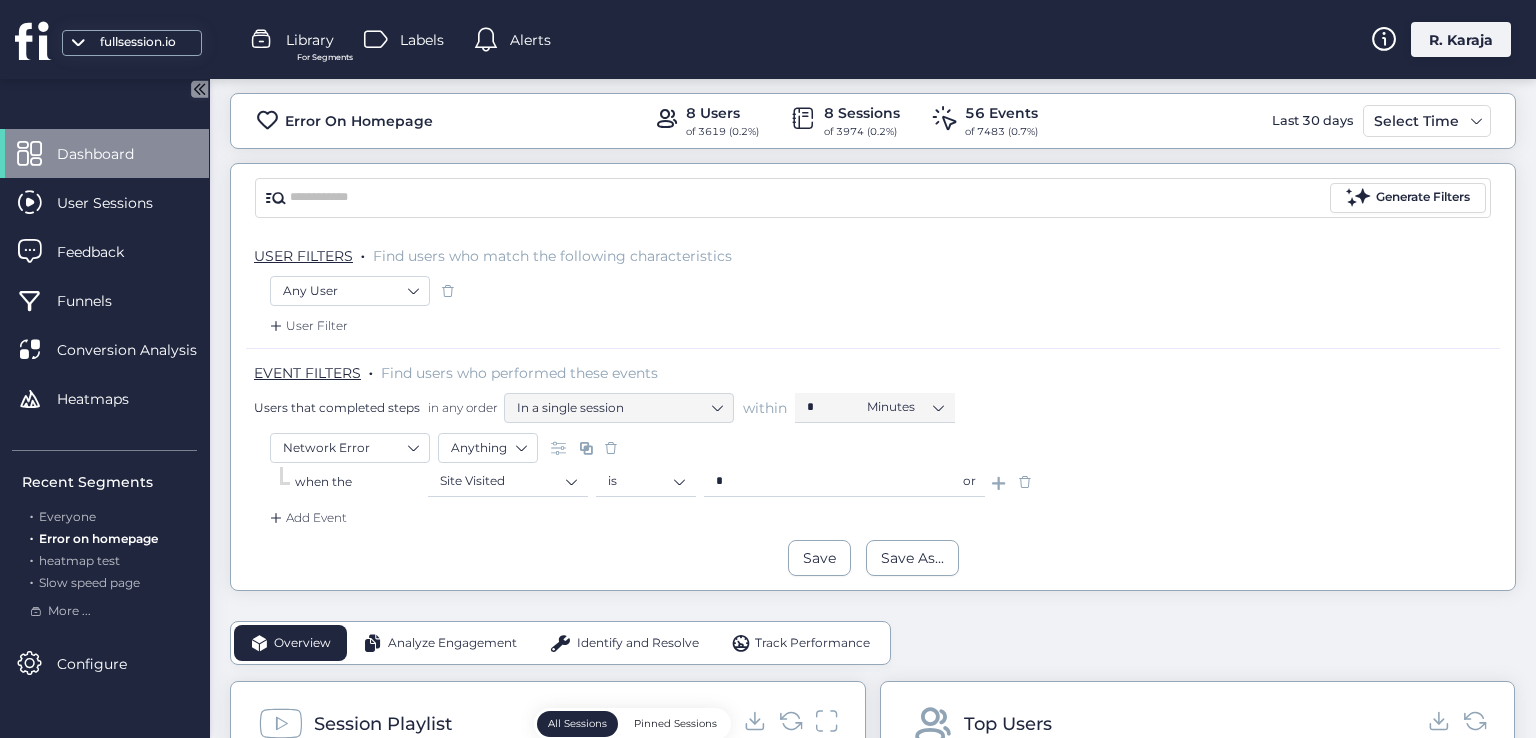 click on "R. Karaja" 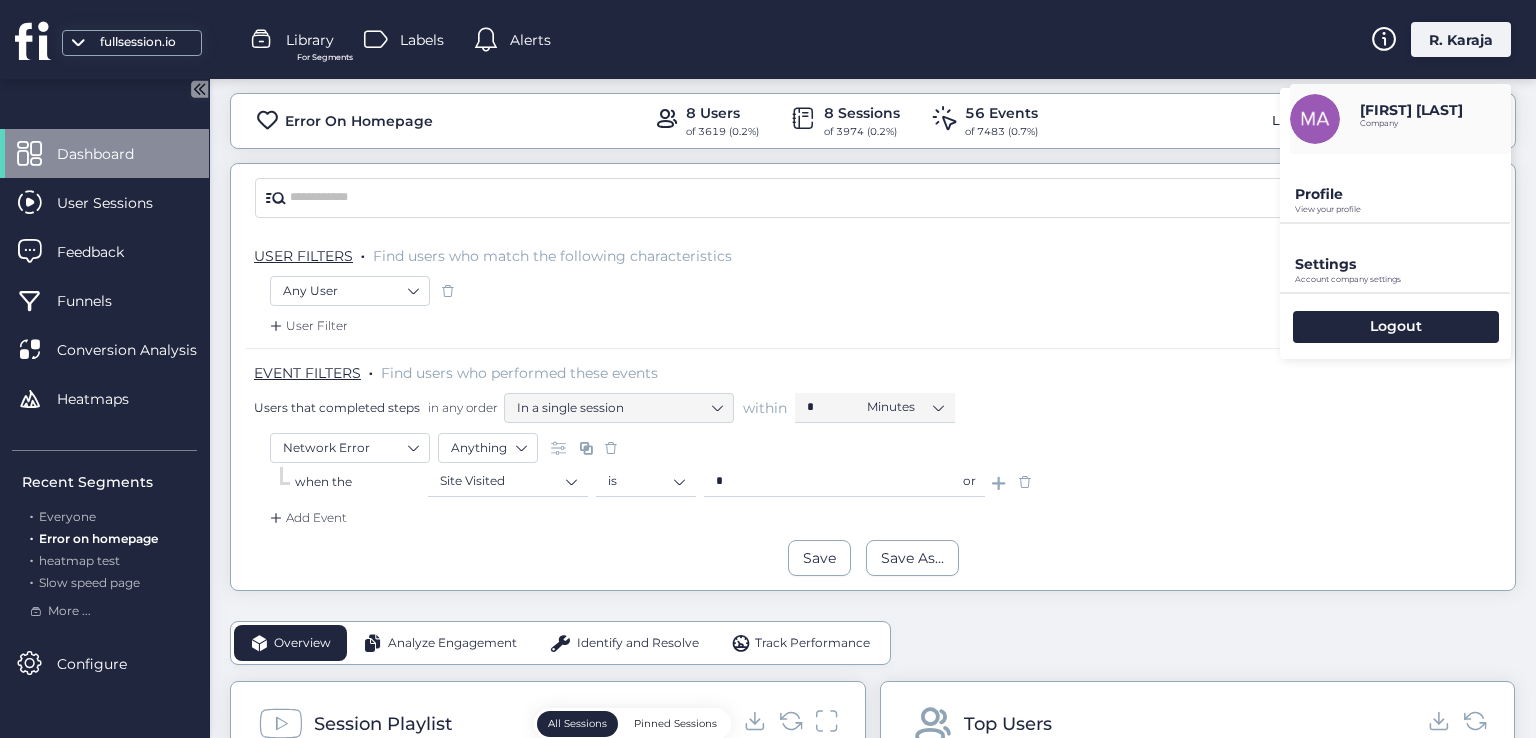 click on "Settings" at bounding box center [1403, 194] 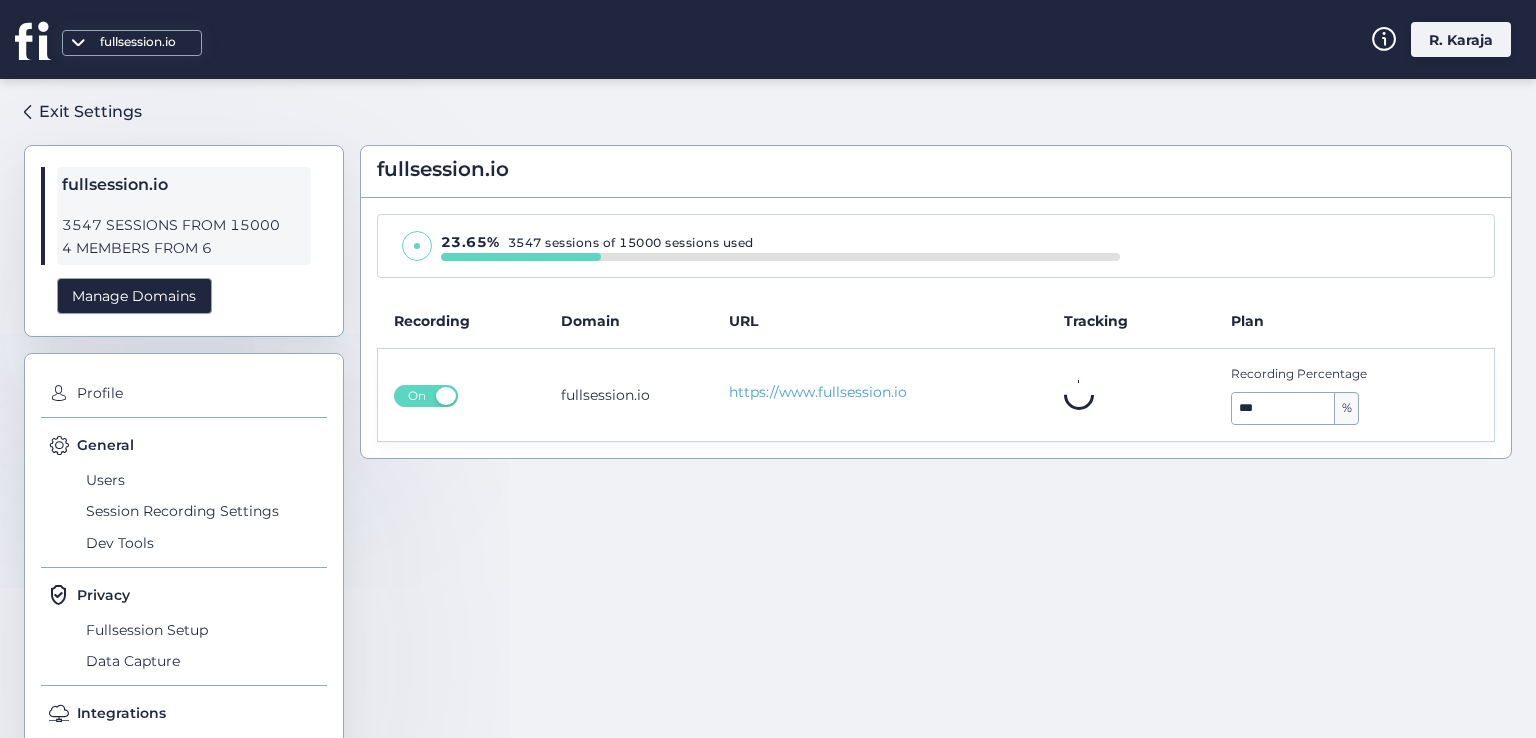 scroll, scrollTop: 0, scrollLeft: 0, axis: both 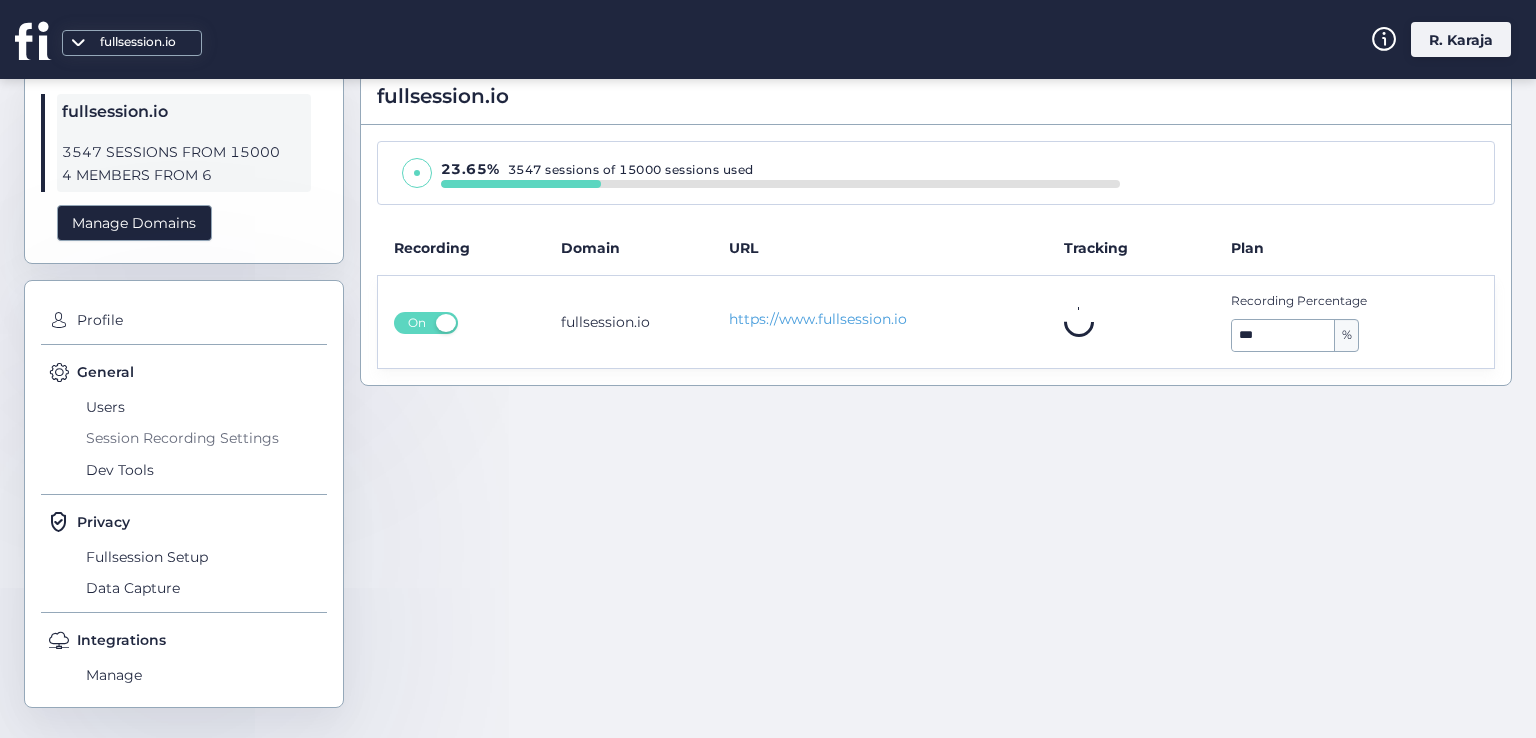 click on "Session Recording Settings" 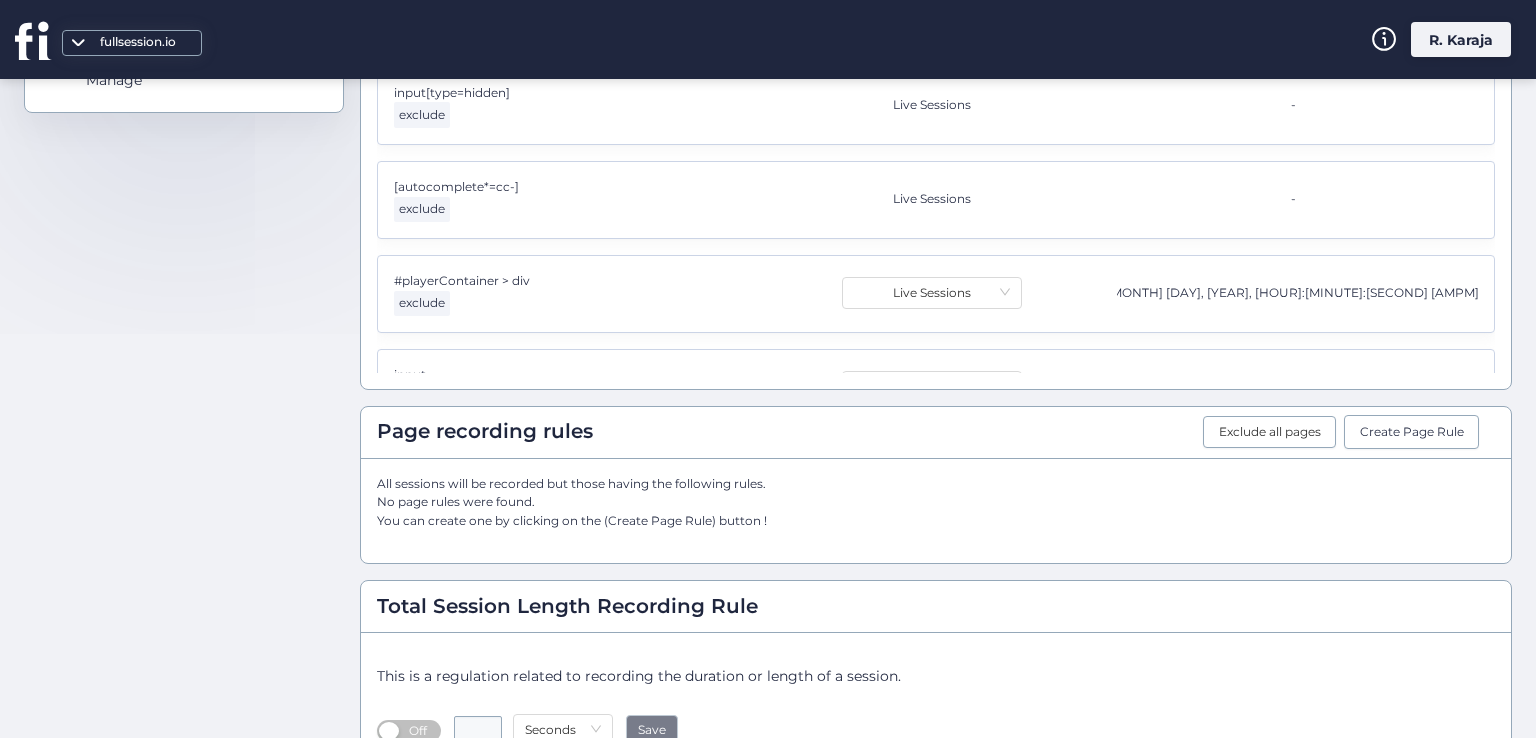 scroll, scrollTop: 736, scrollLeft: 0, axis: vertical 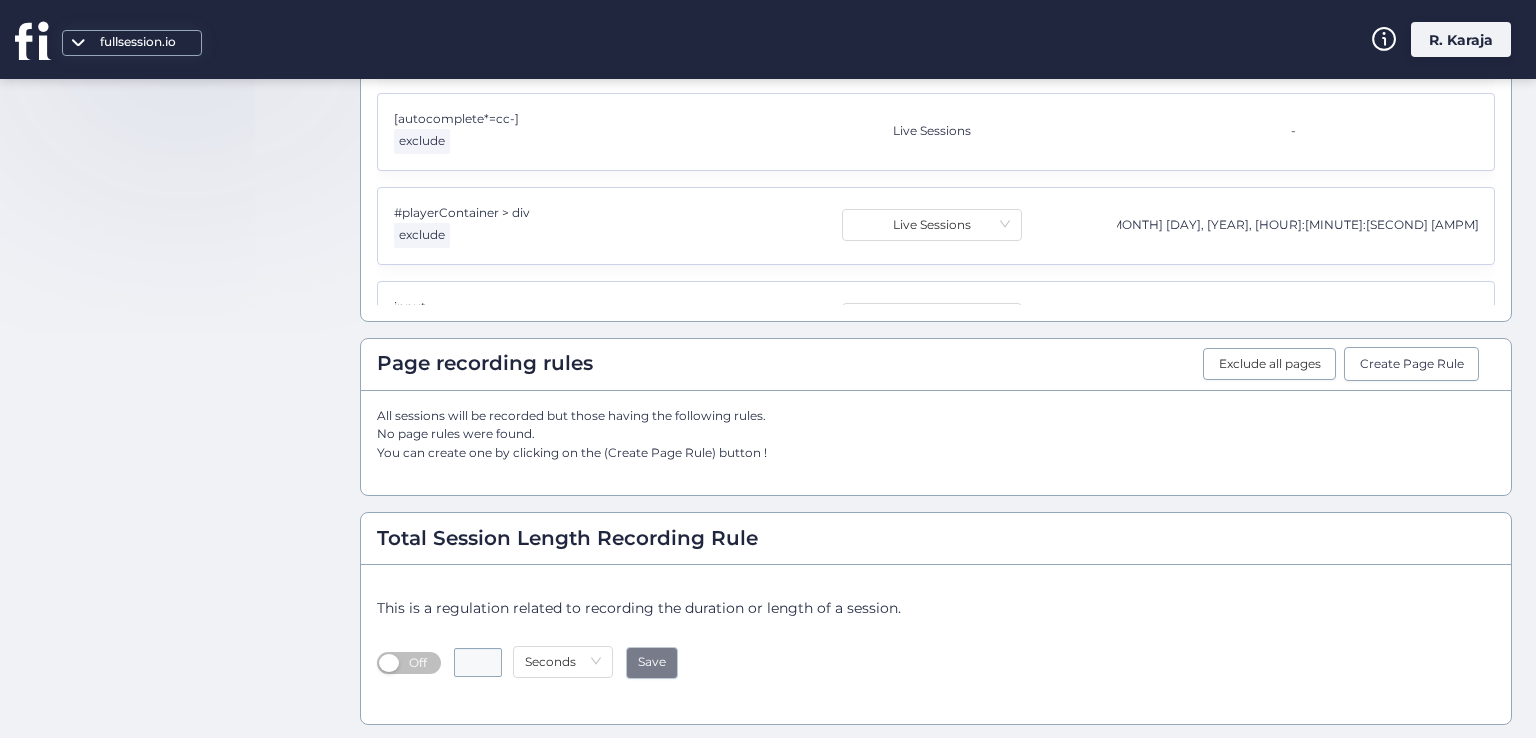 click on "Off" 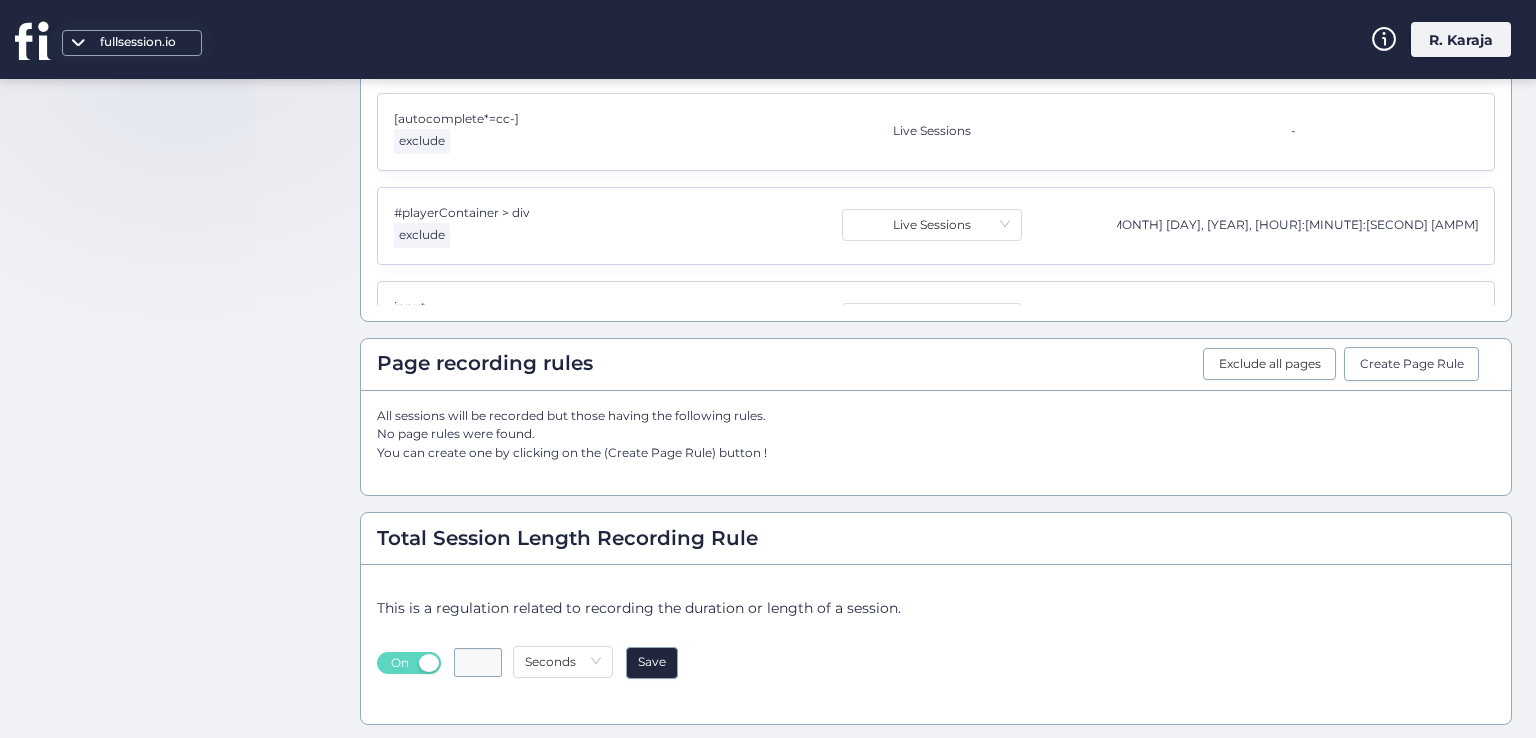 click on "*" 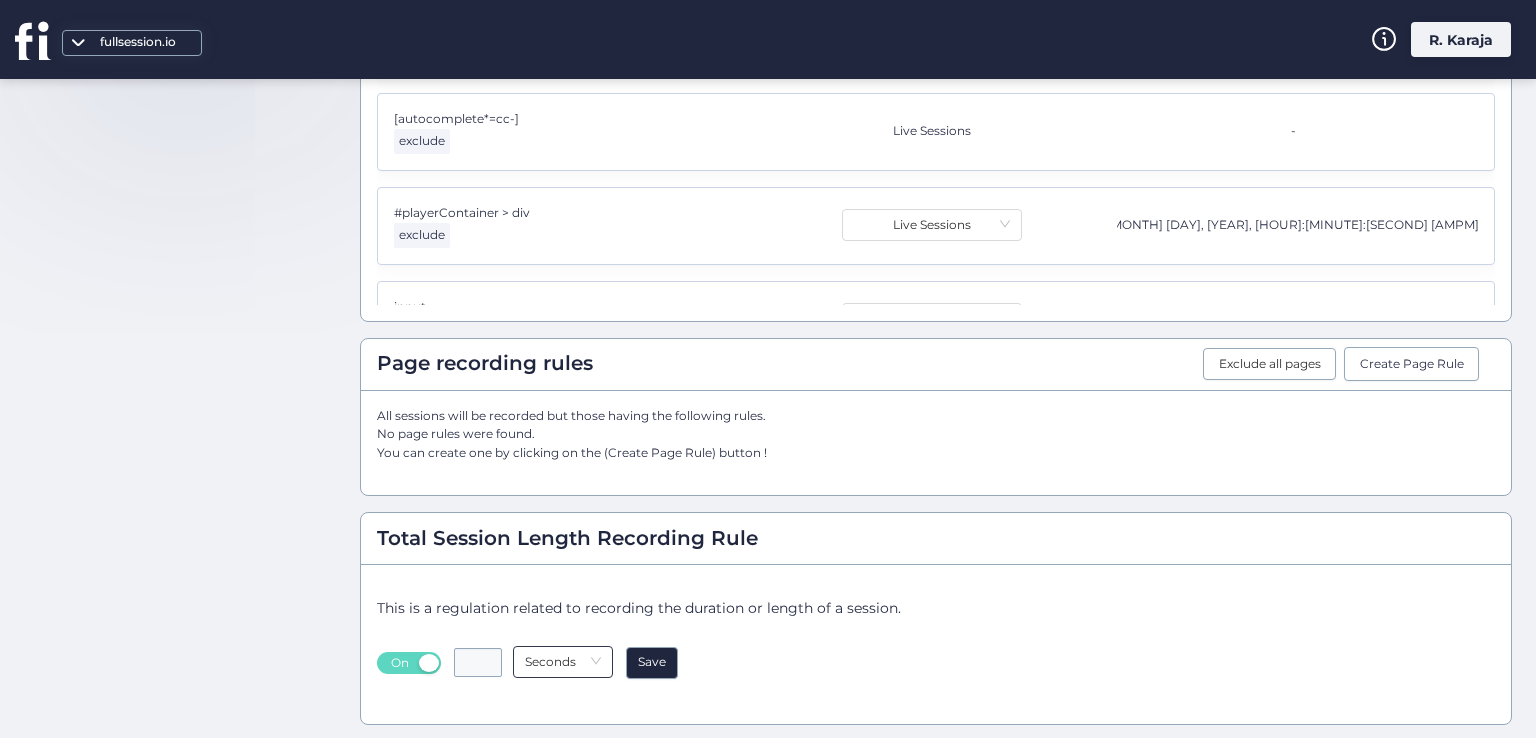 type on "**" 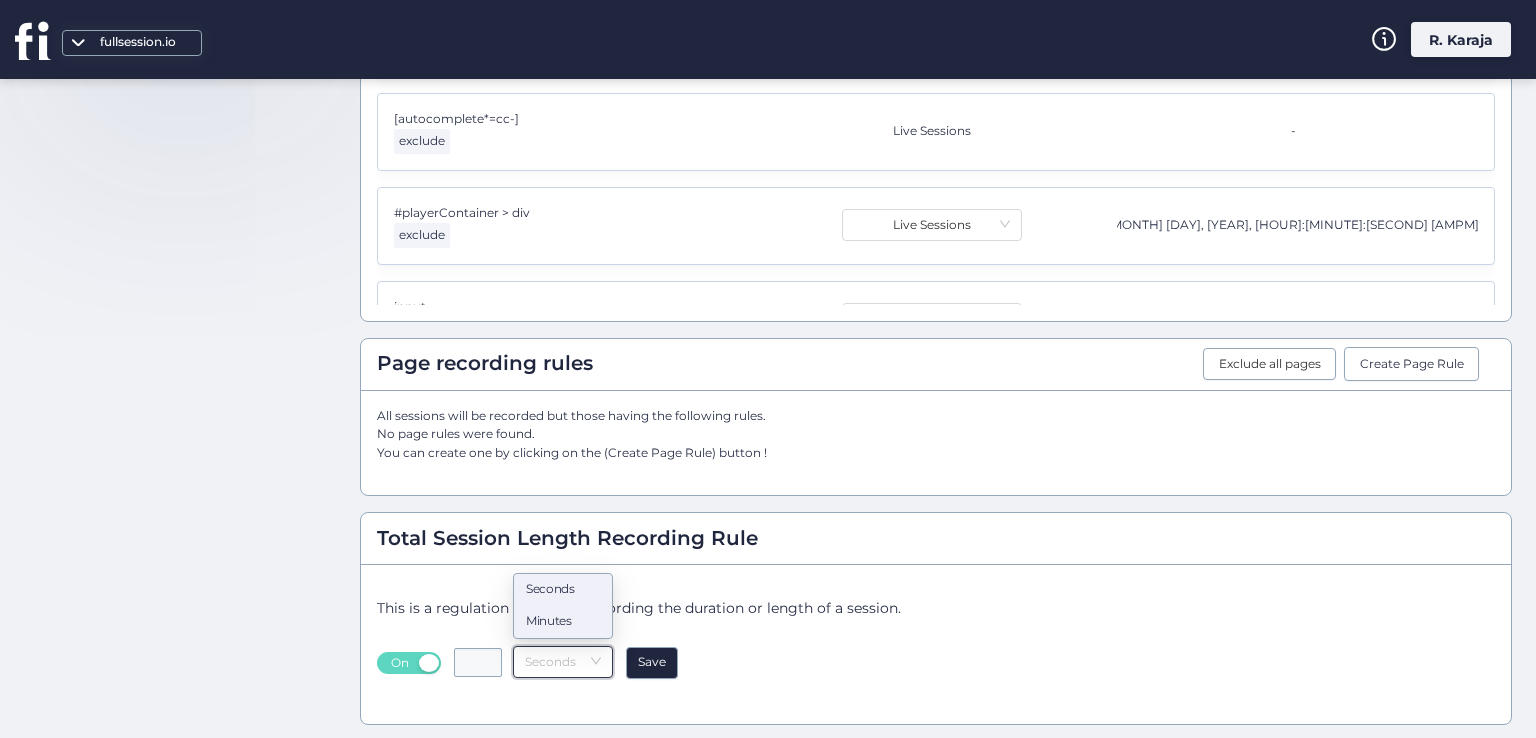 click on "Minutes" at bounding box center [563, 621] 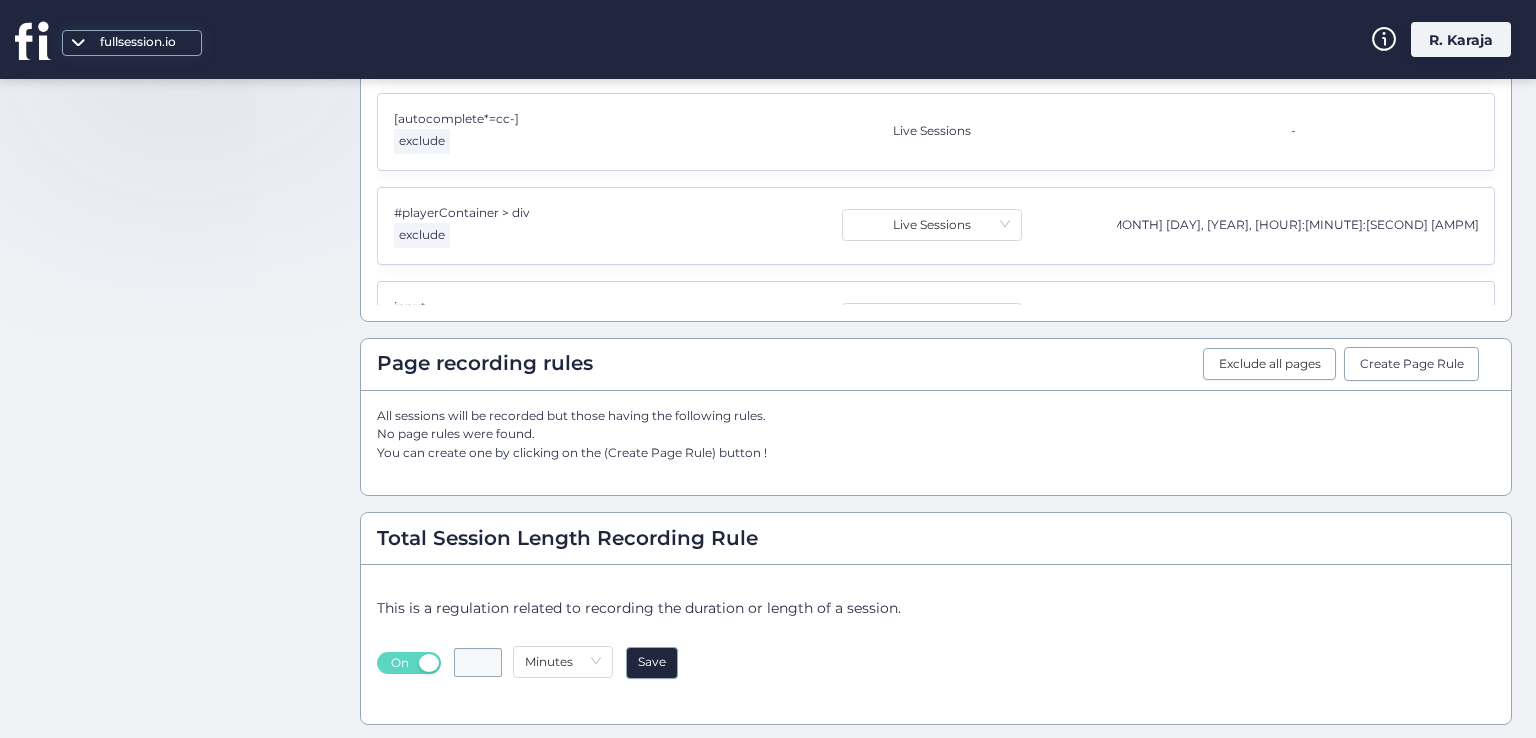 click 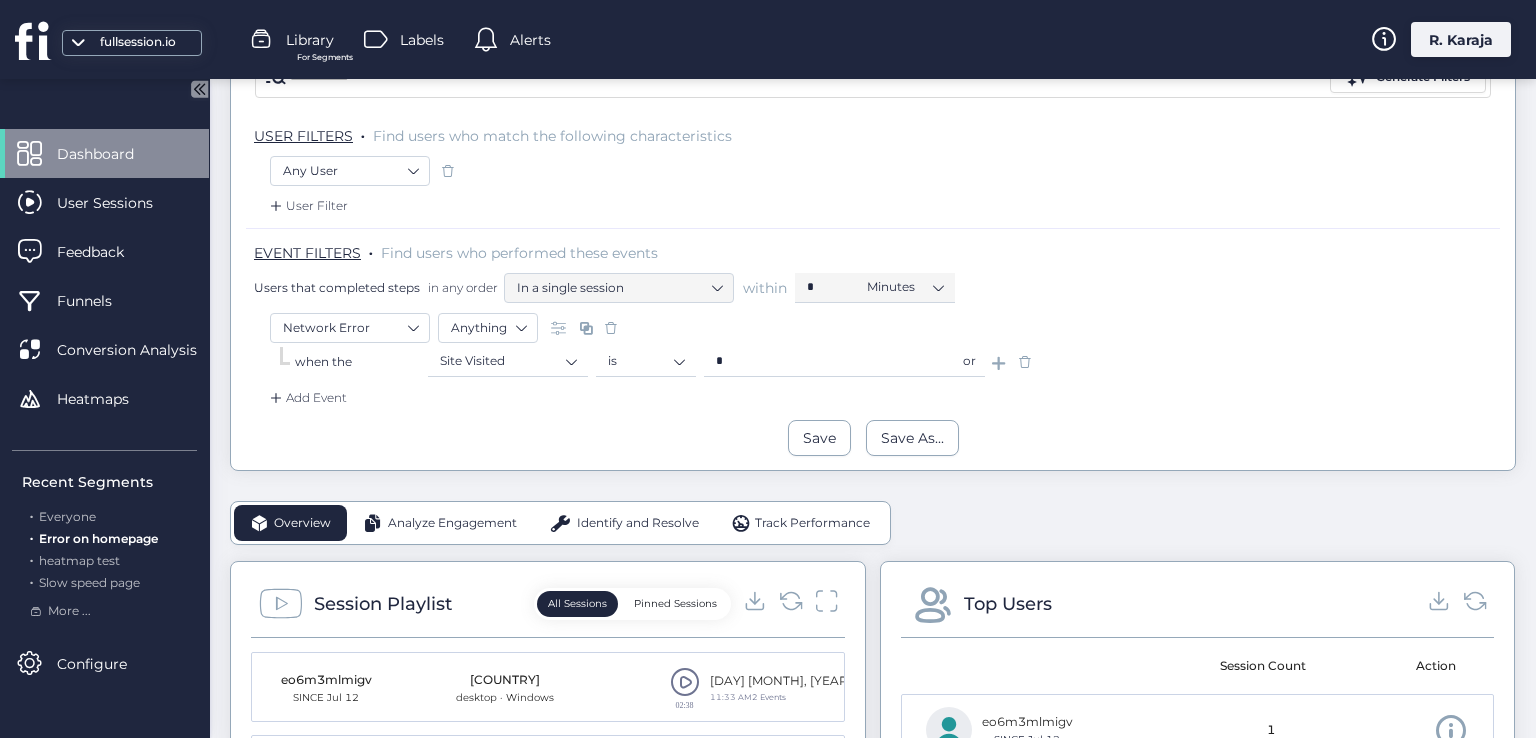scroll, scrollTop: 326, scrollLeft: 0, axis: vertical 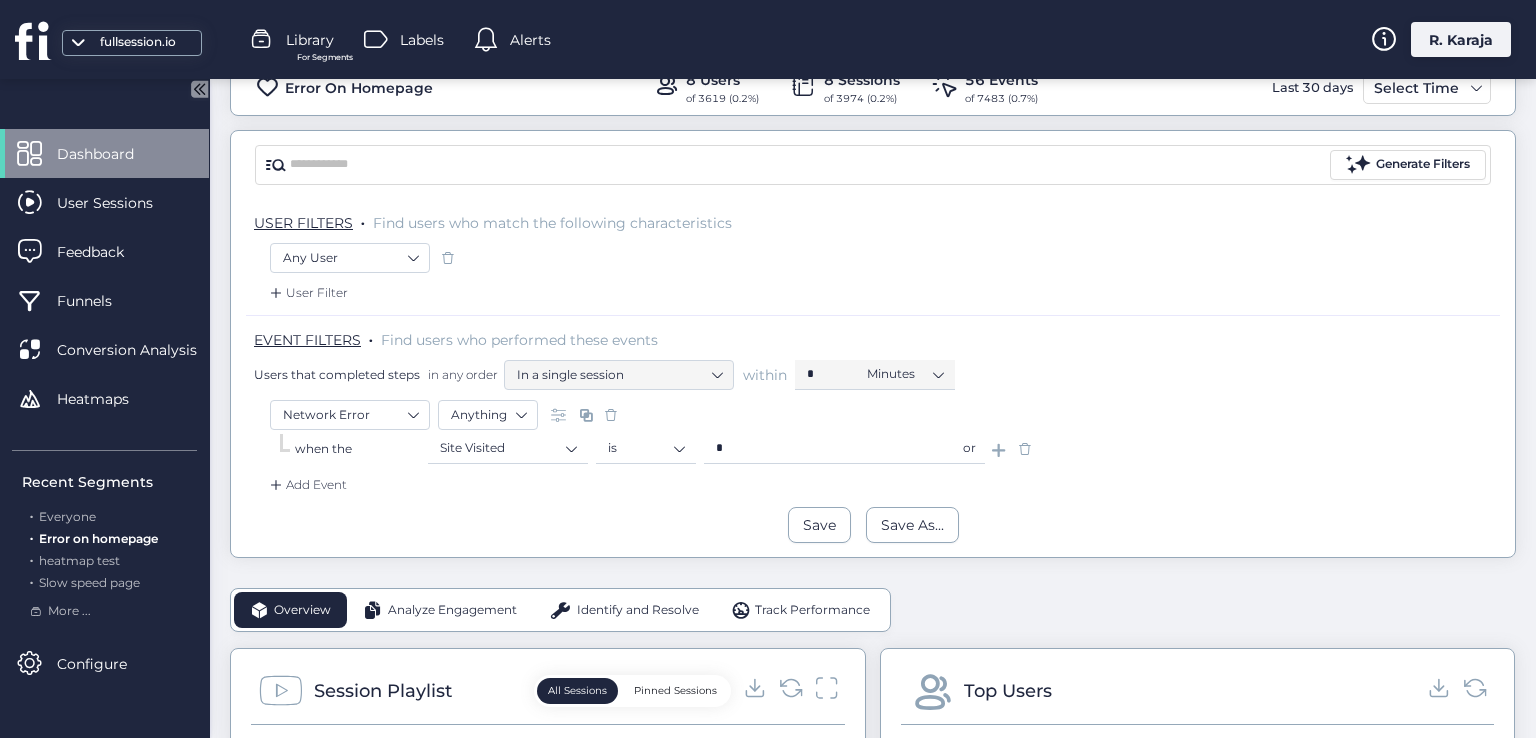 click 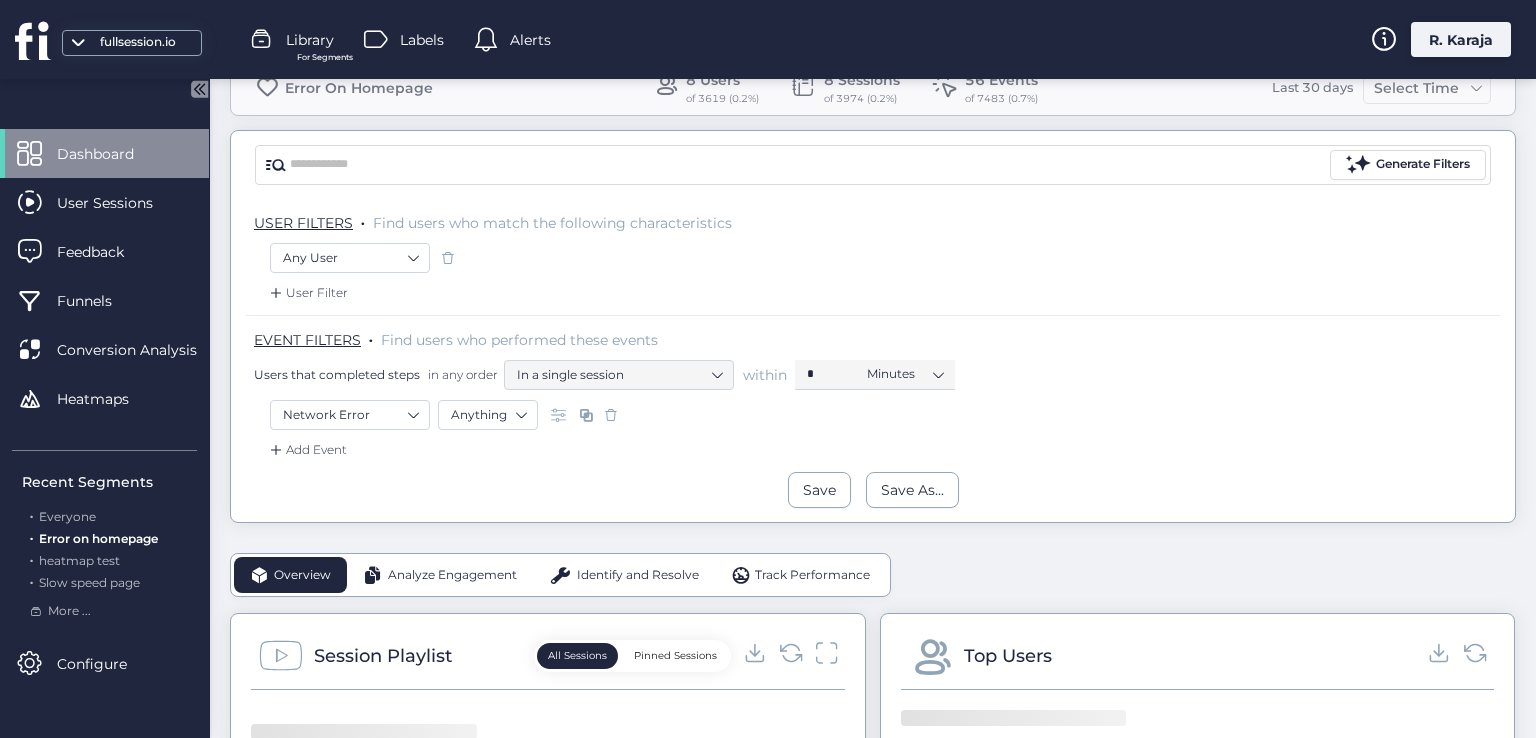 click 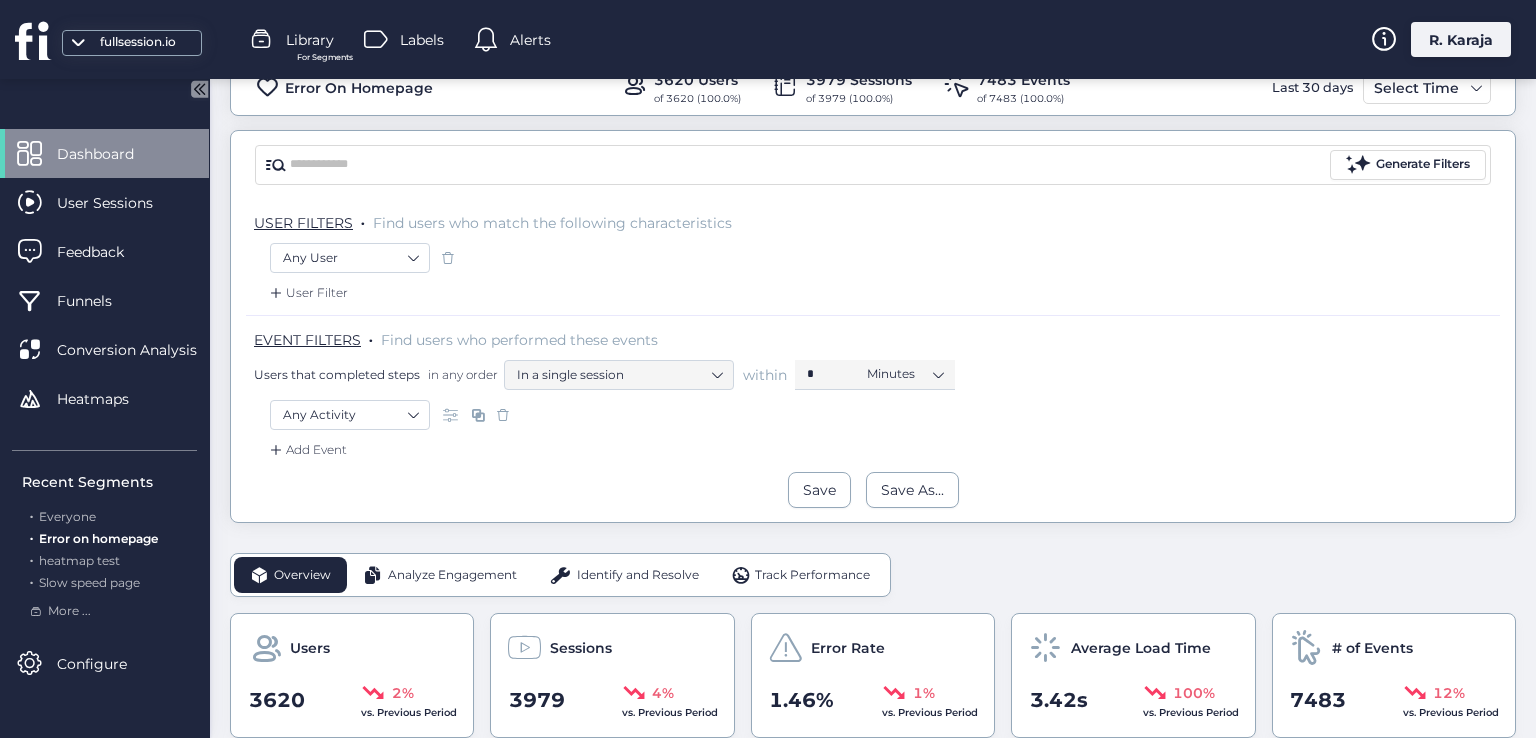 click on "Last 30 days" 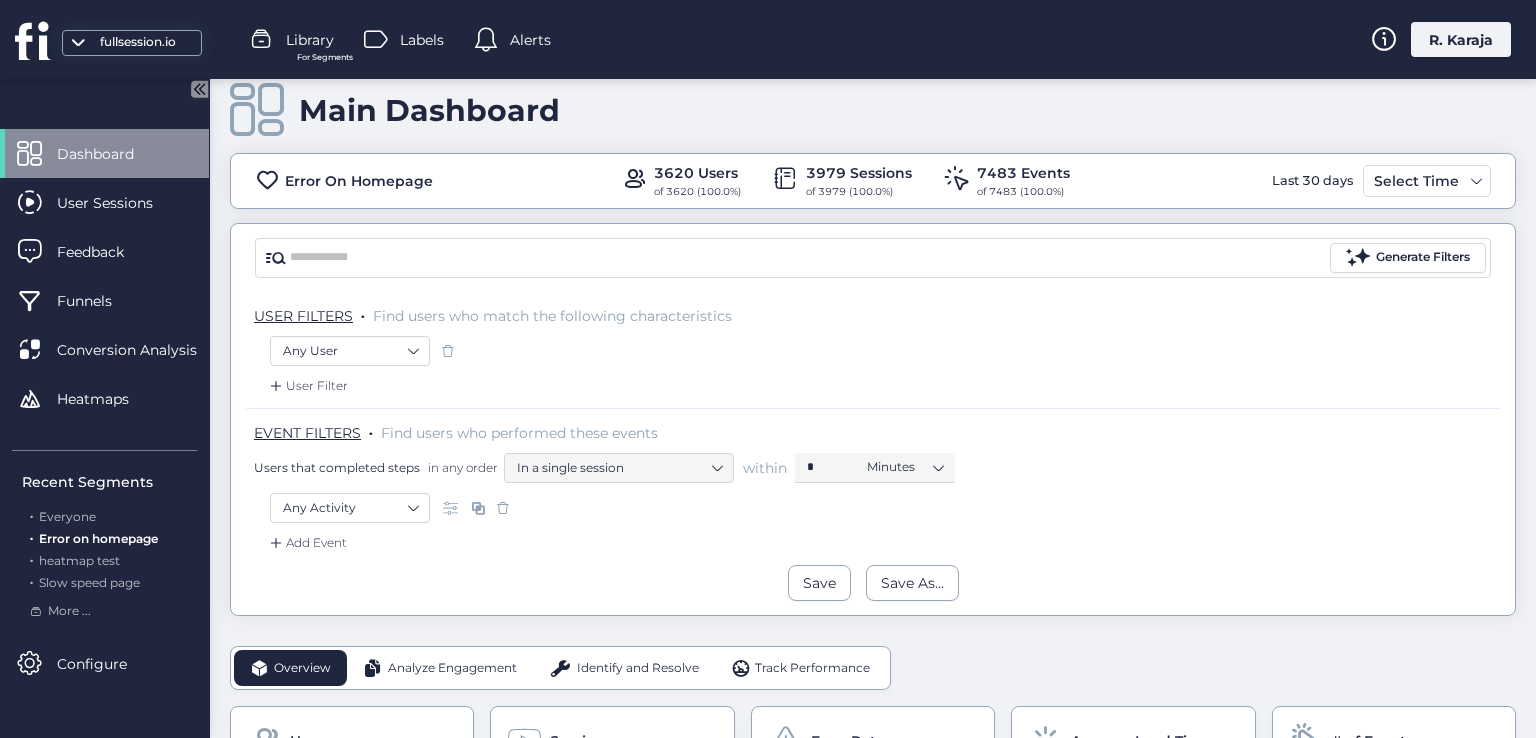 scroll, scrollTop: 32, scrollLeft: 0, axis: vertical 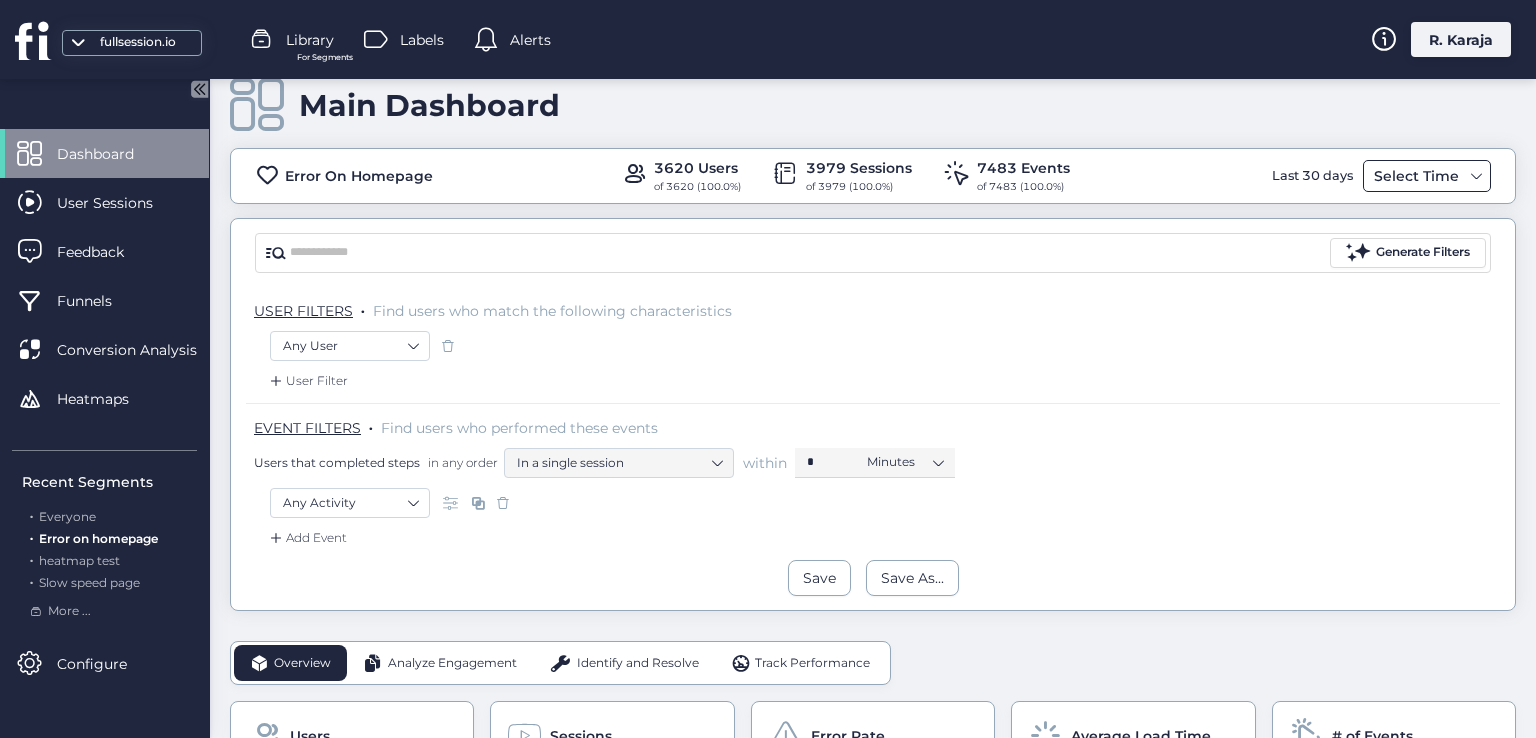 click on "Select Time" 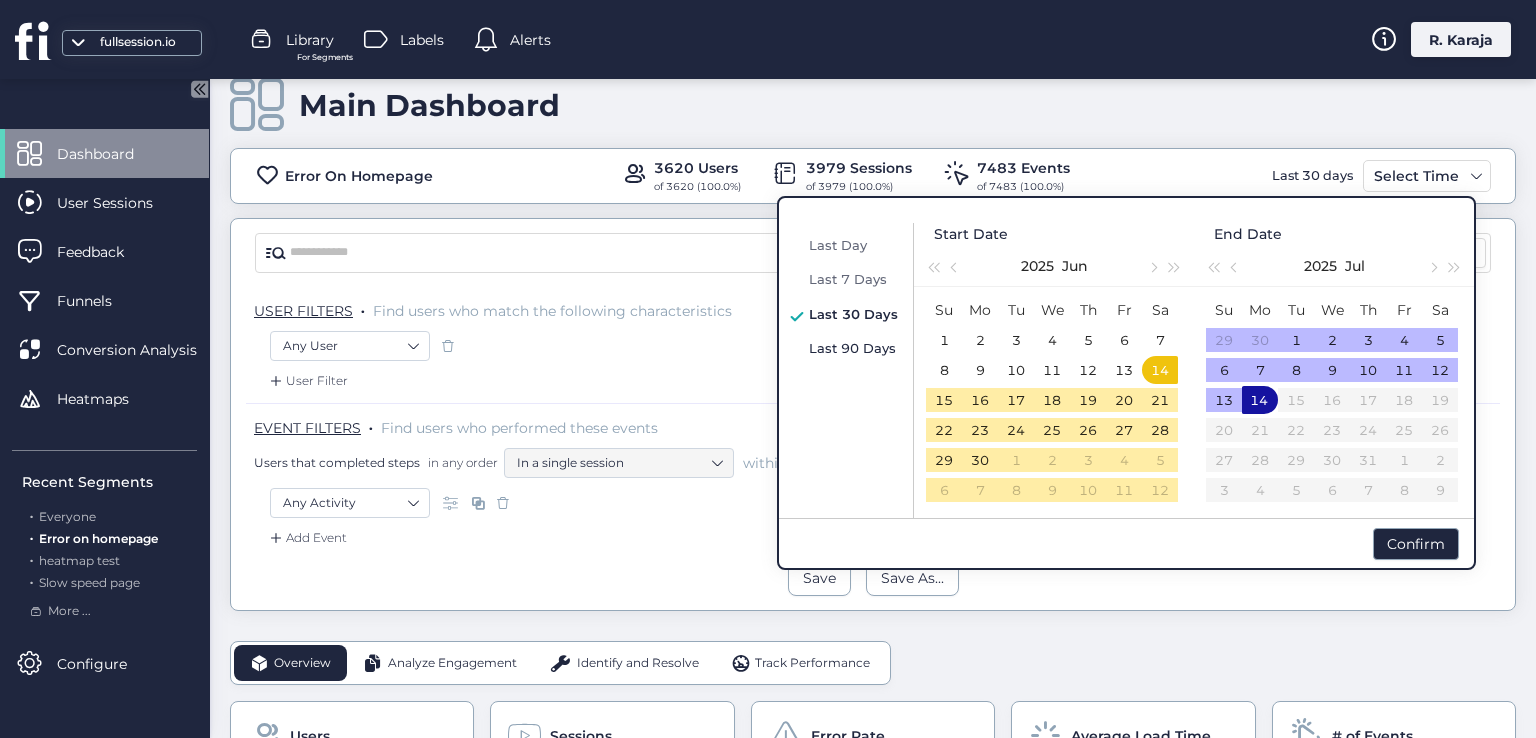 click on "Last 90 Days" at bounding box center (853, 348) 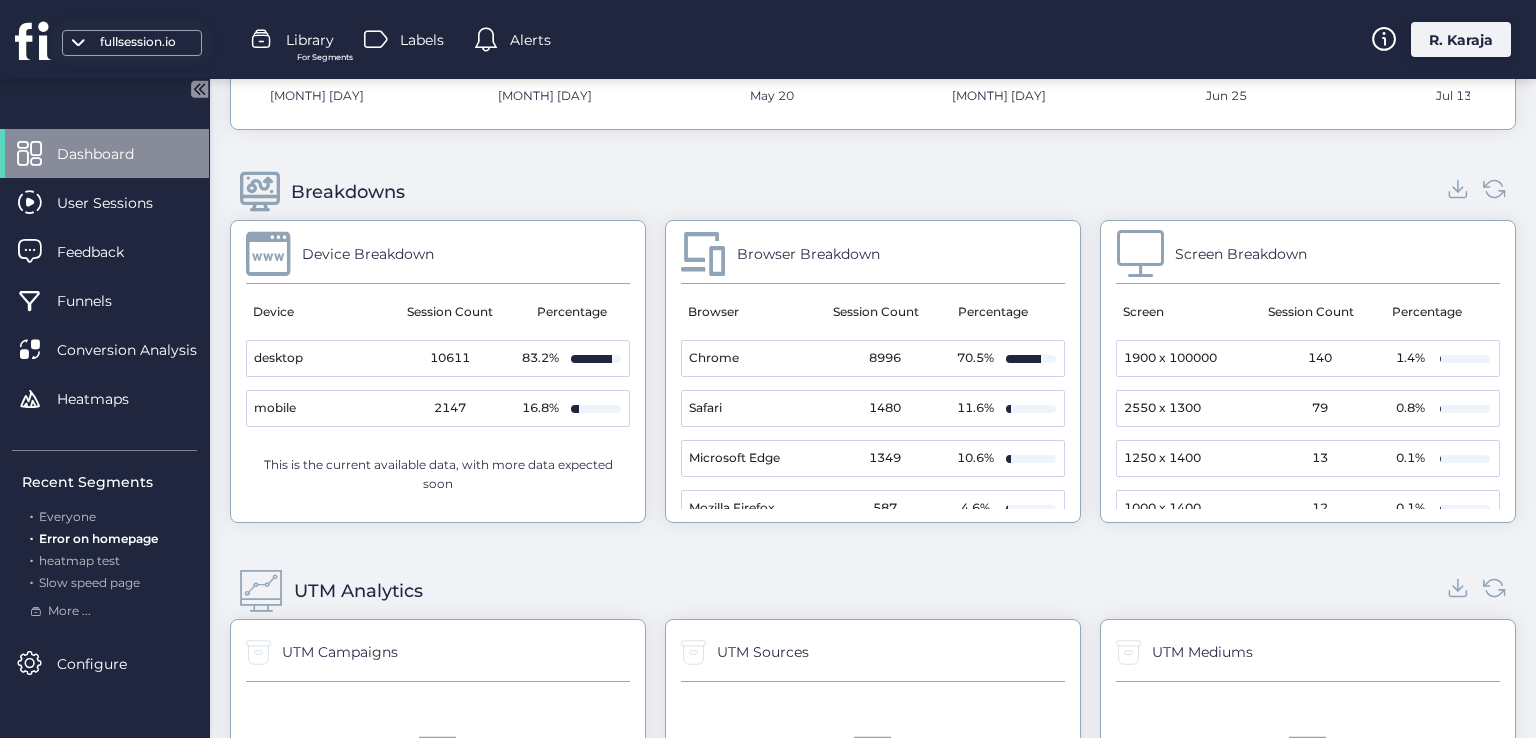 scroll, scrollTop: 1945, scrollLeft: 0, axis: vertical 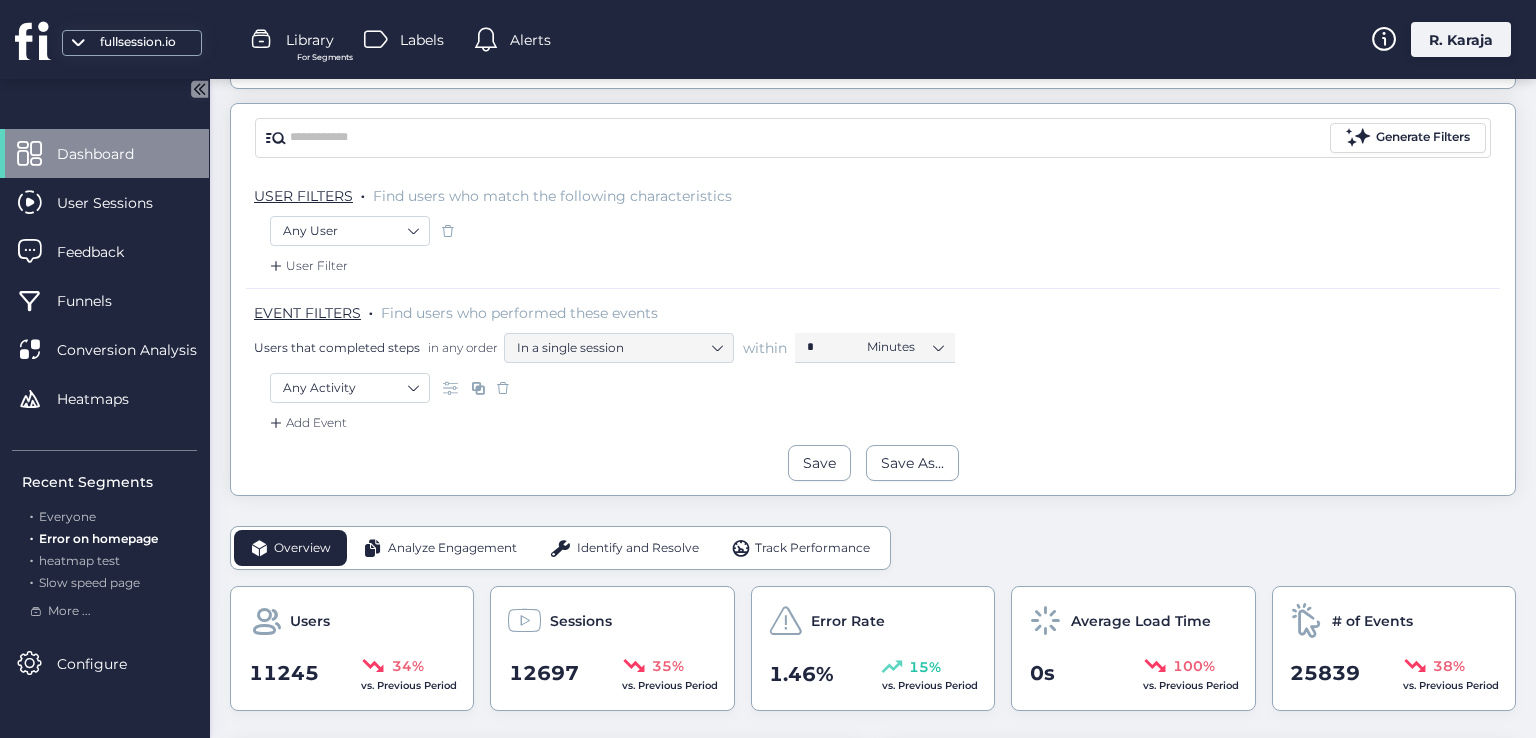 click on "Analyze Engagement" 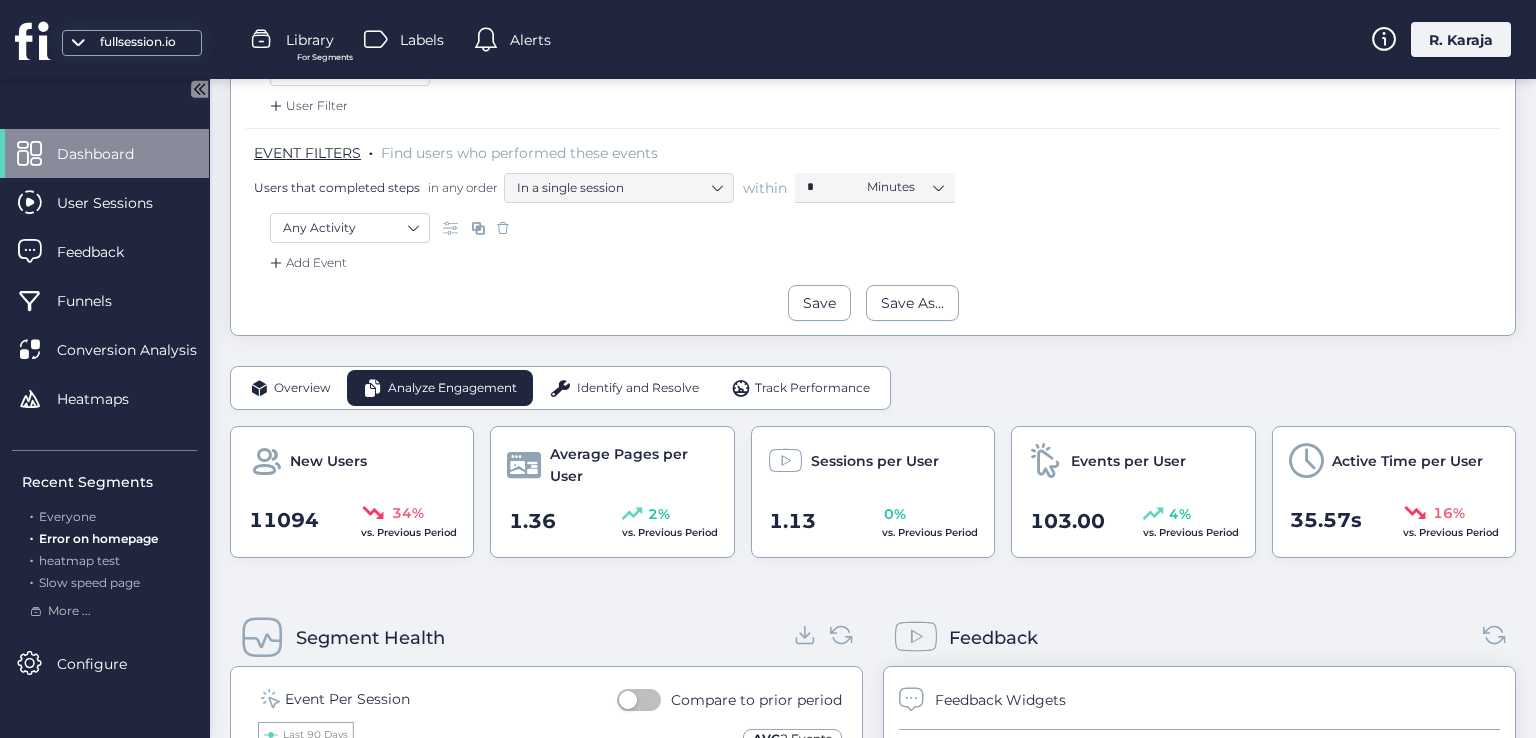 scroll, scrollTop: 307, scrollLeft: 0, axis: vertical 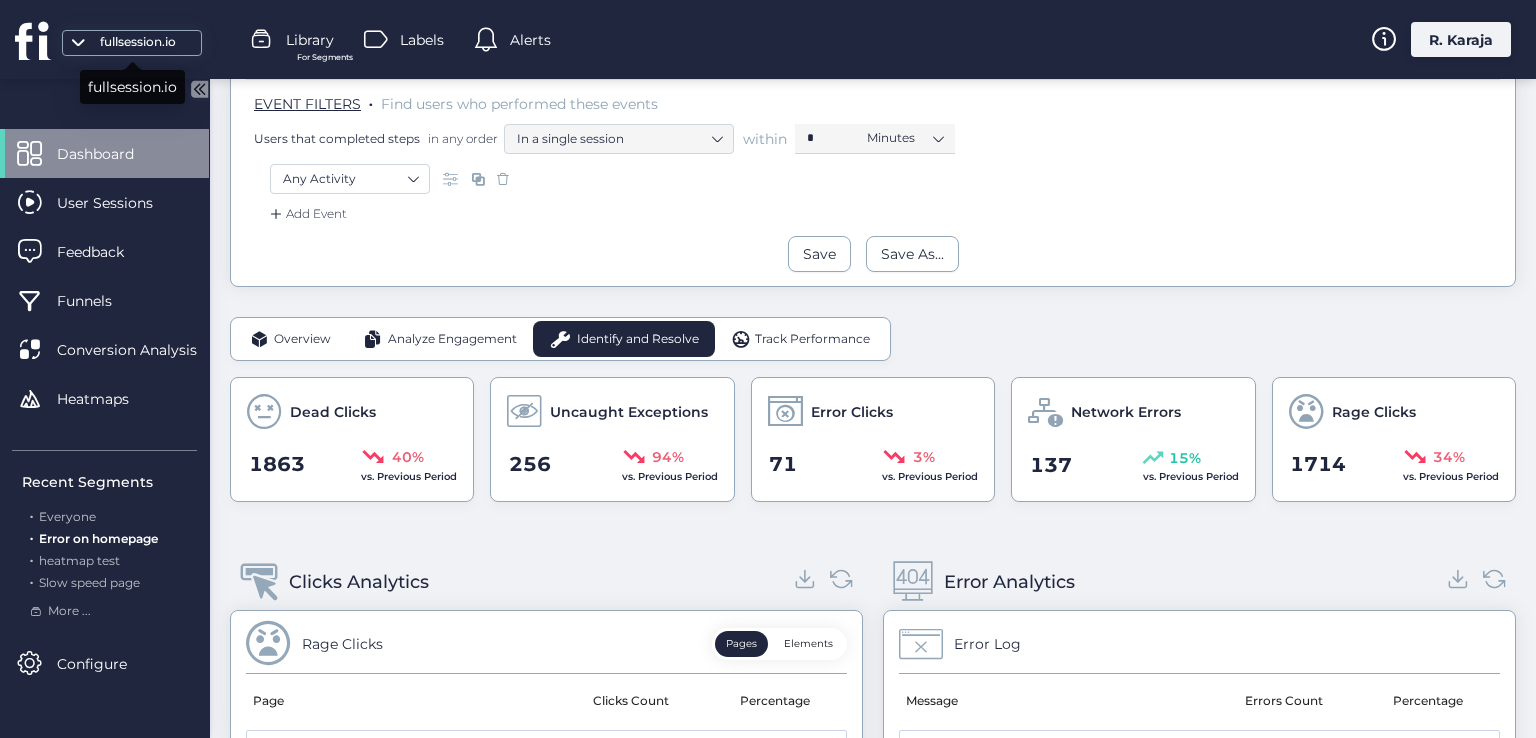 click on "fullsession.io" at bounding box center [138, 42] 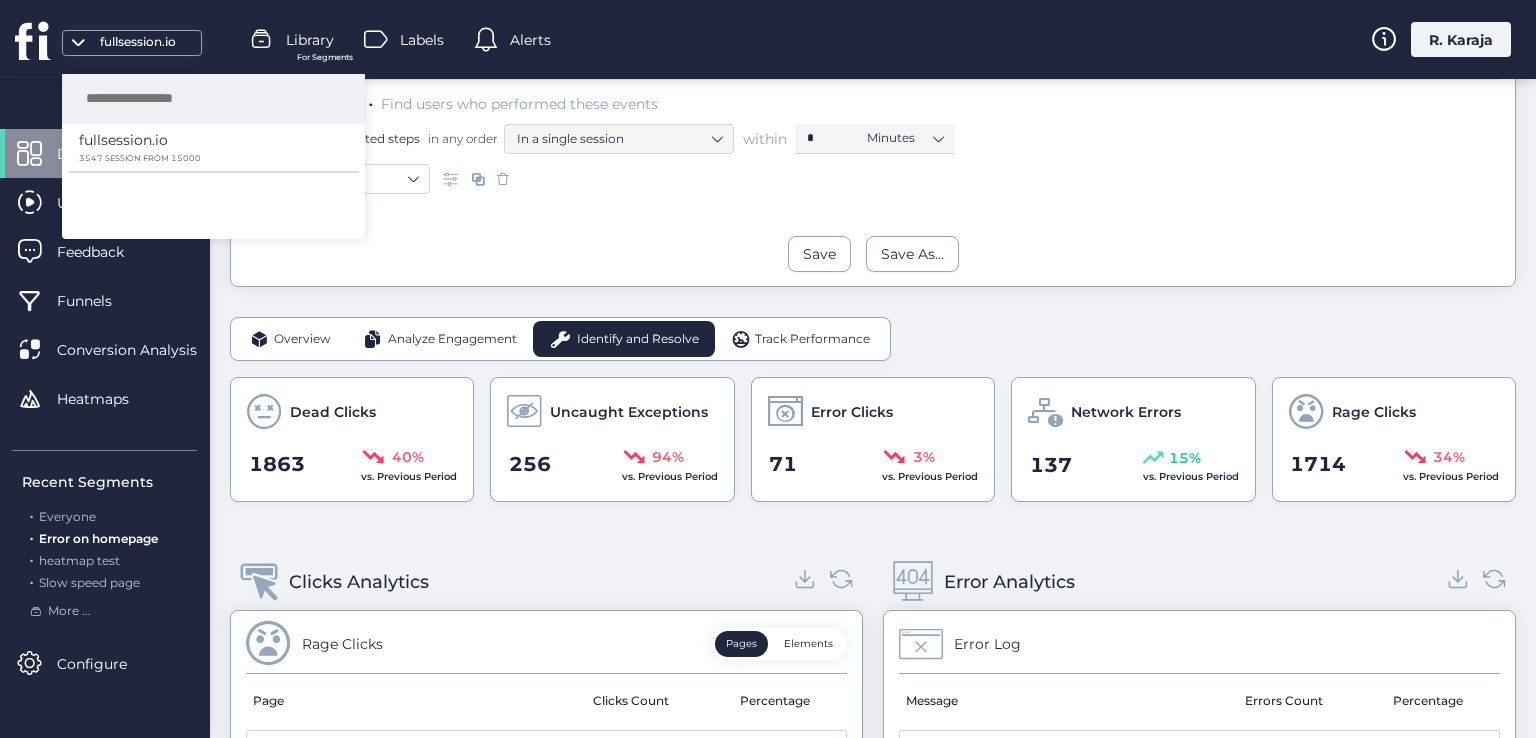 click on "Overview Analyze Engagement Identify and Resolve Track Performance Dead Clicks 1863 40% vs. Previous Period Uncaught Exceptions 256 94% vs. Previous Period Error Clicks 71 3% vs. Previous Period Network Errors 137 15% vs. Previous Period Rage Clicks 1714 34% vs. Previous Period Clicks Analytics Rage Clicks  Pages   Elements   Page  Clicks Count  Percentage  /   27  20.9%  /blog/hotjar-vs-microsoft-clarity   25  19.4%  /blog/qualitative-questions-examples   16  12.4%  /blog/how-did-you-hear-about-us   12  9.3%  /pricing   12  9.3%  /blog/lucky-orange-vs-hotjar   10  7.8%  /blog/qualitative-vs-quantitative-data   8  6.2%  /blog/response-bias   8  6.2%  /blog/close-ended-questions   6  4.7%  /get-a-demo   5  3.9% Dead Clicks  Pages   Elements   Page  Clicks Count  Percentage  /blog/how-did-you-hear-about-us   202  17.9%  /blog/qualitative-vs-quantitative-data   194  17.2%  /pricing   158  14.0%  /blog/close-ended-question-examples   157  13.9%  /blog/hotjar-vs-microsoft-clarity   127  11.3%  /   105  9.3%  56" 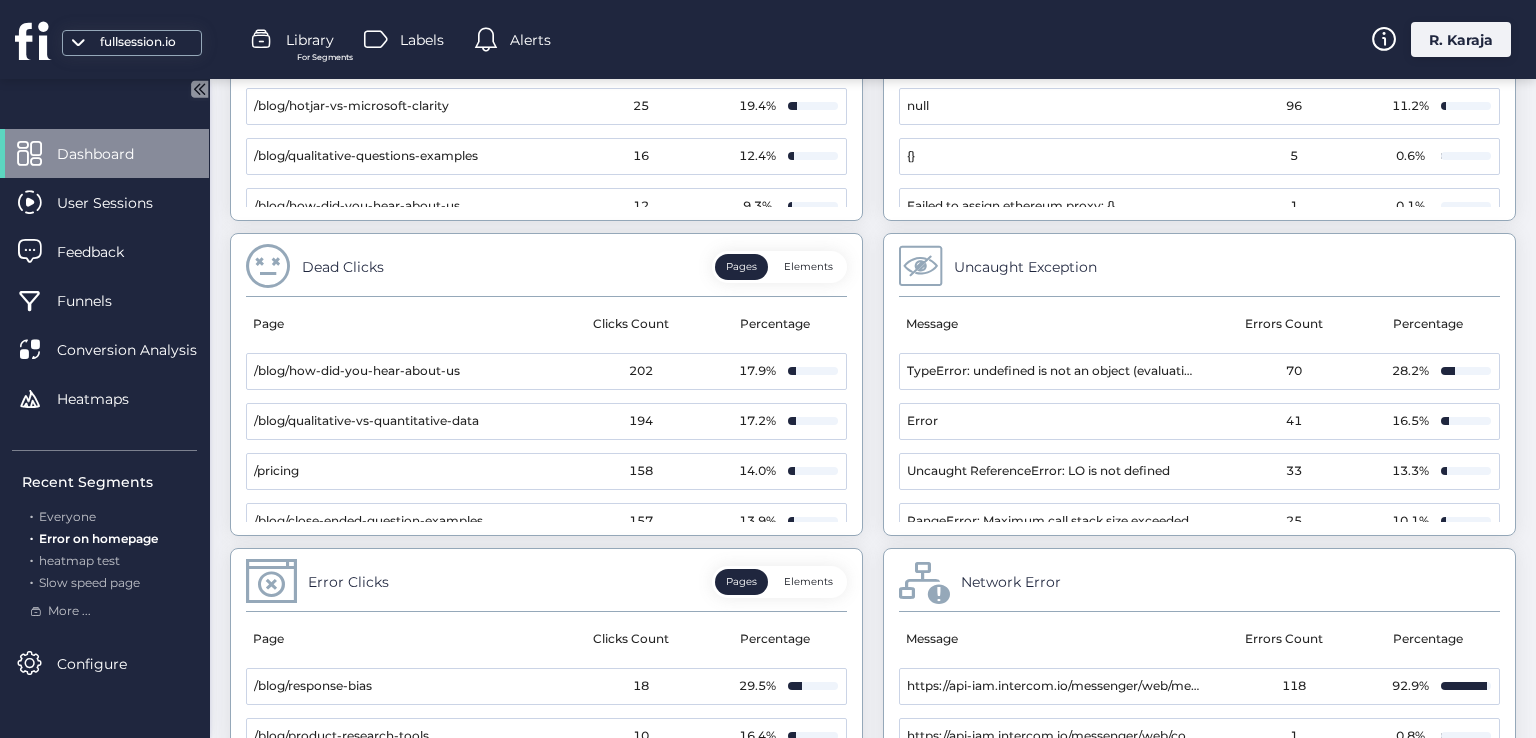 scroll, scrollTop: 1065, scrollLeft: 0, axis: vertical 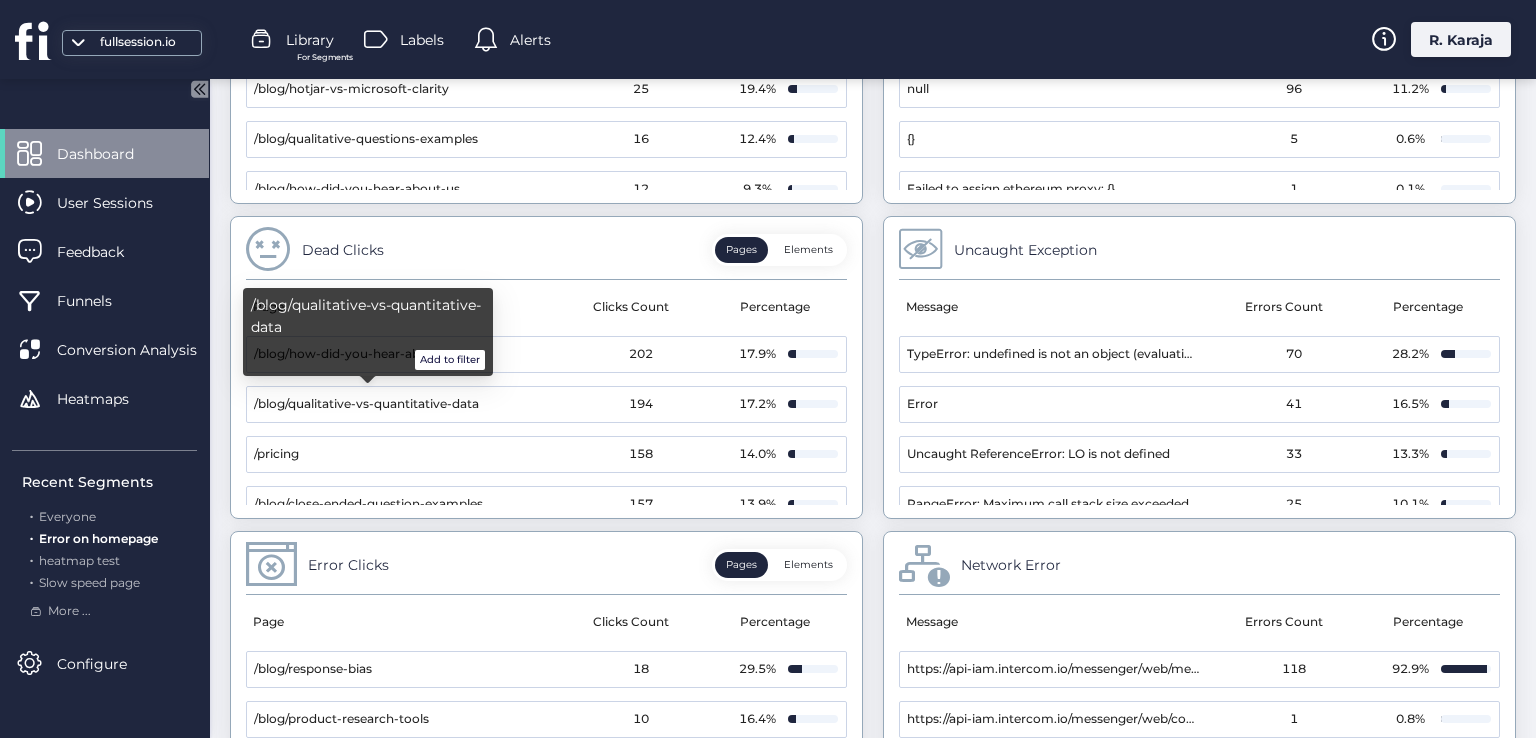 click on "Add to filter" at bounding box center (450, 360) 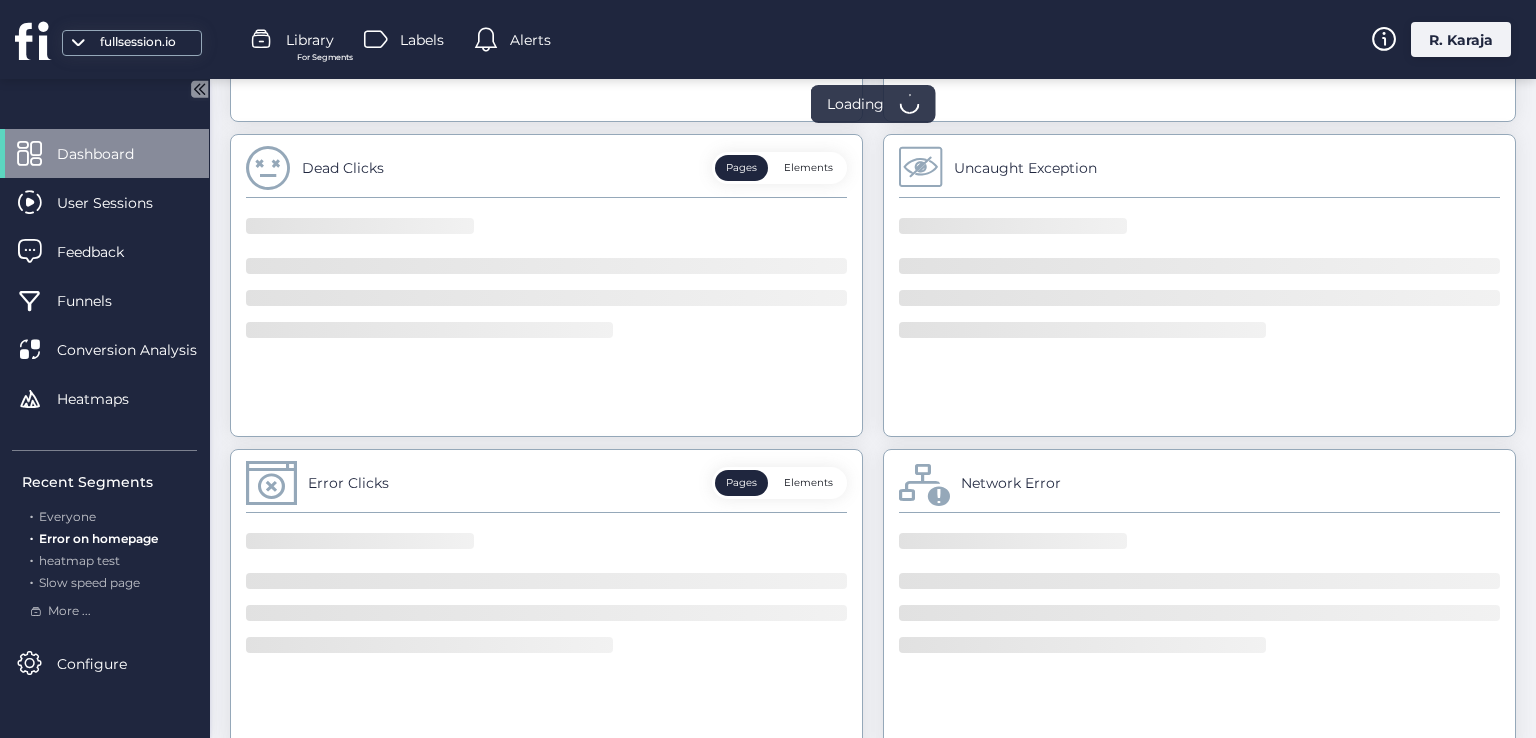 scroll, scrollTop: 984, scrollLeft: 0, axis: vertical 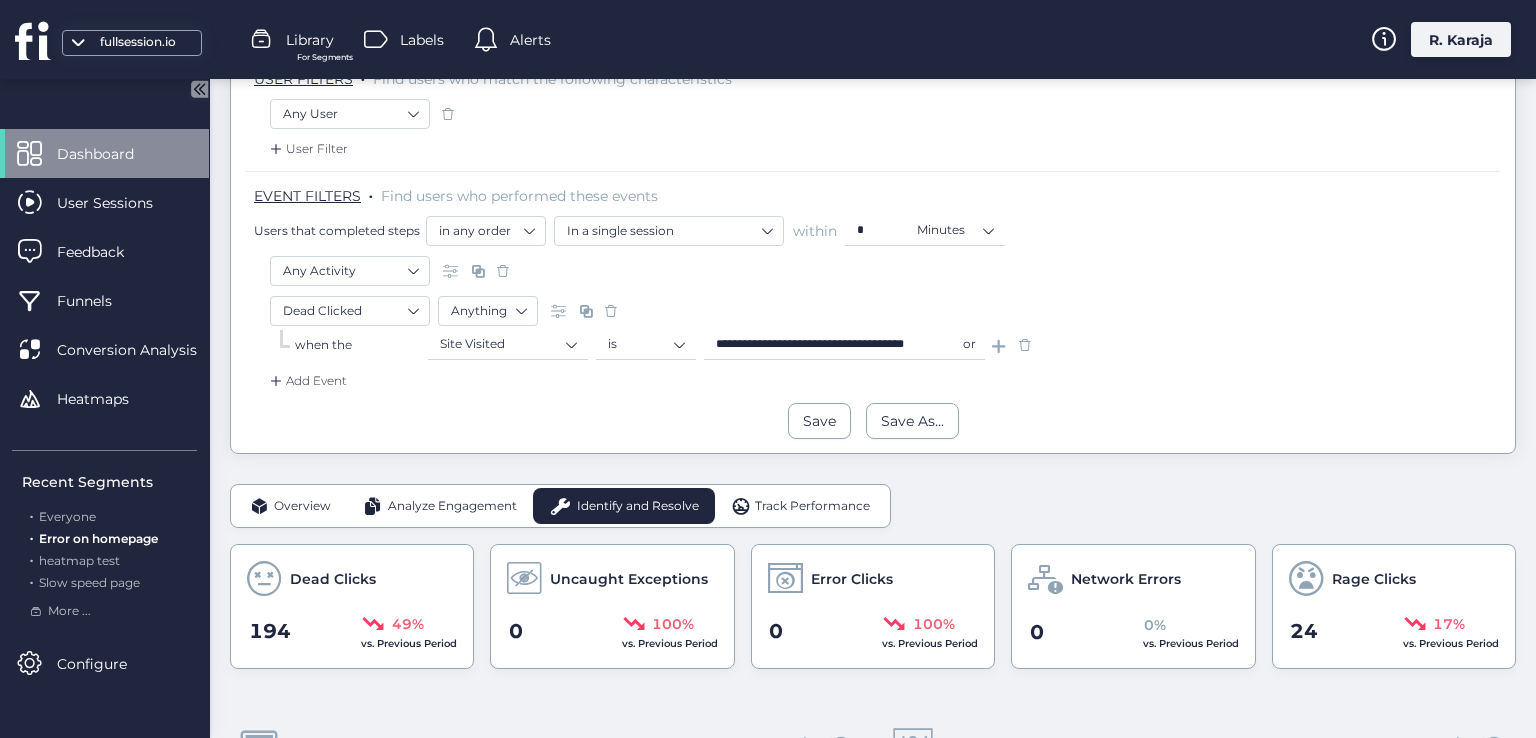 click 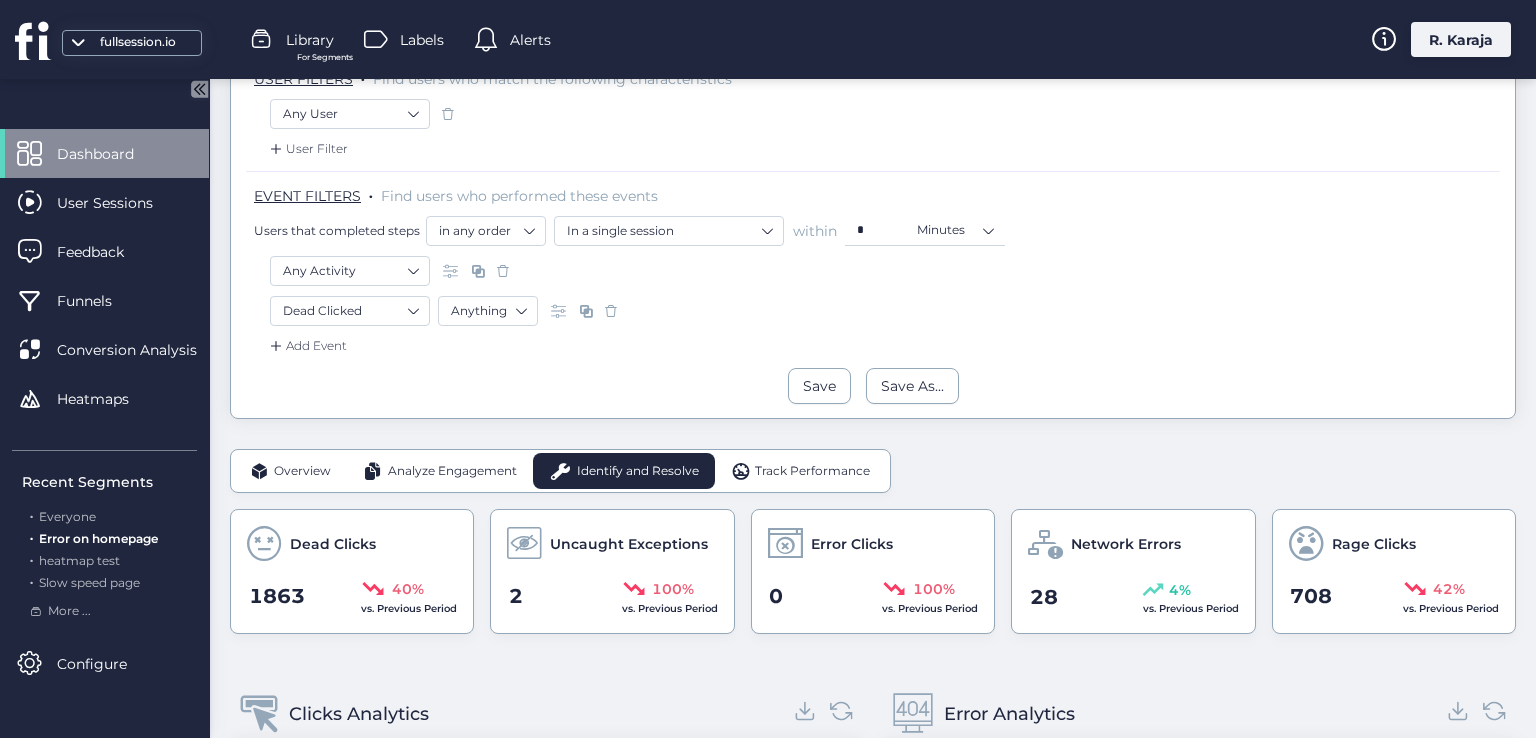 click 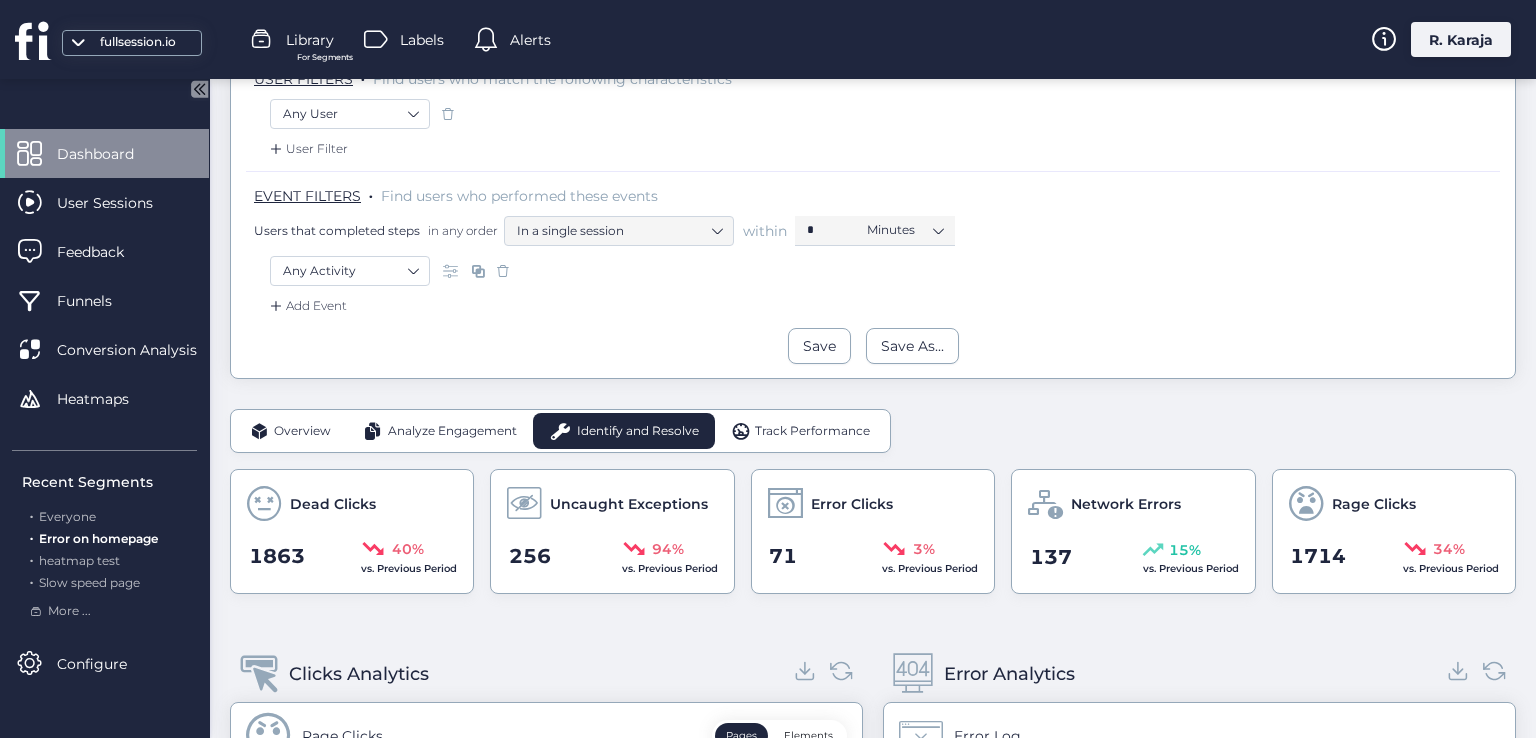 click on "Track Performance" 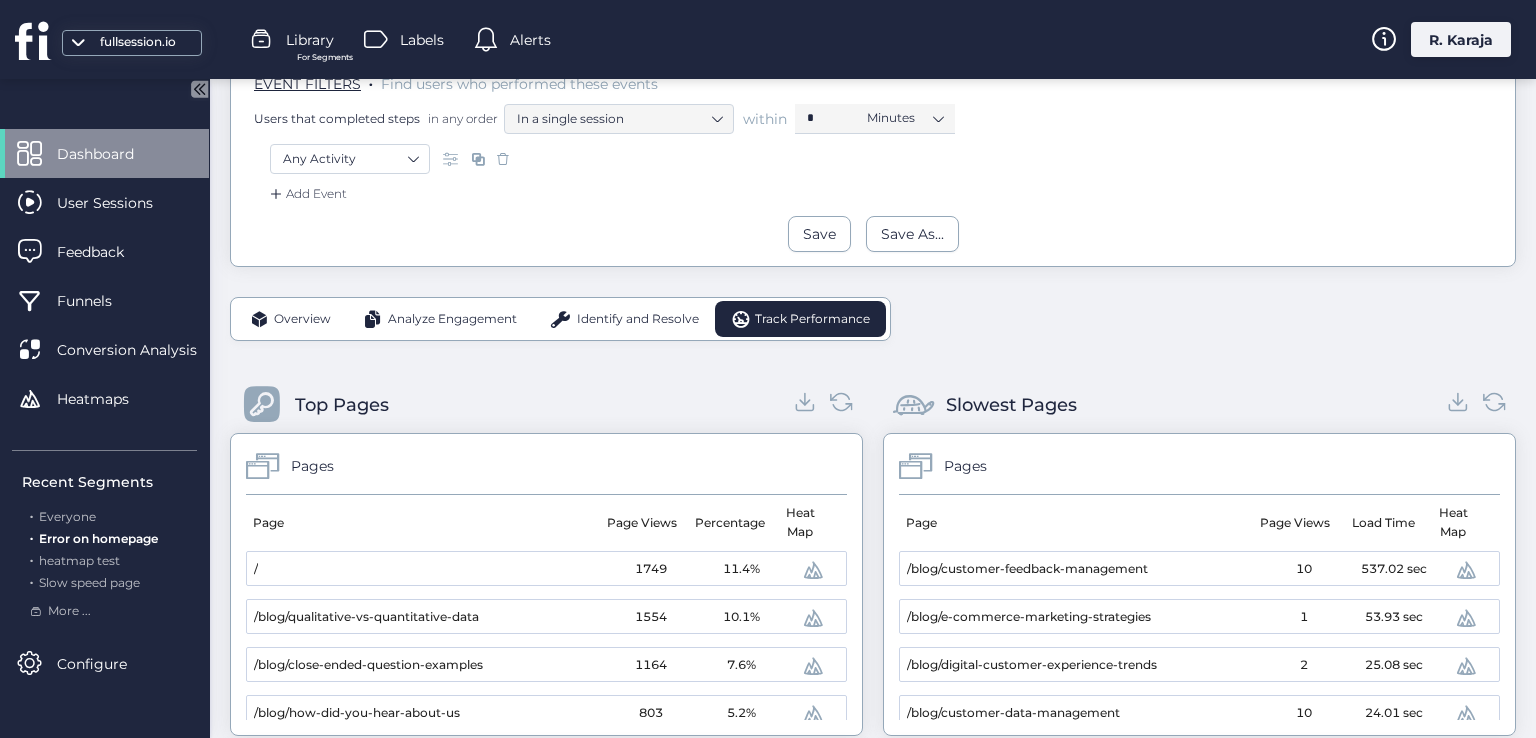 scroll, scrollTop: 491, scrollLeft: 0, axis: vertical 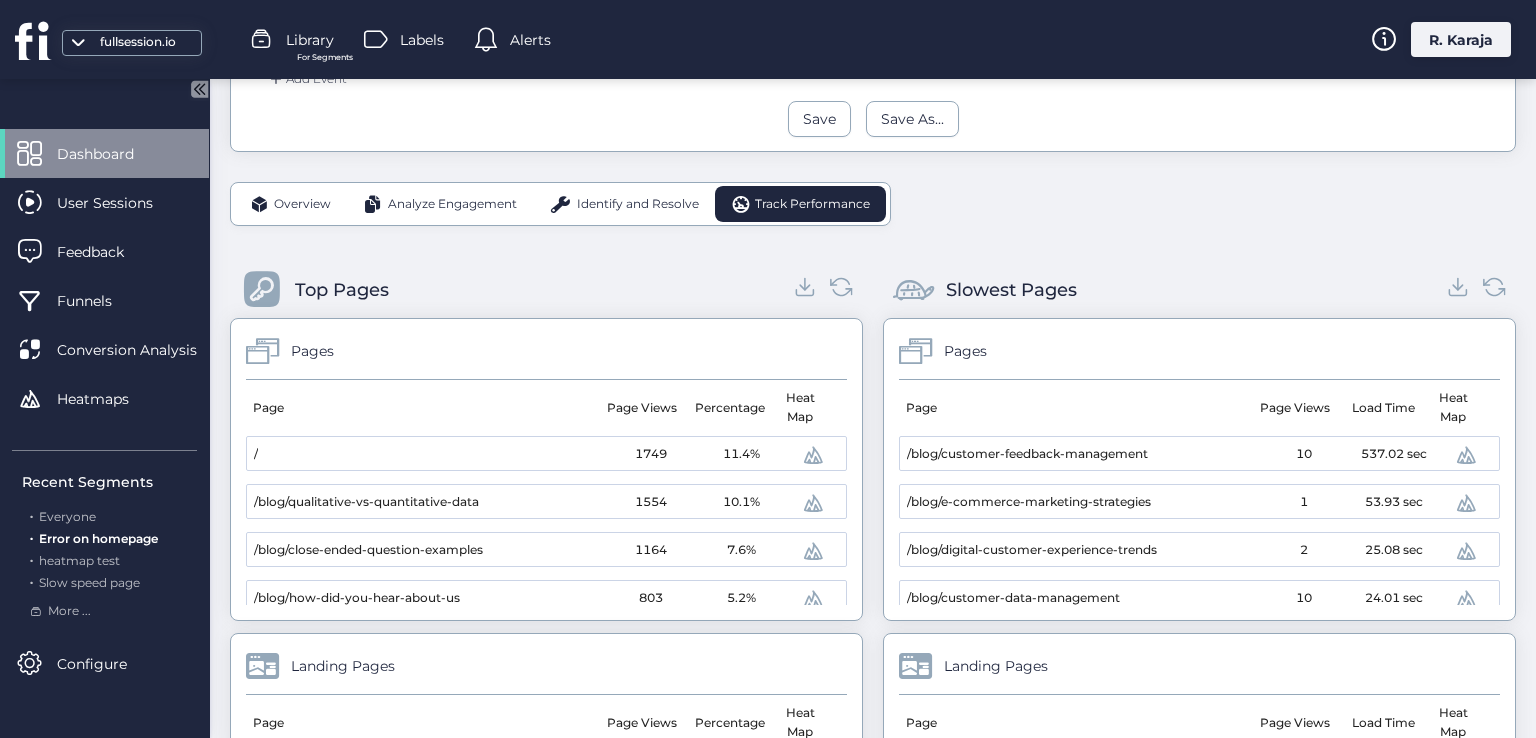 click 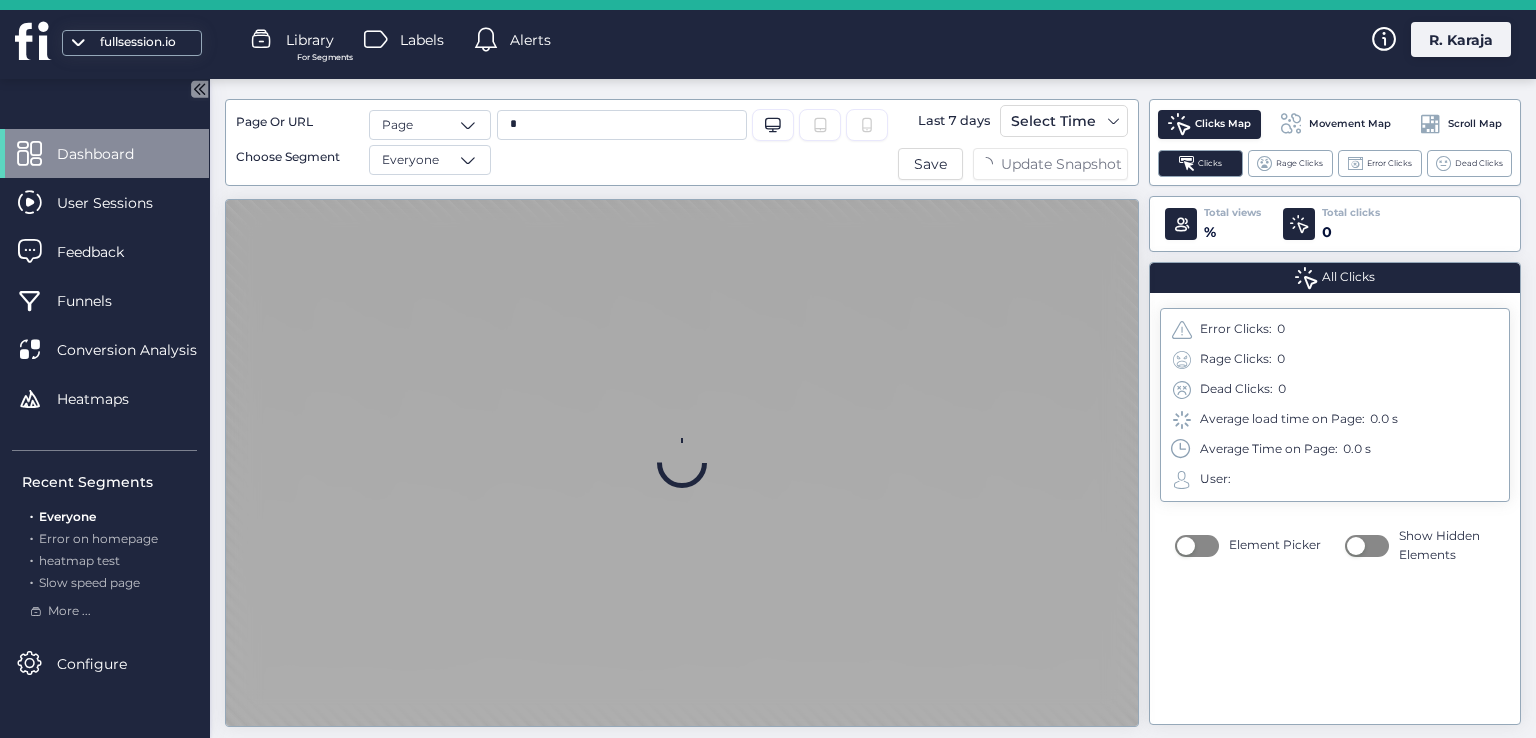 scroll, scrollTop: 0, scrollLeft: 0, axis: both 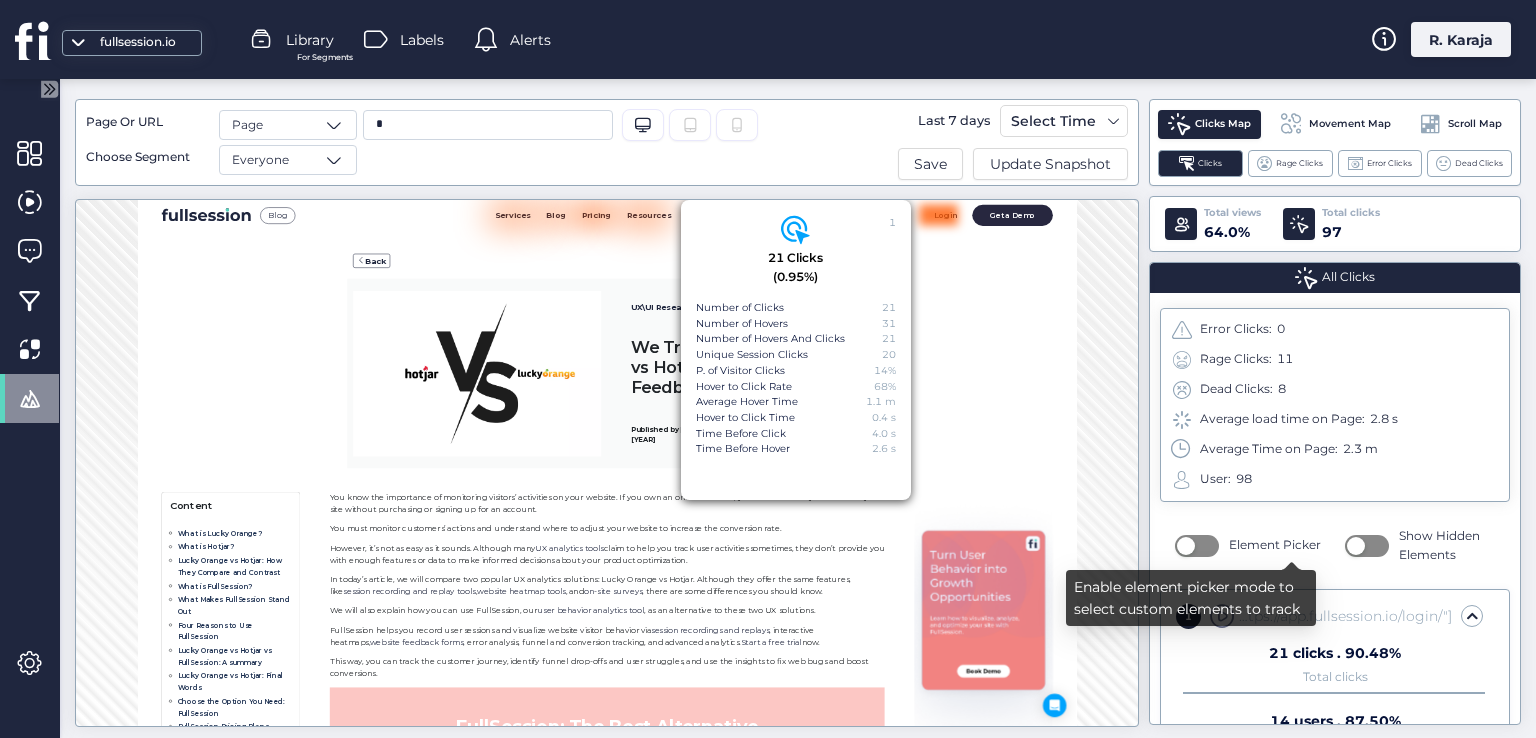 click 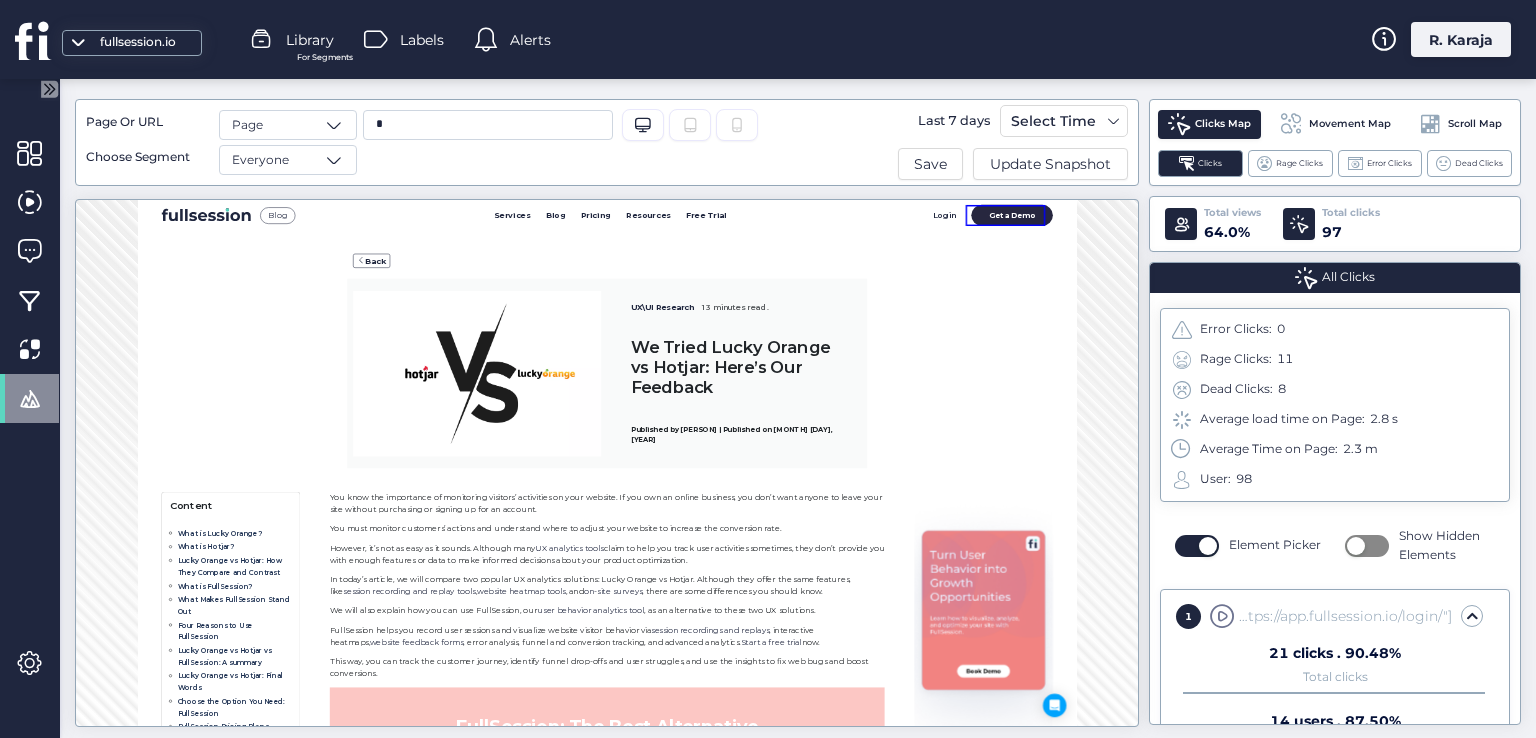 click on "Get a Demo" at bounding box center [1925, 232] 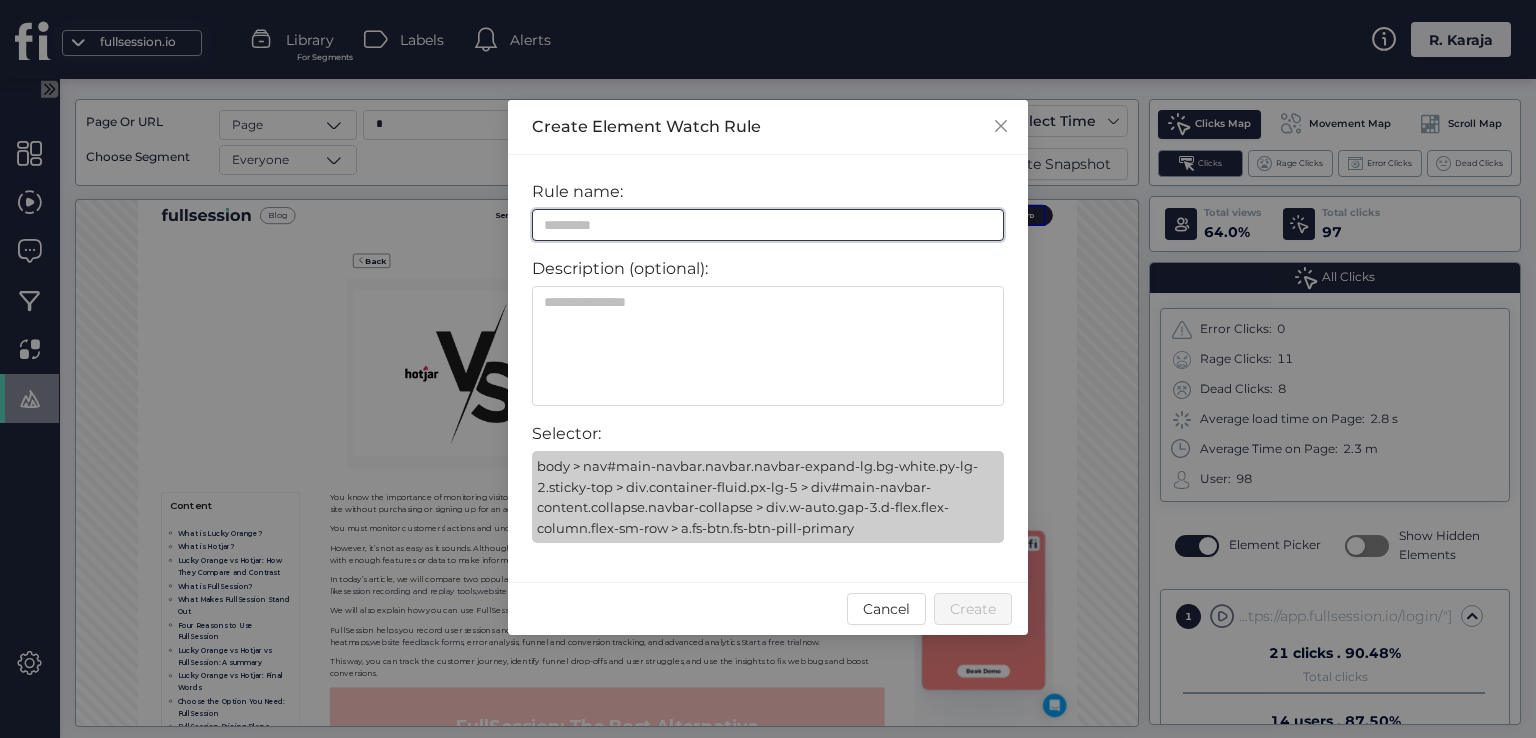 click at bounding box center [768, 225] 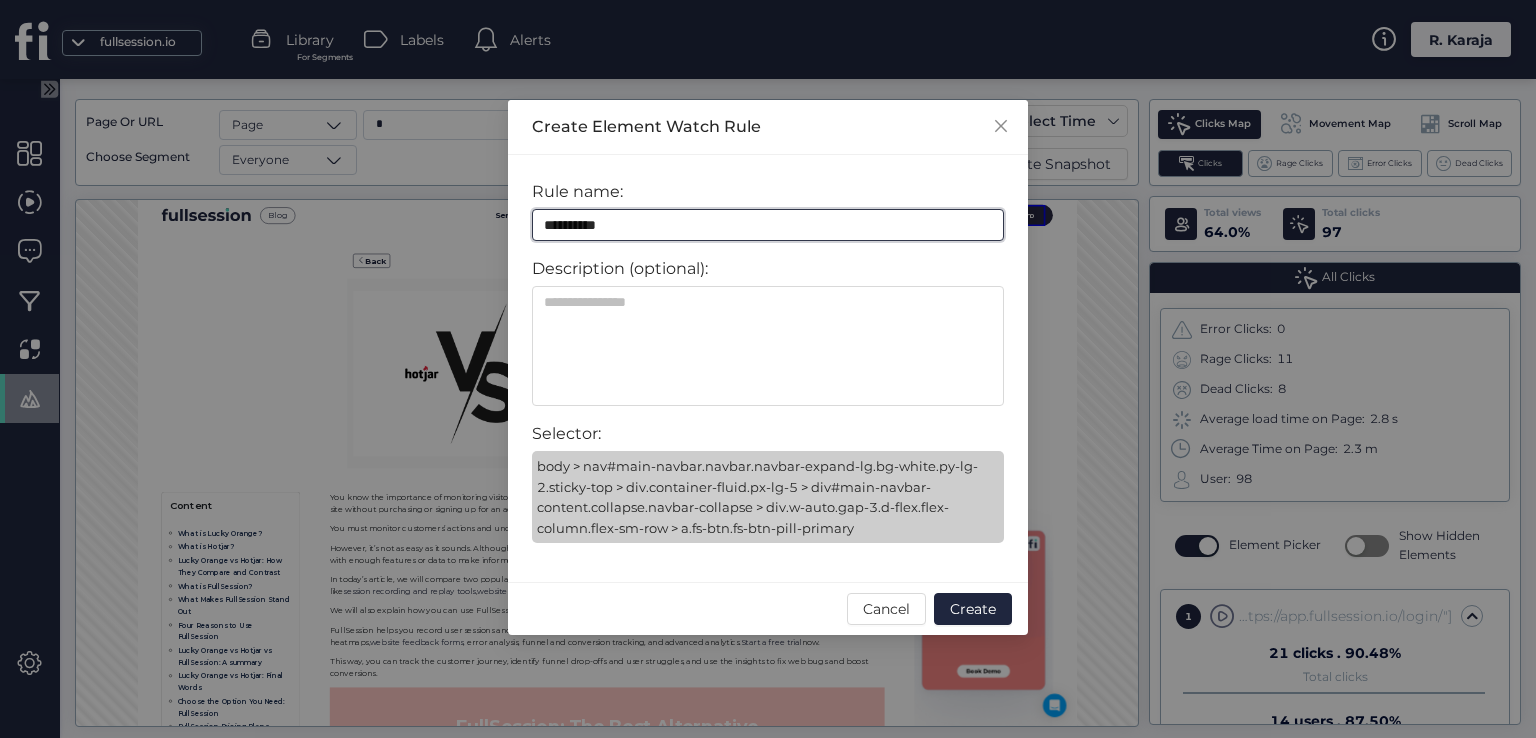 type on "**********" 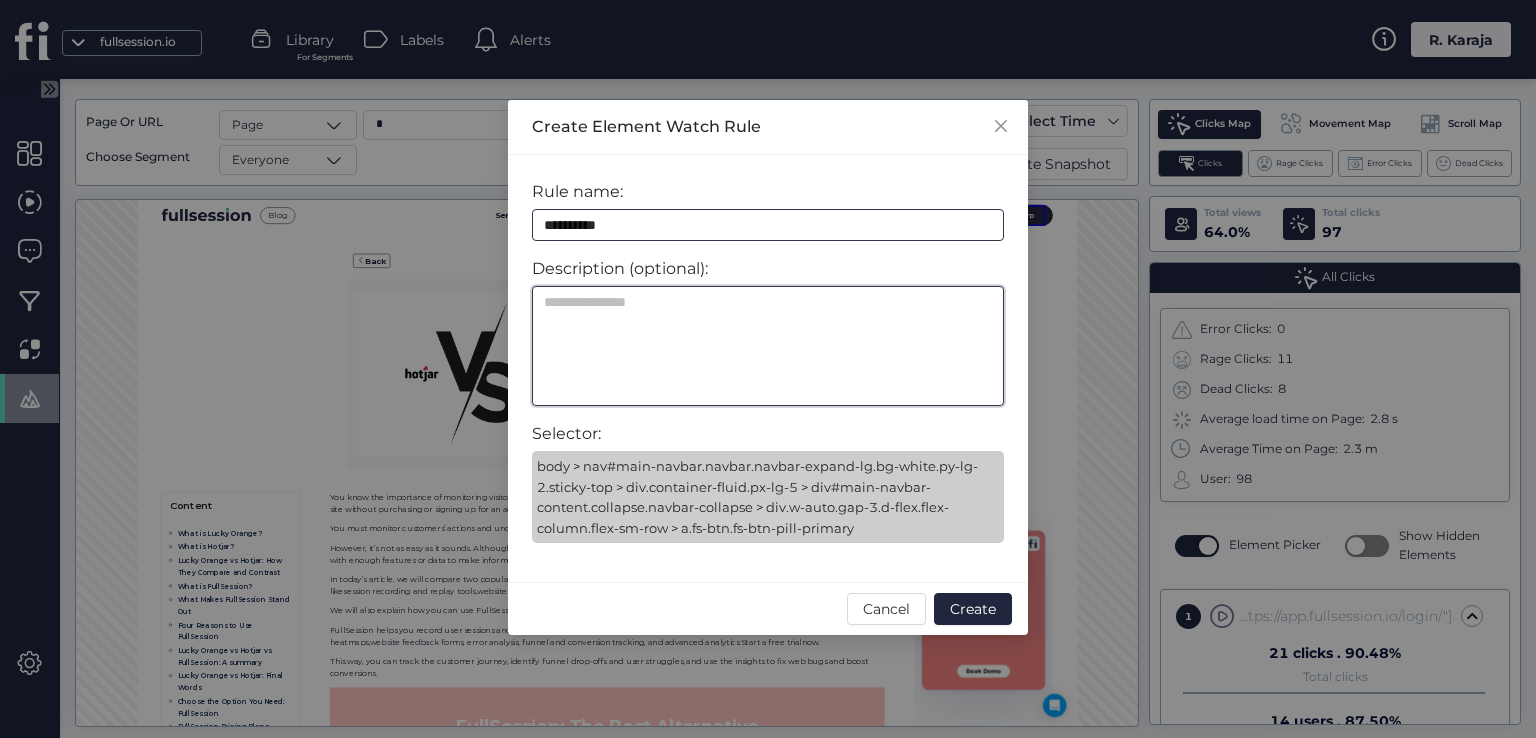 type on "*" 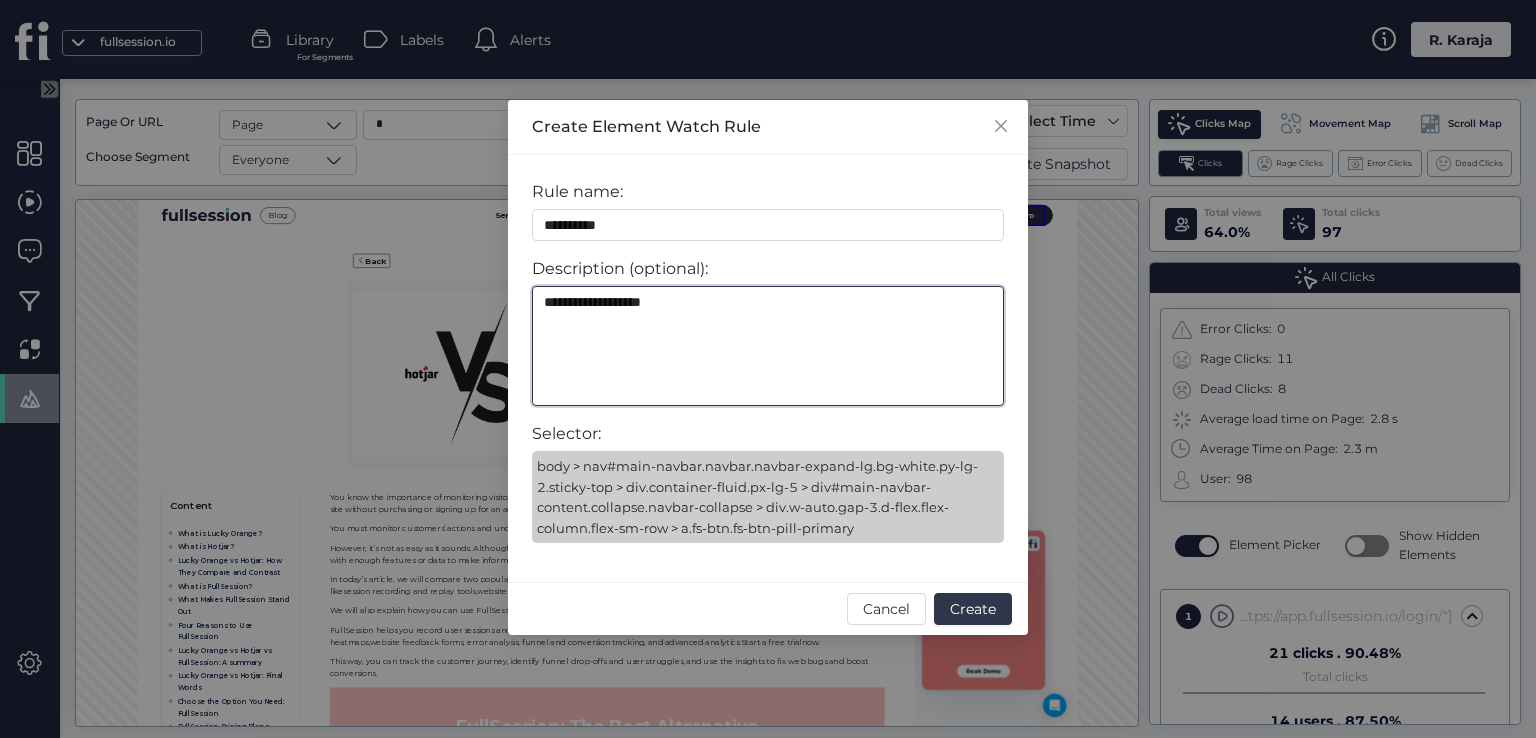 type on "**********" 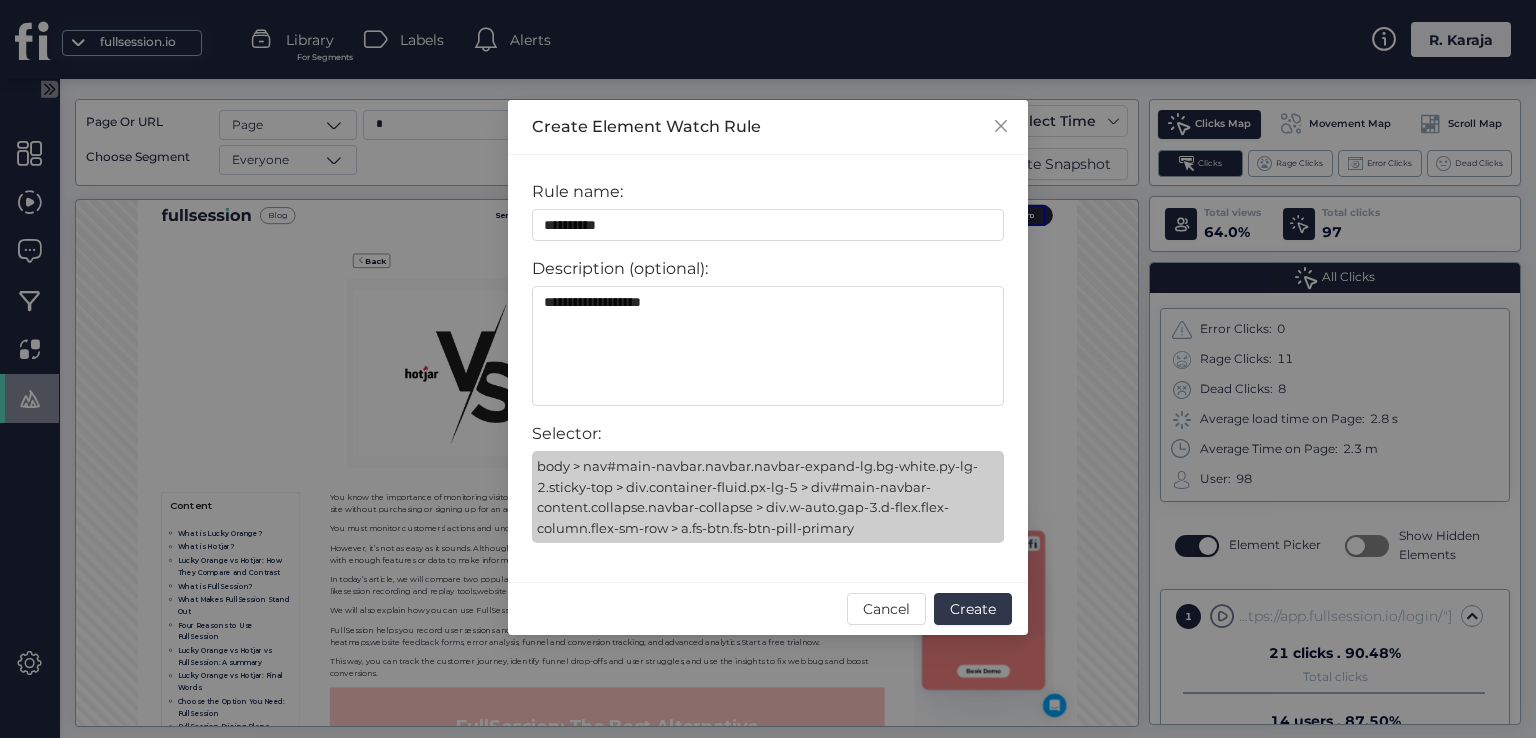 click on "Create" at bounding box center (973, 609) 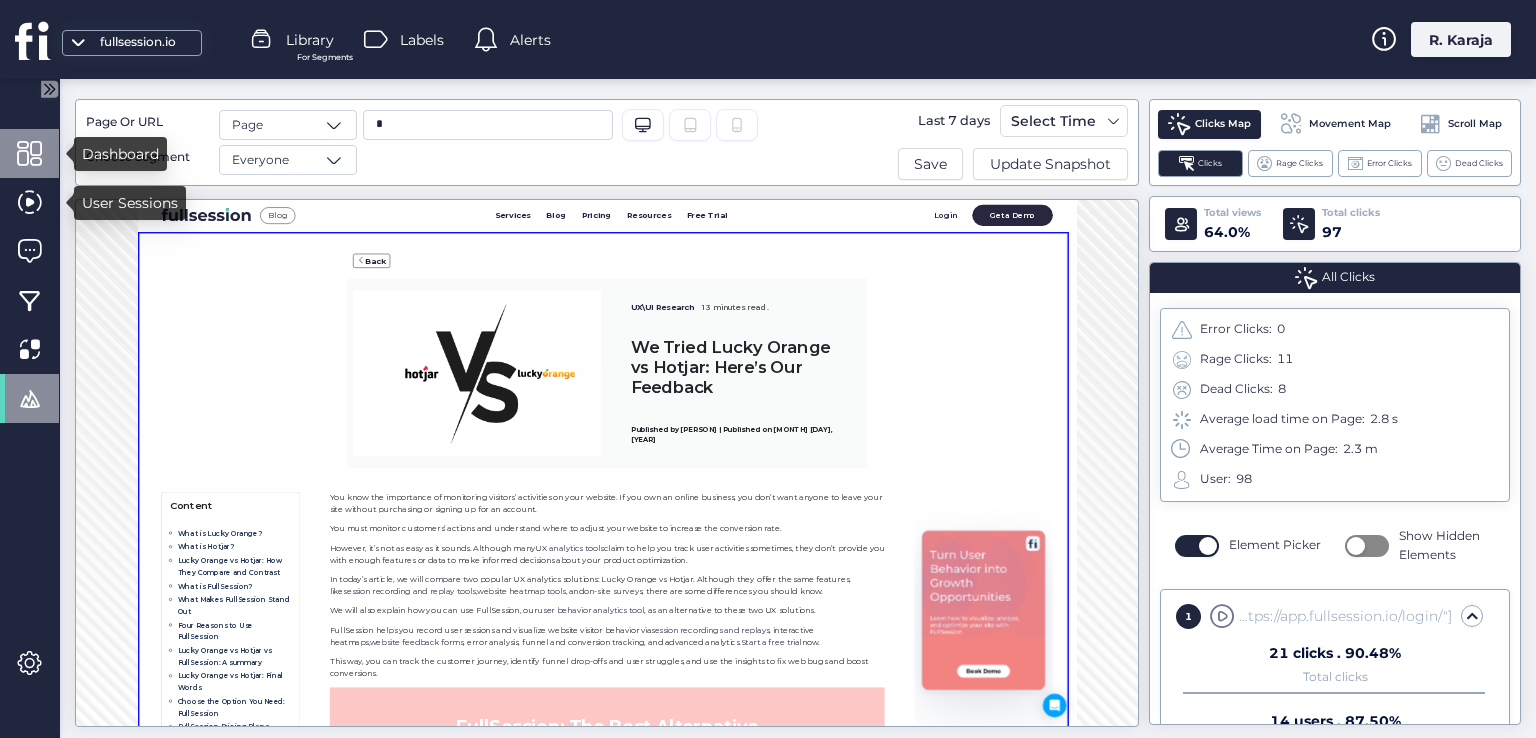 click 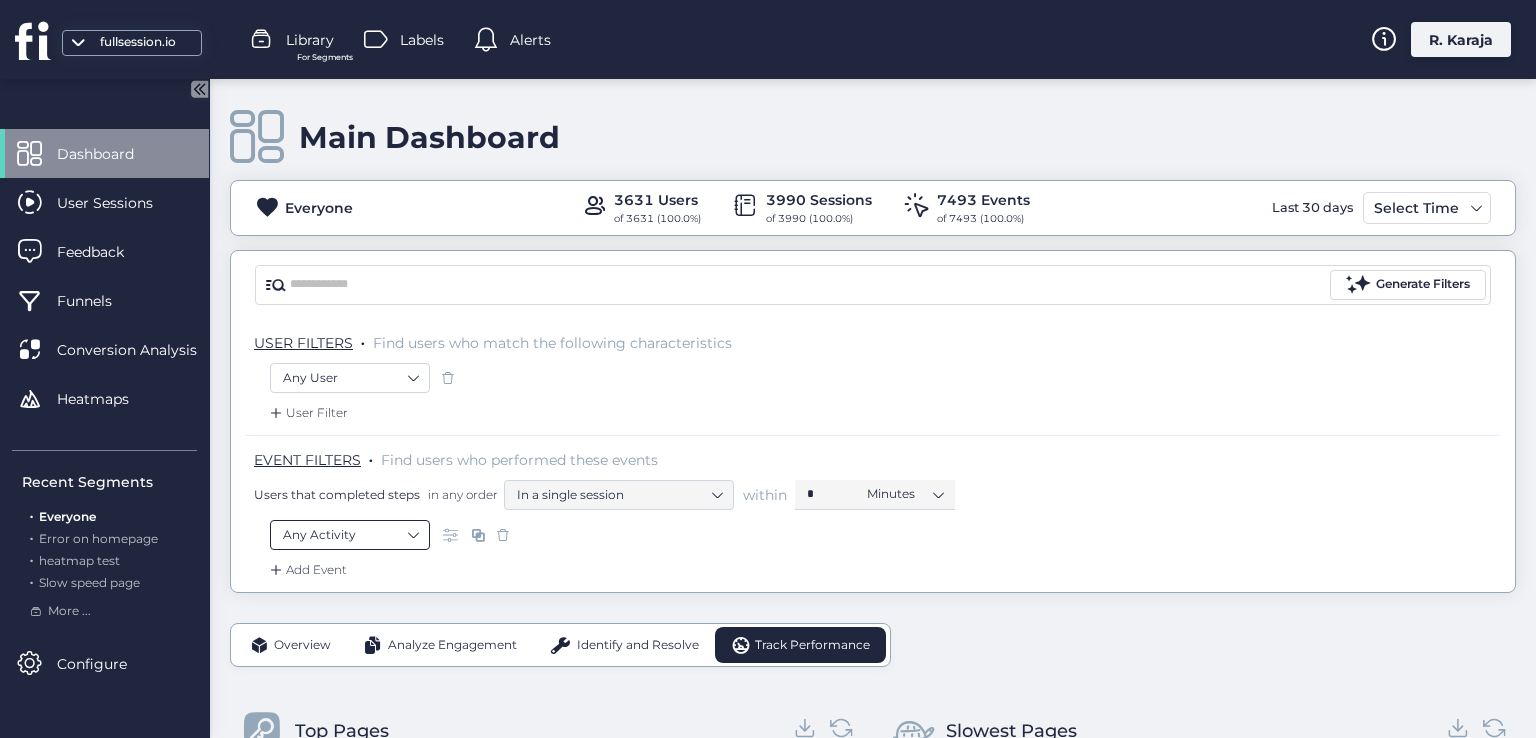 click on "Any Activity" 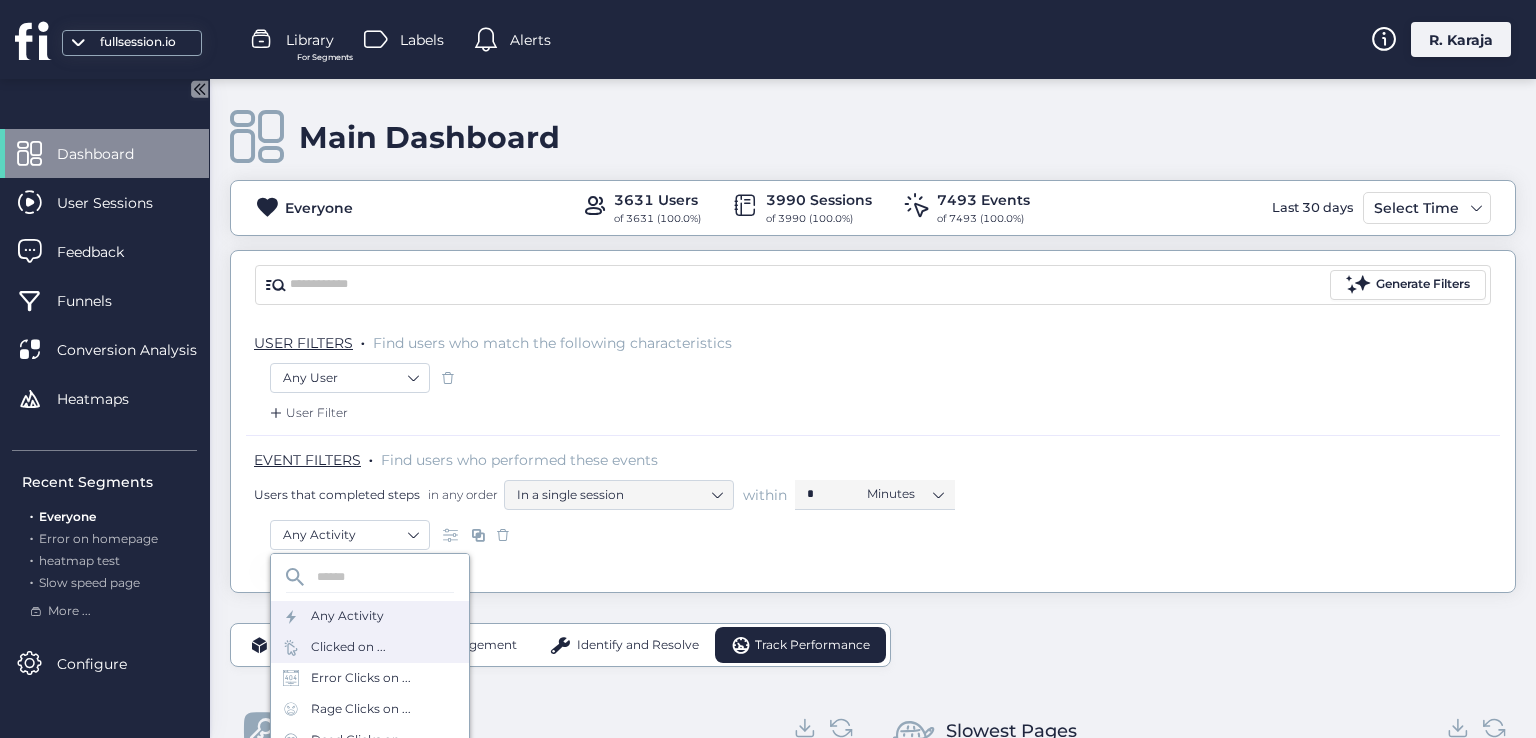 click on "Clicked on ..." at bounding box center (348, 647) 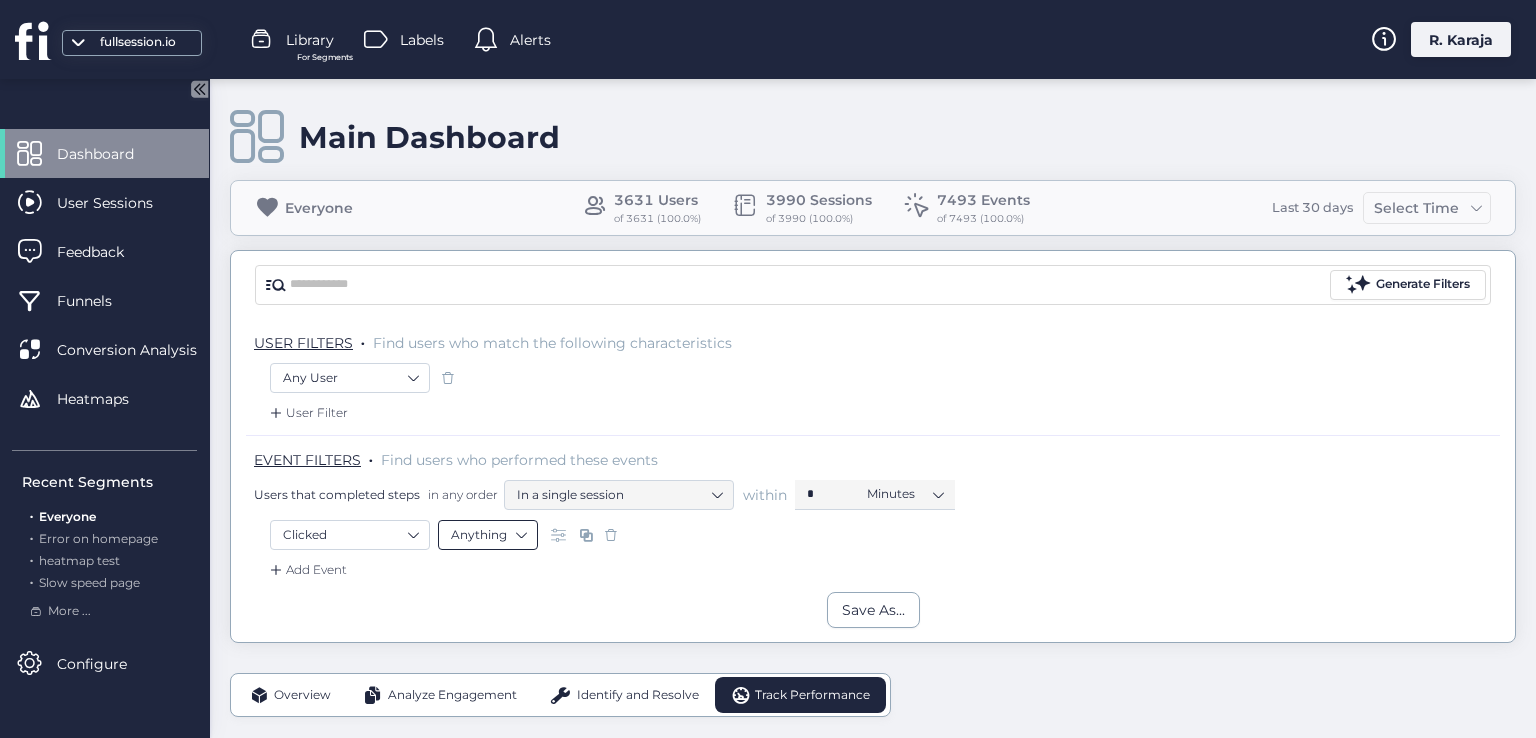 click on "Anything" 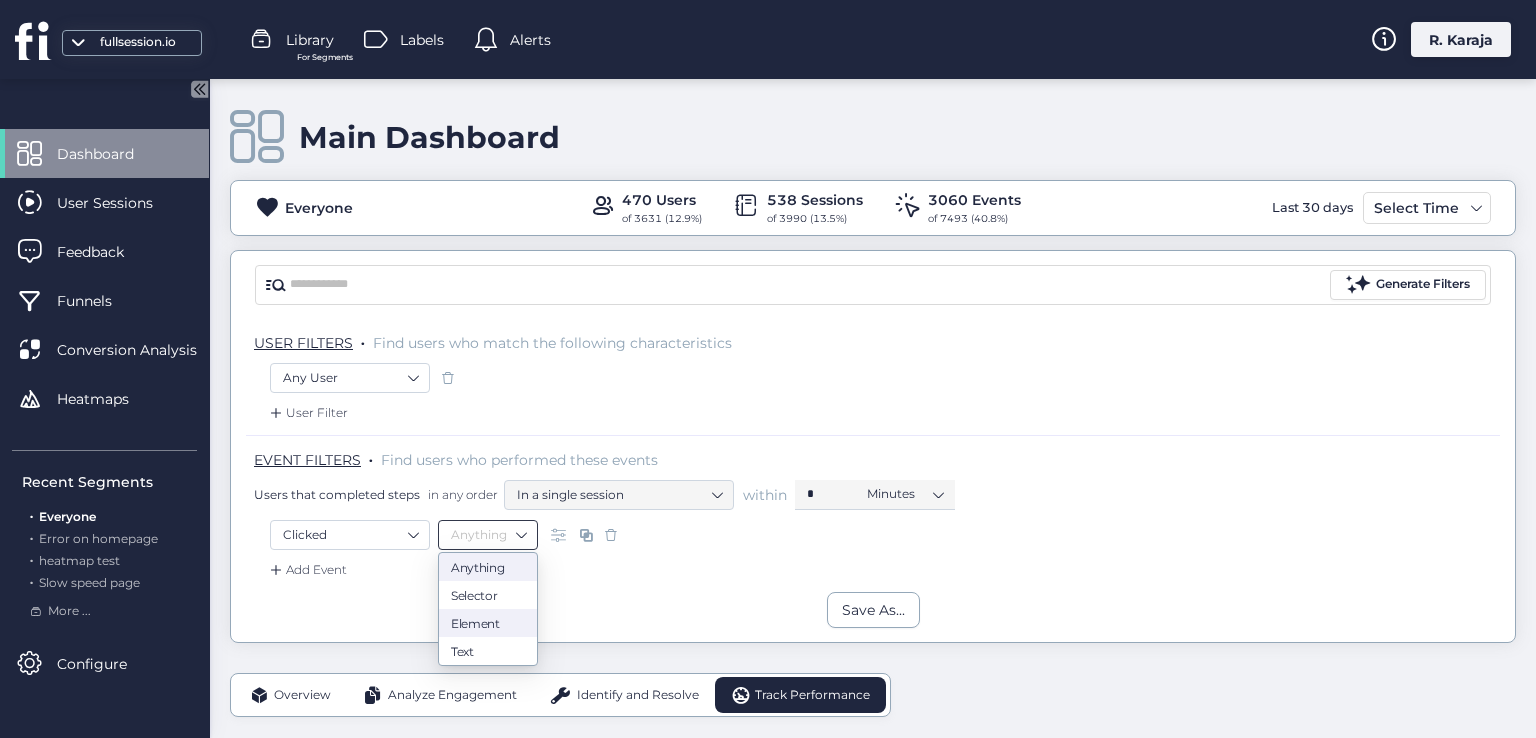 click on "Element" at bounding box center [488, 622] 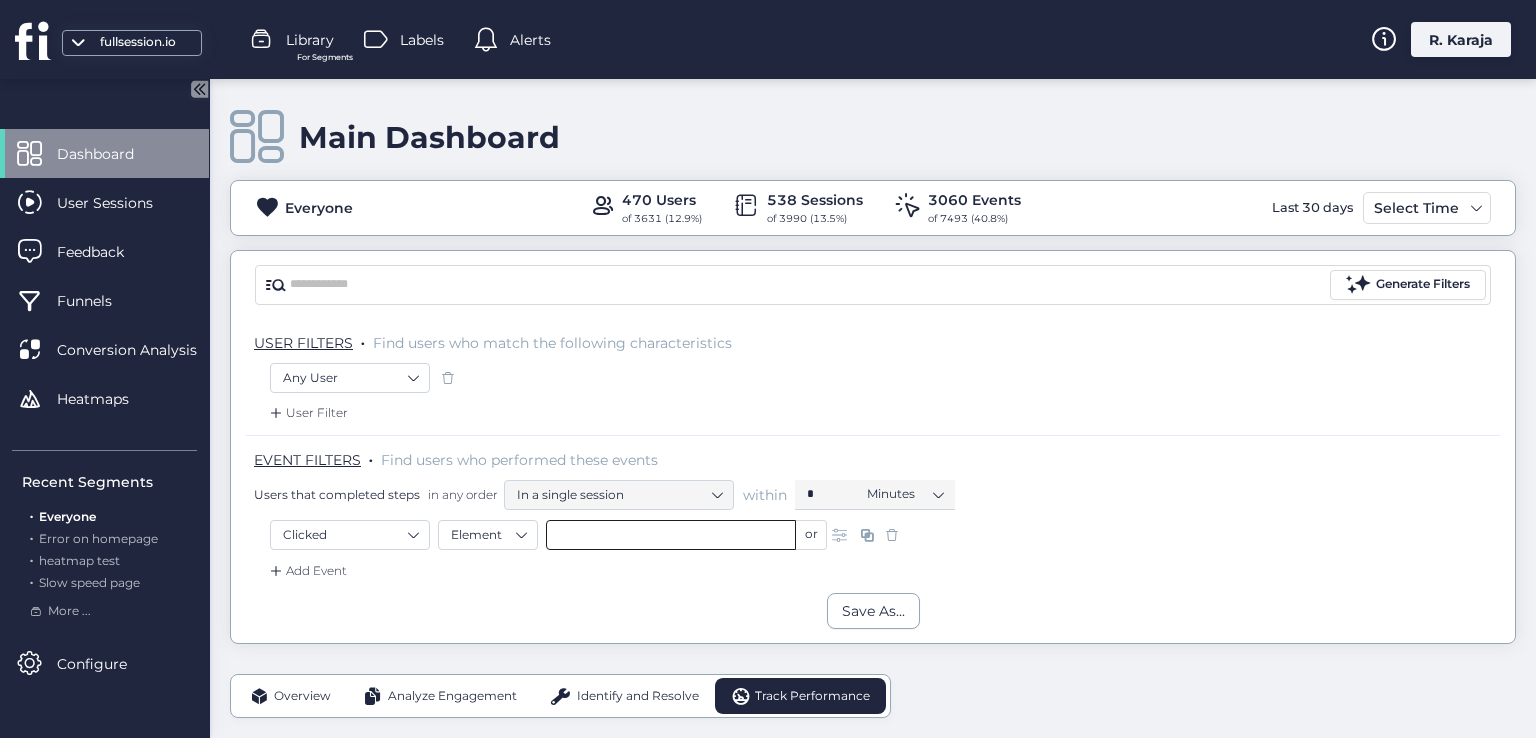 click 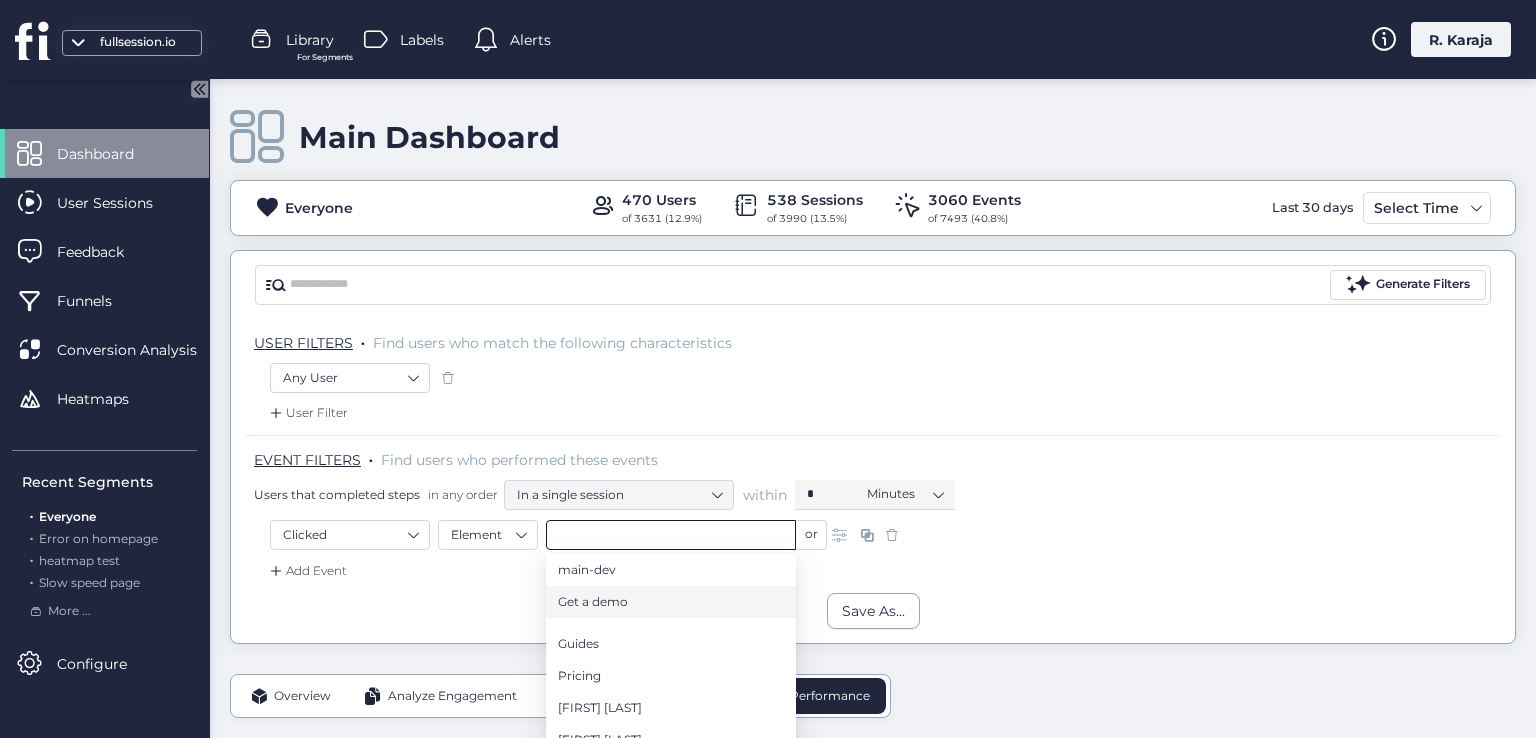 click on "Get a demo" at bounding box center (593, 602) 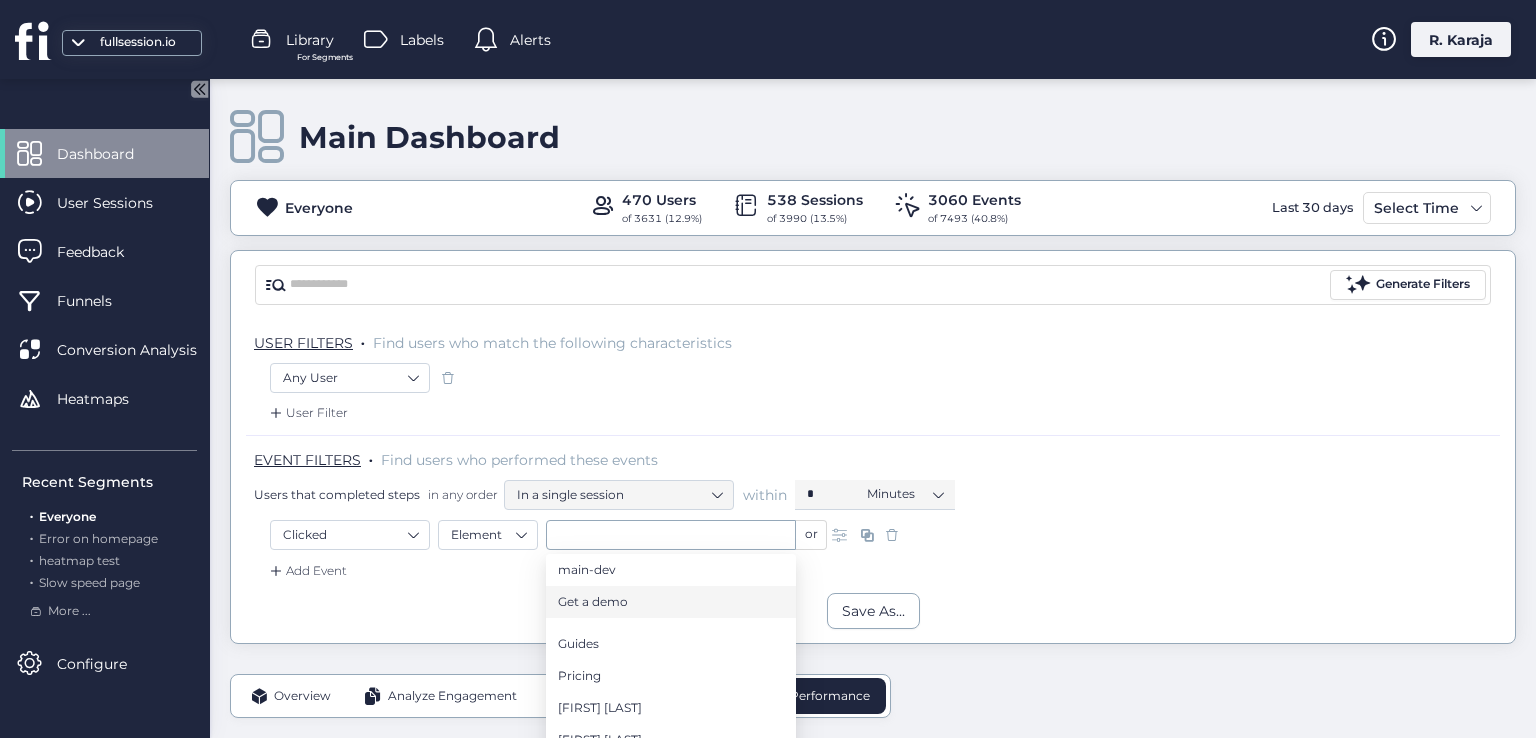 type on "**********" 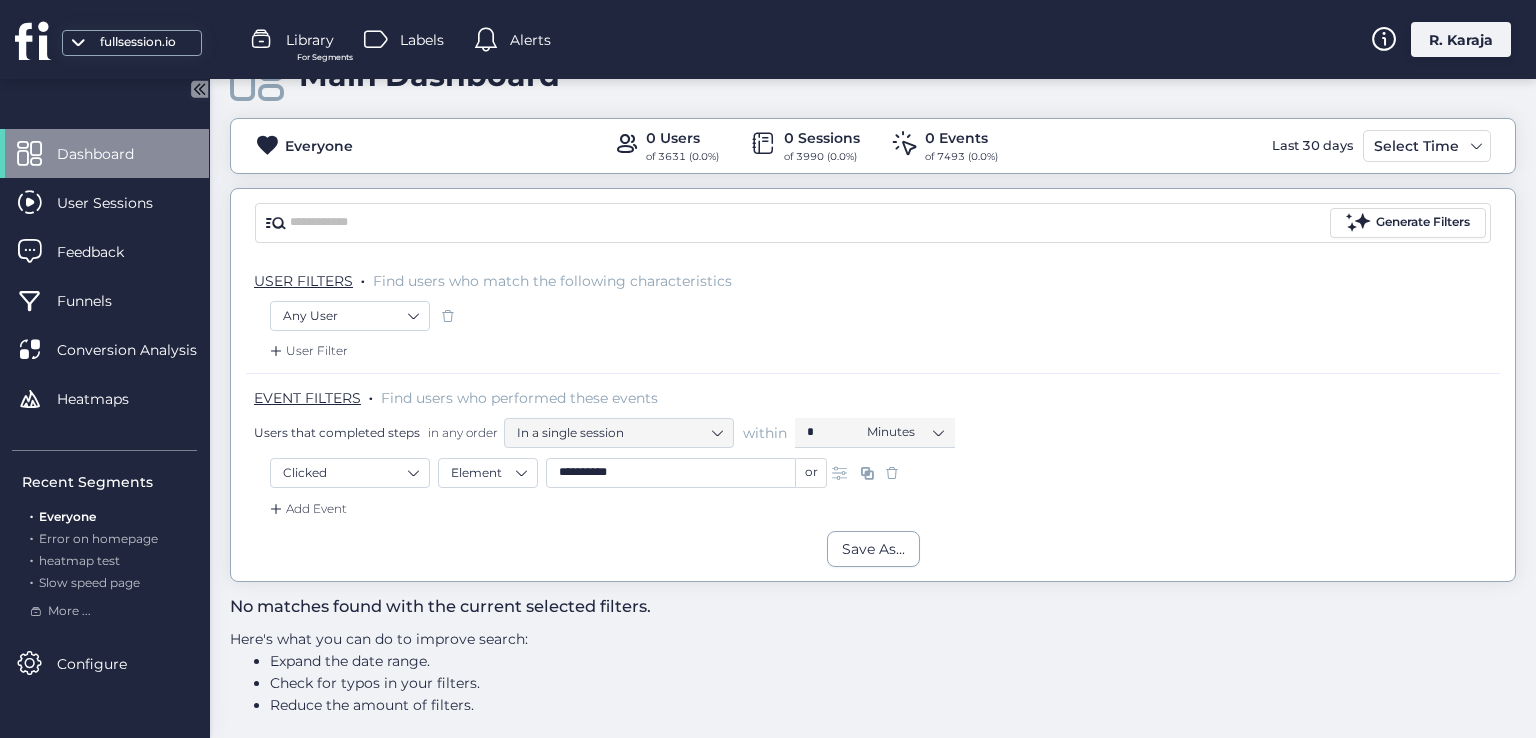 scroll, scrollTop: 72, scrollLeft: 0, axis: vertical 